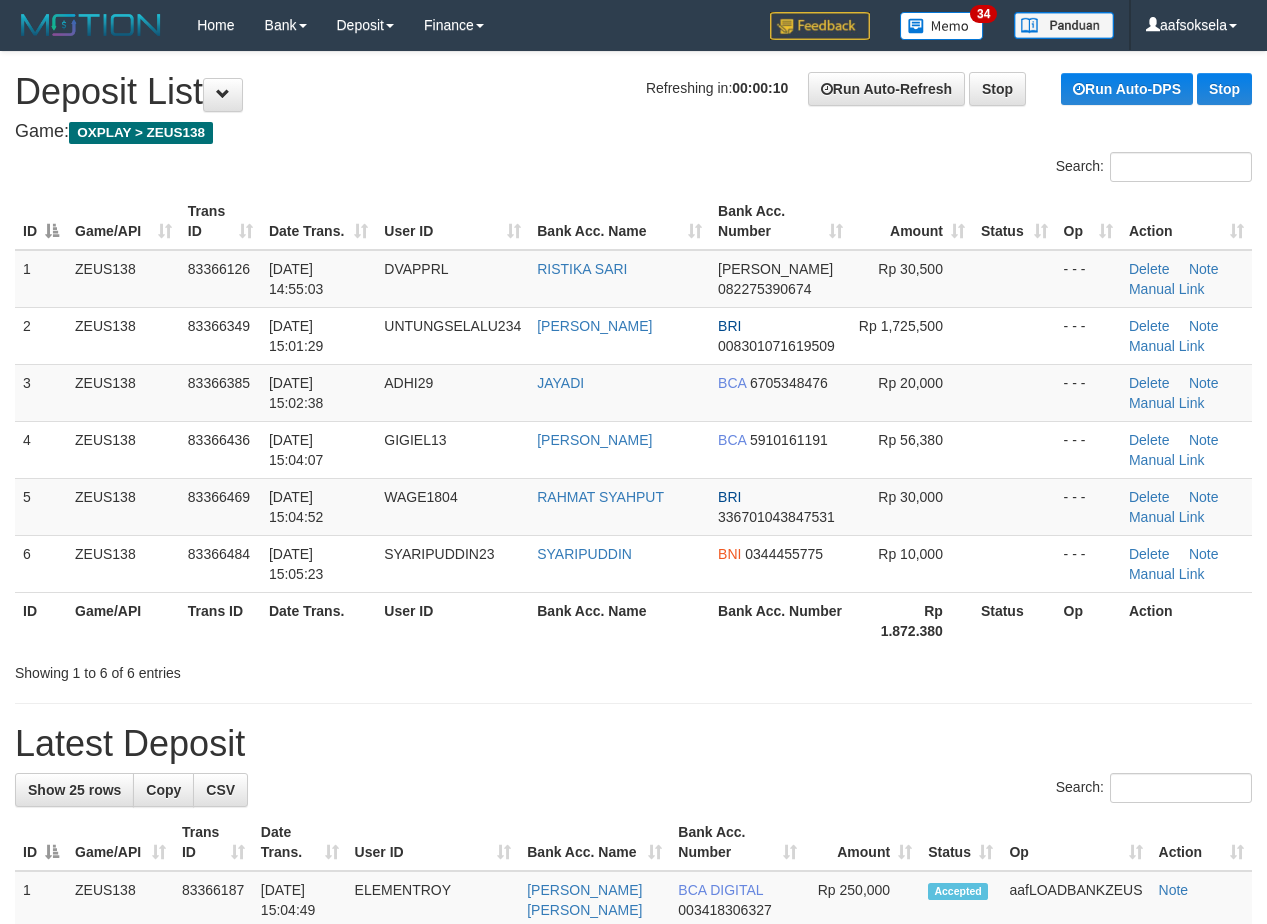 scroll, scrollTop: 0, scrollLeft: 0, axis: both 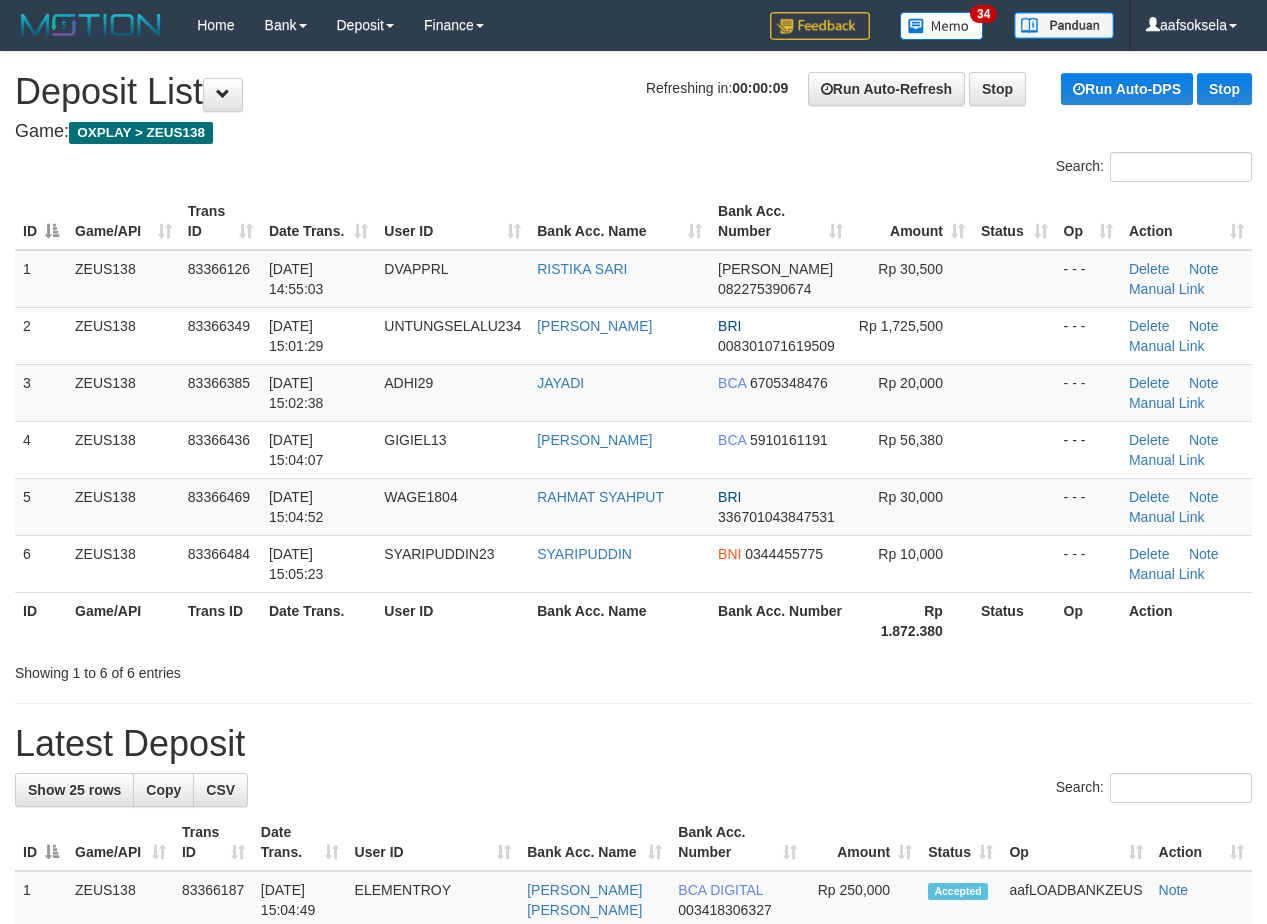 click on "**********" at bounding box center (633, 1241) 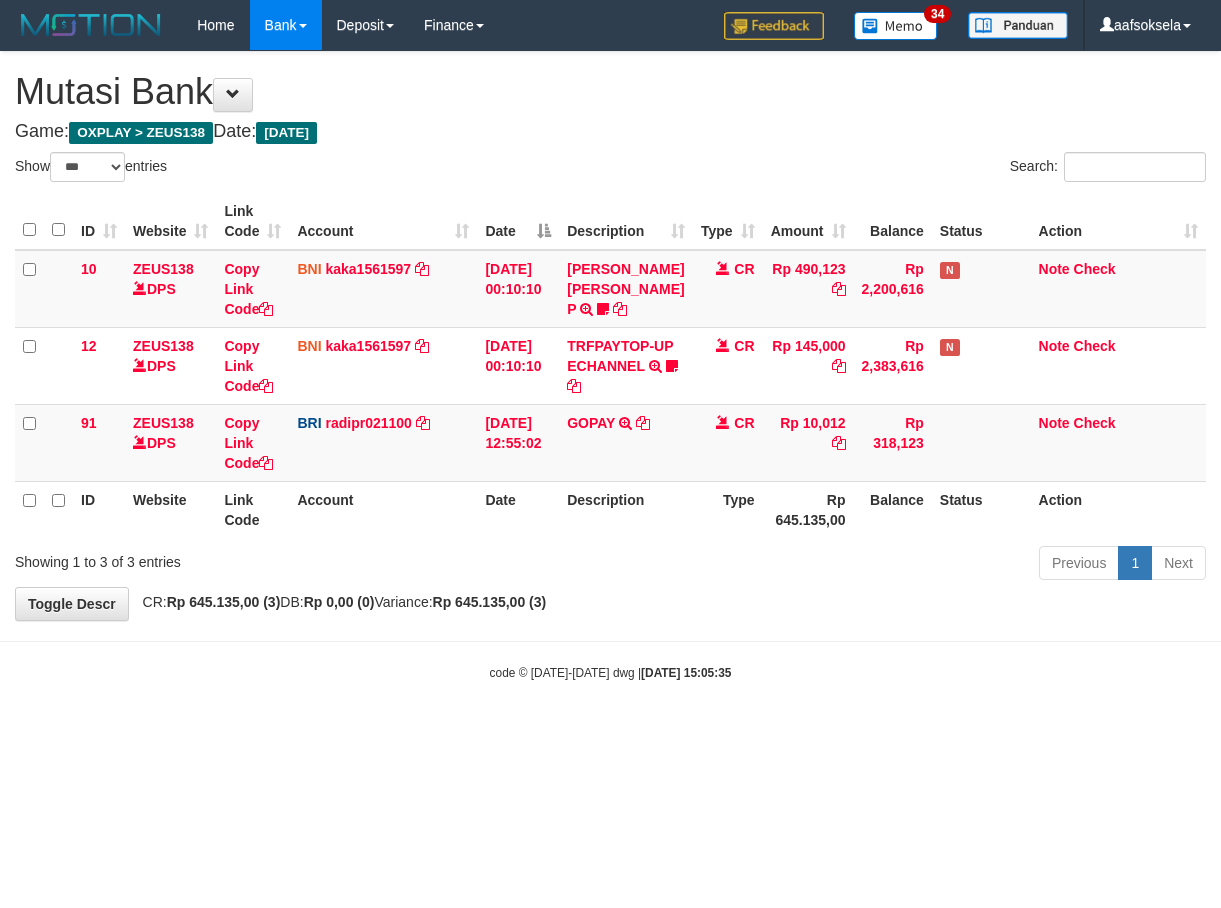 select on "***" 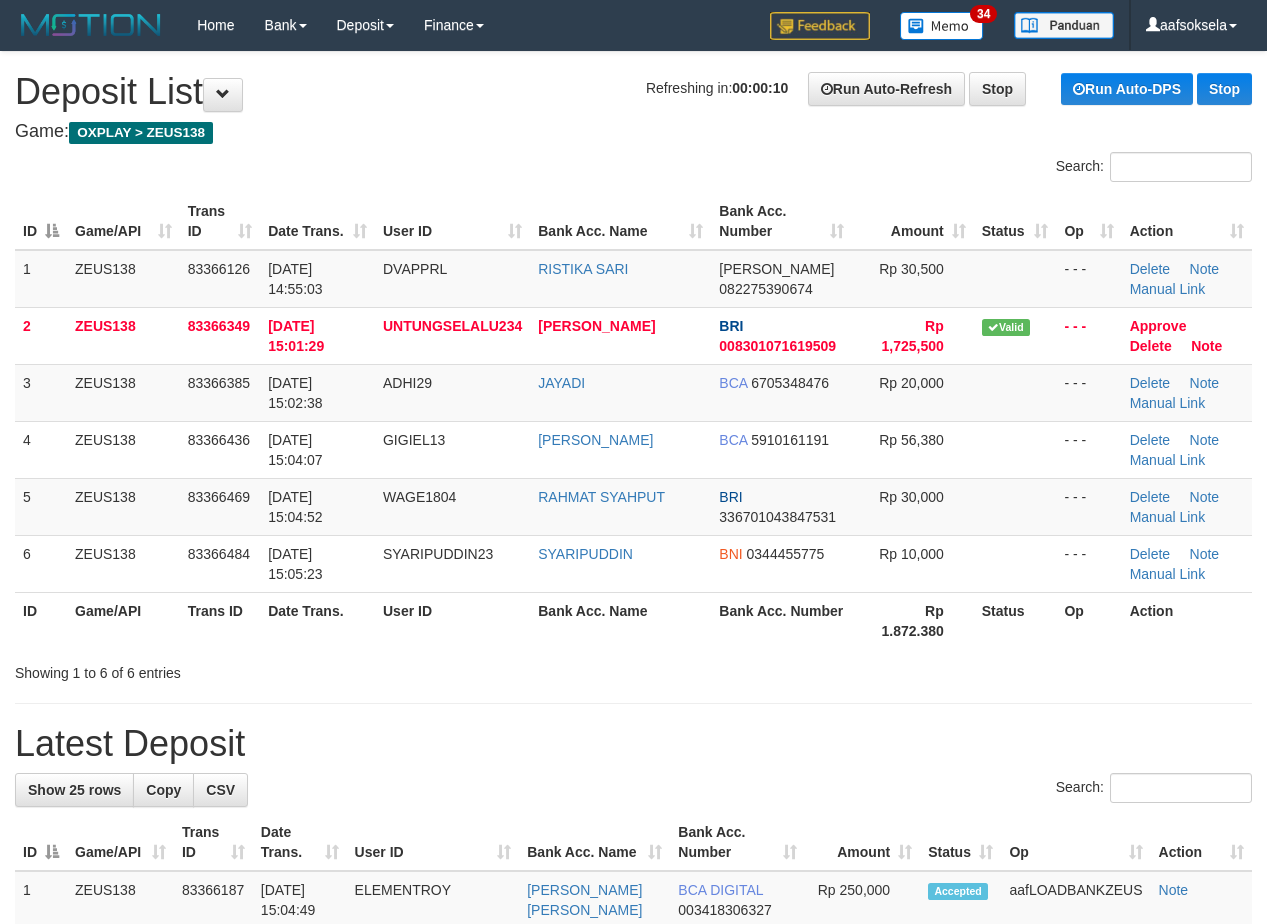 scroll, scrollTop: 0, scrollLeft: 0, axis: both 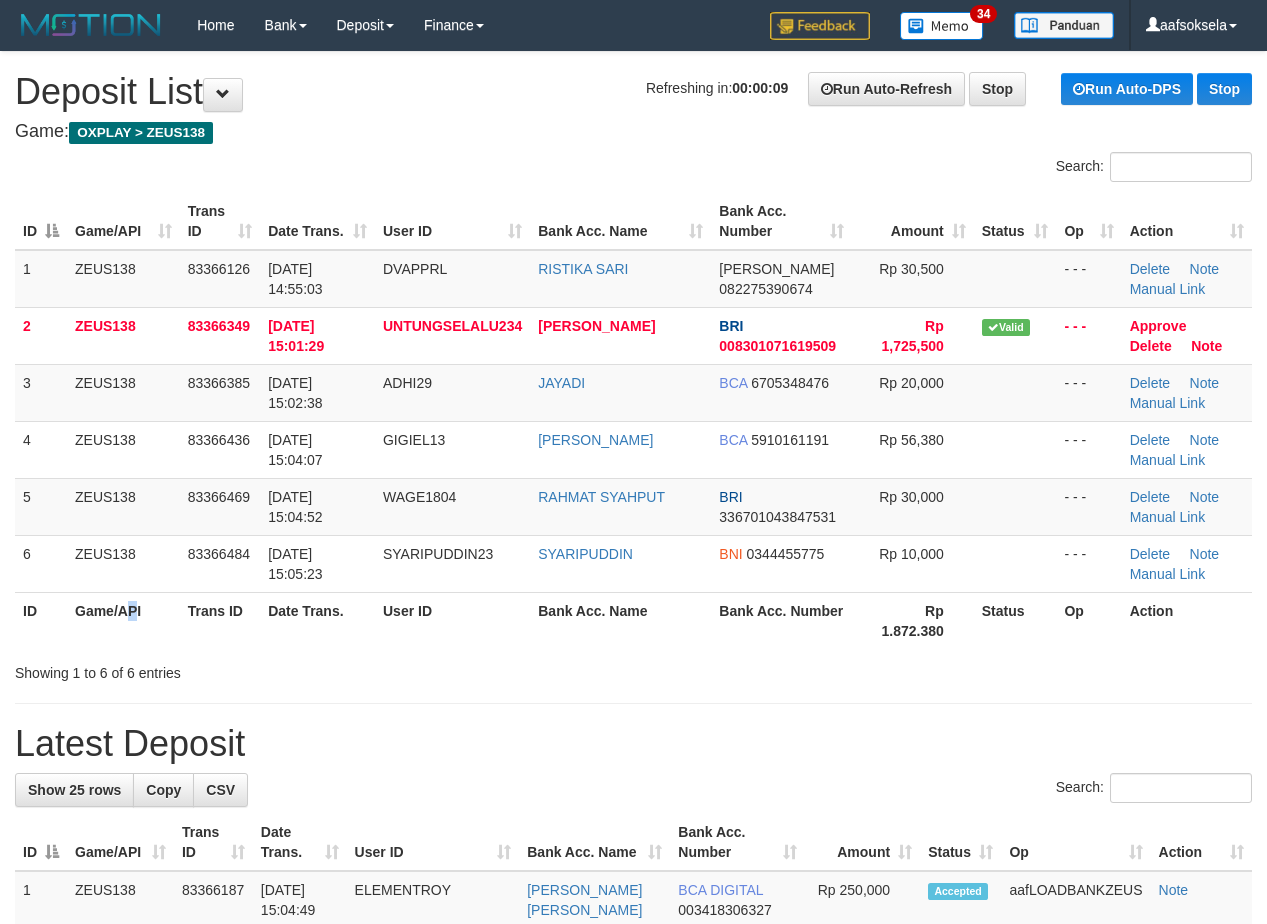 click on "Game/API" at bounding box center (123, 620) 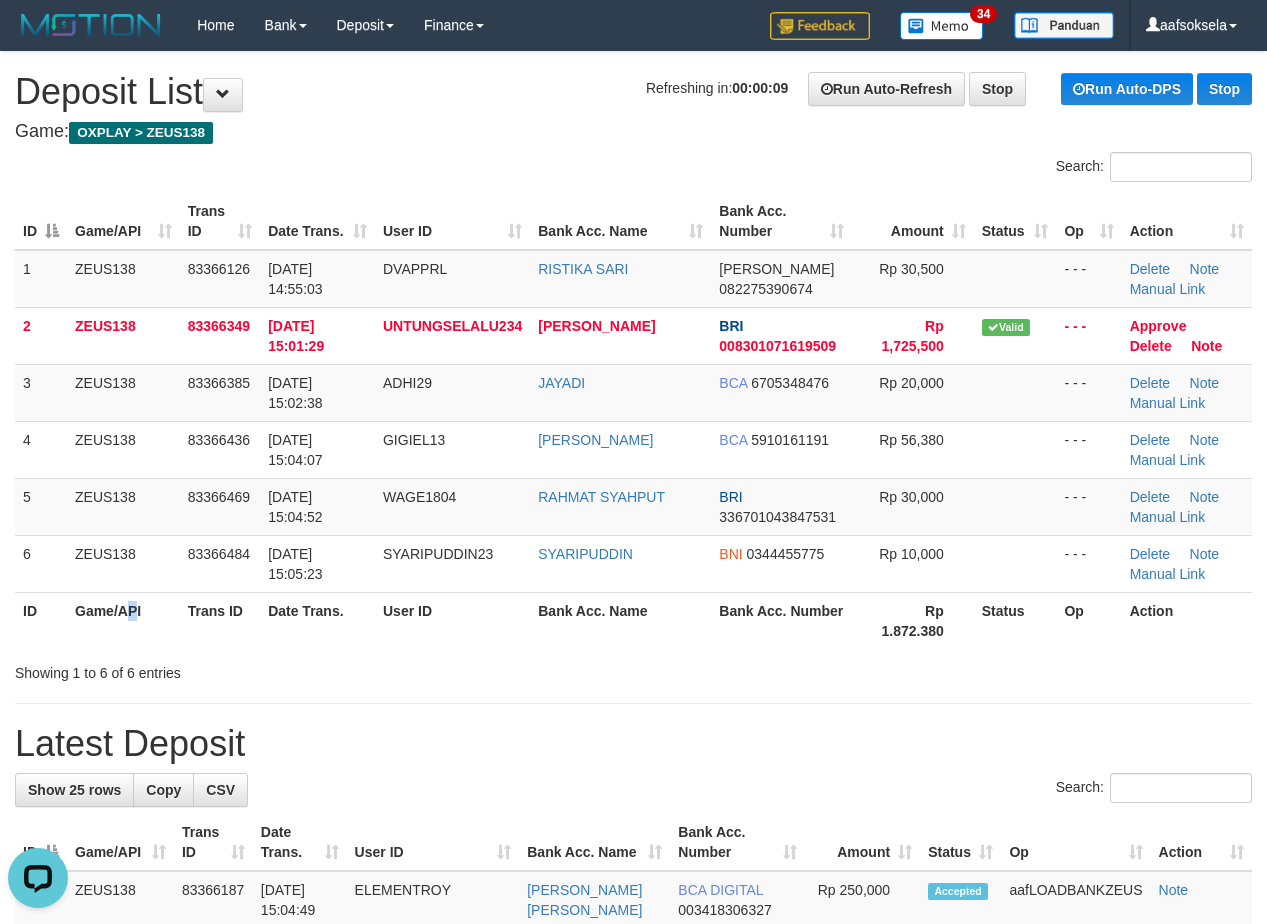 scroll, scrollTop: 0, scrollLeft: 0, axis: both 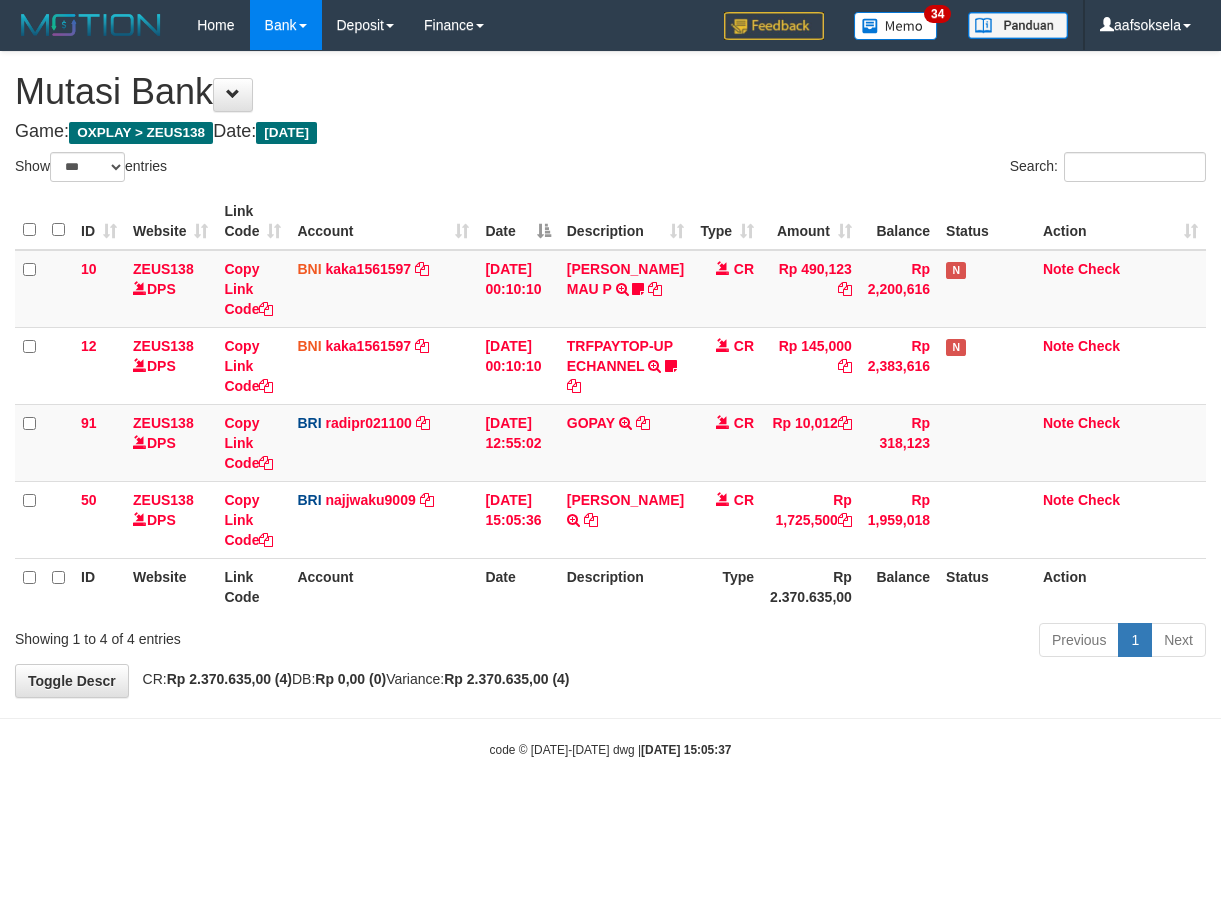 select on "***" 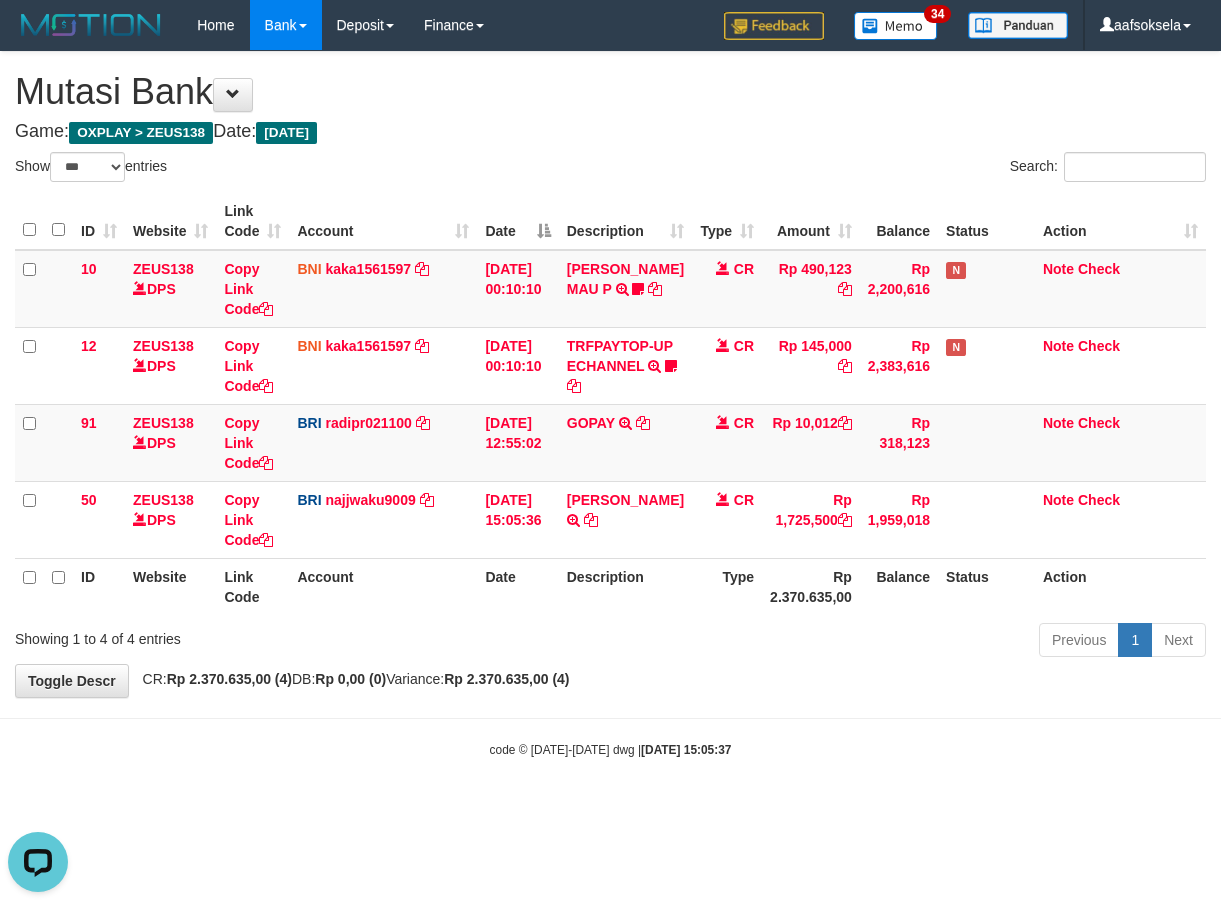 scroll, scrollTop: 0, scrollLeft: 0, axis: both 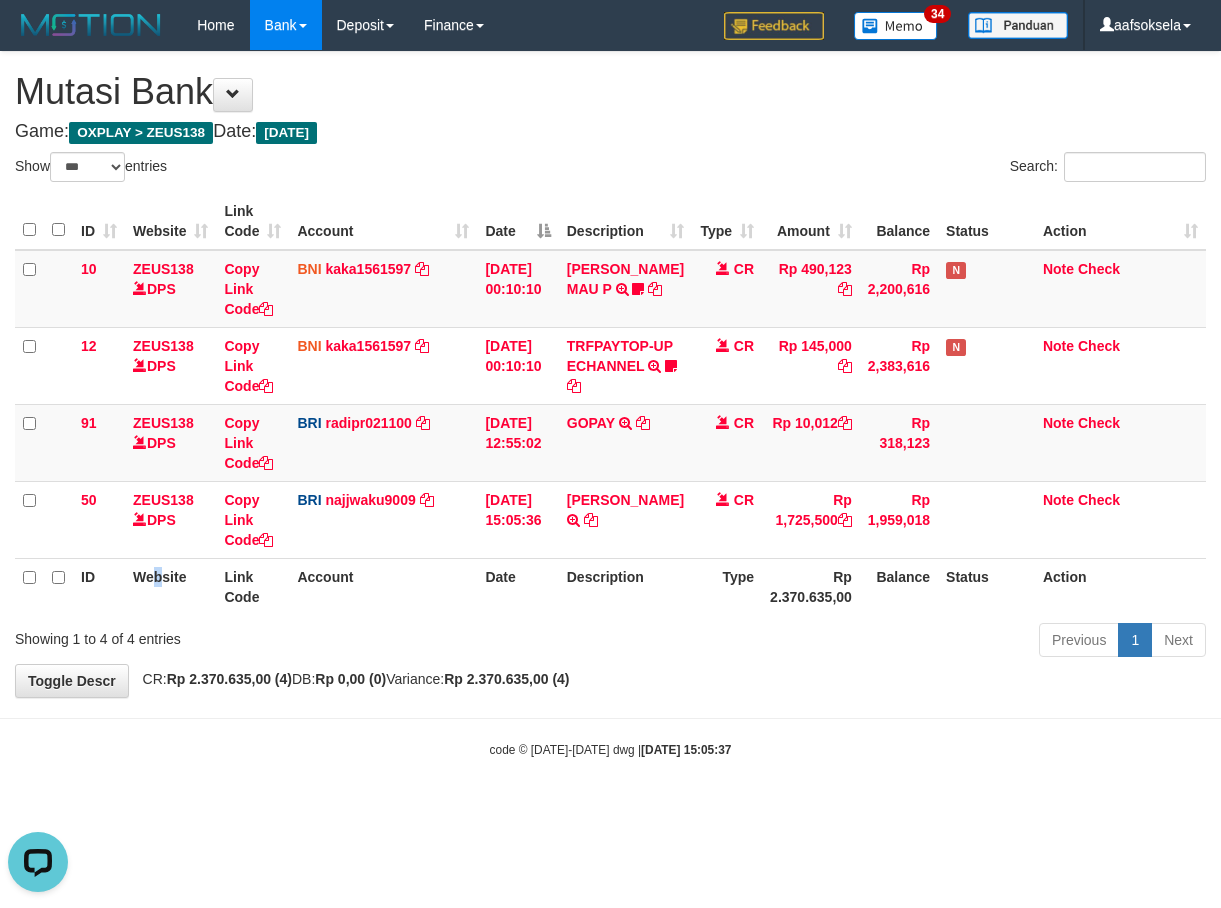 click on "Website" at bounding box center (170, 586) 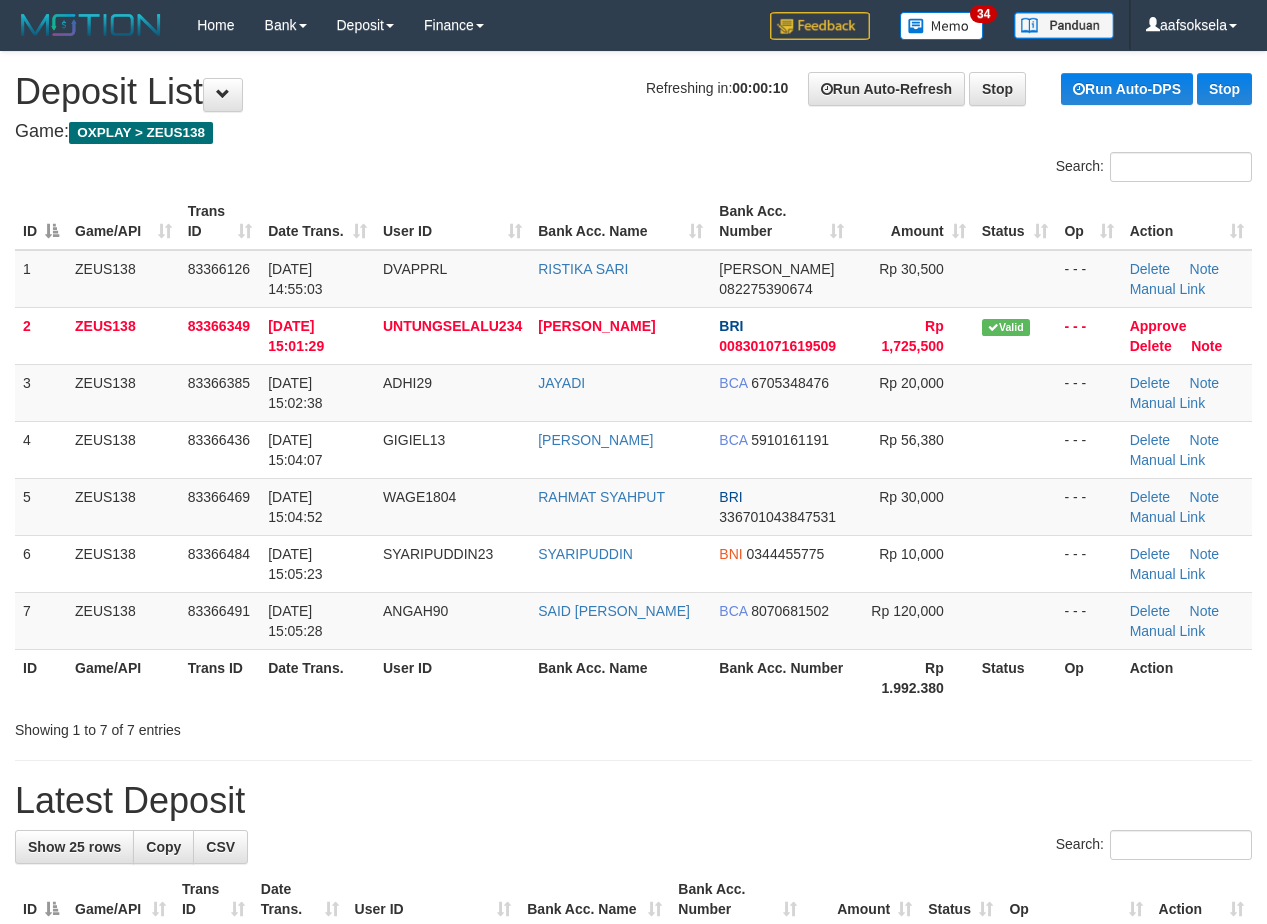 scroll, scrollTop: 0, scrollLeft: 0, axis: both 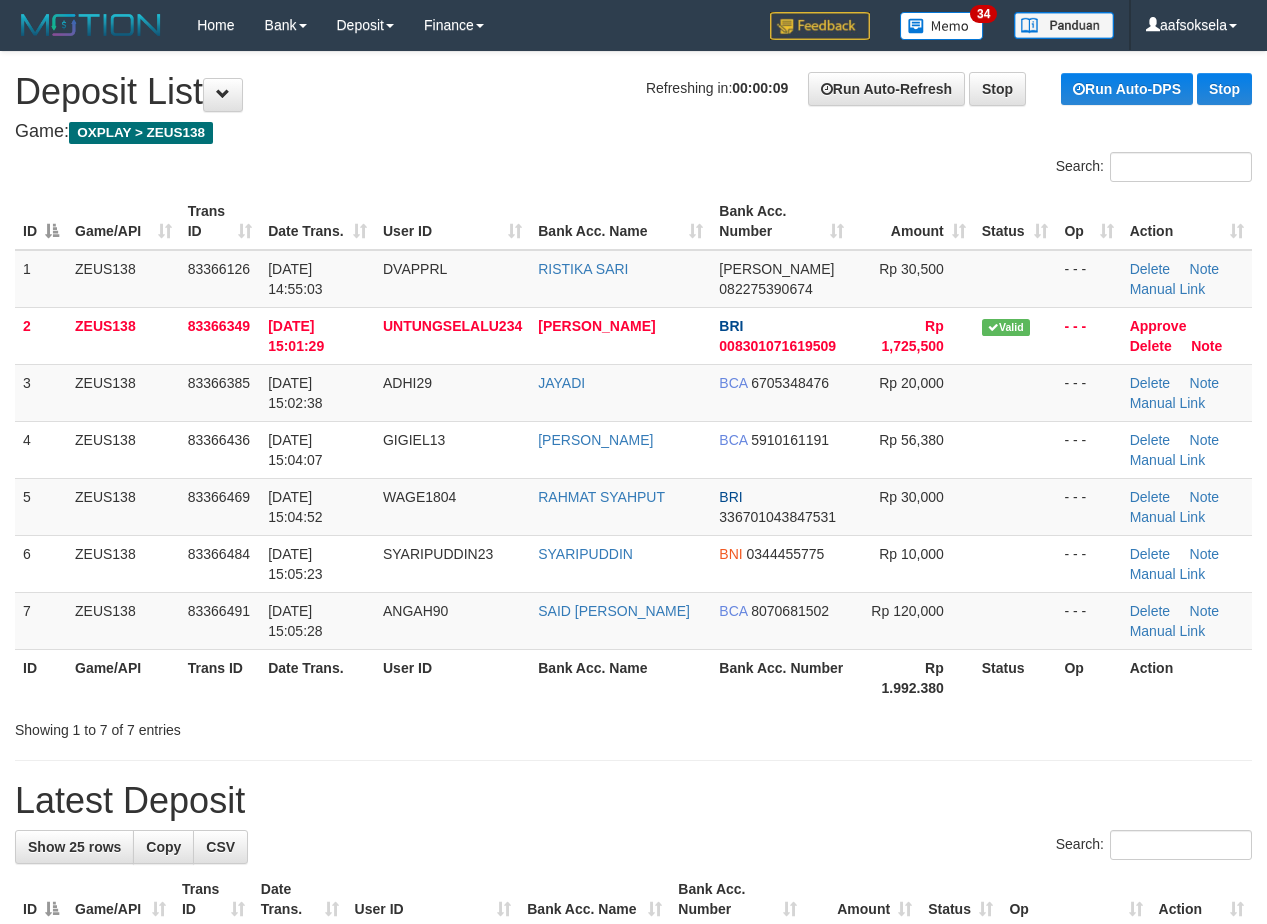 drag, startPoint x: 147, startPoint y: 689, endPoint x: 137, endPoint y: 688, distance: 10.049875 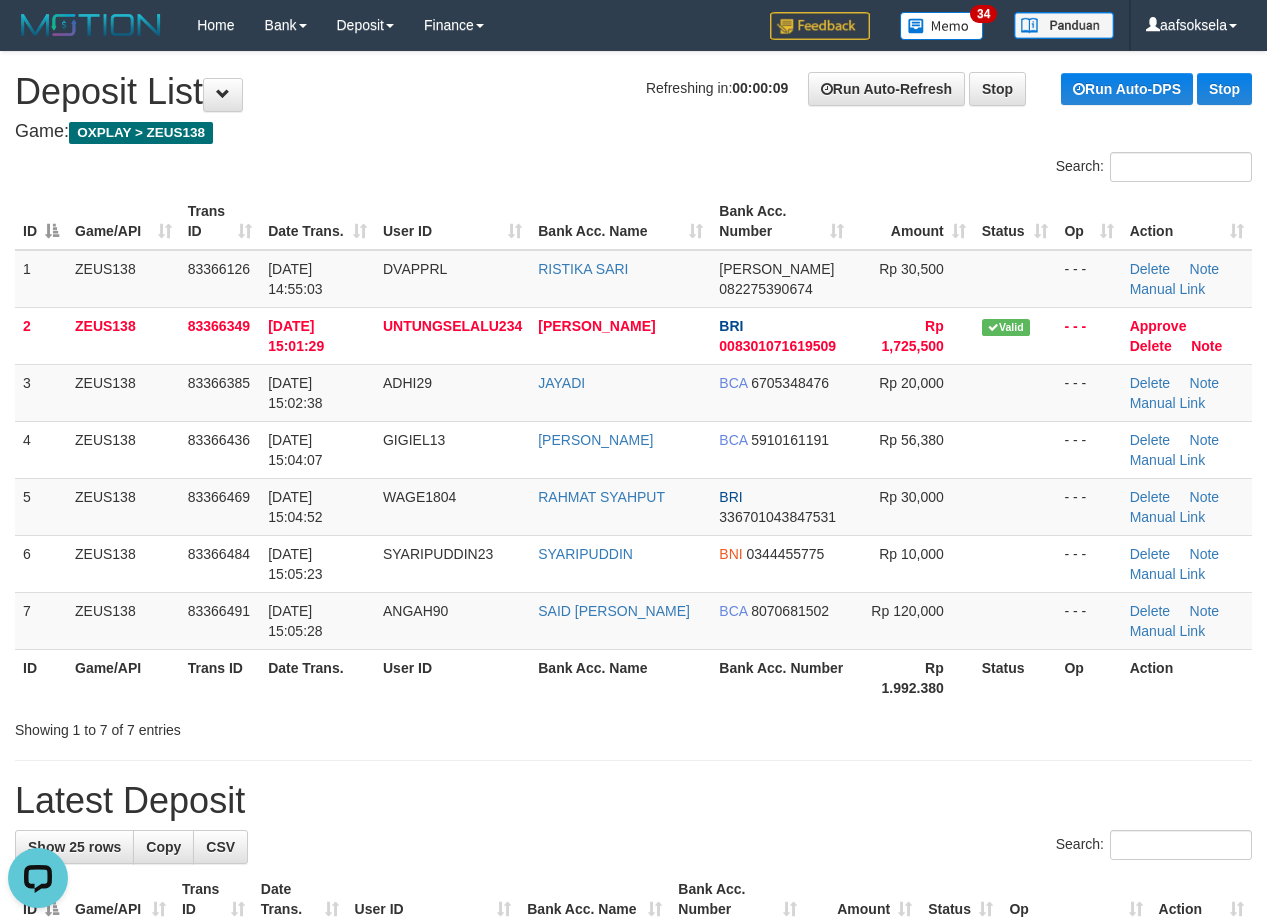 scroll, scrollTop: 0, scrollLeft: 0, axis: both 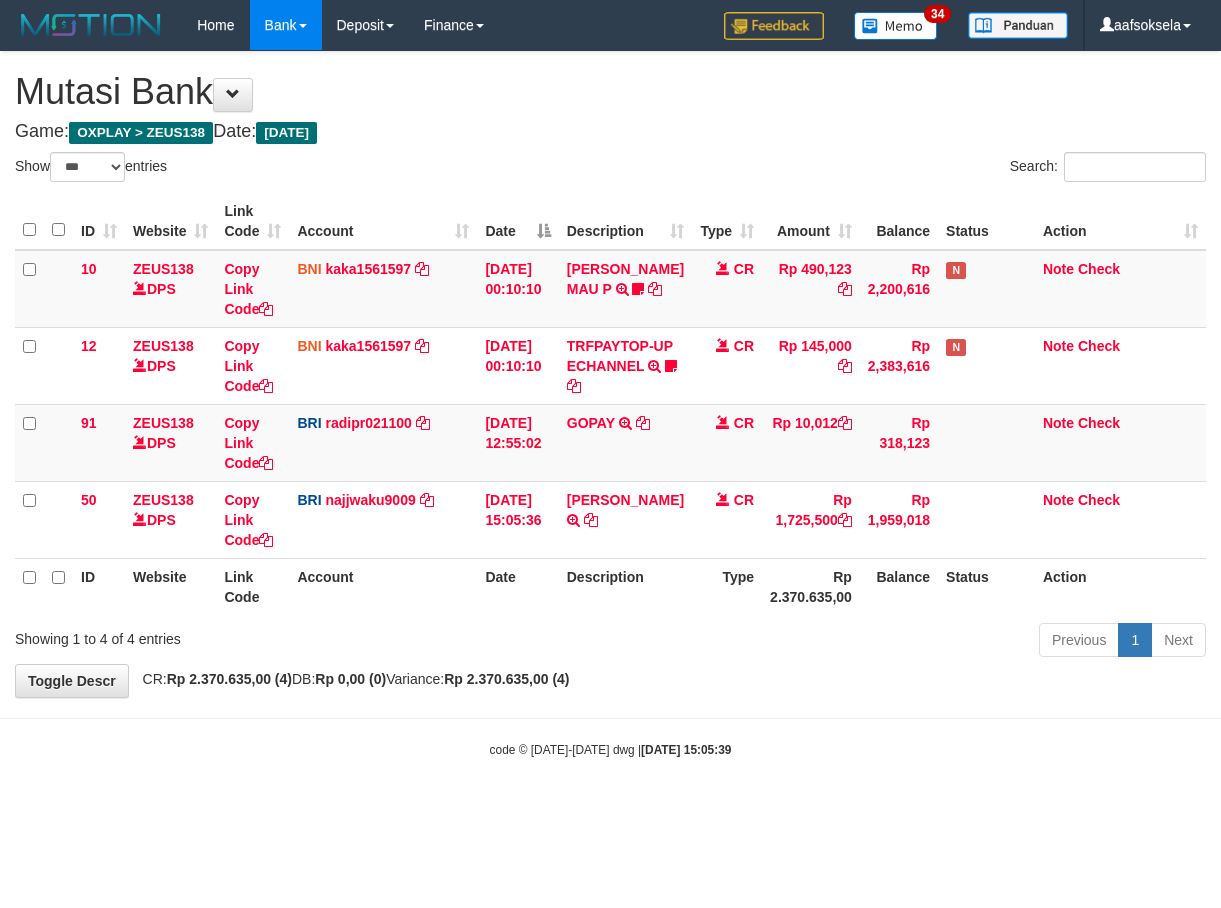 select on "***" 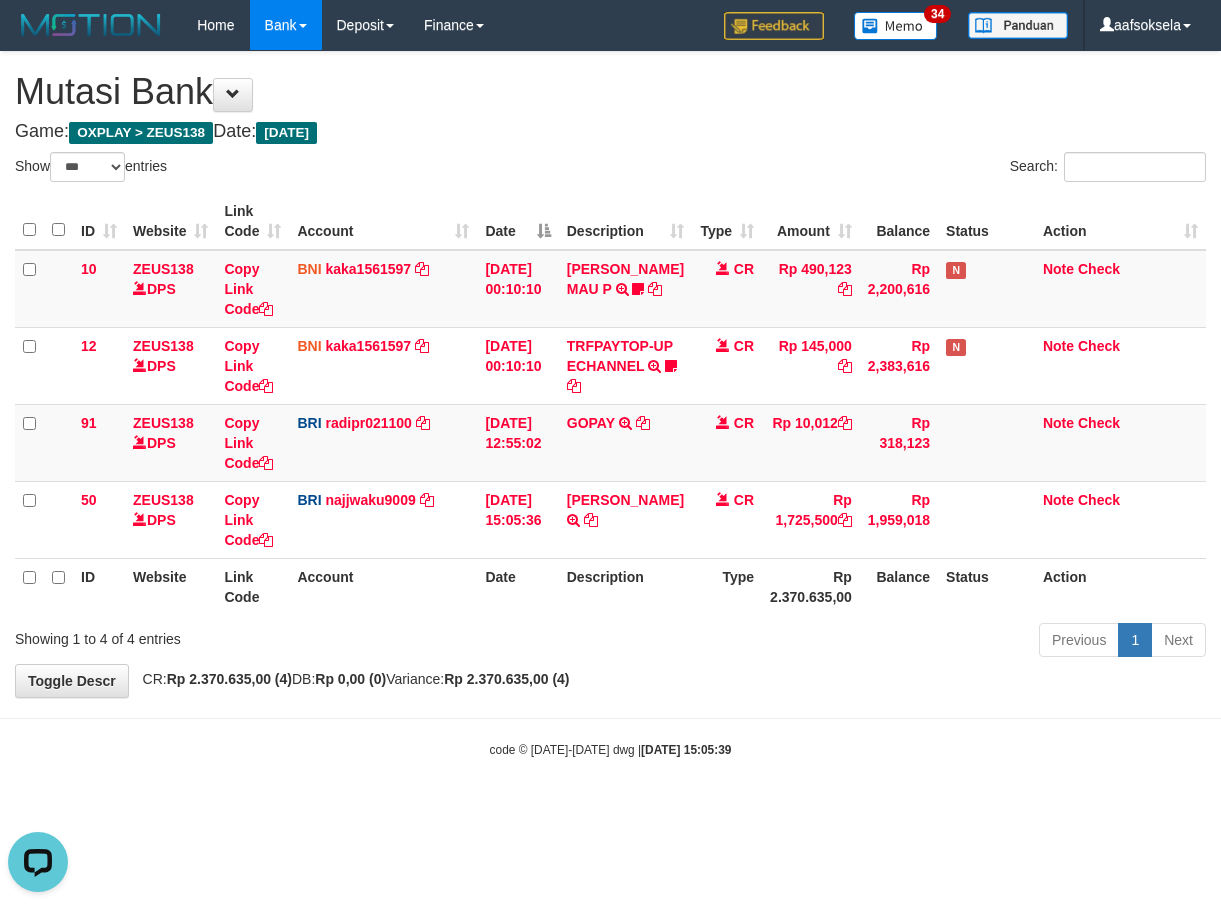 scroll, scrollTop: 0, scrollLeft: 0, axis: both 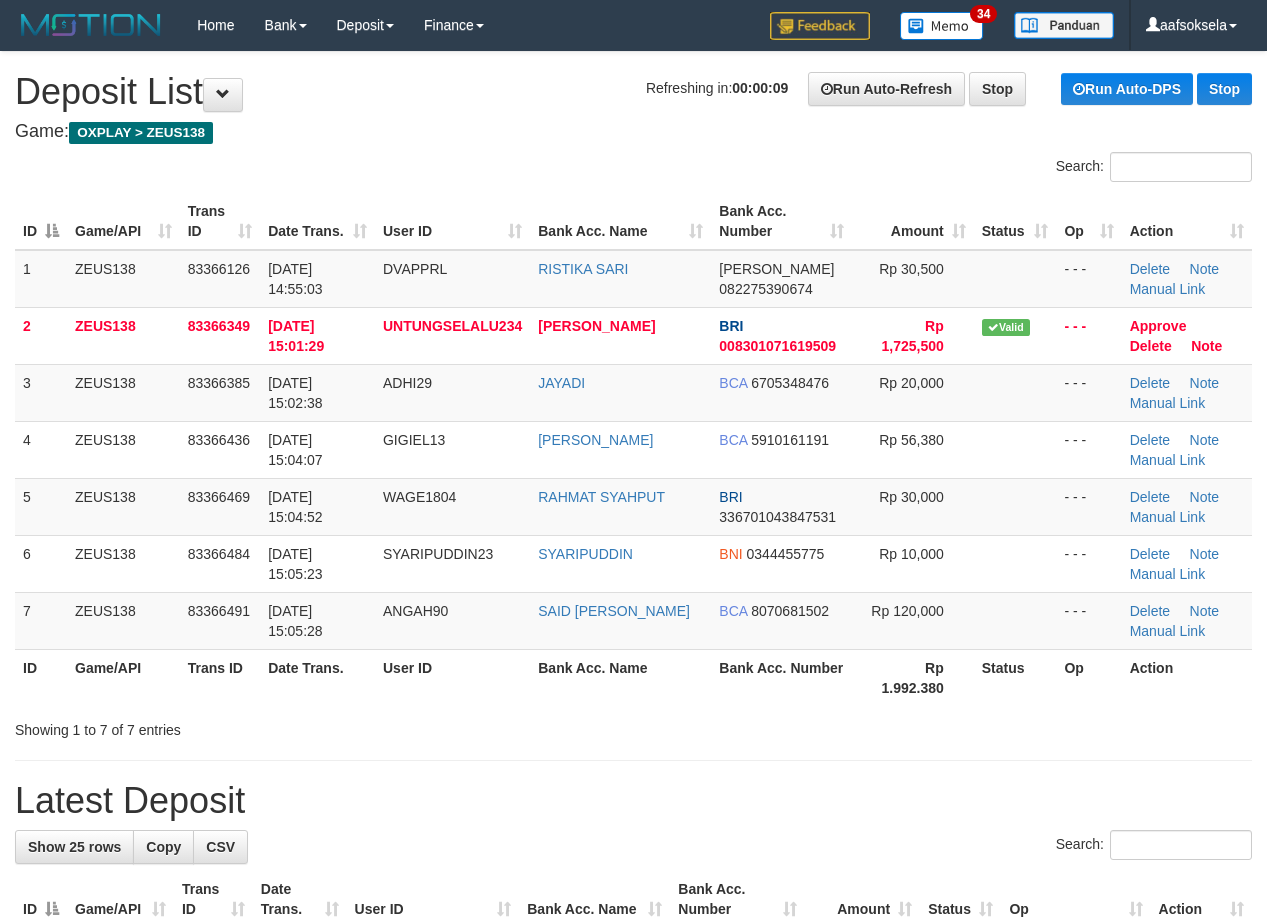 click on "Game/API" at bounding box center [123, 677] 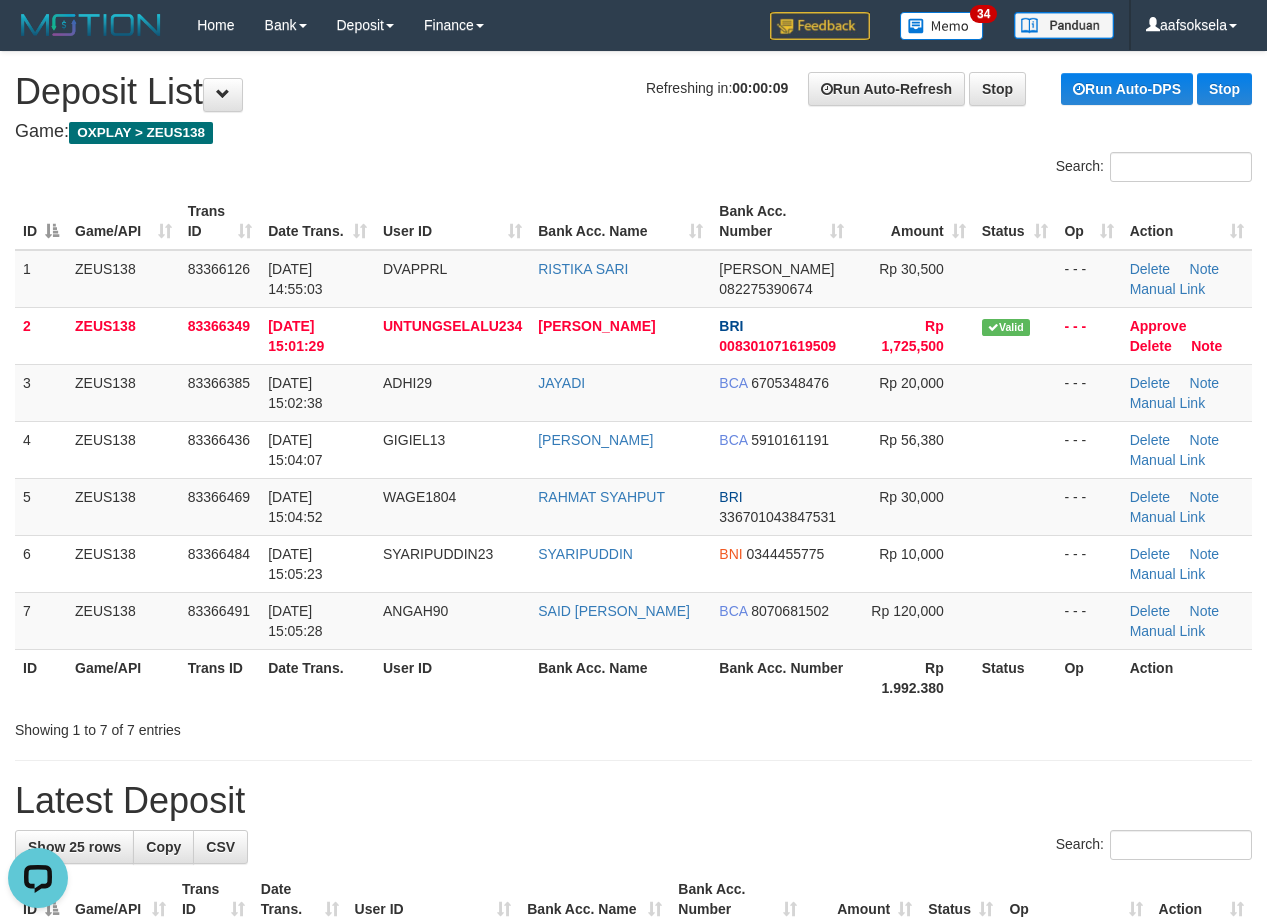scroll, scrollTop: 0, scrollLeft: 0, axis: both 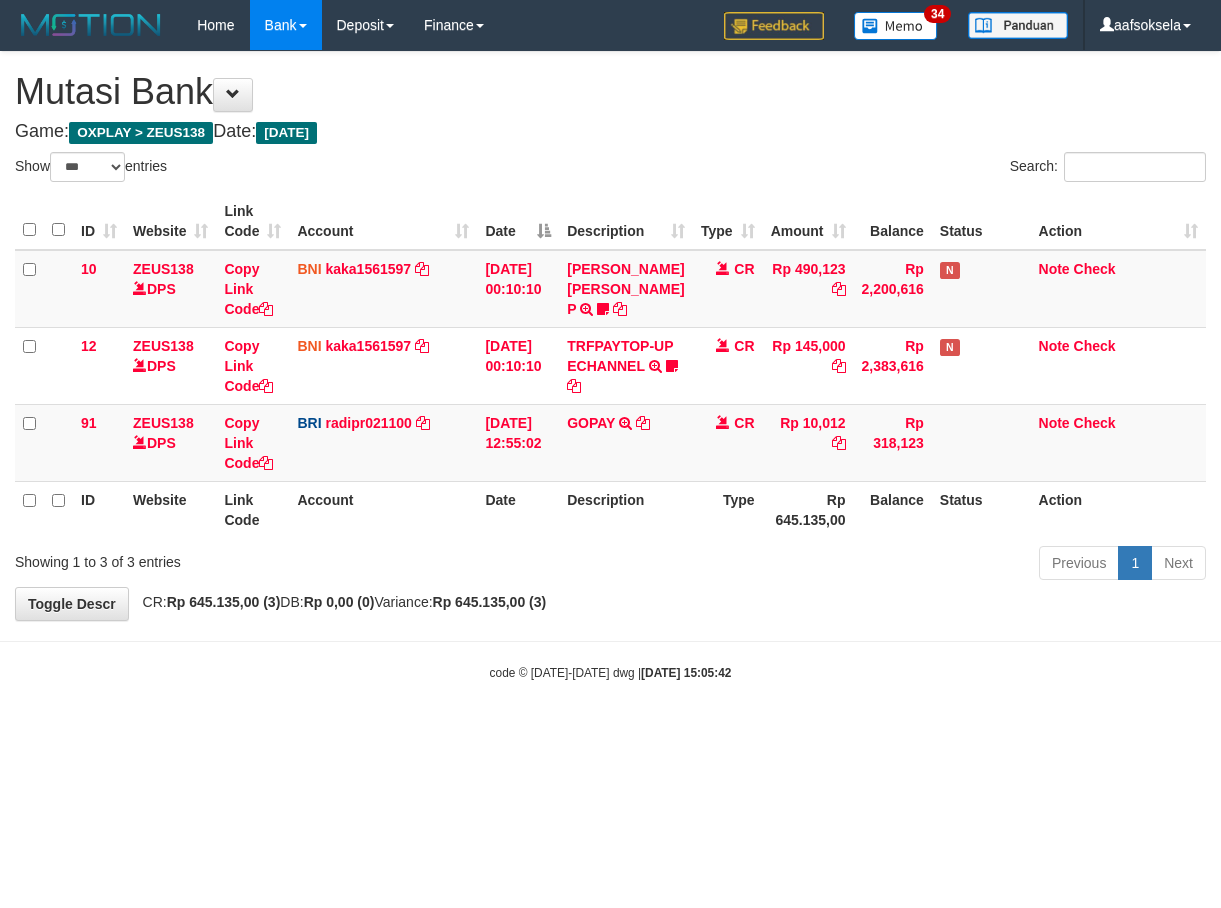 select on "***" 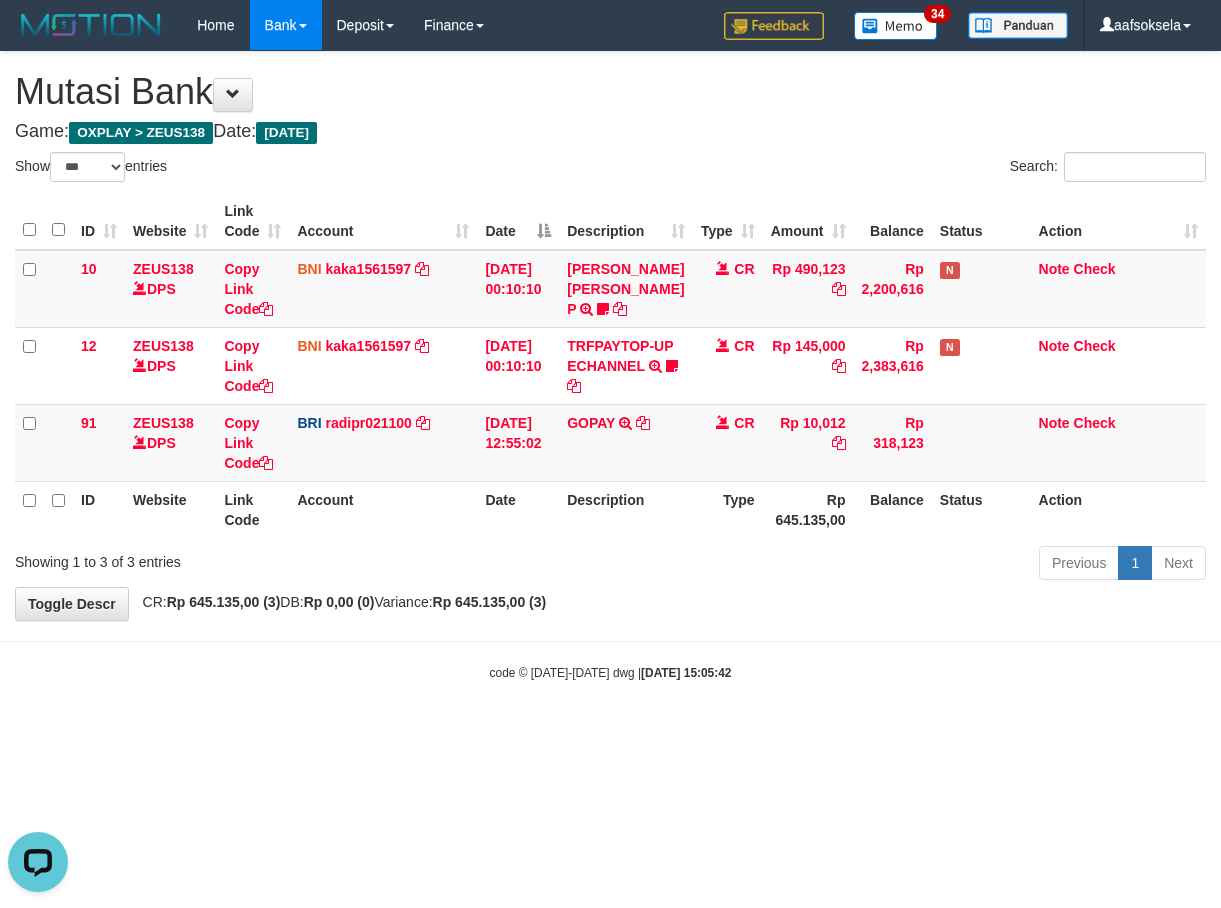 scroll, scrollTop: 0, scrollLeft: 0, axis: both 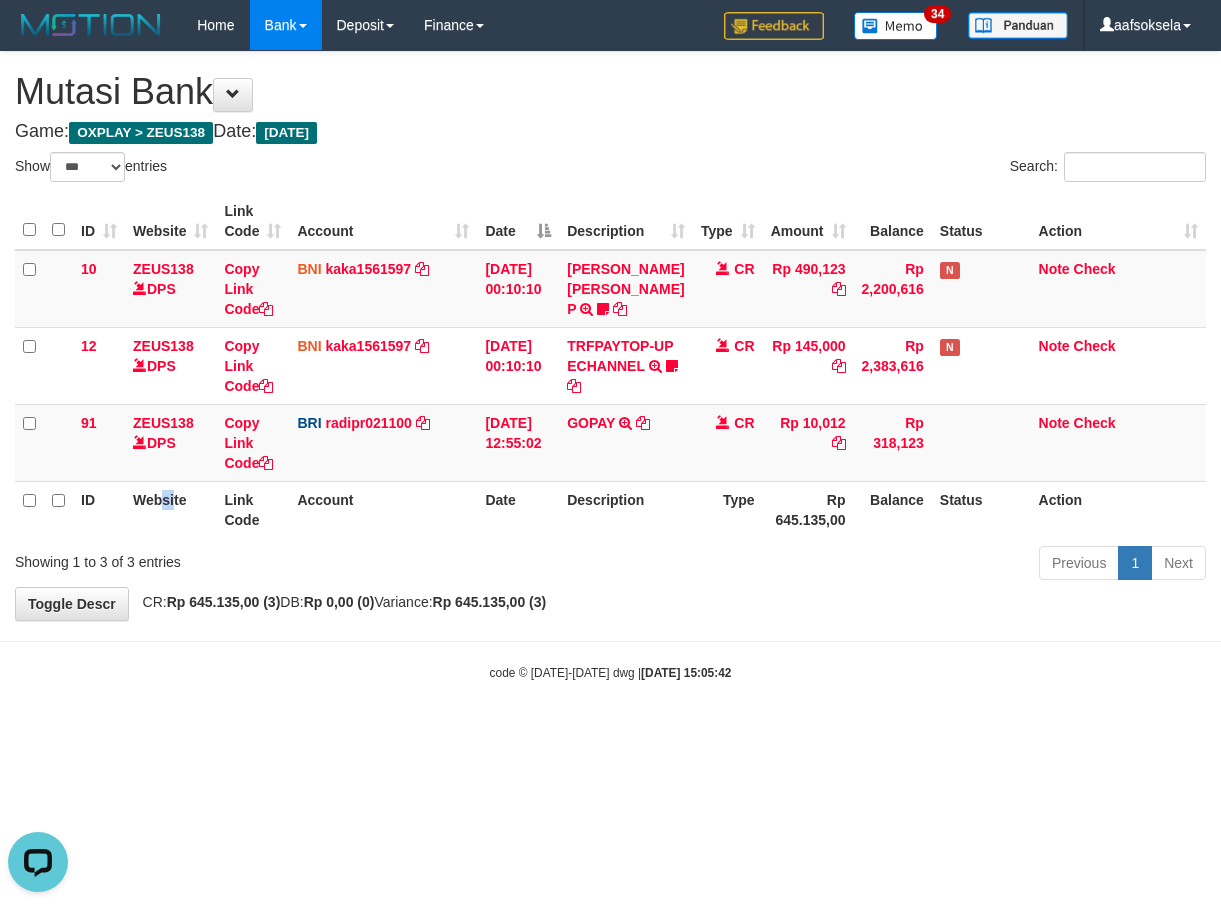 drag, startPoint x: 163, startPoint y: 555, endPoint x: 177, endPoint y: 551, distance: 14.56022 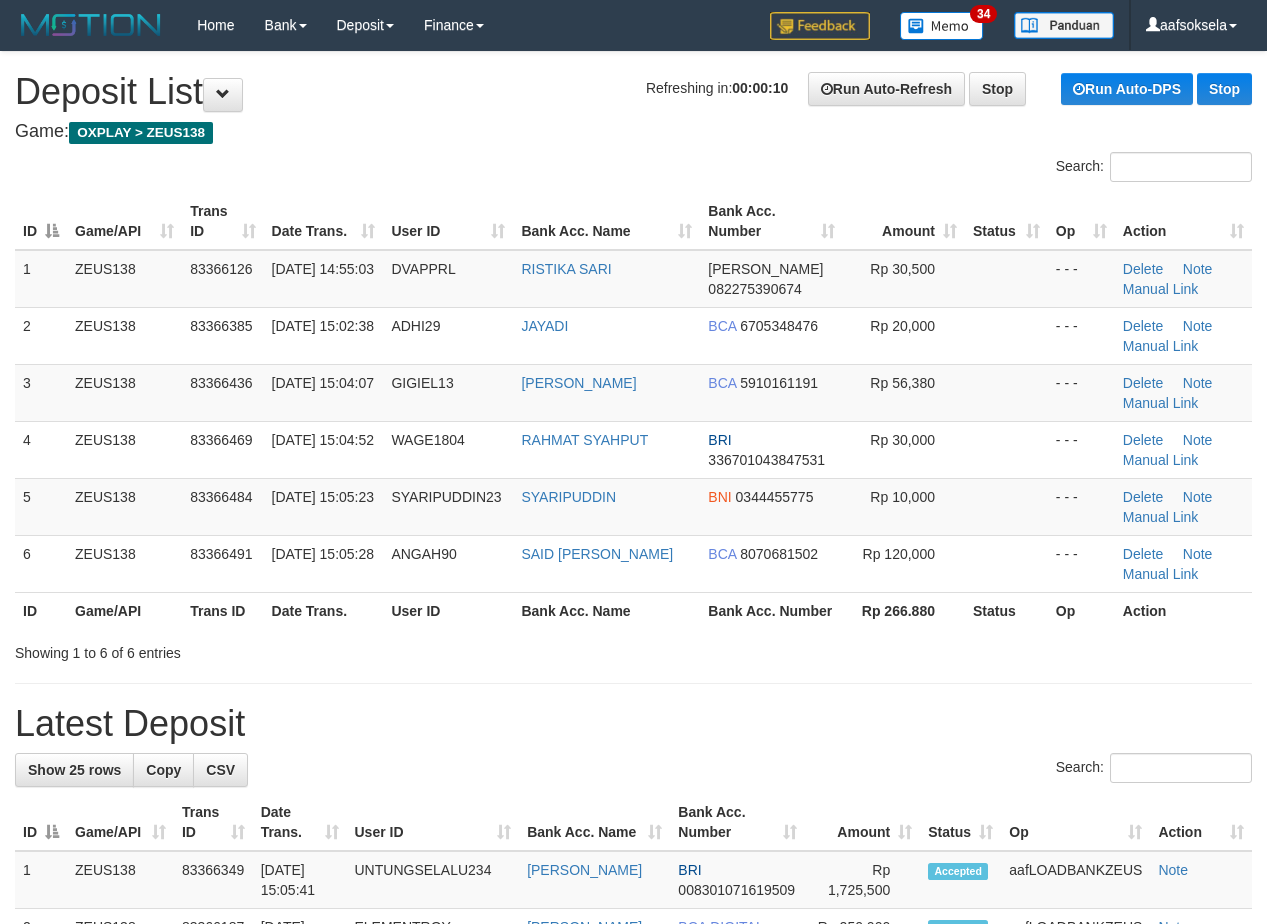 scroll, scrollTop: 0, scrollLeft: 0, axis: both 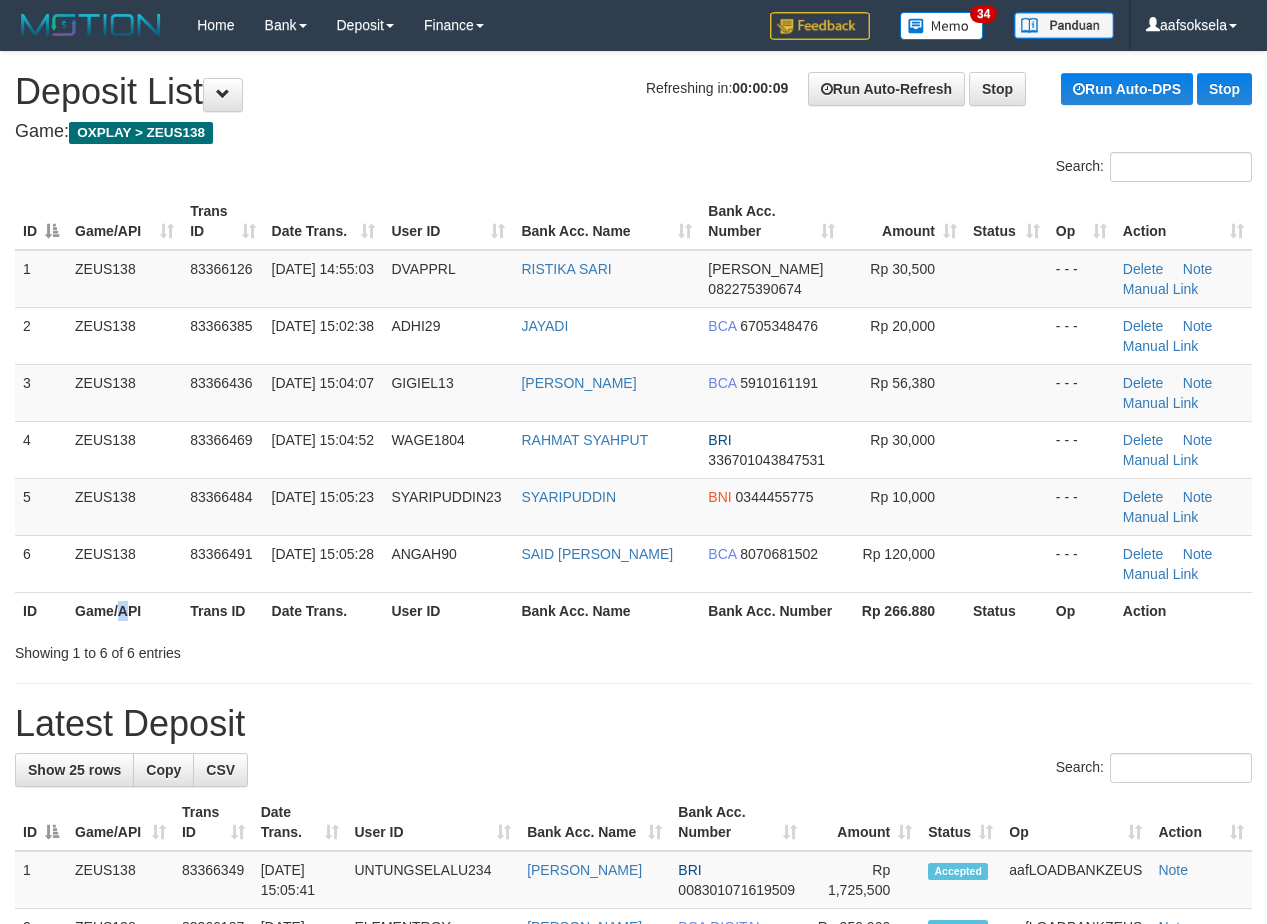 click on "Game/API" at bounding box center (124, 610) 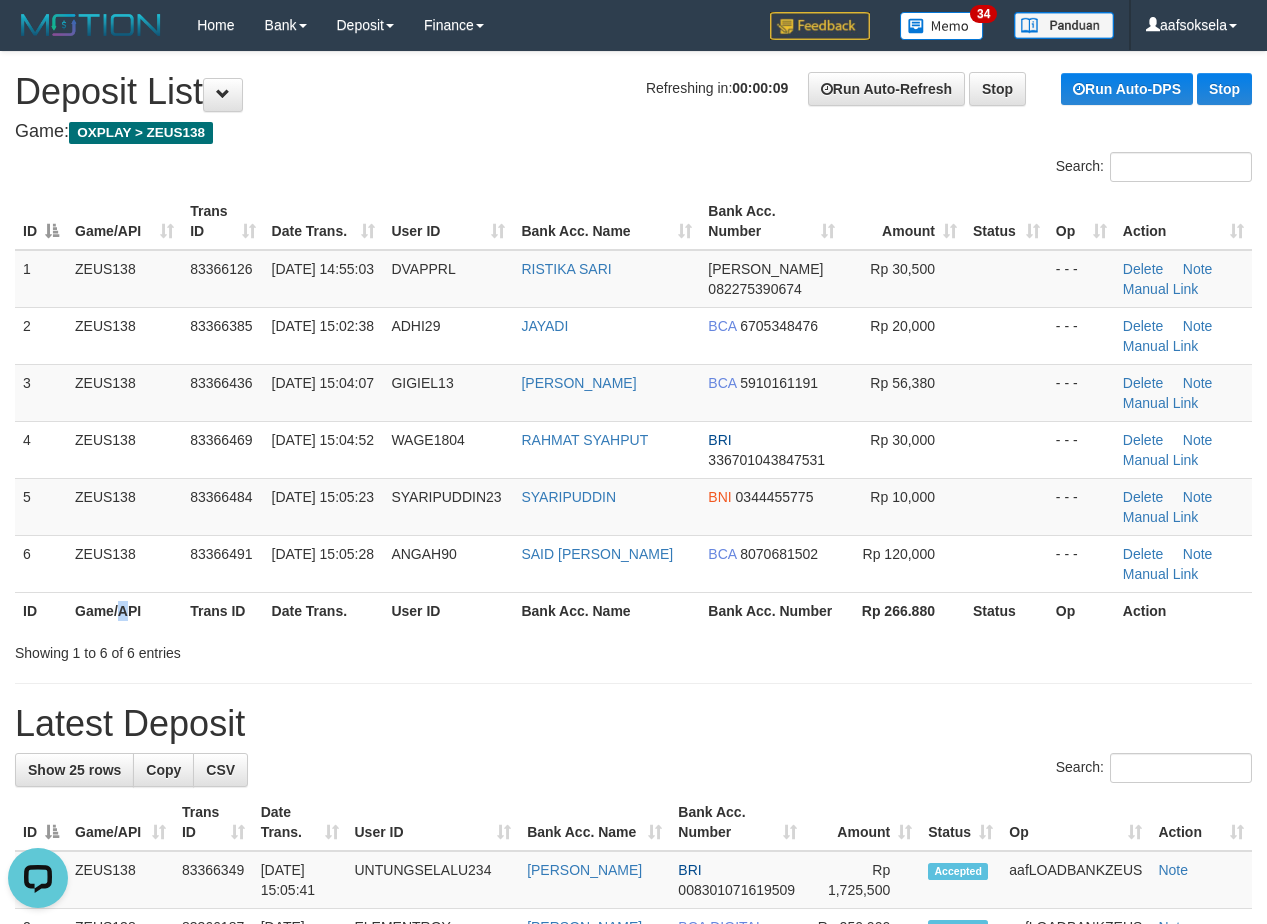 scroll, scrollTop: 0, scrollLeft: 0, axis: both 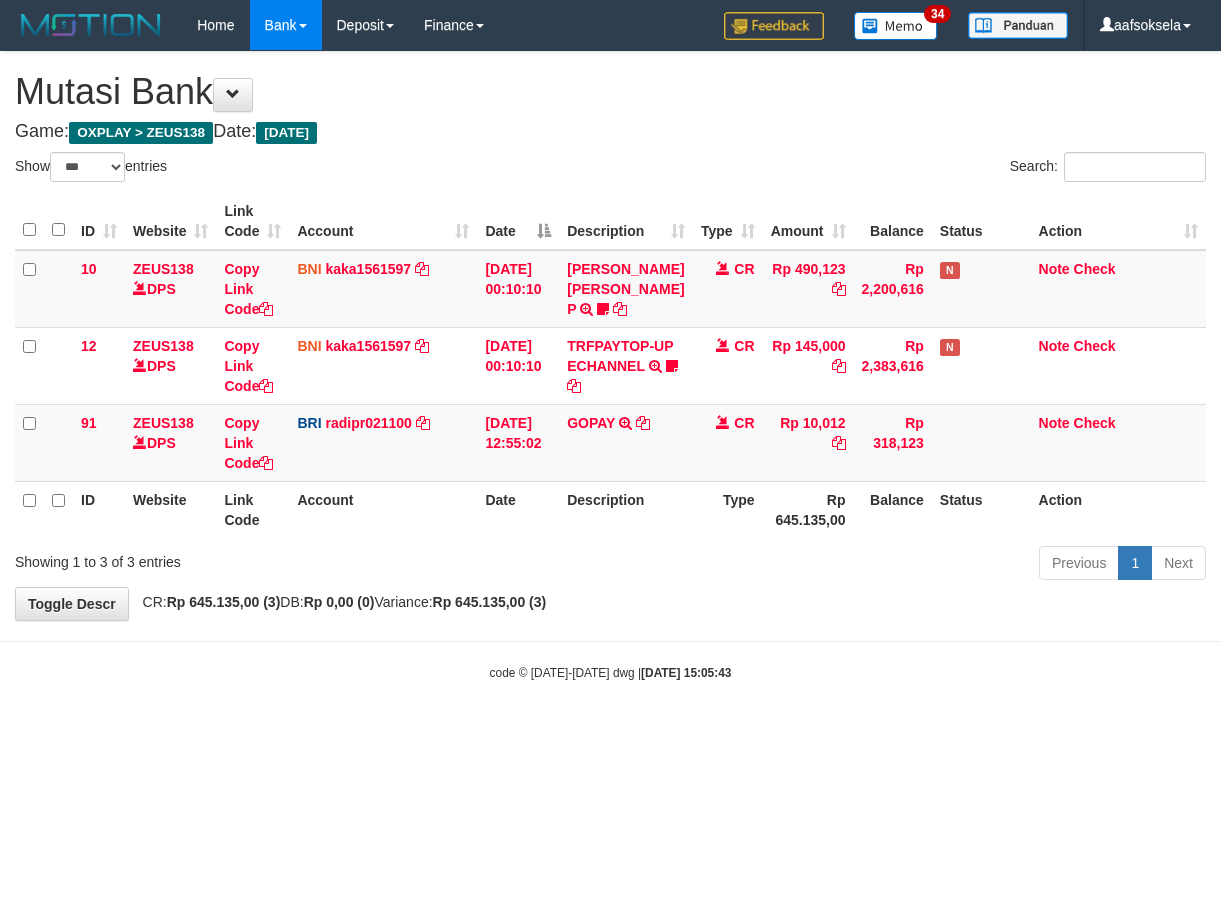 select on "***" 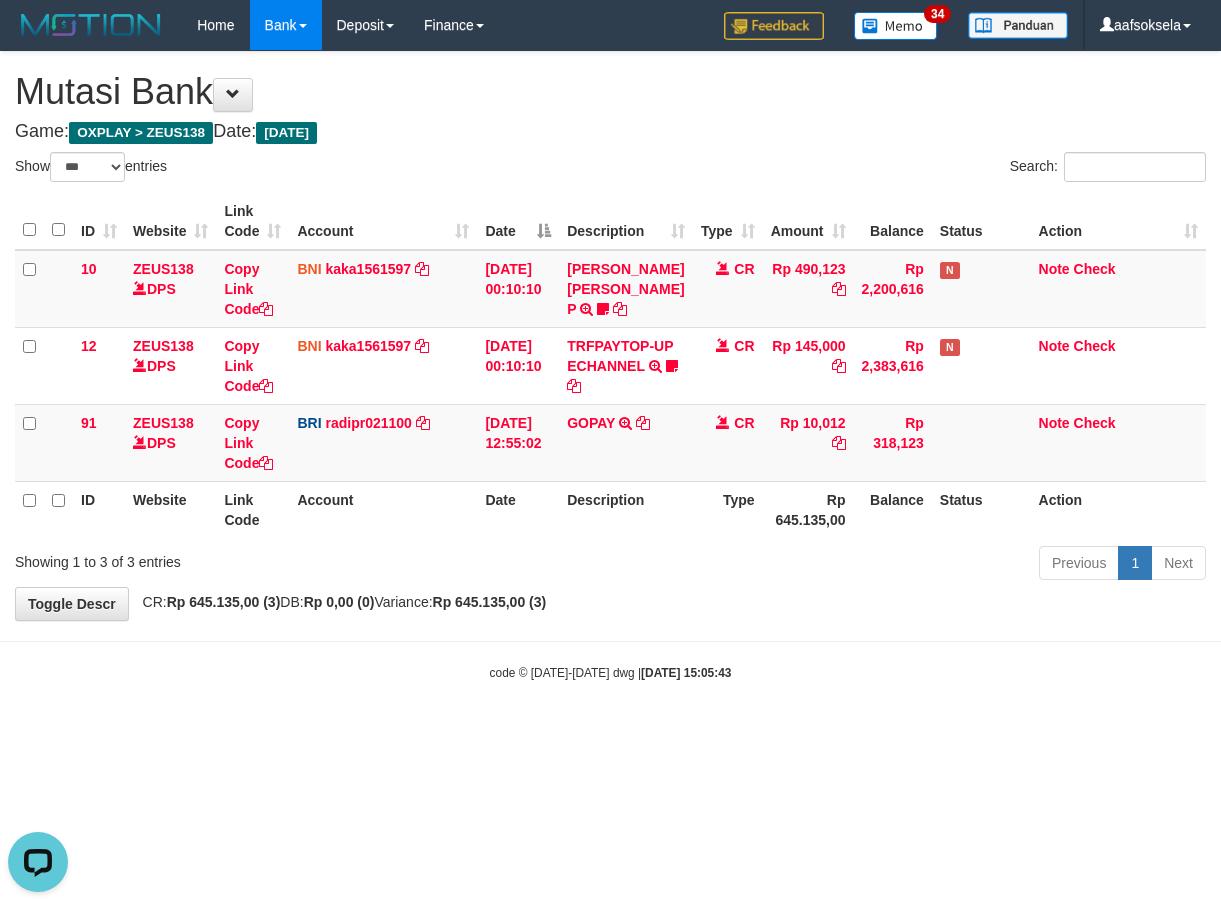 scroll, scrollTop: 0, scrollLeft: 0, axis: both 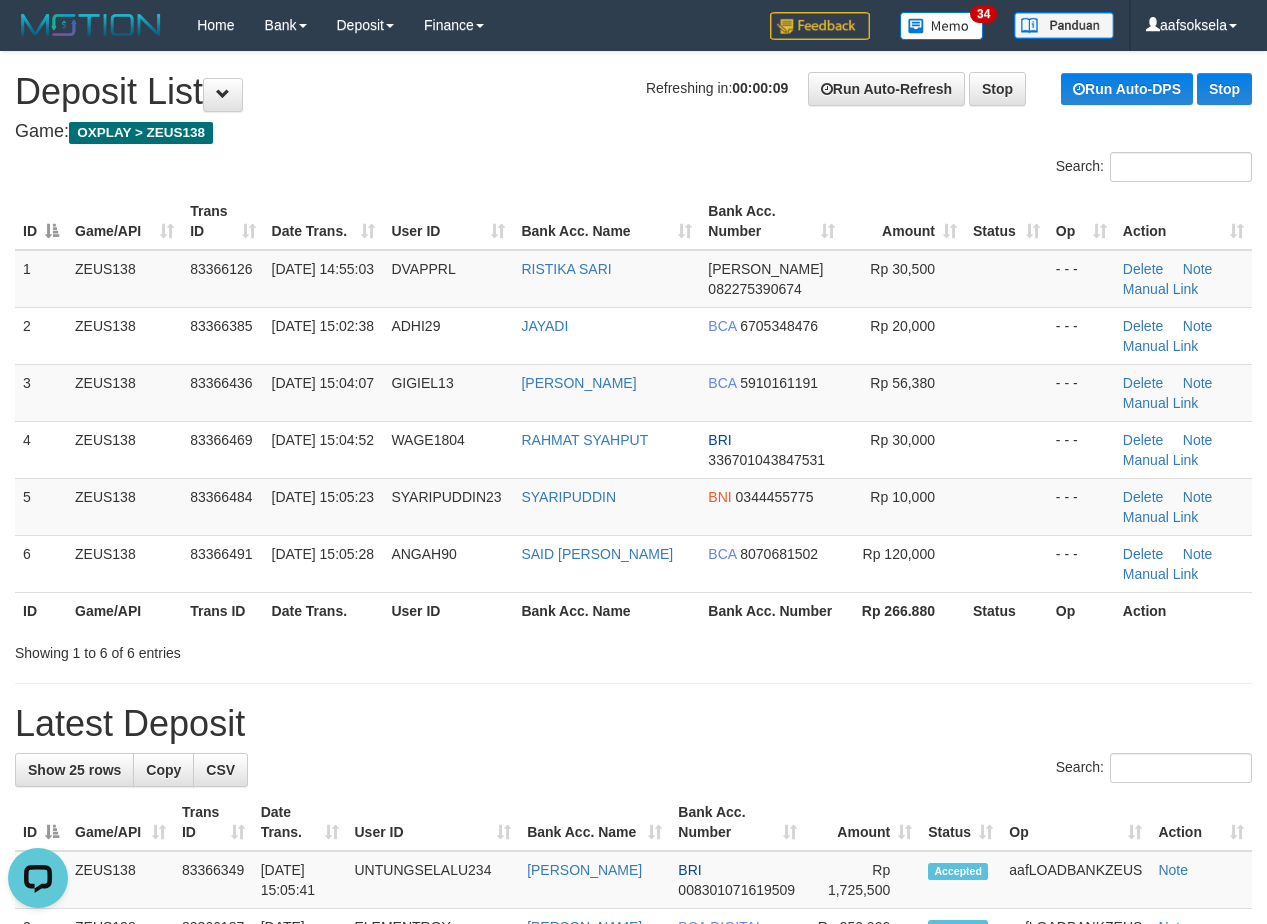 drag, startPoint x: 101, startPoint y: 688, endPoint x: 5, endPoint y: 687, distance: 96.00521 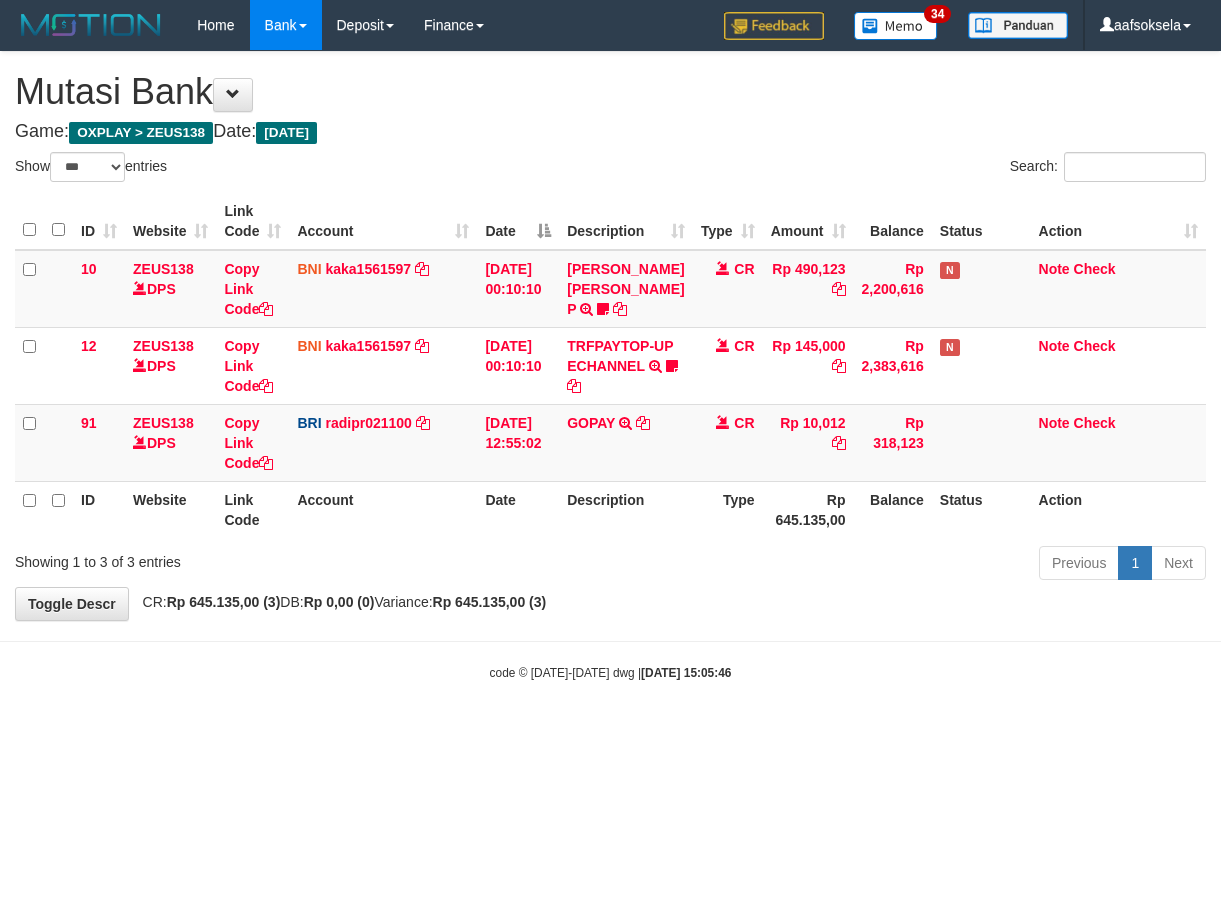 select on "***" 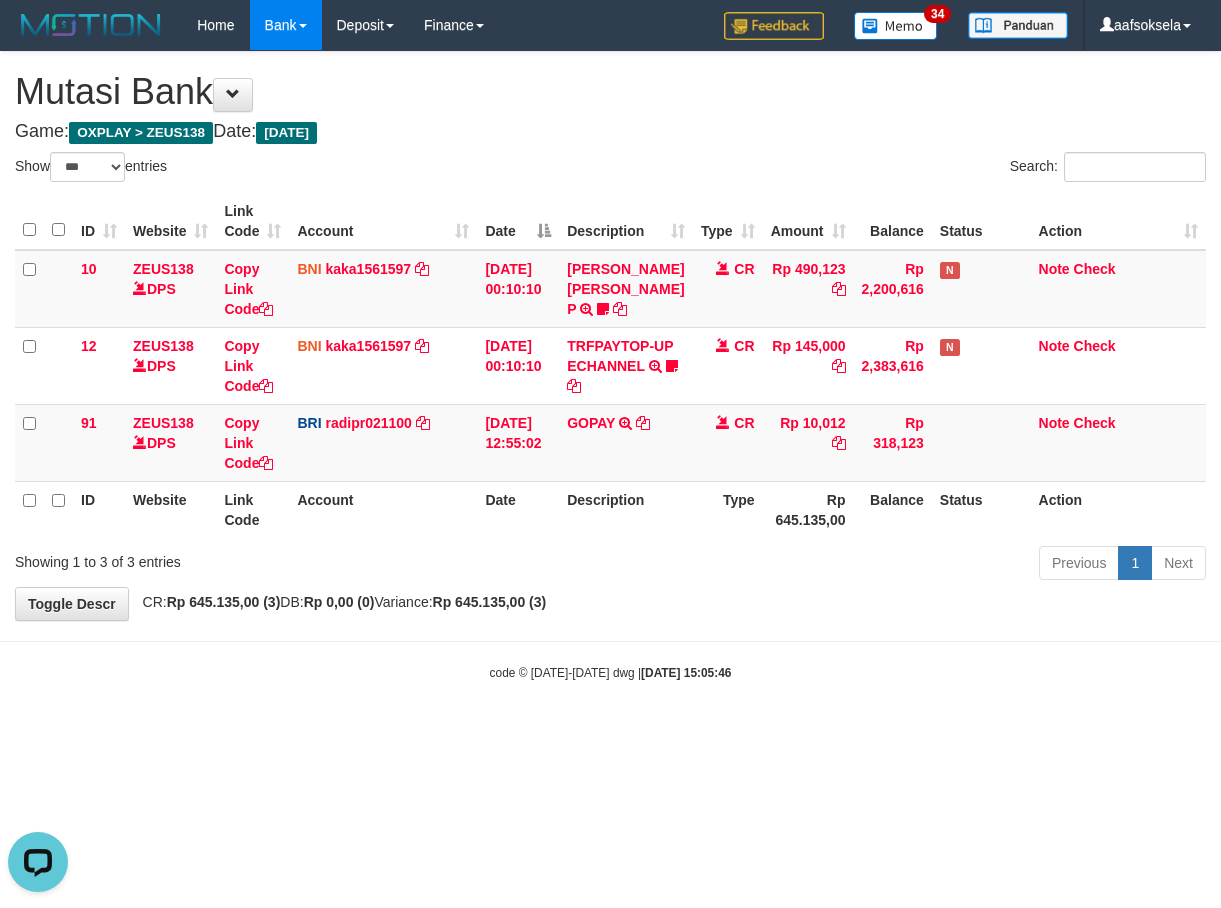 scroll, scrollTop: 0, scrollLeft: 0, axis: both 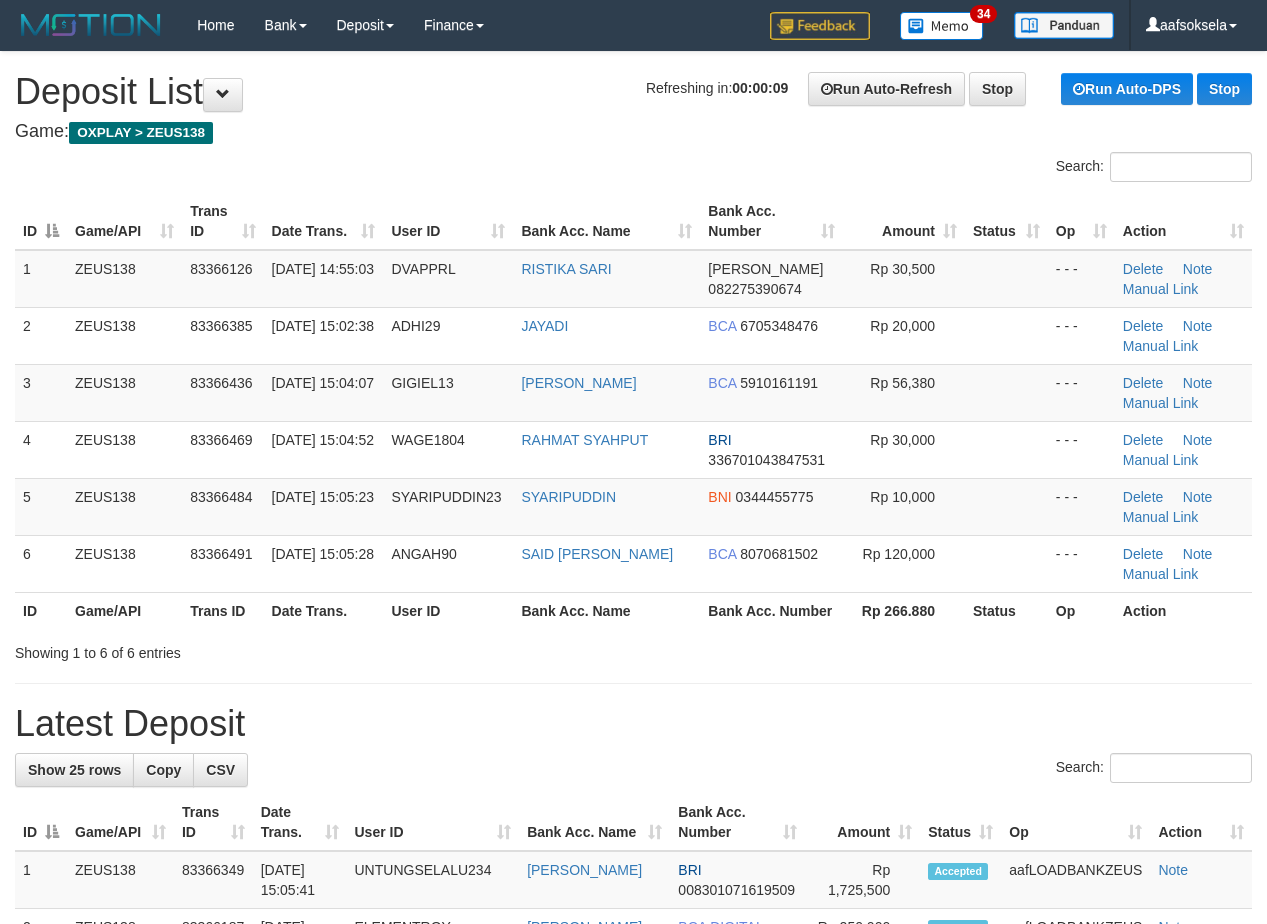 click on "Date Trans." at bounding box center [324, 610] 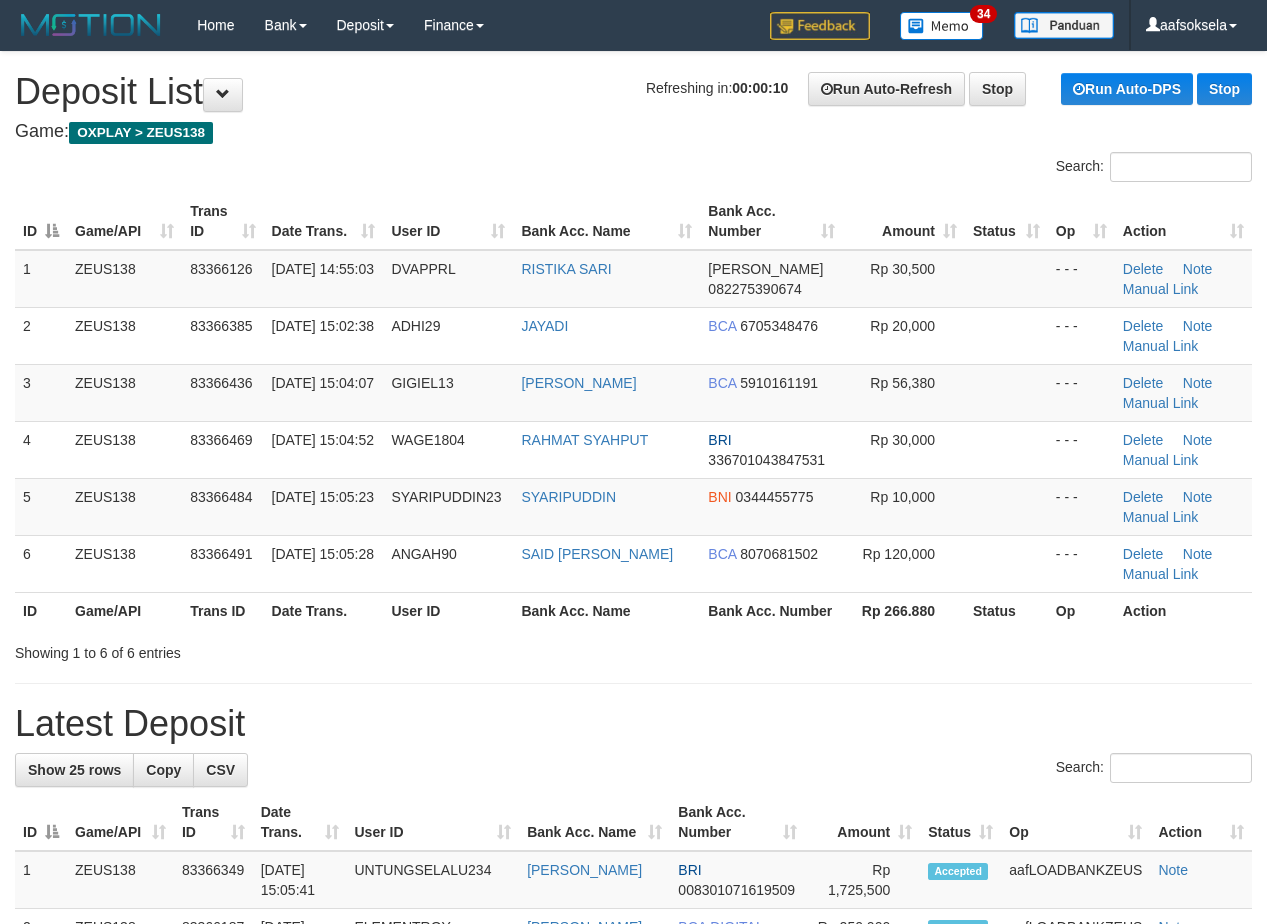 scroll, scrollTop: 0, scrollLeft: 0, axis: both 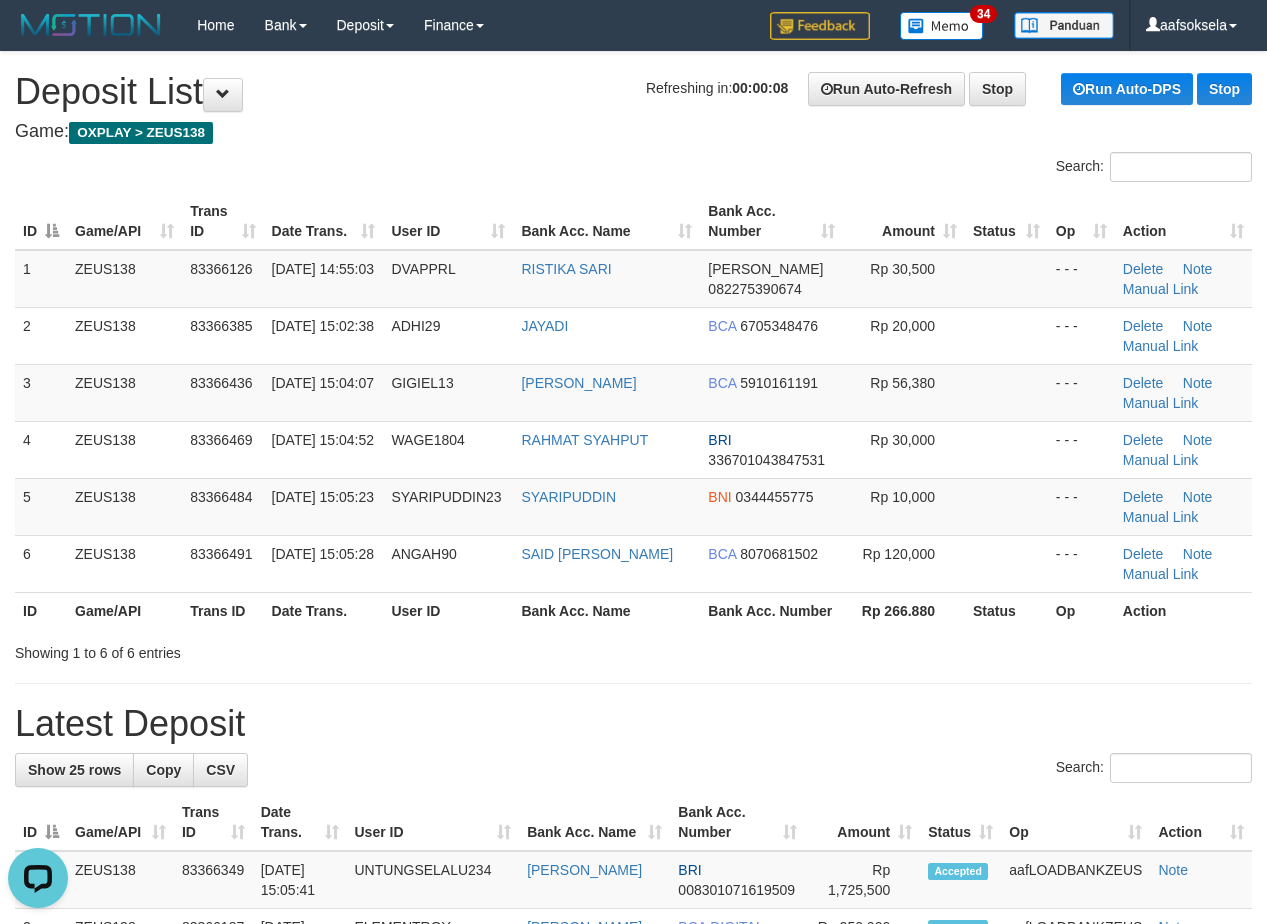 click on "Showing 1 to 6 of 6 entries" at bounding box center (633, 649) 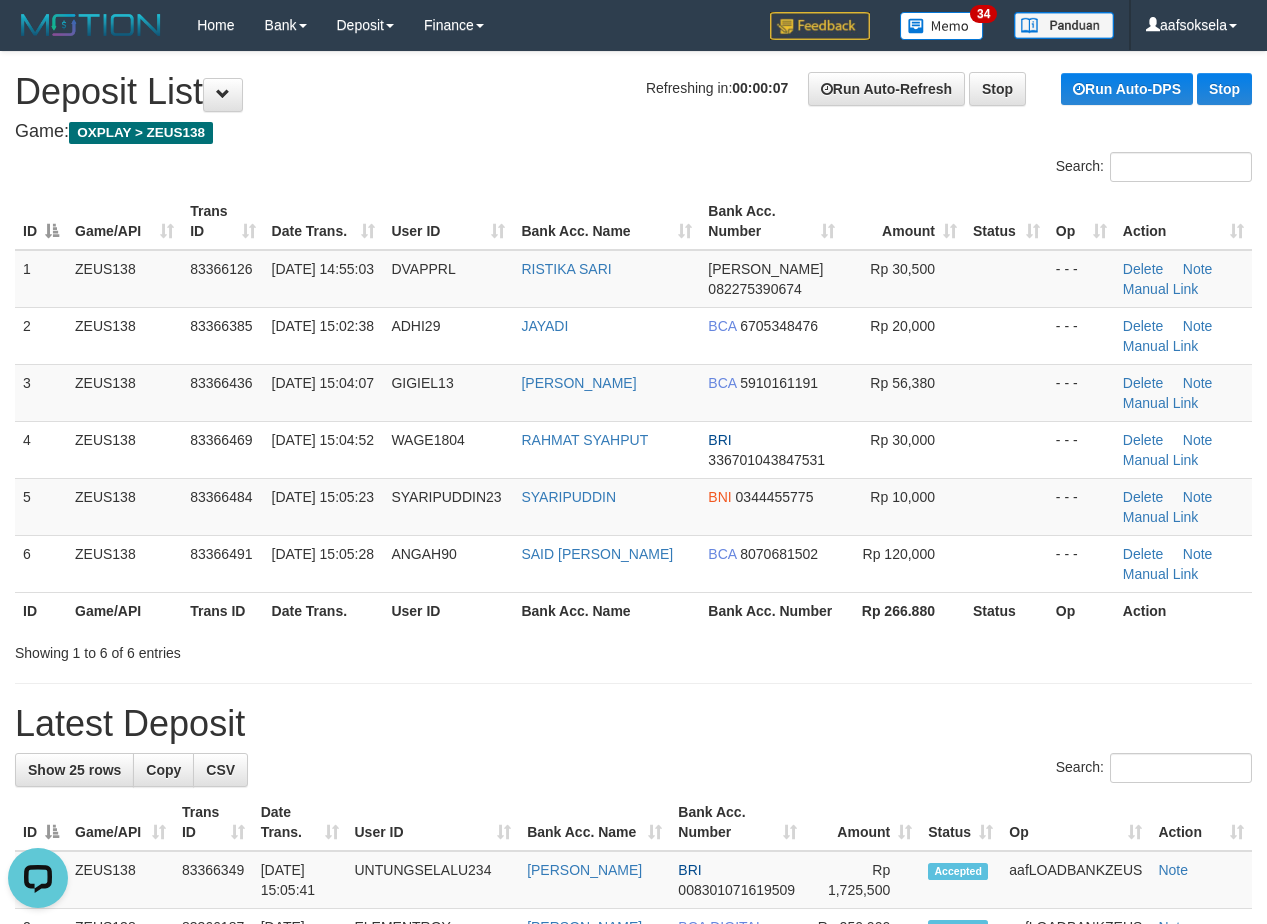 drag, startPoint x: 634, startPoint y: 717, endPoint x: 1, endPoint y: 620, distance: 640.3889 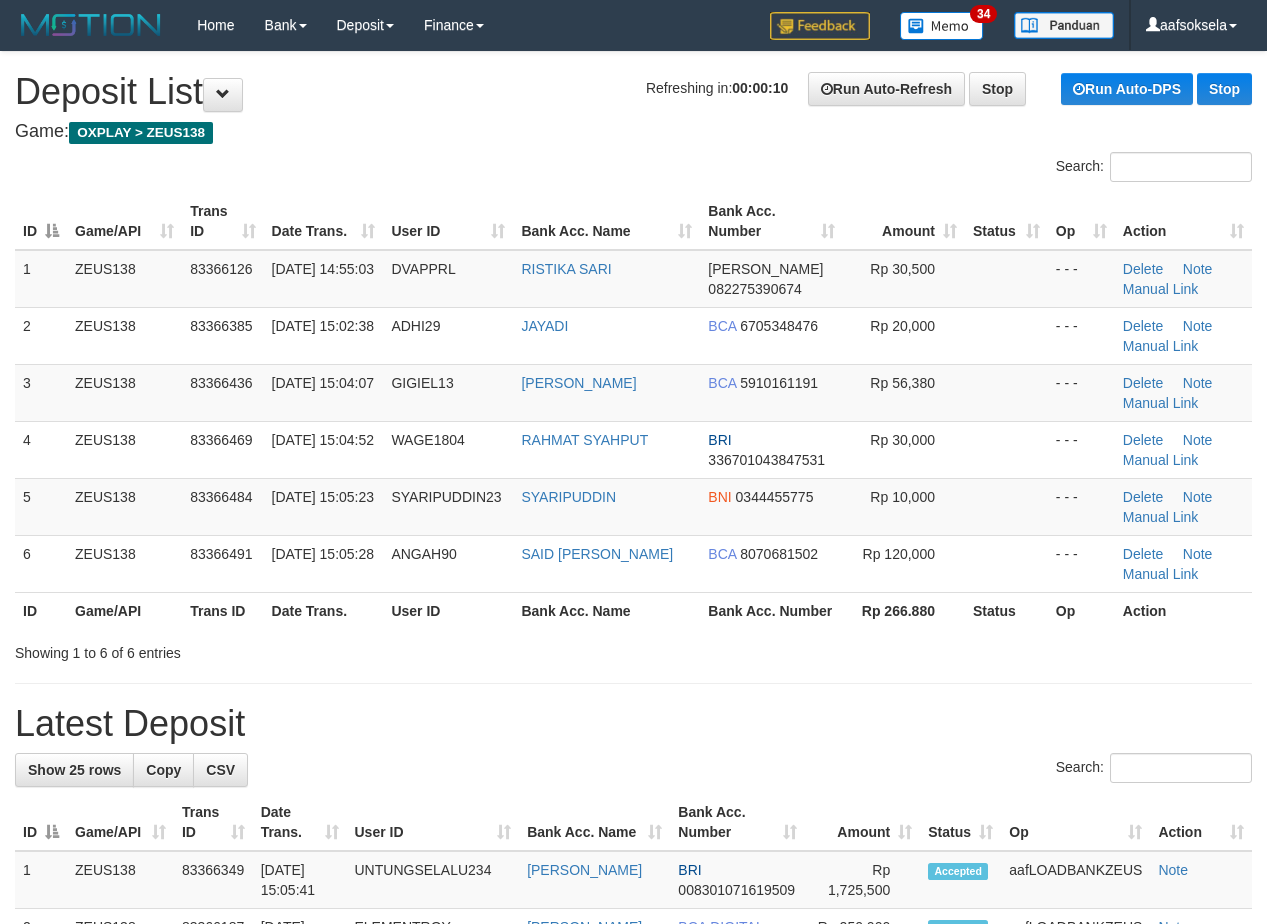 scroll, scrollTop: 0, scrollLeft: 0, axis: both 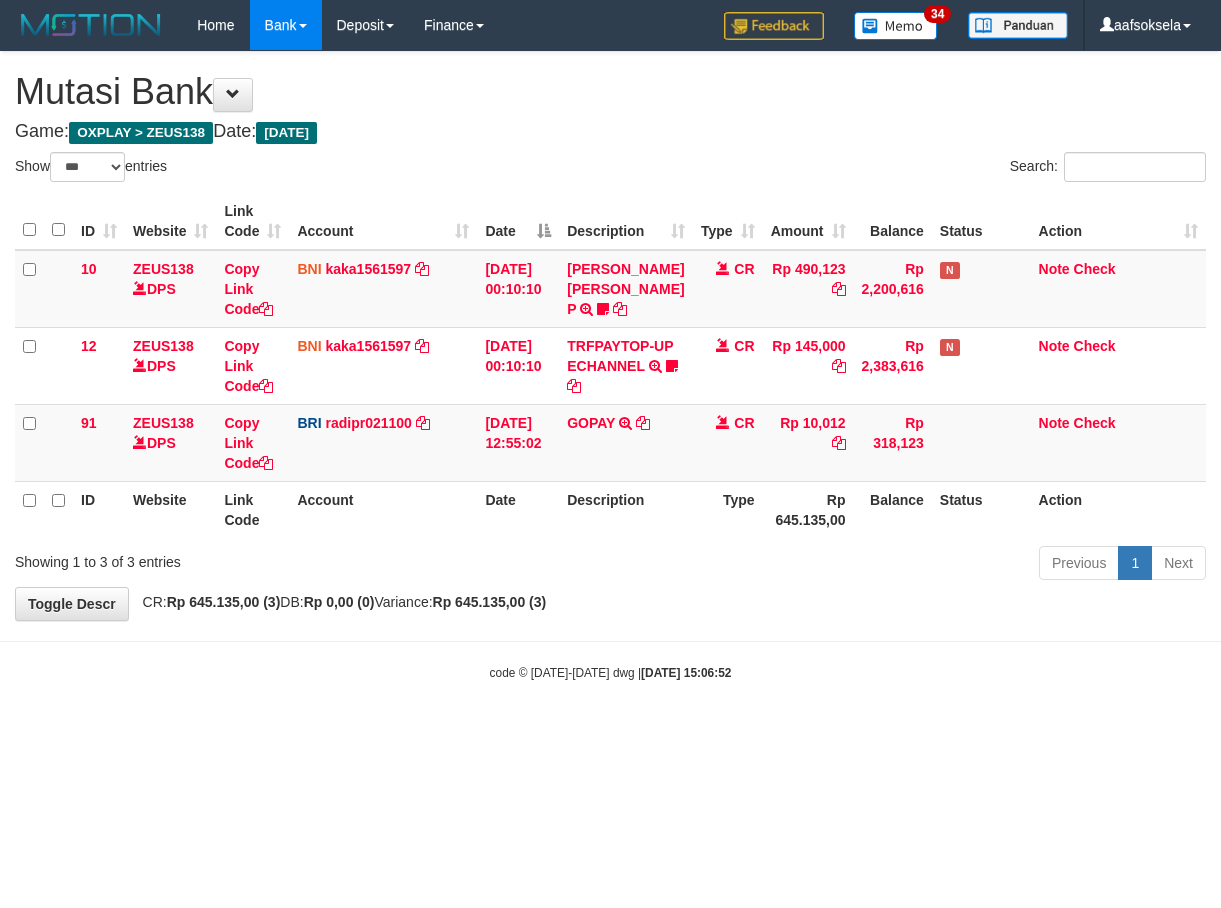 select on "***" 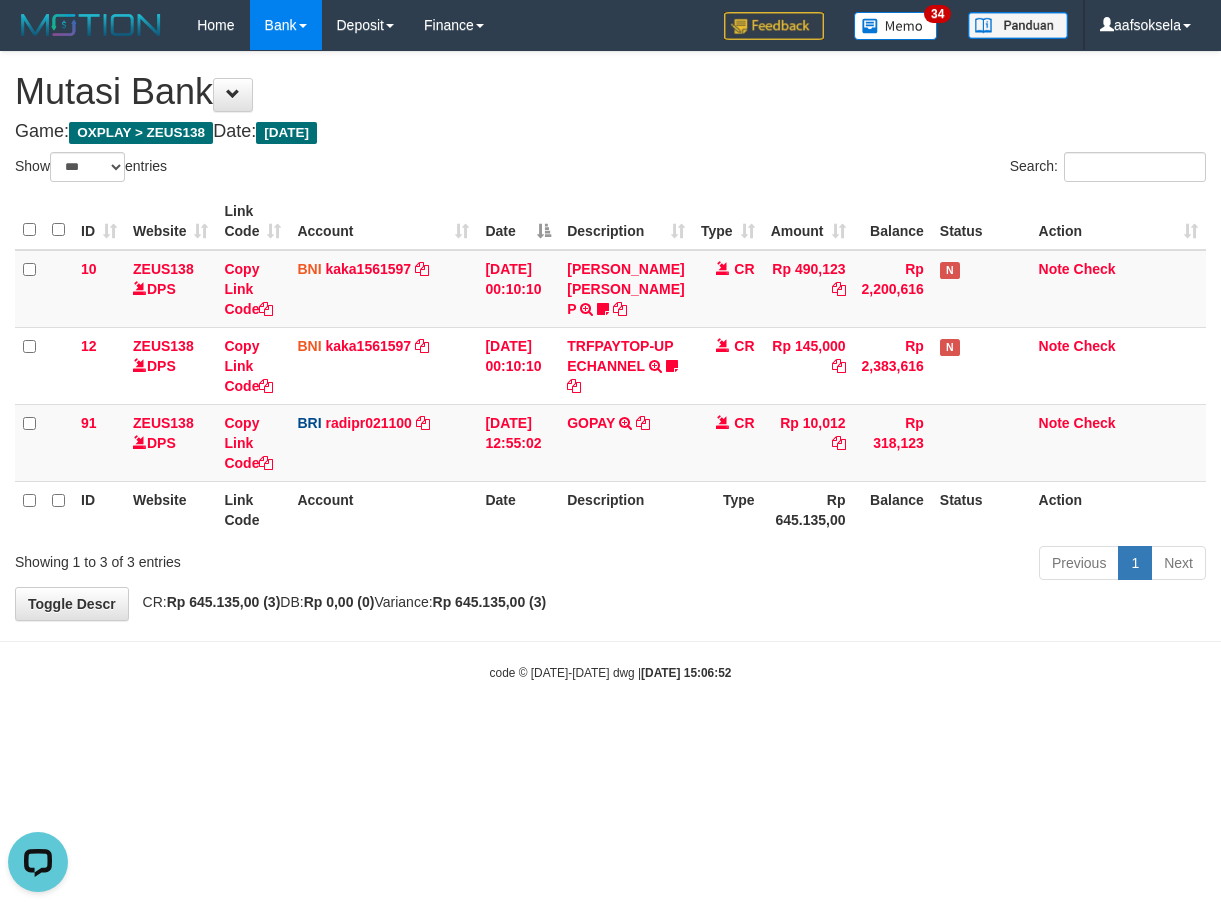 scroll, scrollTop: 0, scrollLeft: 0, axis: both 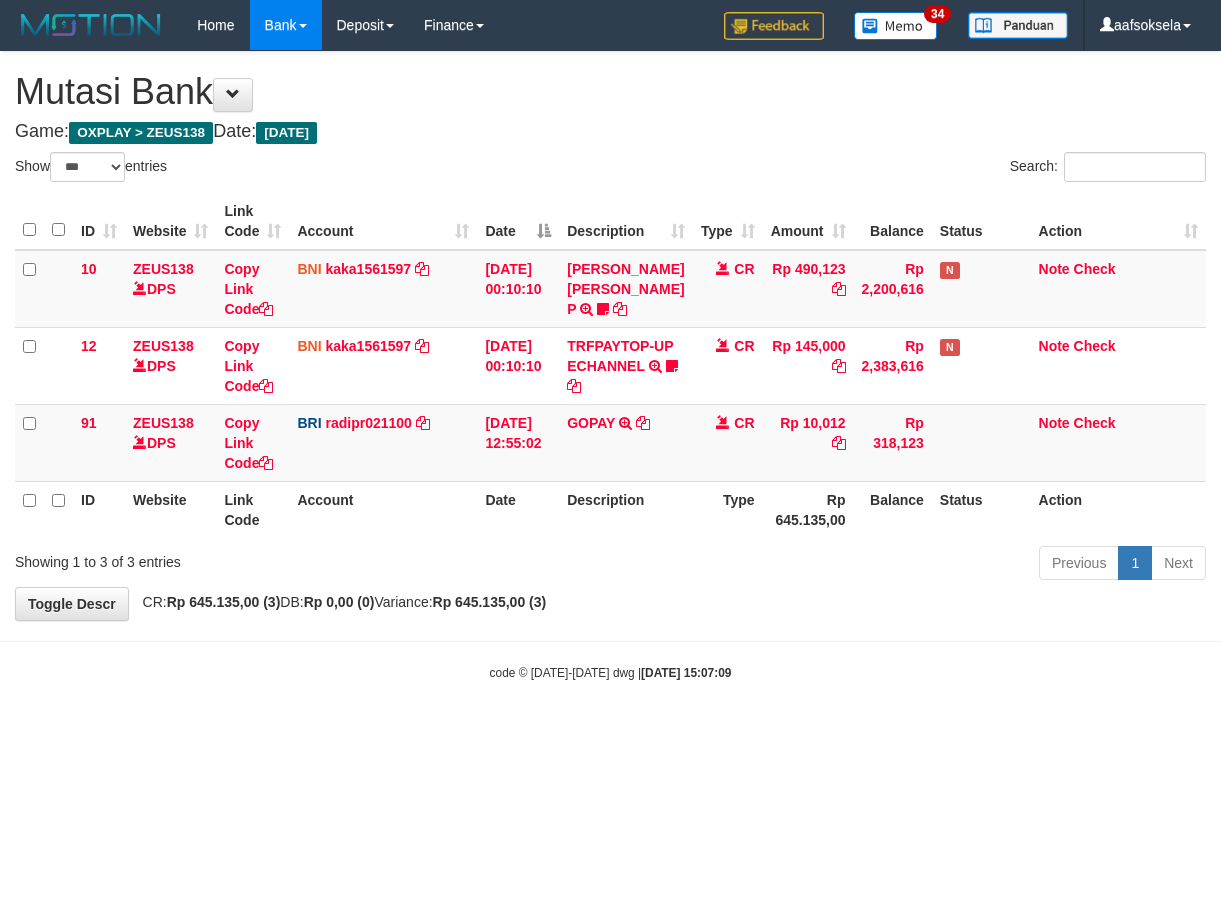 select on "***" 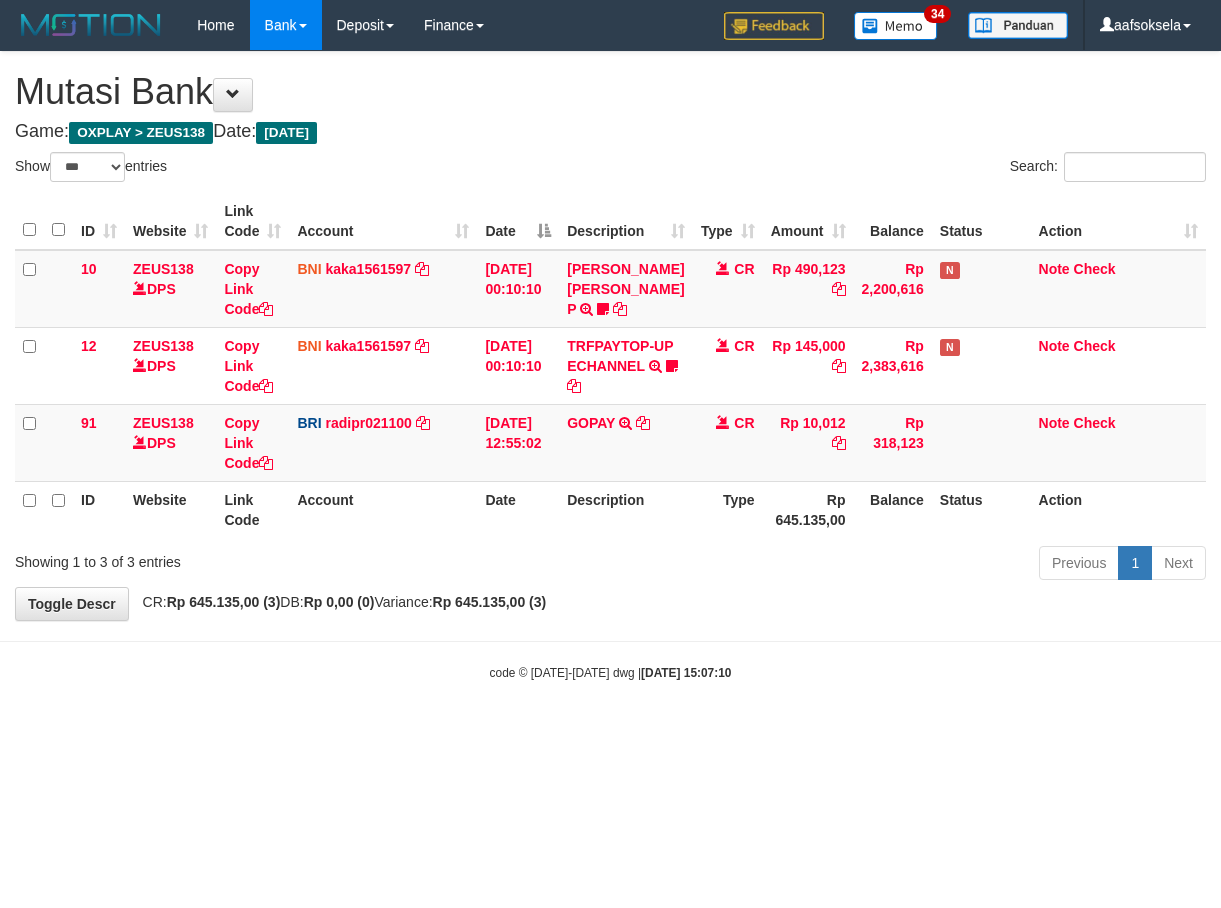 select on "***" 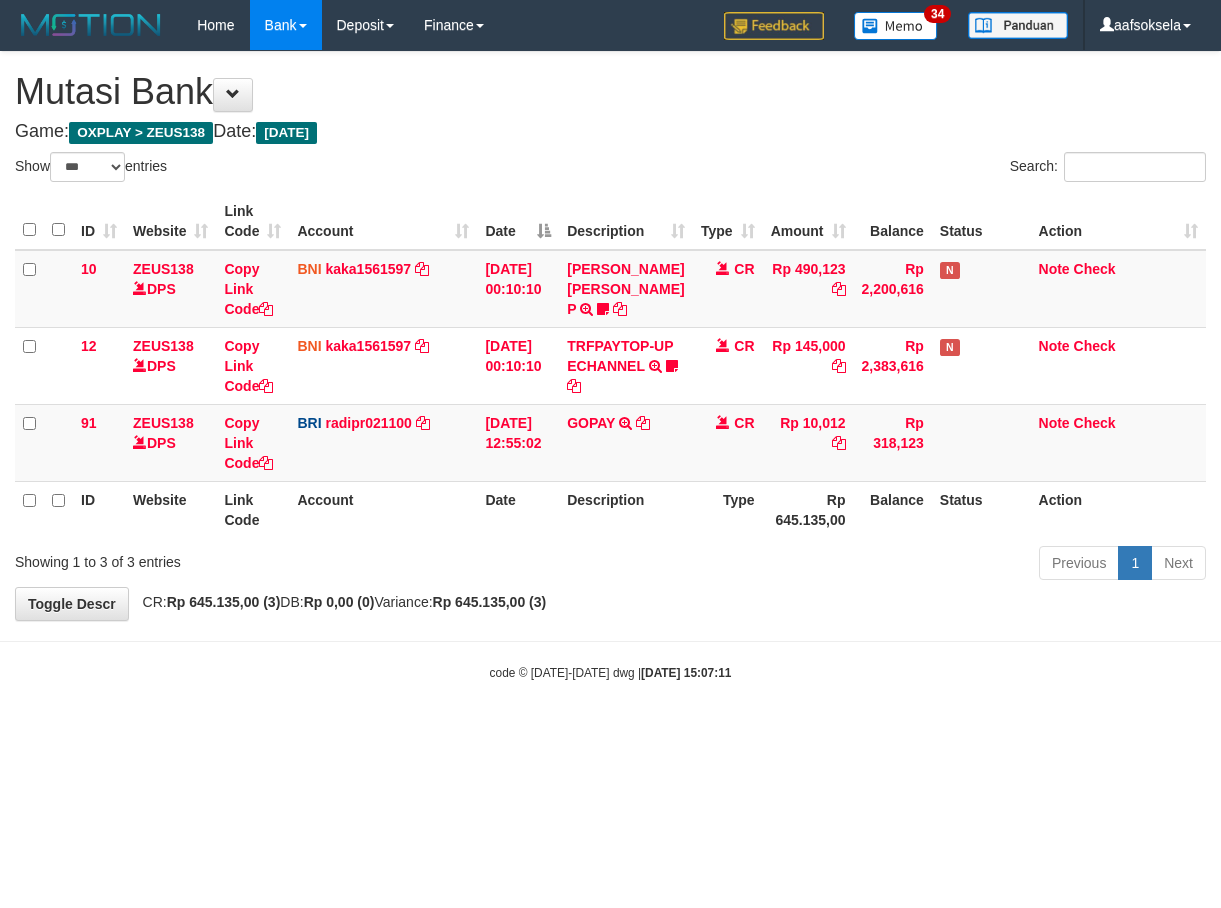 select on "***" 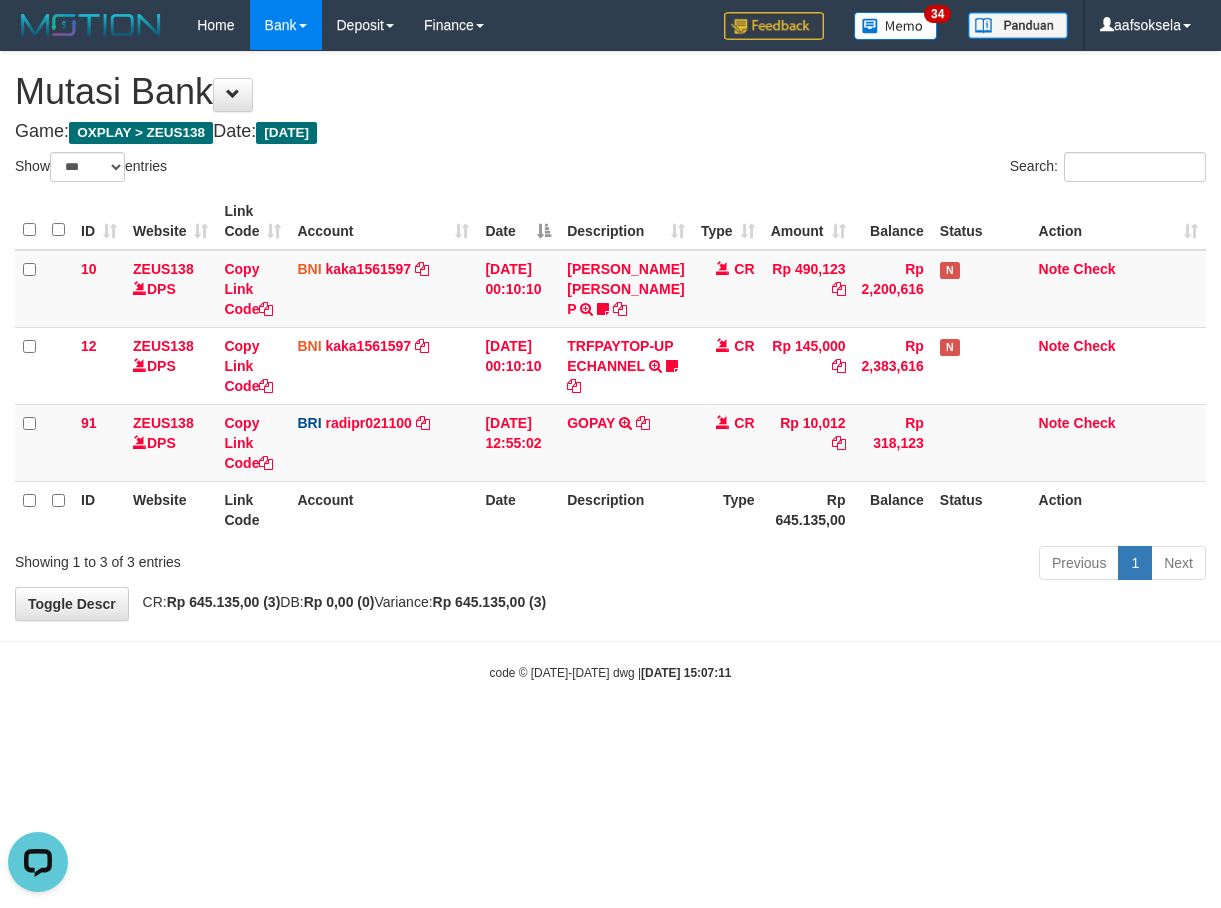 scroll, scrollTop: 0, scrollLeft: 0, axis: both 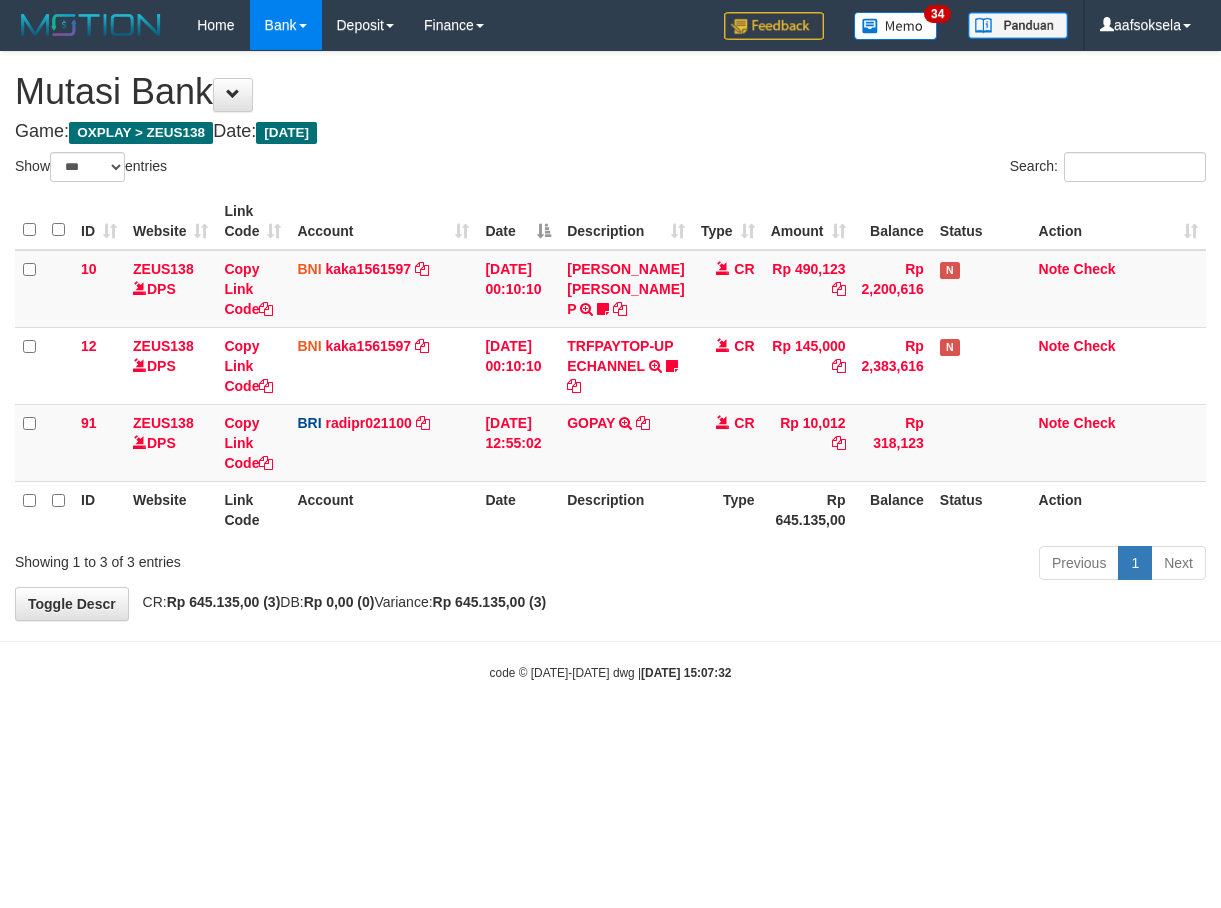 select on "***" 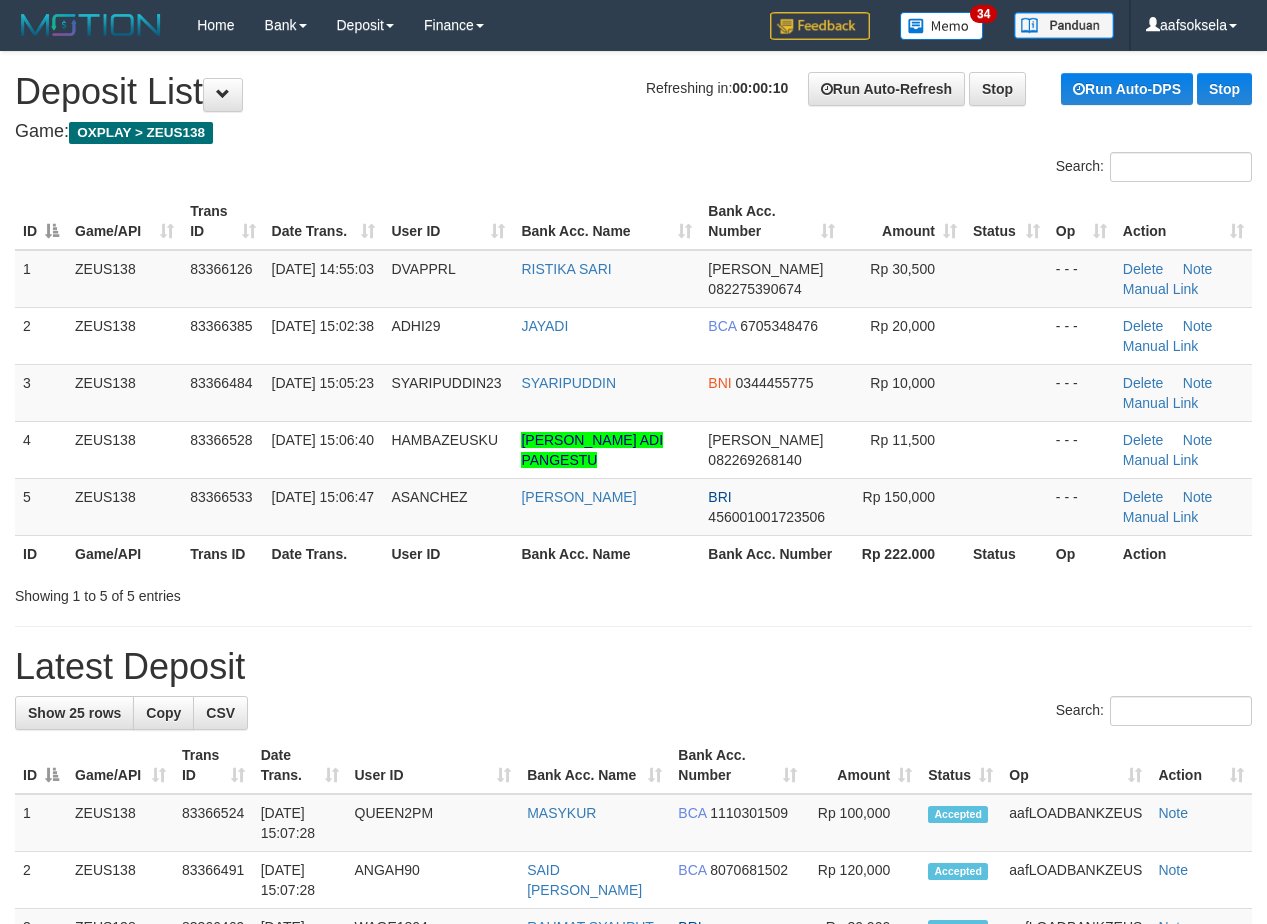 scroll, scrollTop: 0, scrollLeft: 0, axis: both 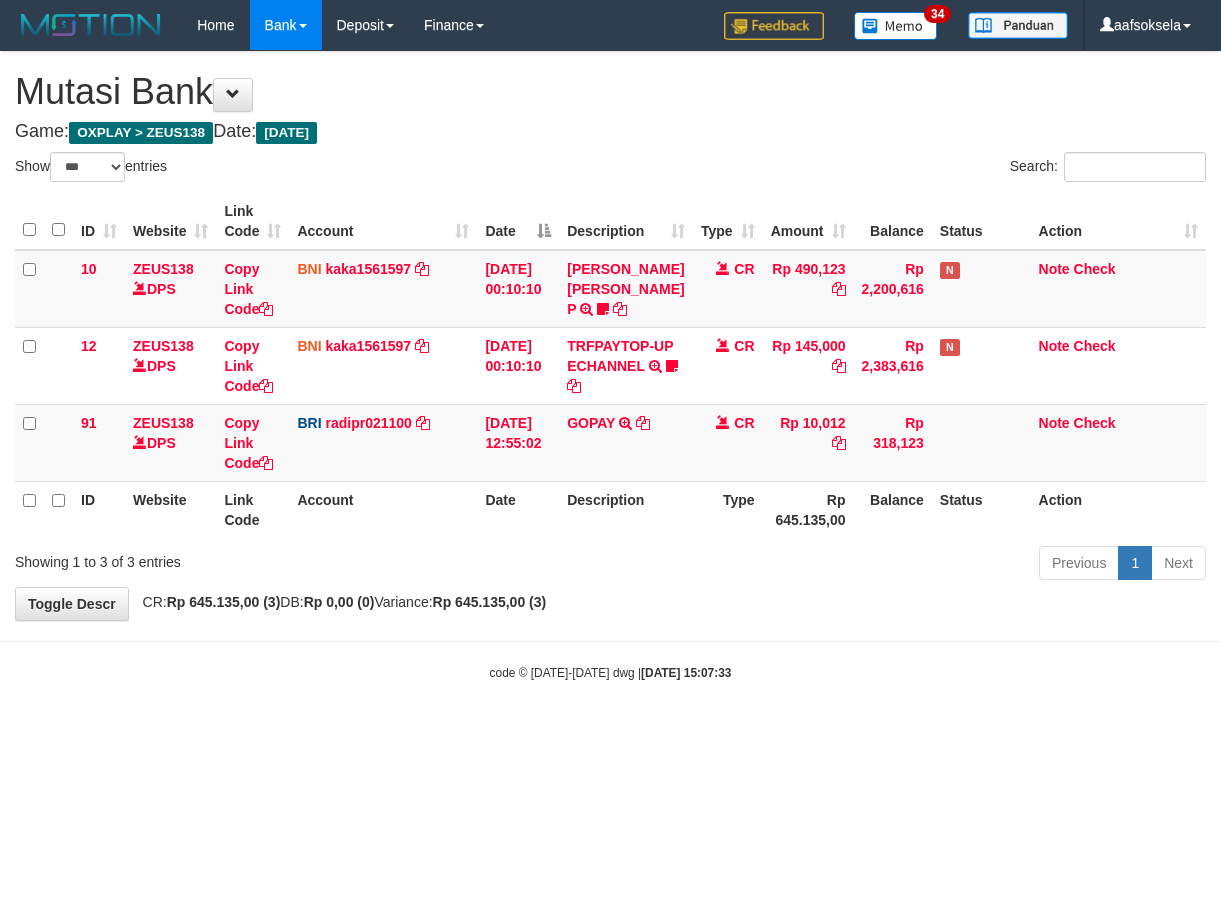 select on "***" 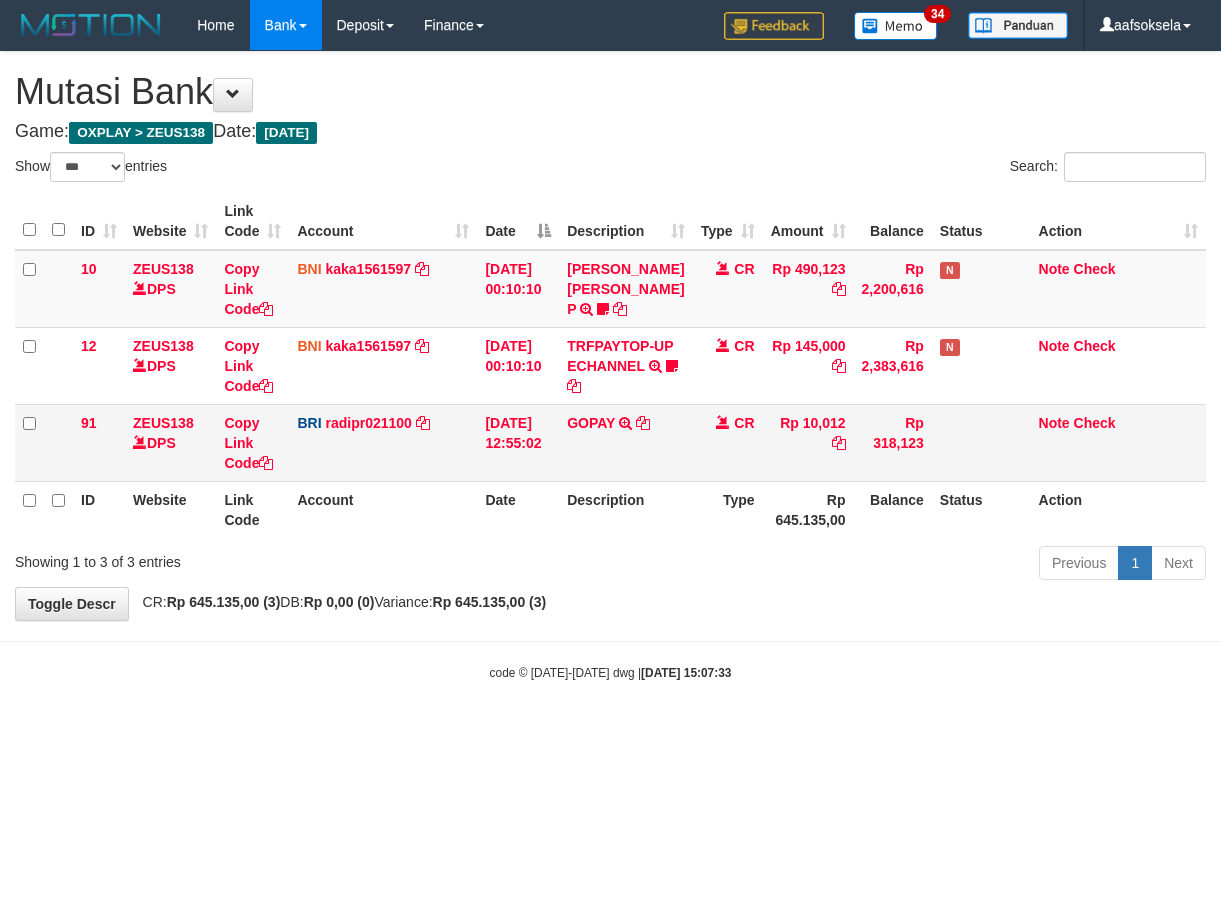 scroll, scrollTop: 0, scrollLeft: 0, axis: both 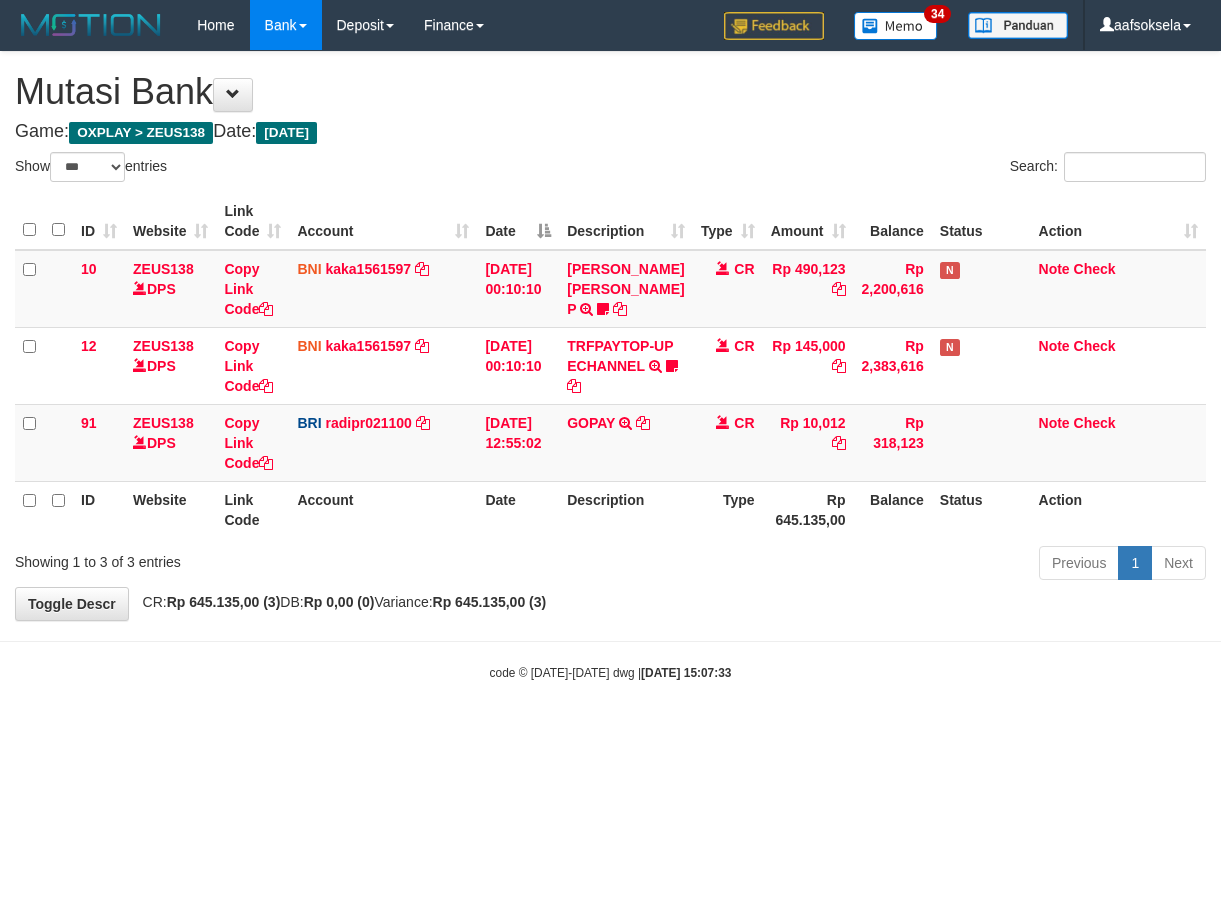 select on "***" 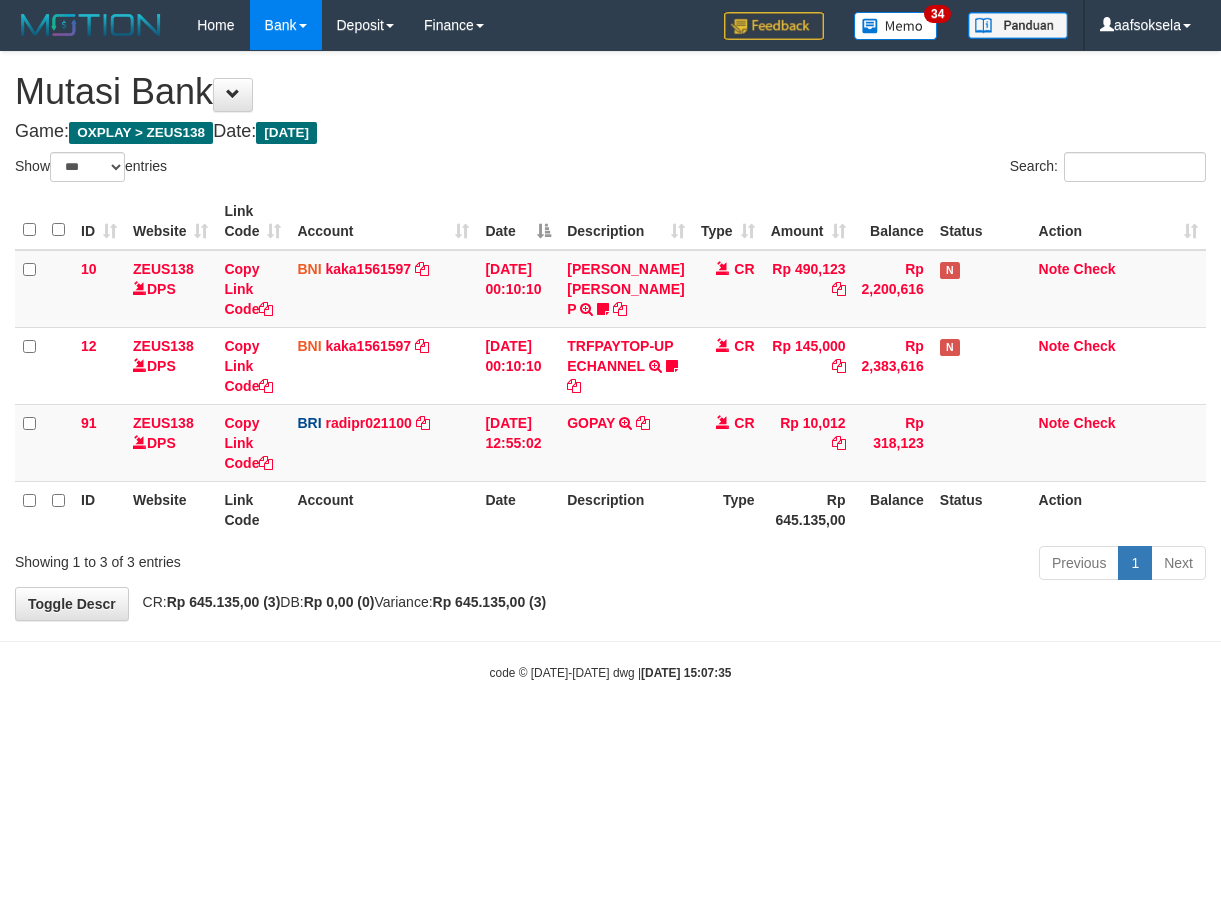 select on "***" 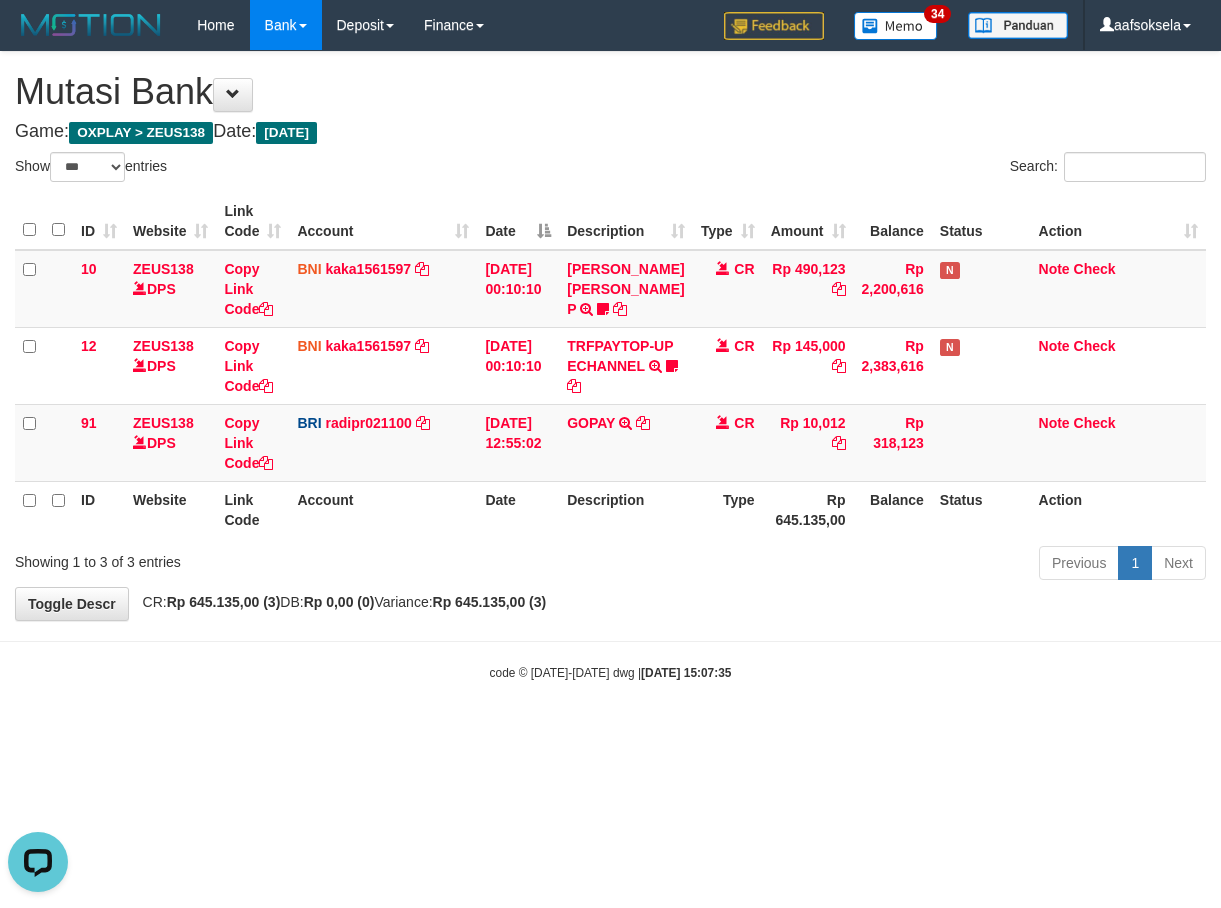 scroll, scrollTop: 0, scrollLeft: 0, axis: both 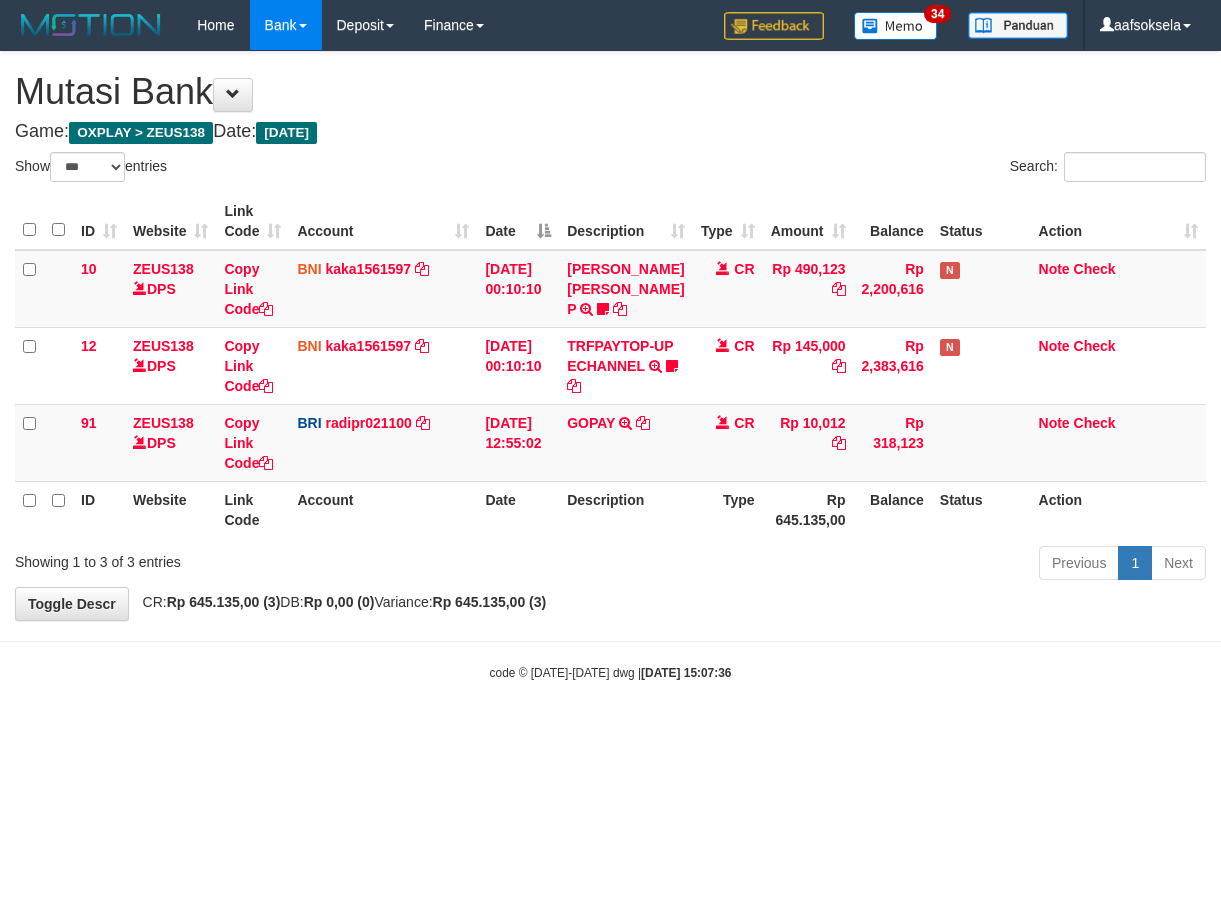 select on "***" 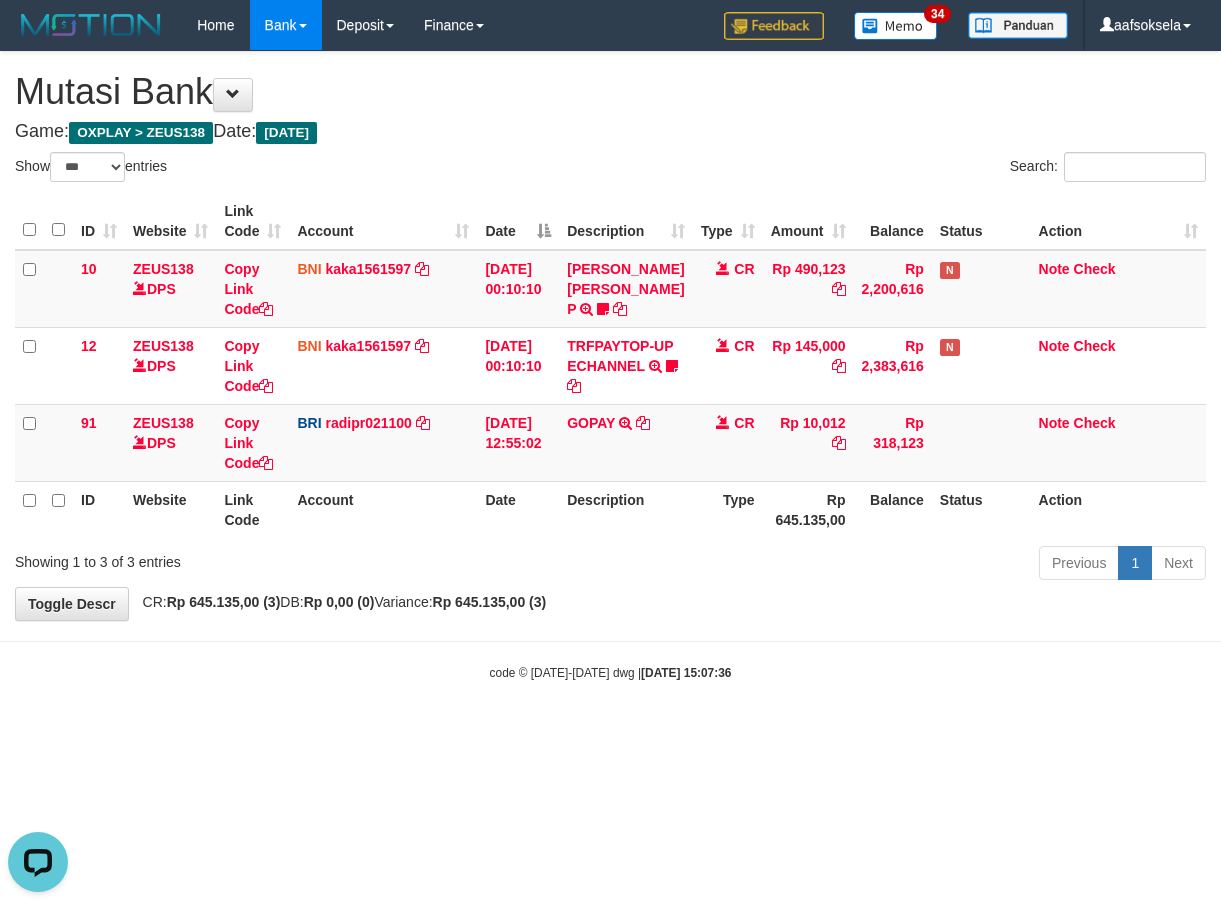 scroll, scrollTop: 0, scrollLeft: 0, axis: both 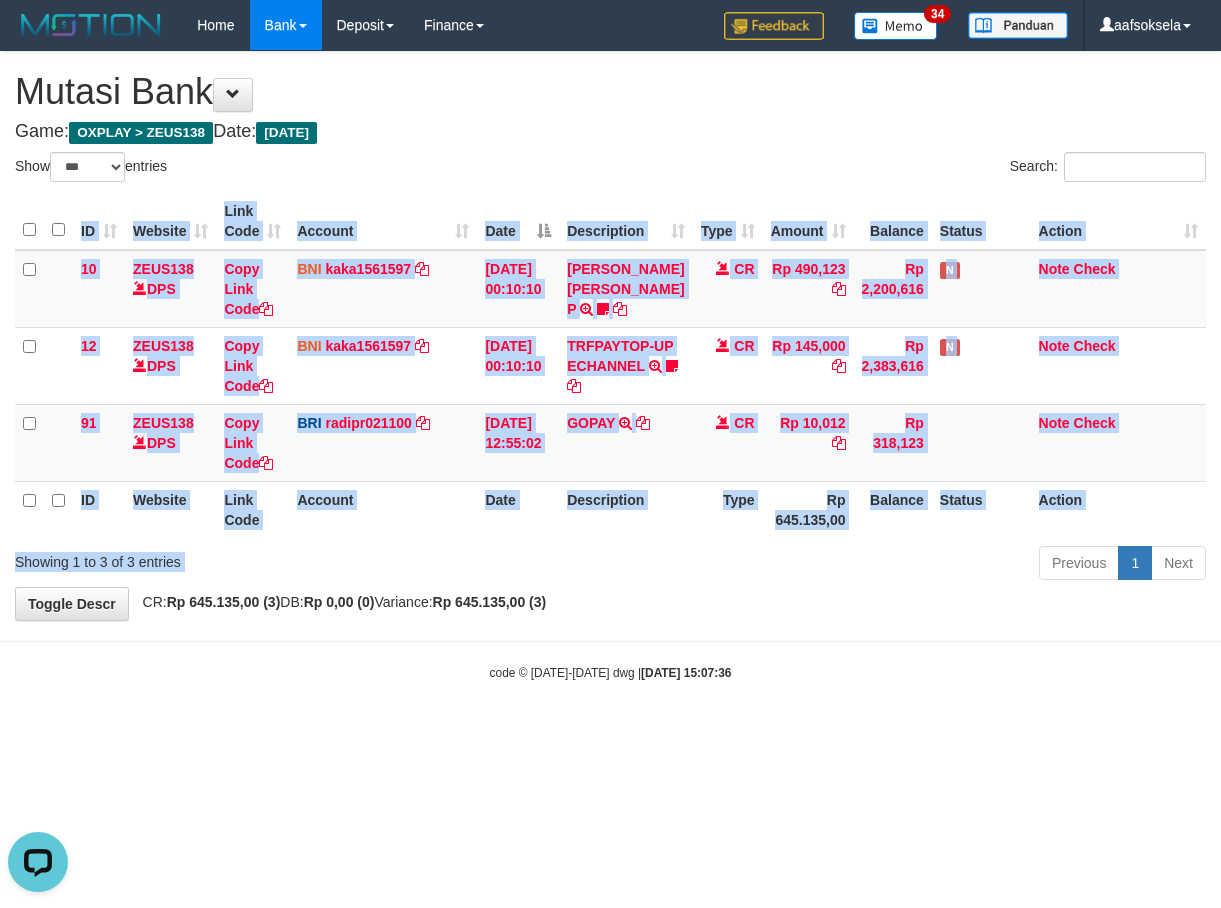 drag, startPoint x: 621, startPoint y: 562, endPoint x: 676, endPoint y: 585, distance: 59.615433 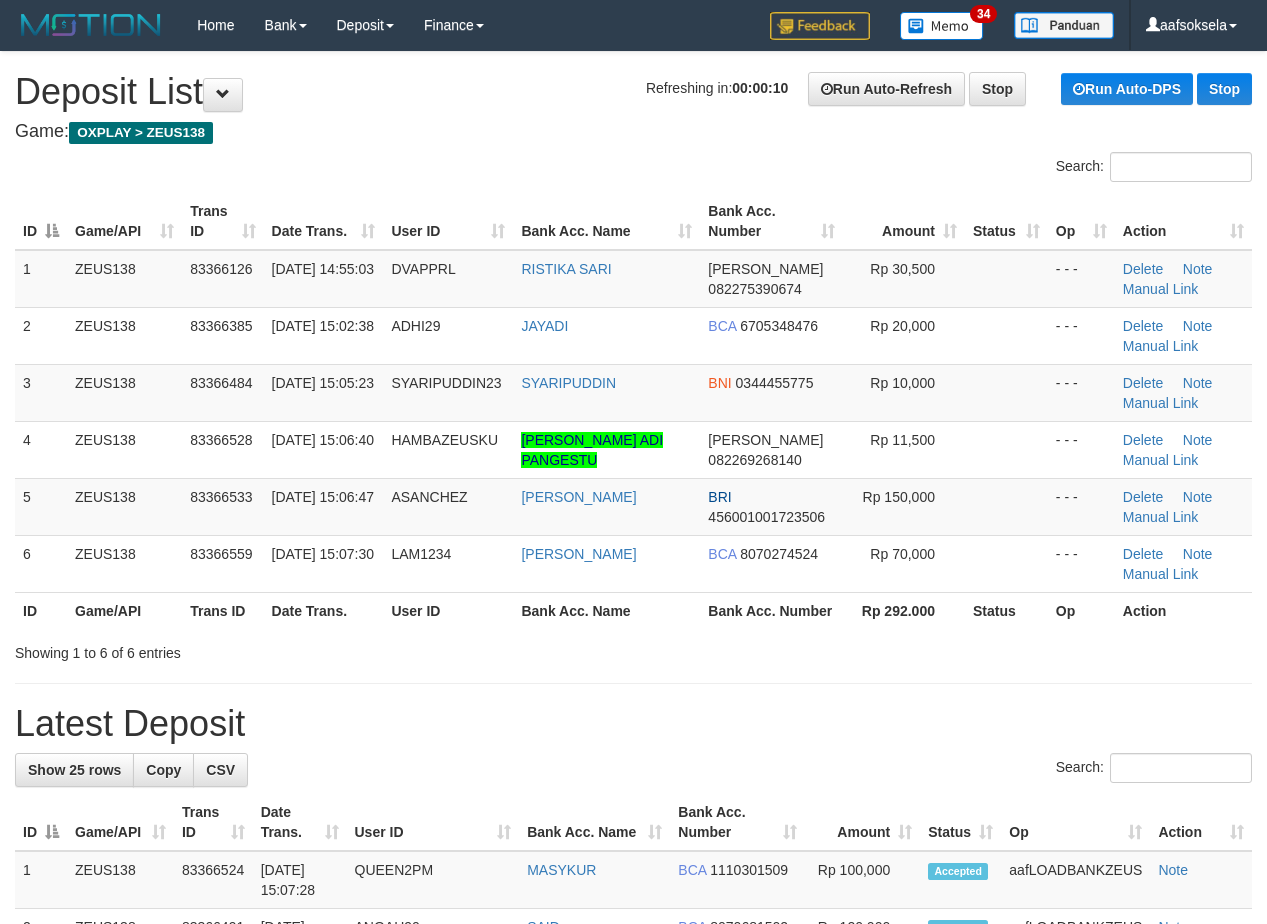 scroll, scrollTop: 0, scrollLeft: 0, axis: both 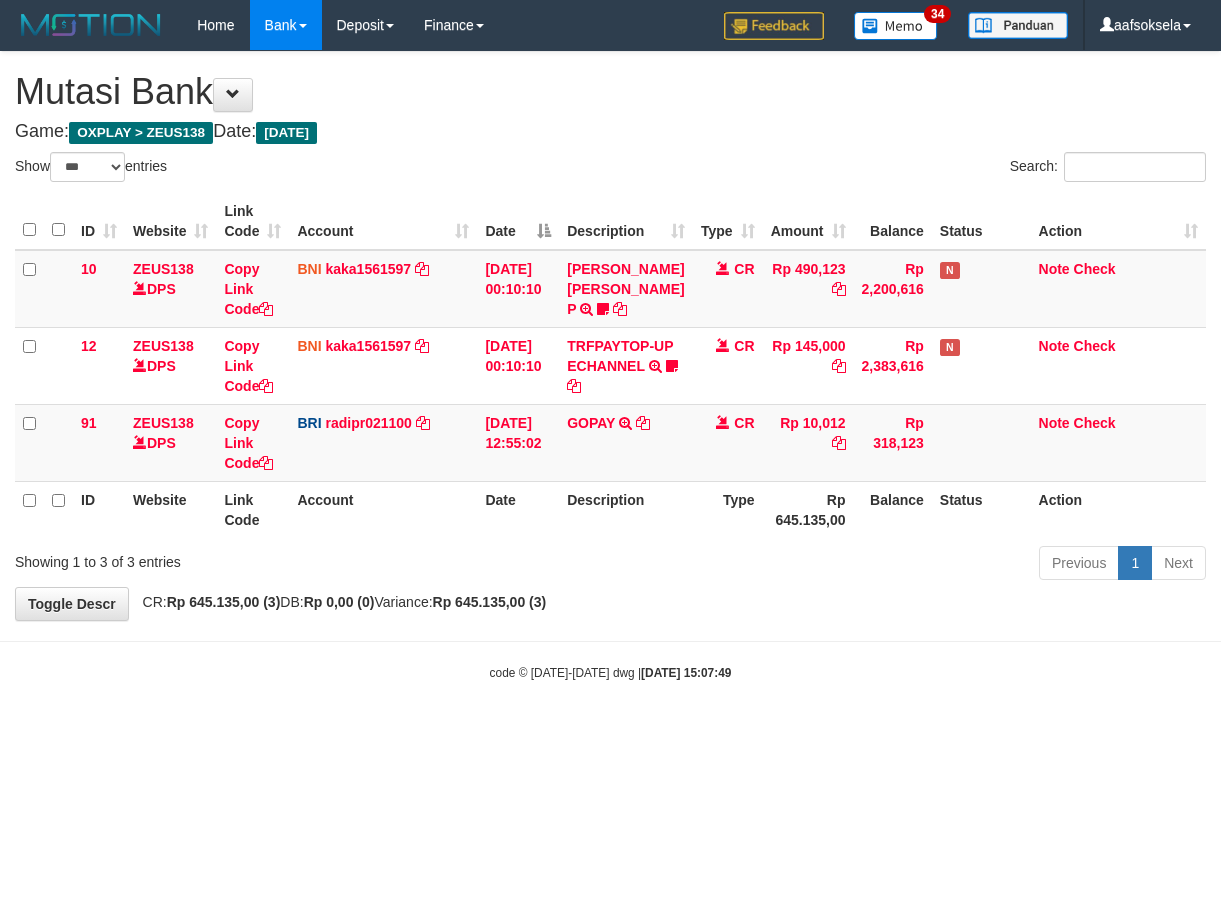 select on "***" 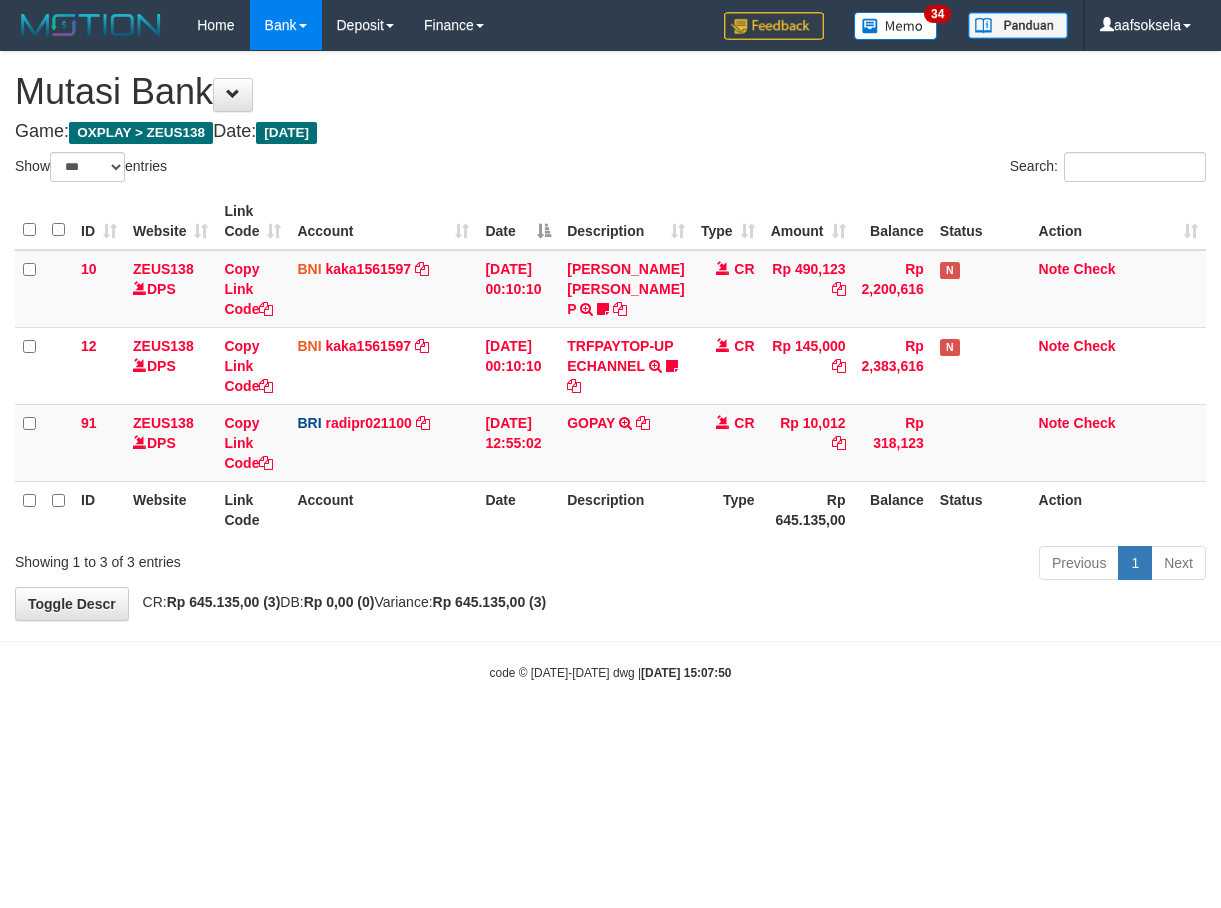 select on "***" 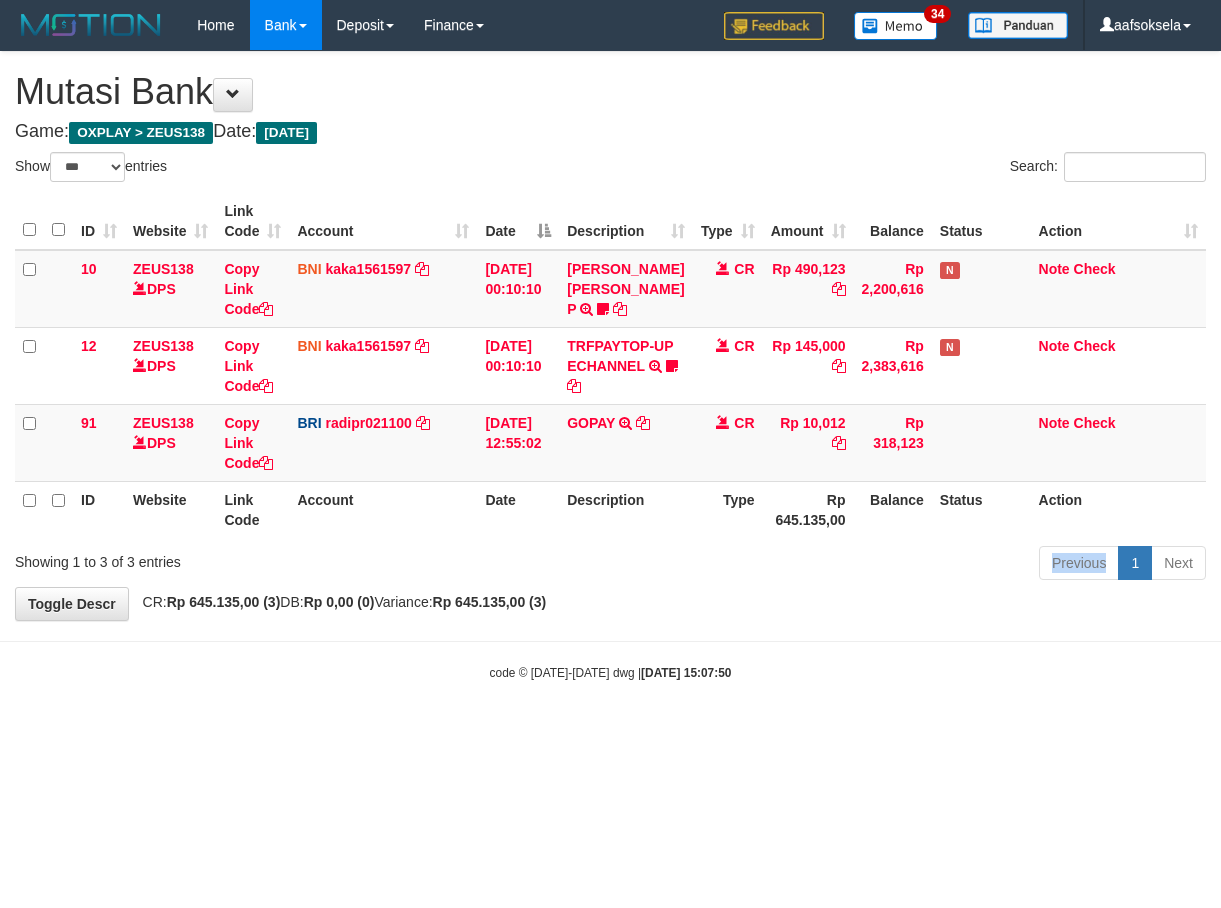 click on "Previous 1 Next" at bounding box center (865, 565) 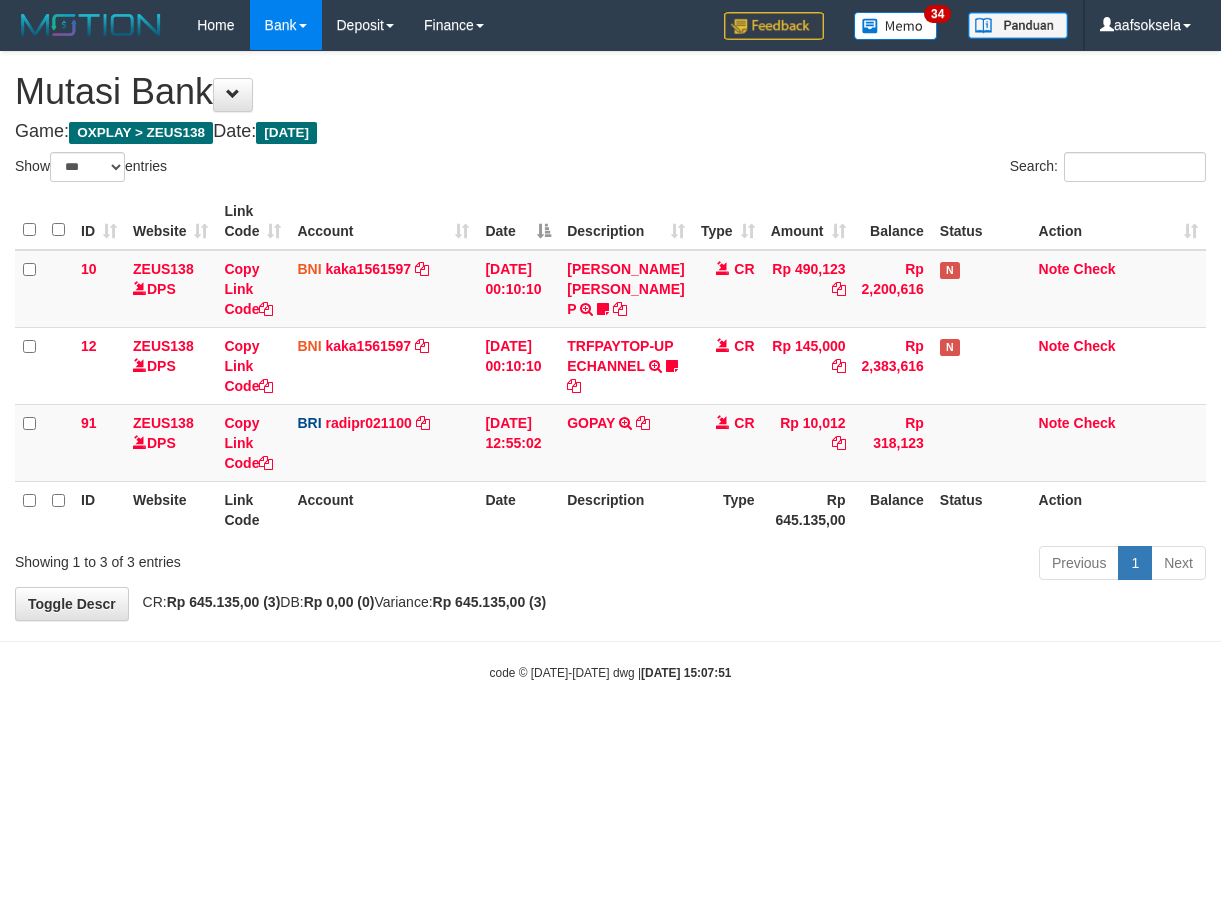 select on "***" 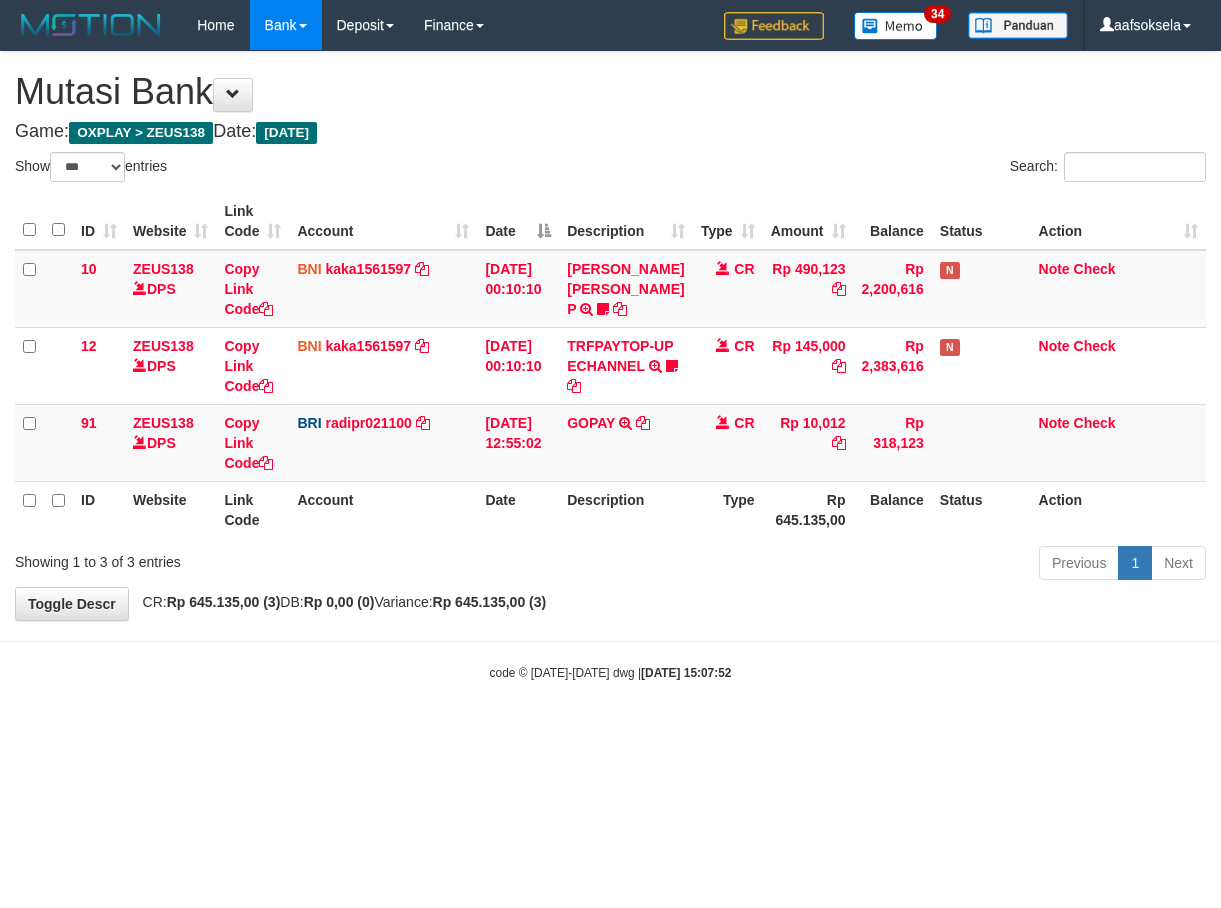 select on "***" 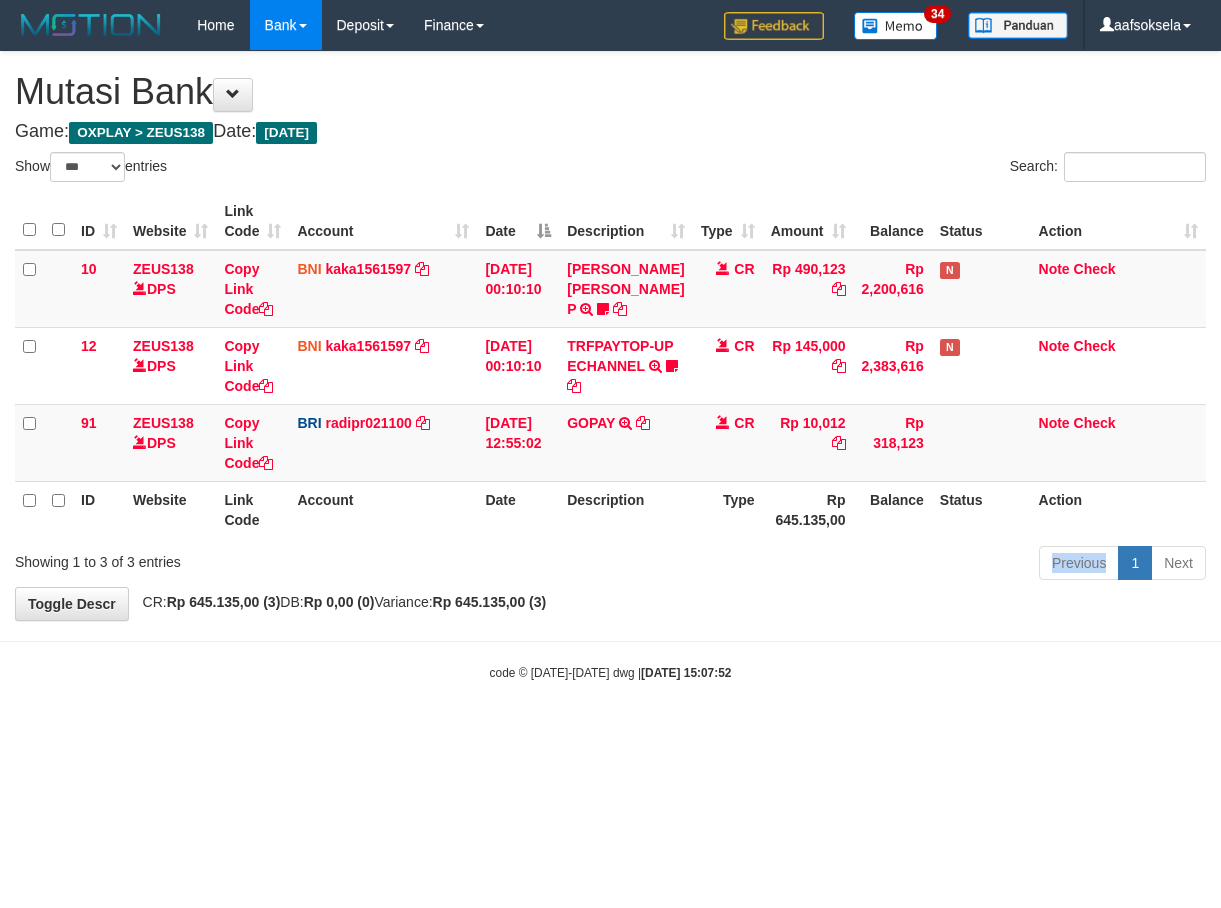 click on "Previous 1 Next" at bounding box center (865, 565) 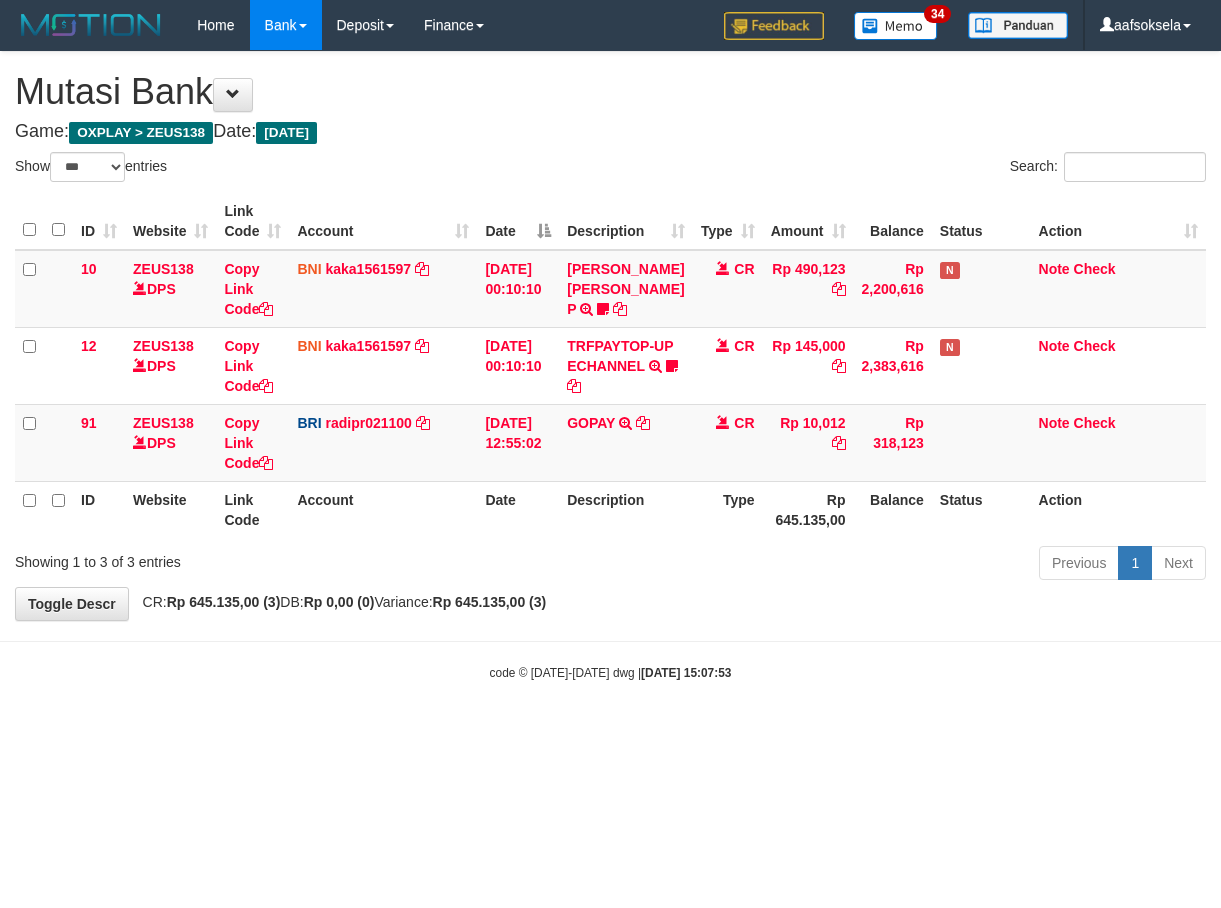select on "***" 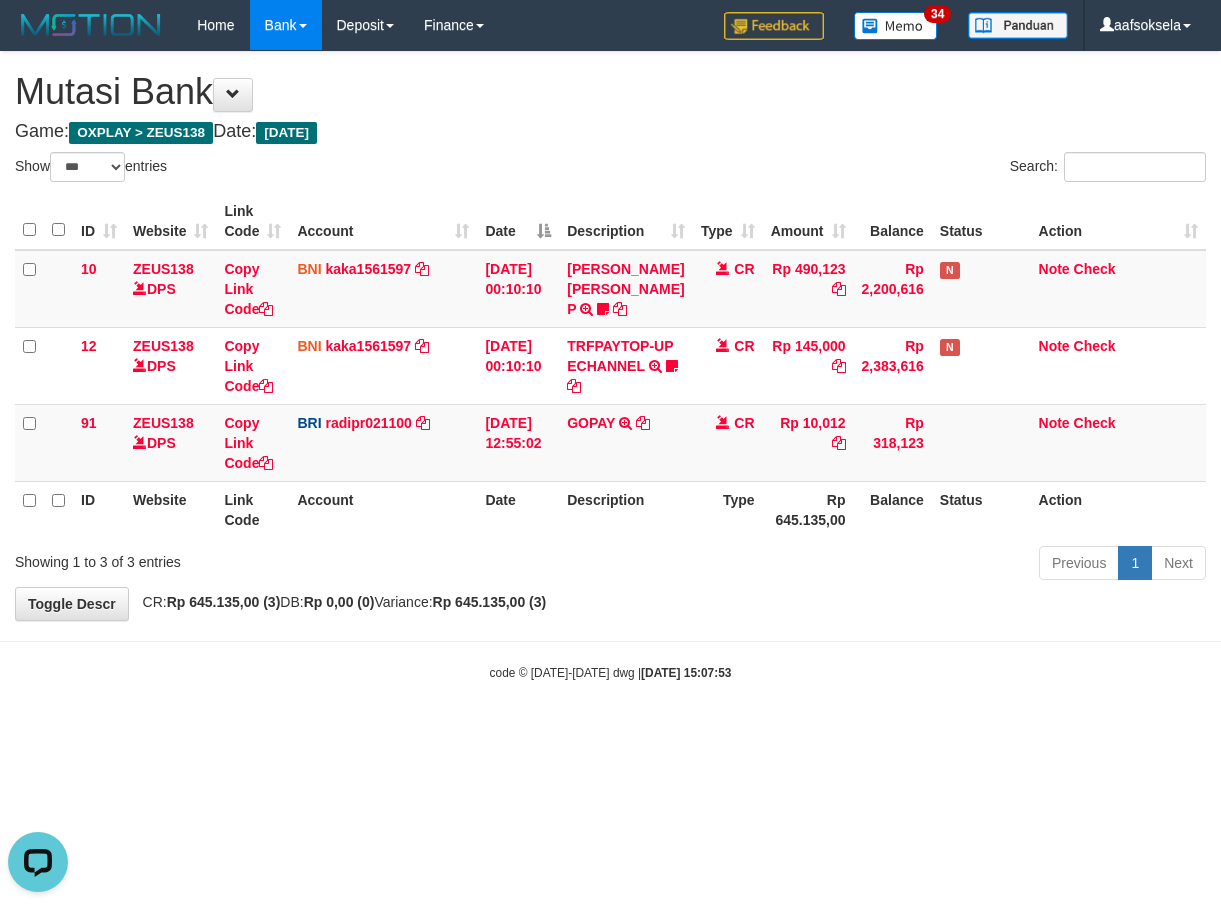 scroll, scrollTop: 0, scrollLeft: 0, axis: both 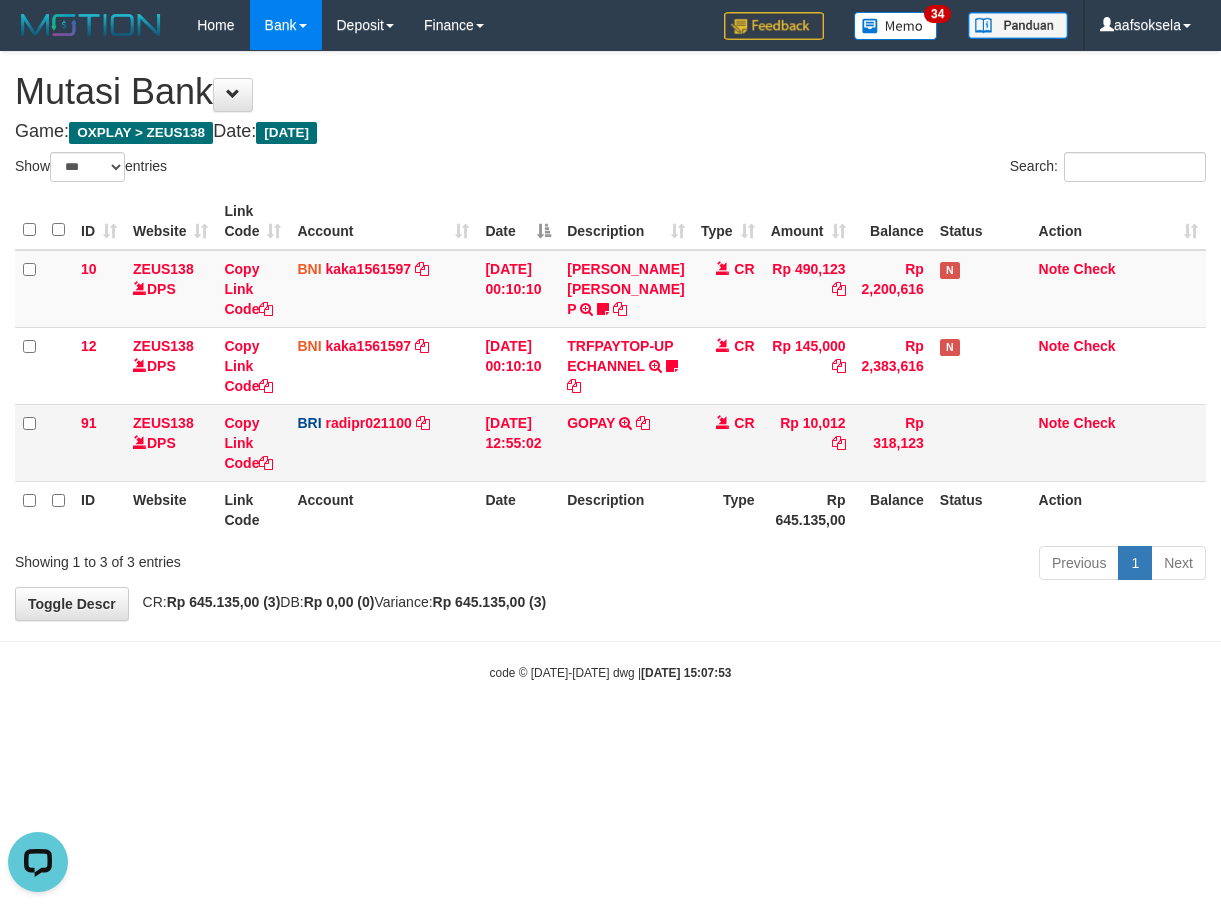 click on "GOPAY         TRANSFER NBMB GOPAY TO REYNALDI ADI PRATAMA" at bounding box center (625, 442) 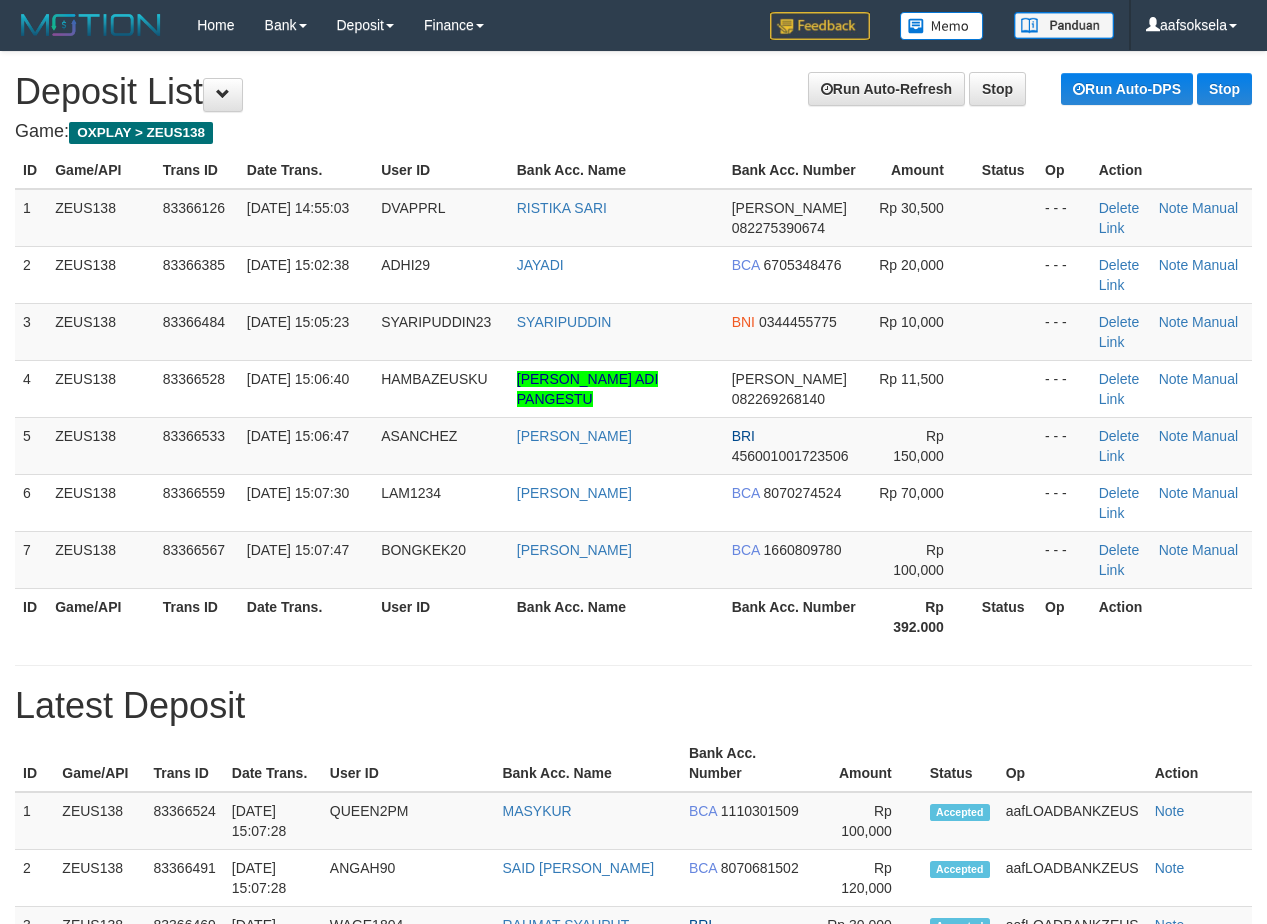 scroll, scrollTop: 0, scrollLeft: 0, axis: both 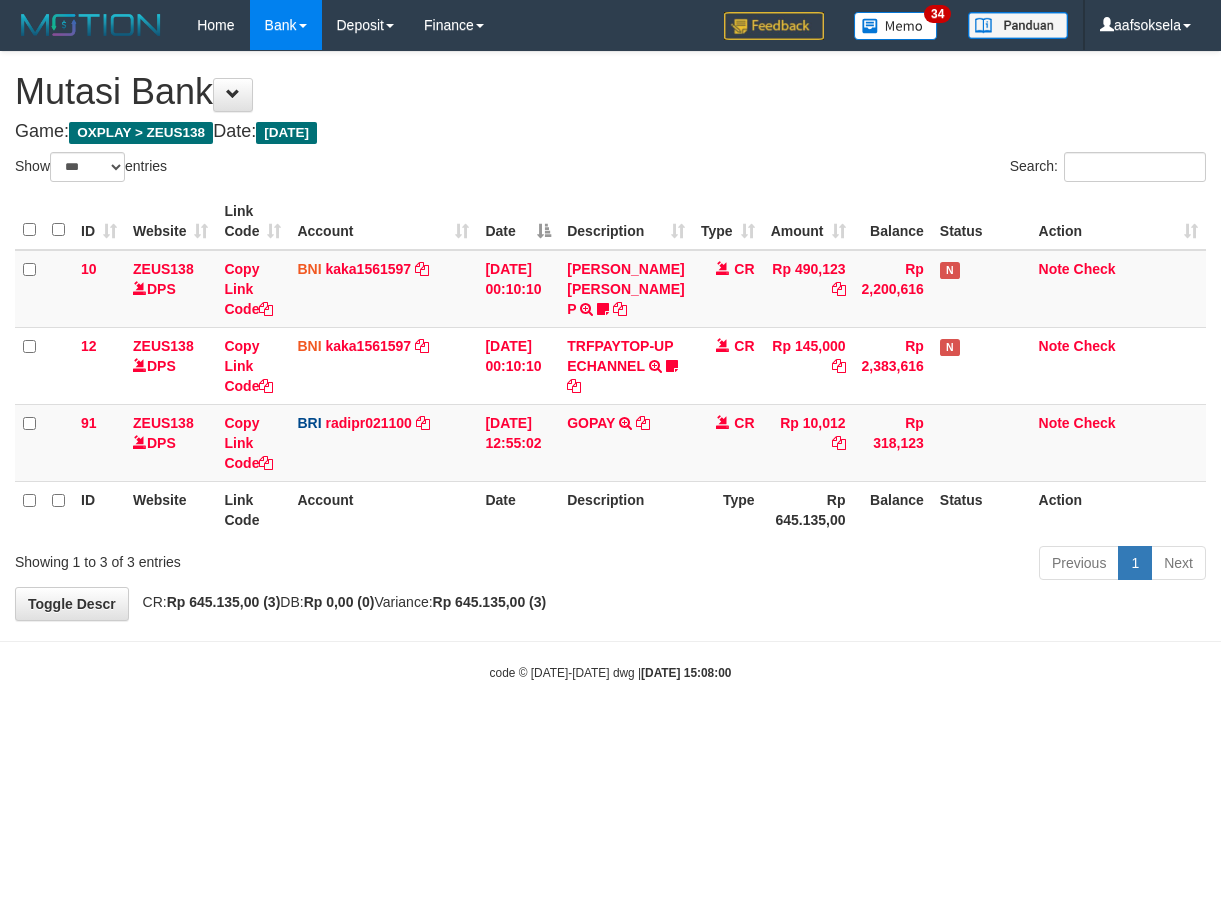 select on "***" 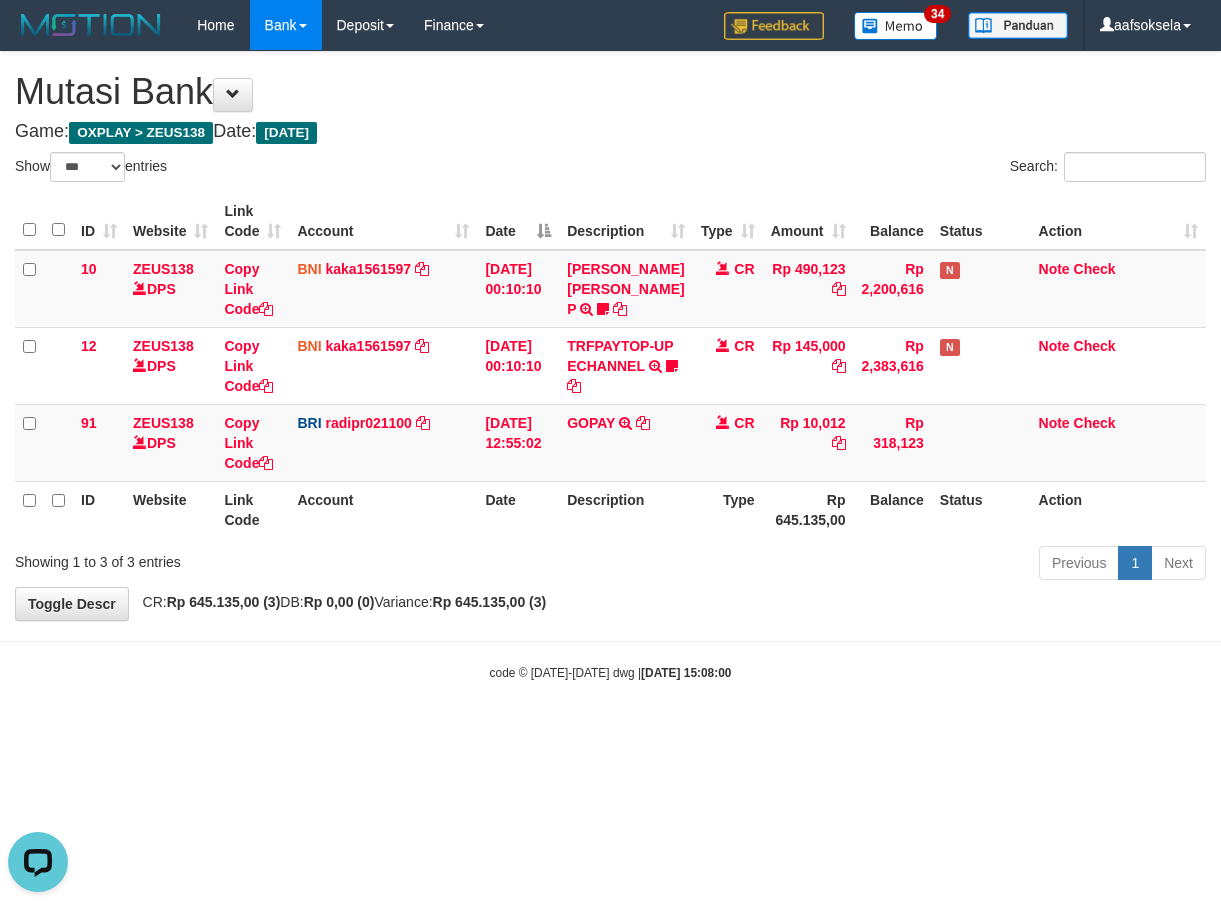 scroll, scrollTop: 0, scrollLeft: 0, axis: both 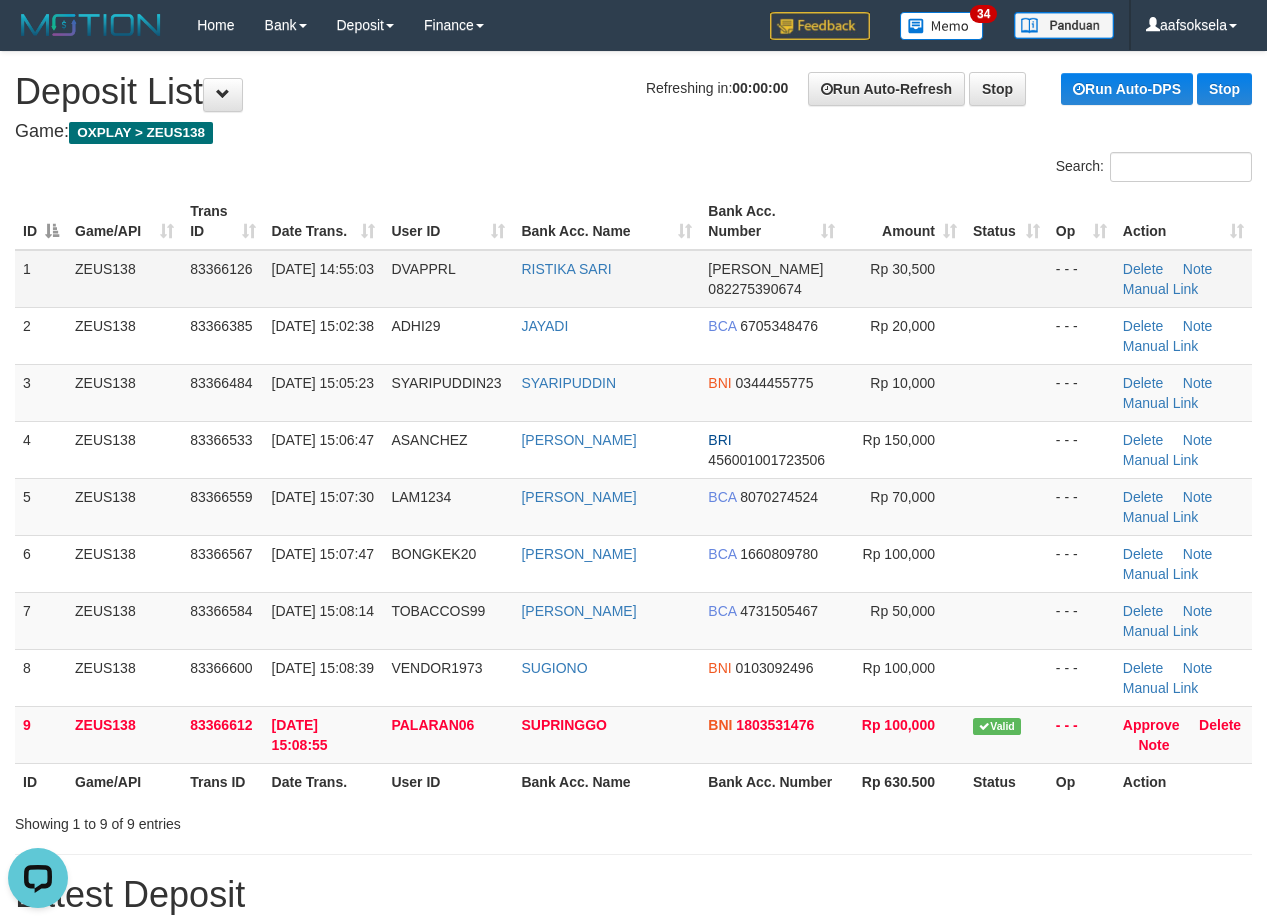 drag, startPoint x: 413, startPoint y: 350, endPoint x: 390, endPoint y: 306, distance: 49.648766 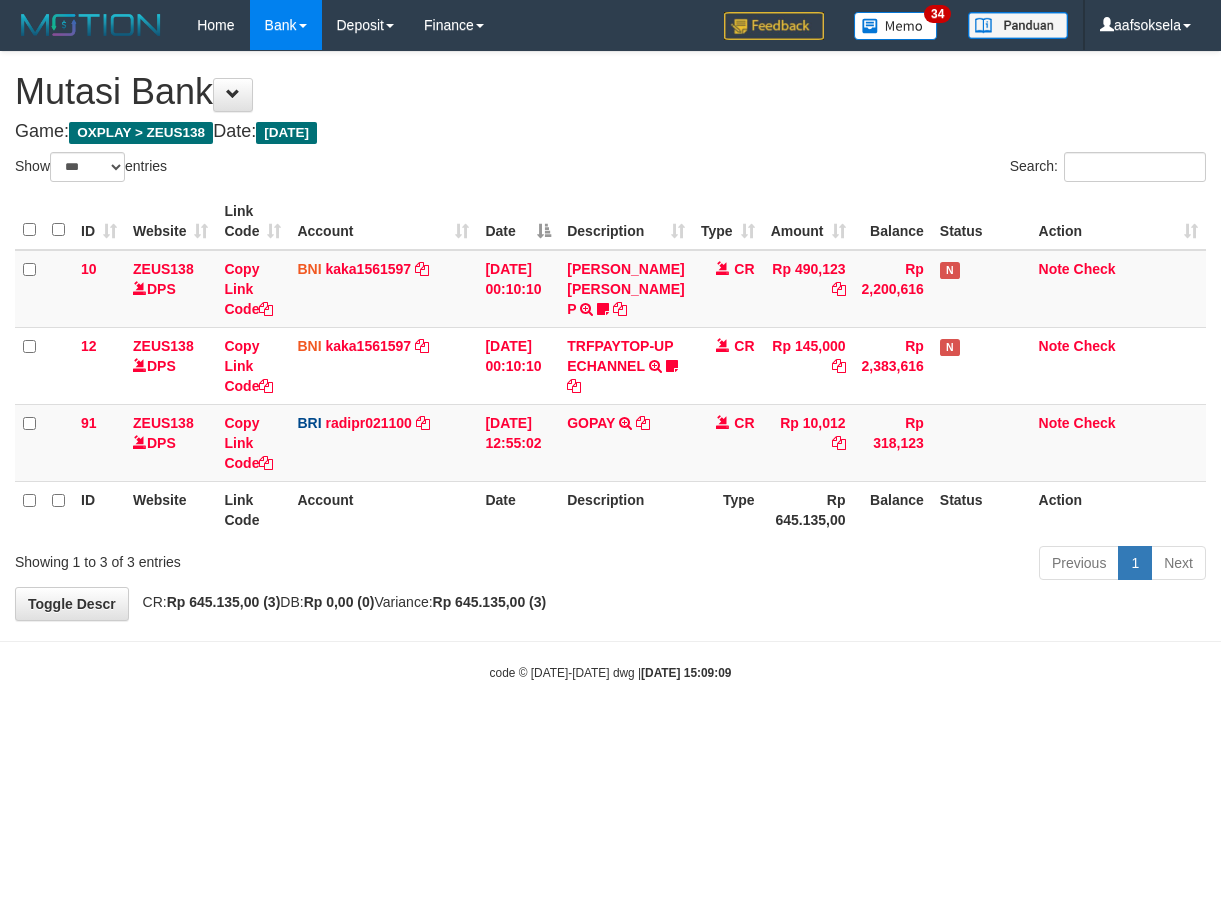 select on "***" 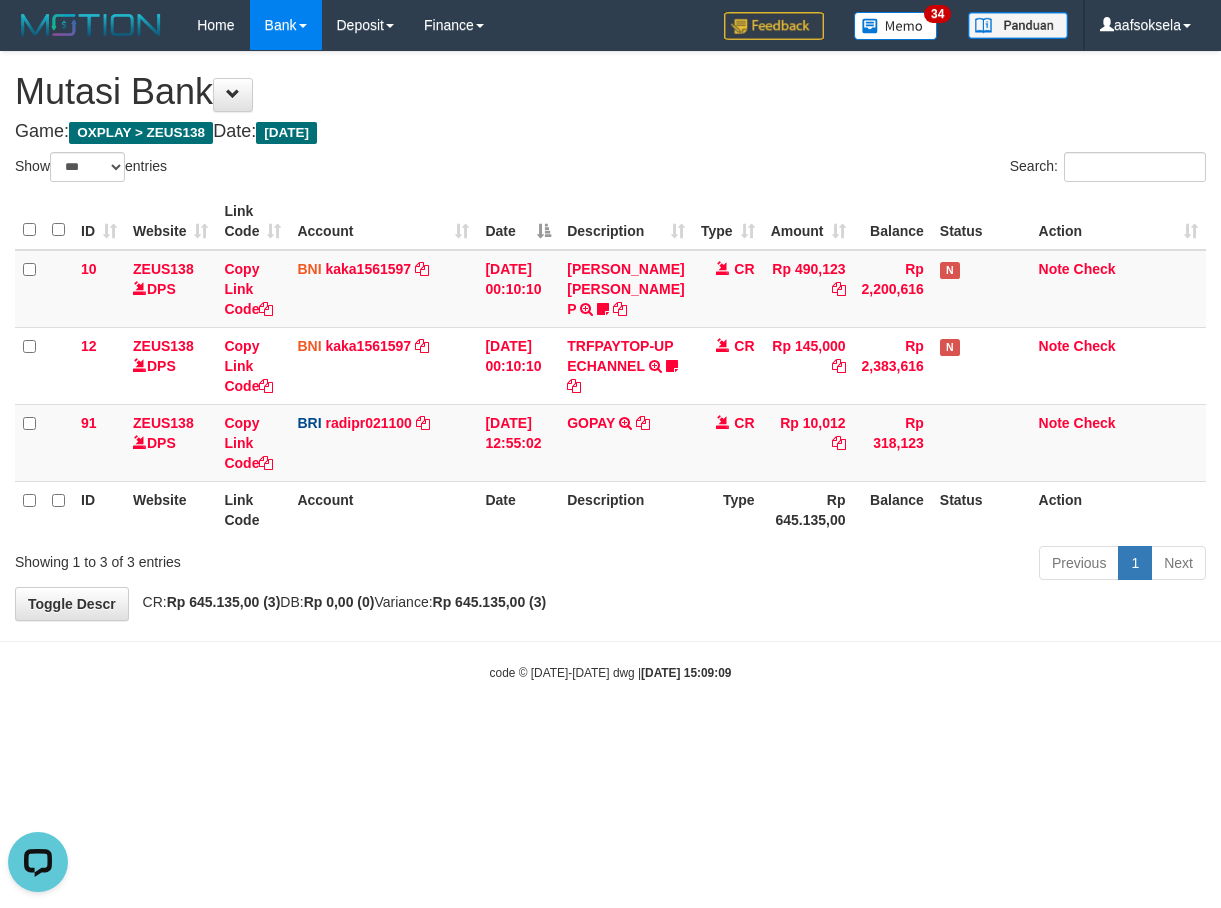 scroll, scrollTop: 0, scrollLeft: 0, axis: both 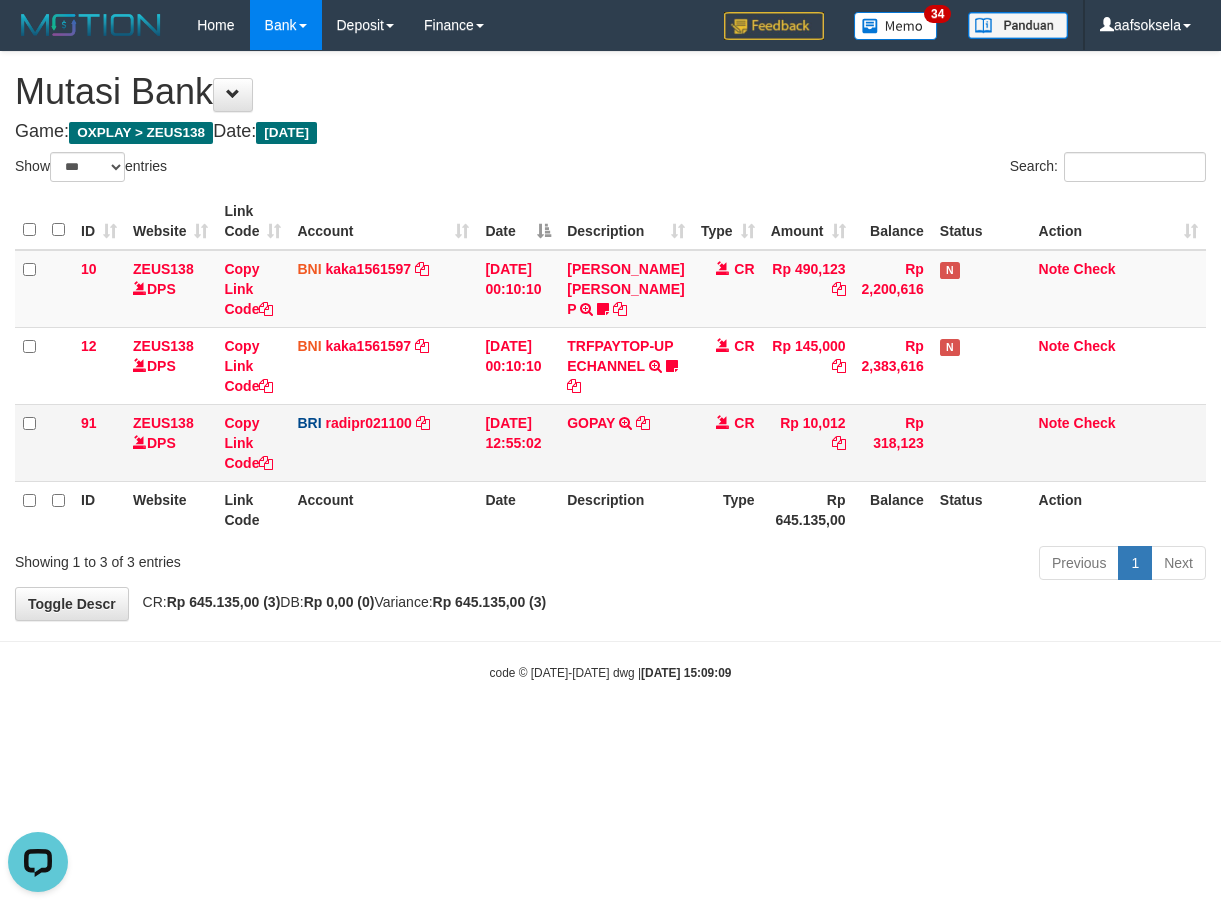 drag, startPoint x: 621, startPoint y: 478, endPoint x: 598, endPoint y: 488, distance: 25.079872 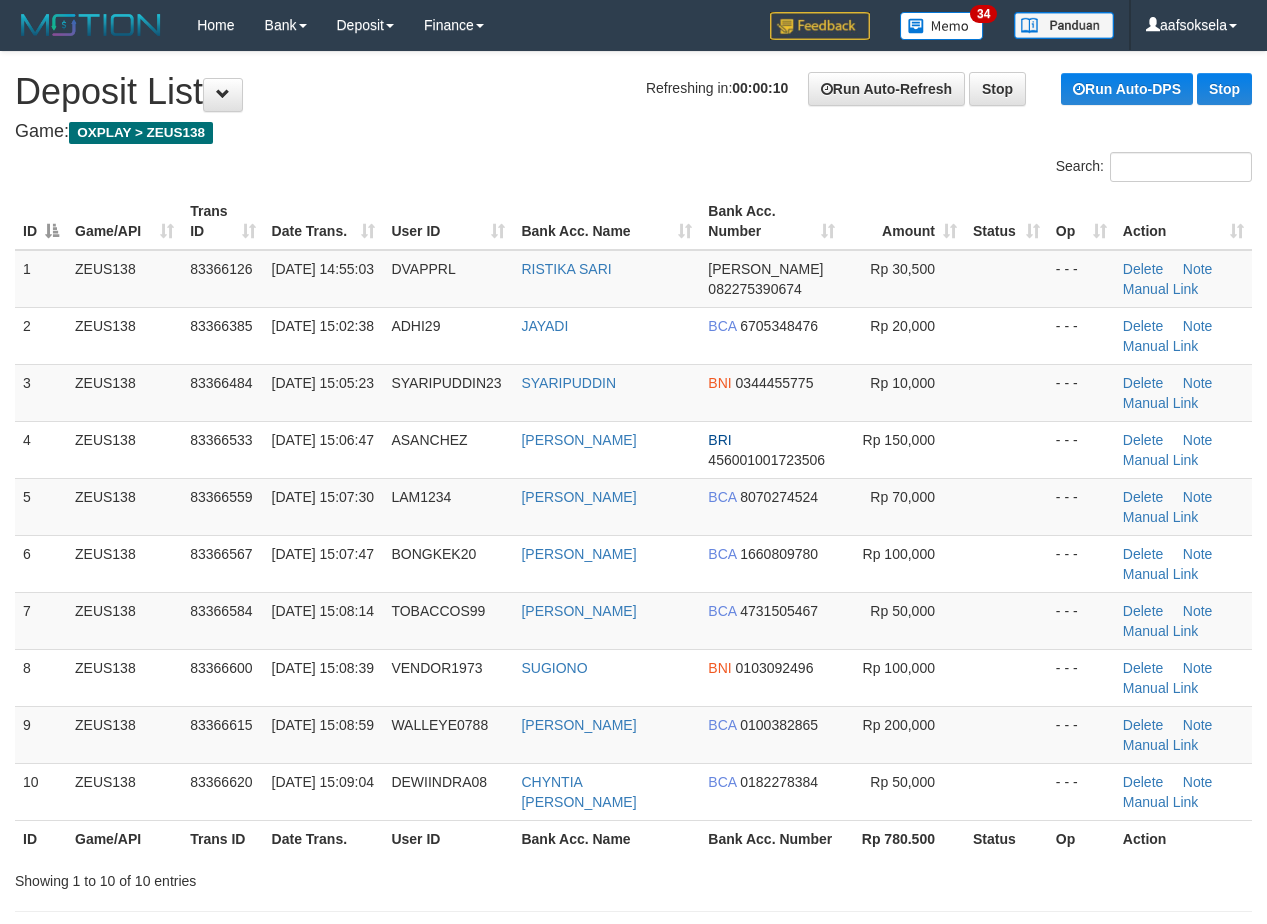scroll, scrollTop: 0, scrollLeft: 0, axis: both 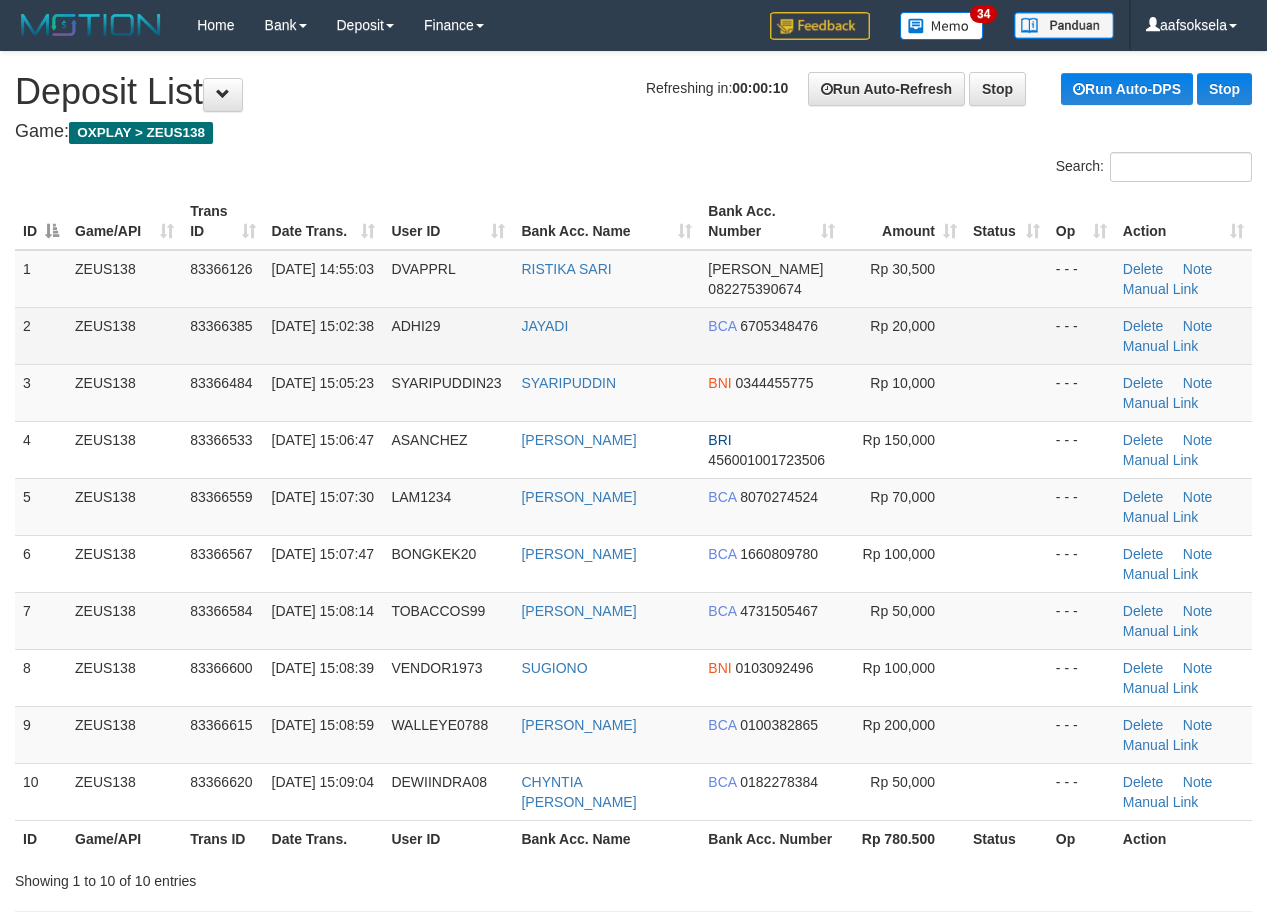 drag, startPoint x: 429, startPoint y: 179, endPoint x: 482, endPoint y: 352, distance: 180.93645 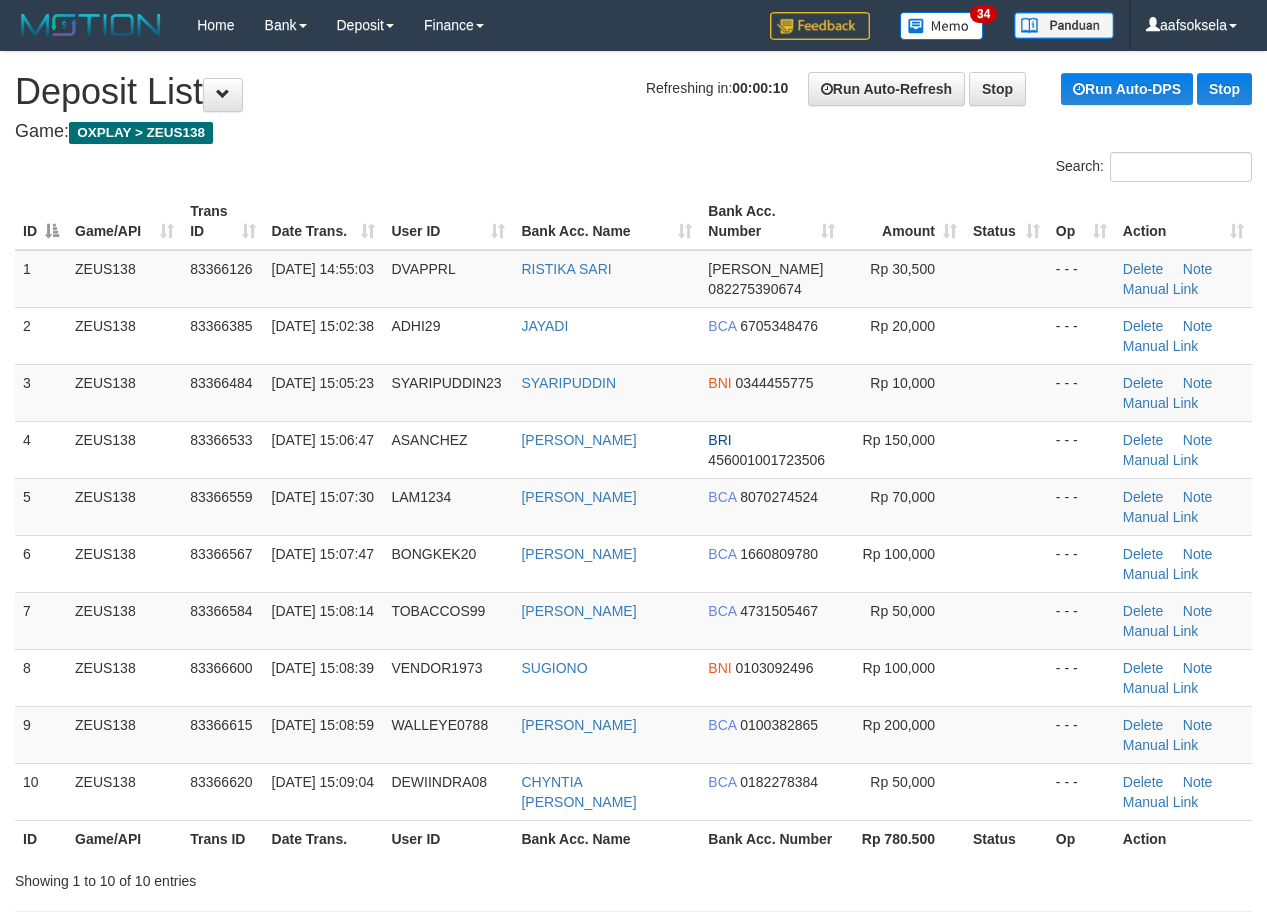 scroll, scrollTop: 0, scrollLeft: 0, axis: both 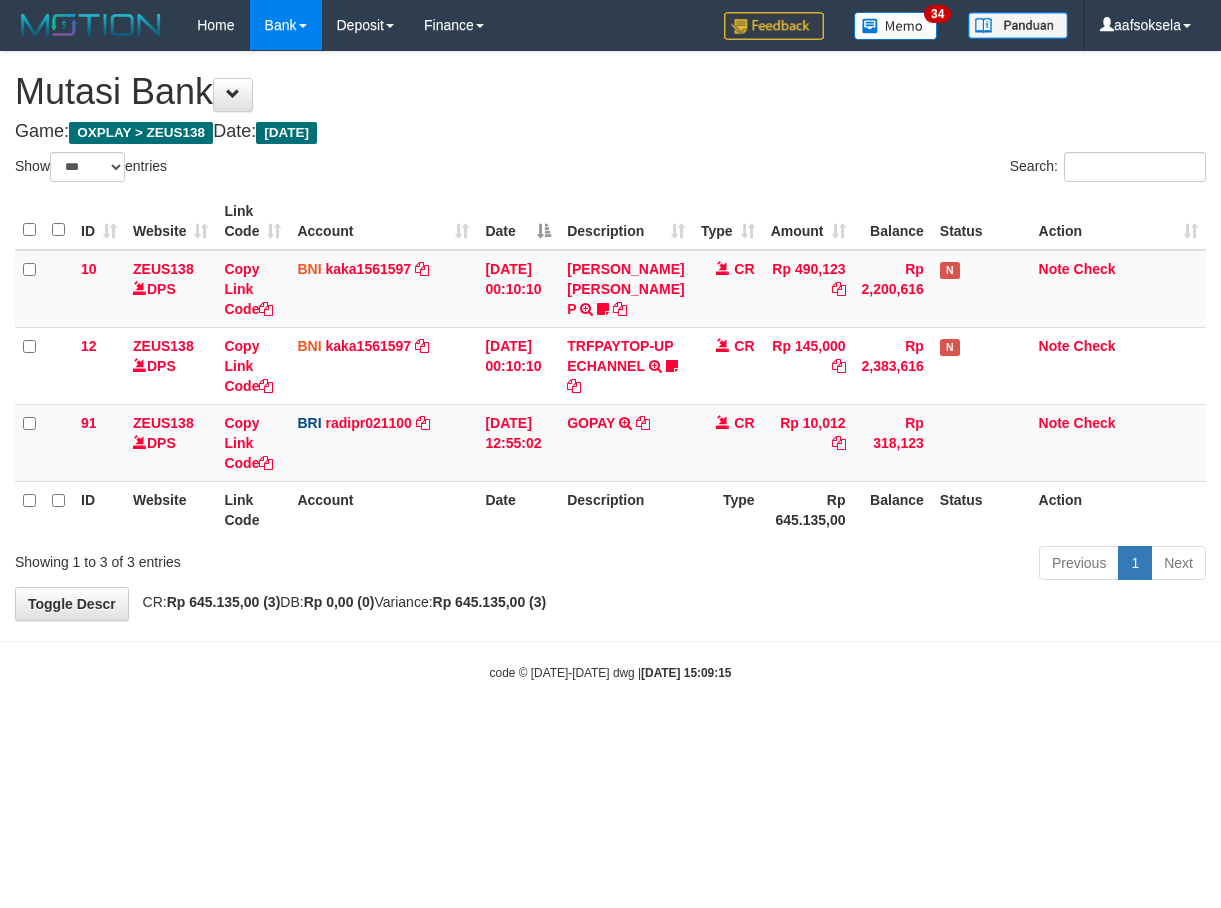 select on "***" 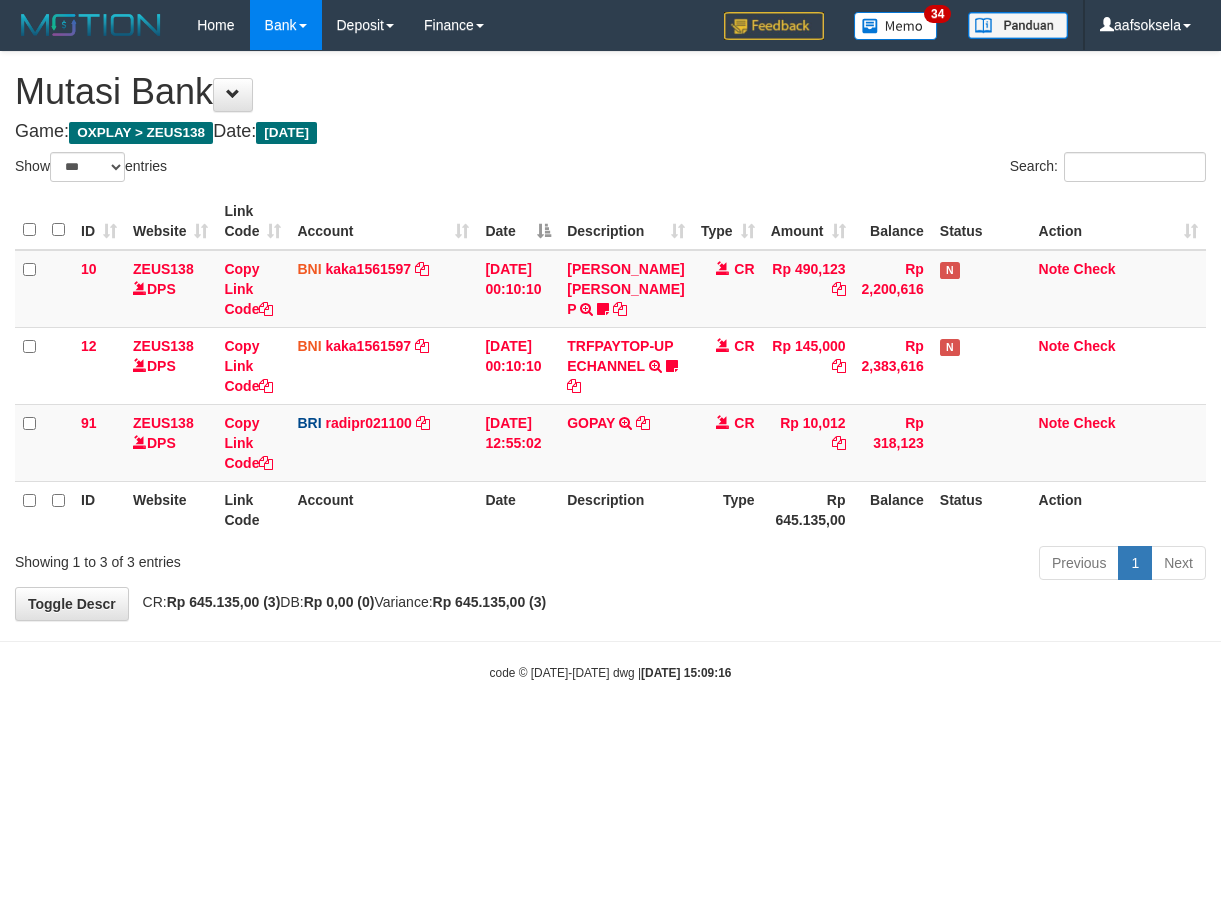 select on "***" 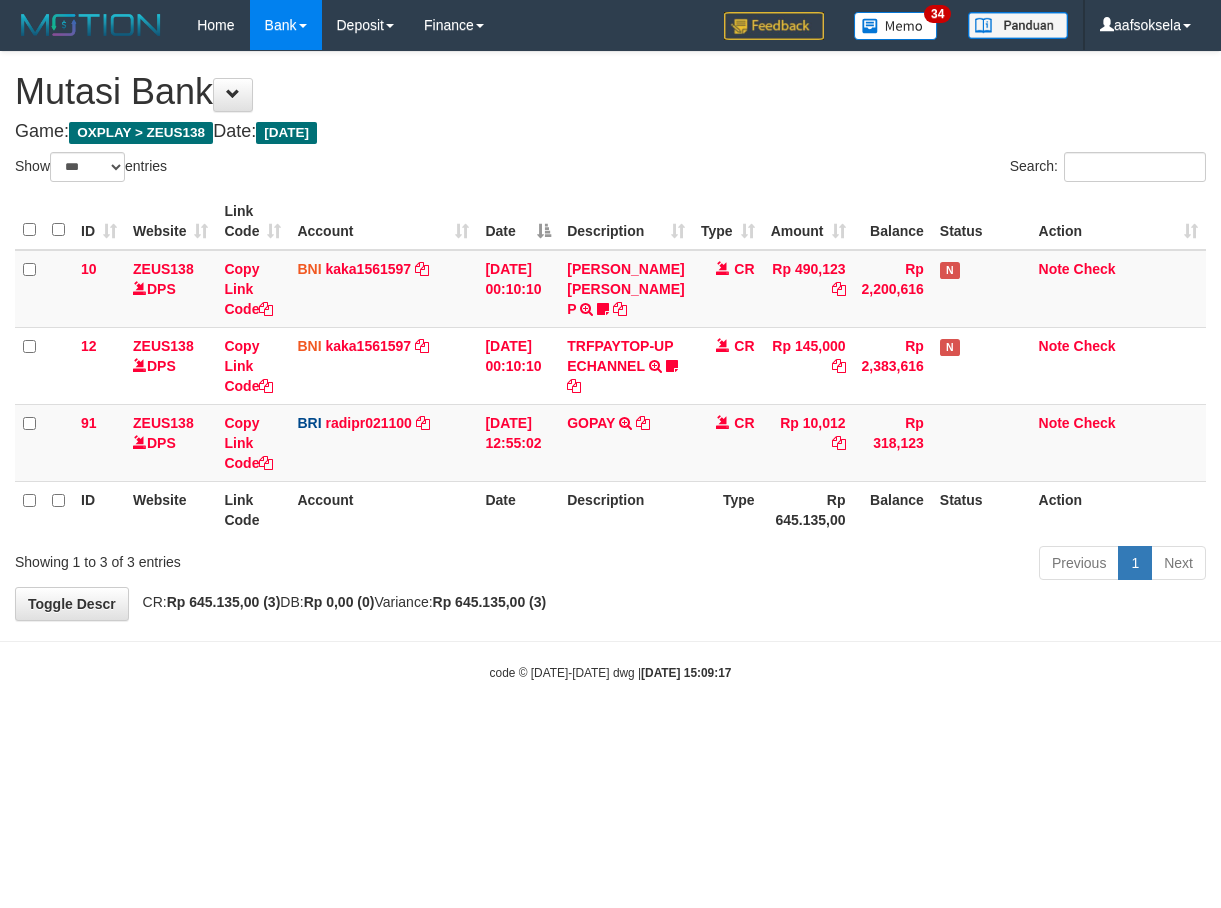 select on "***" 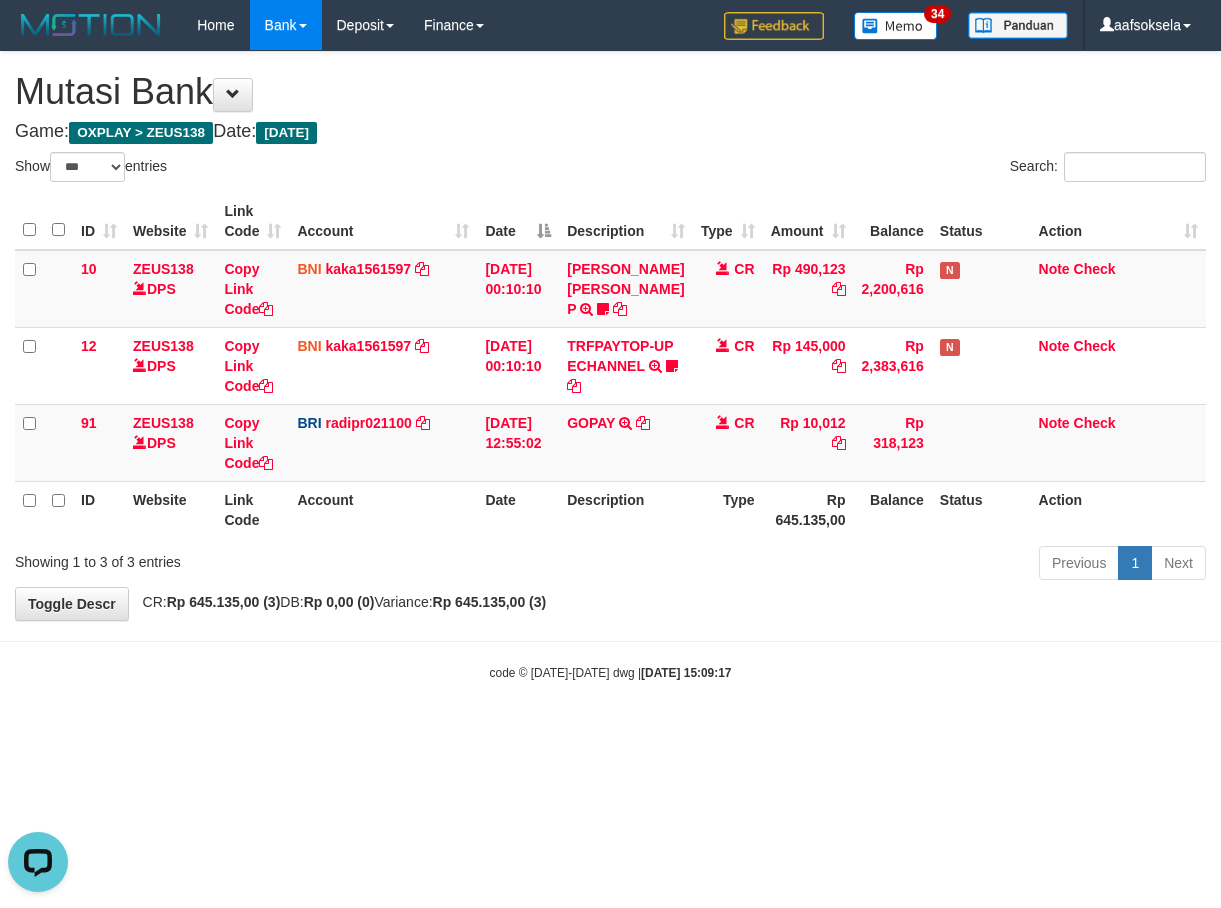 scroll, scrollTop: 0, scrollLeft: 0, axis: both 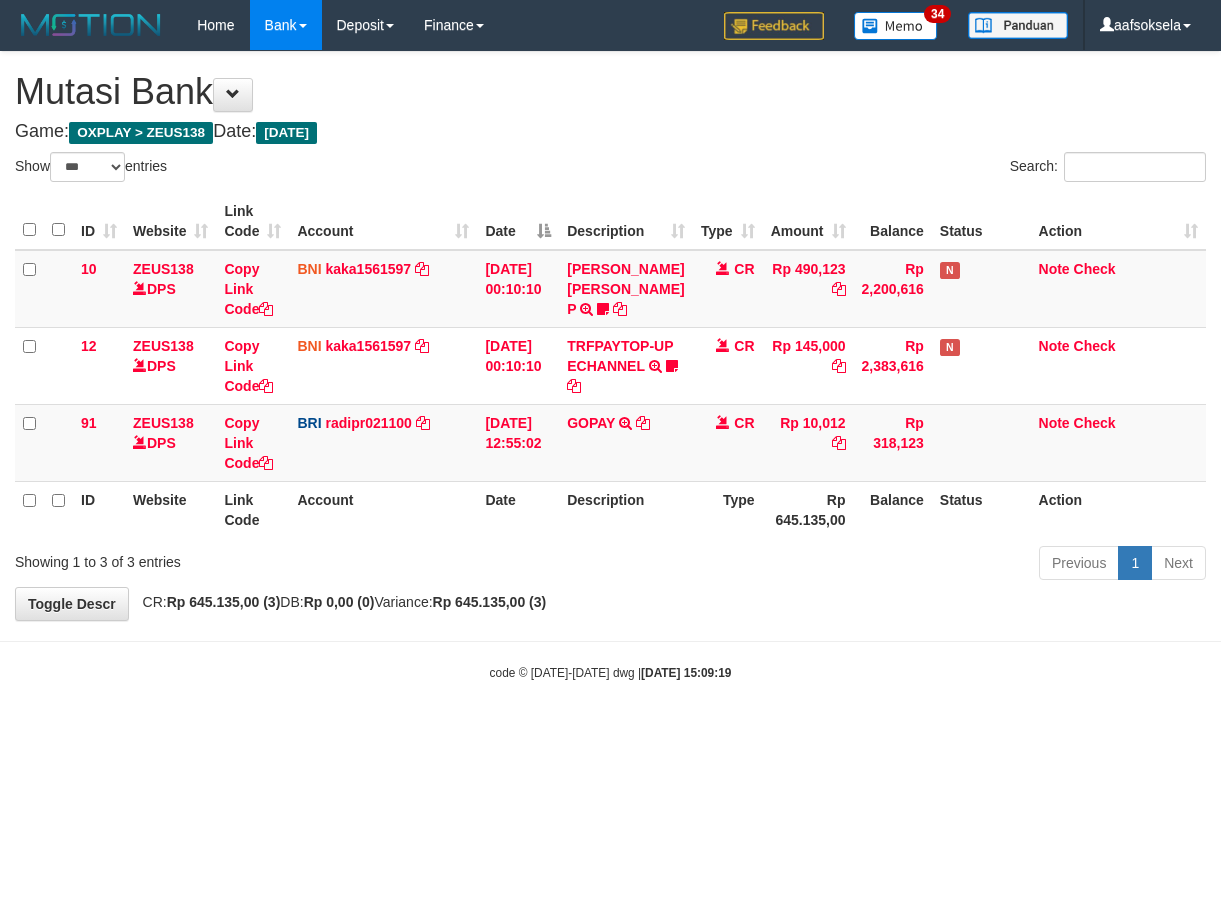 select on "***" 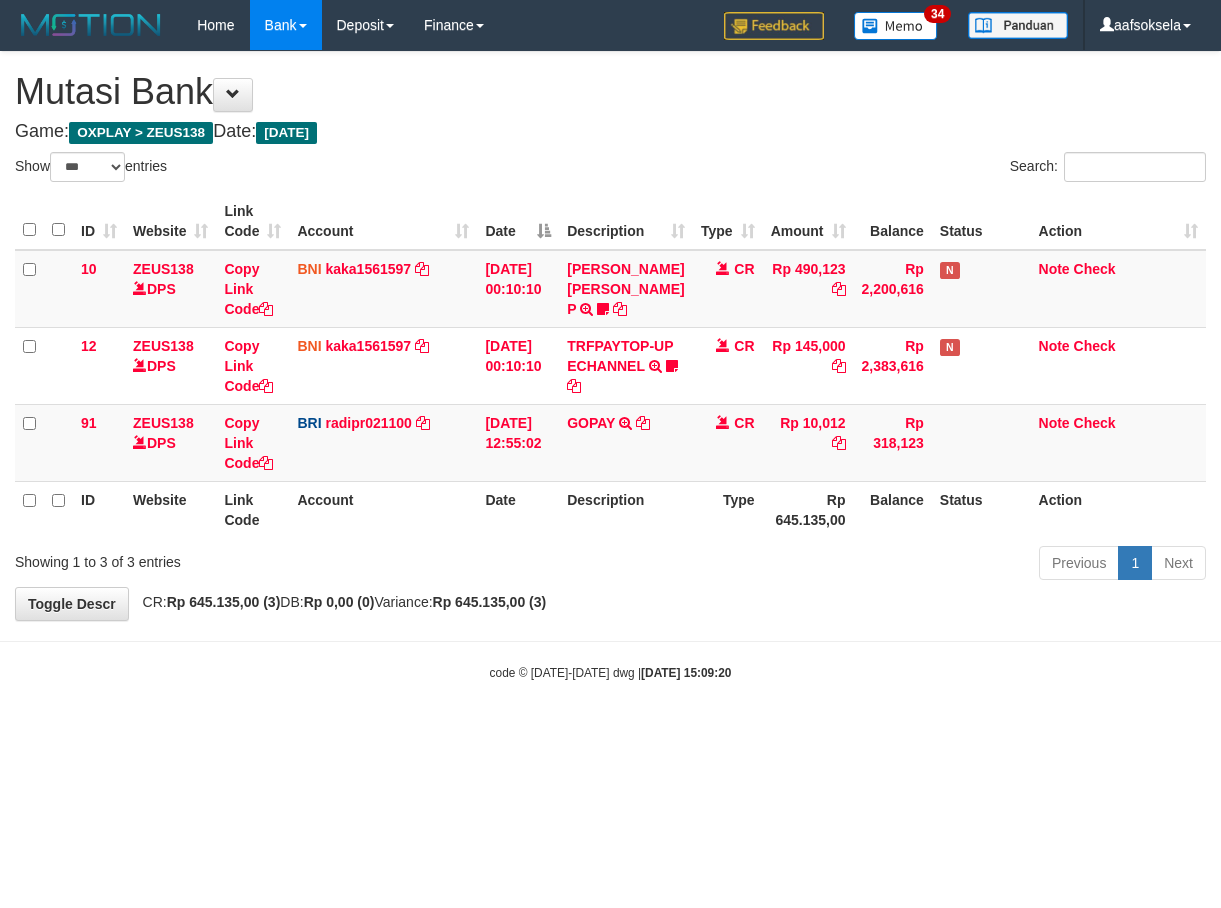select on "***" 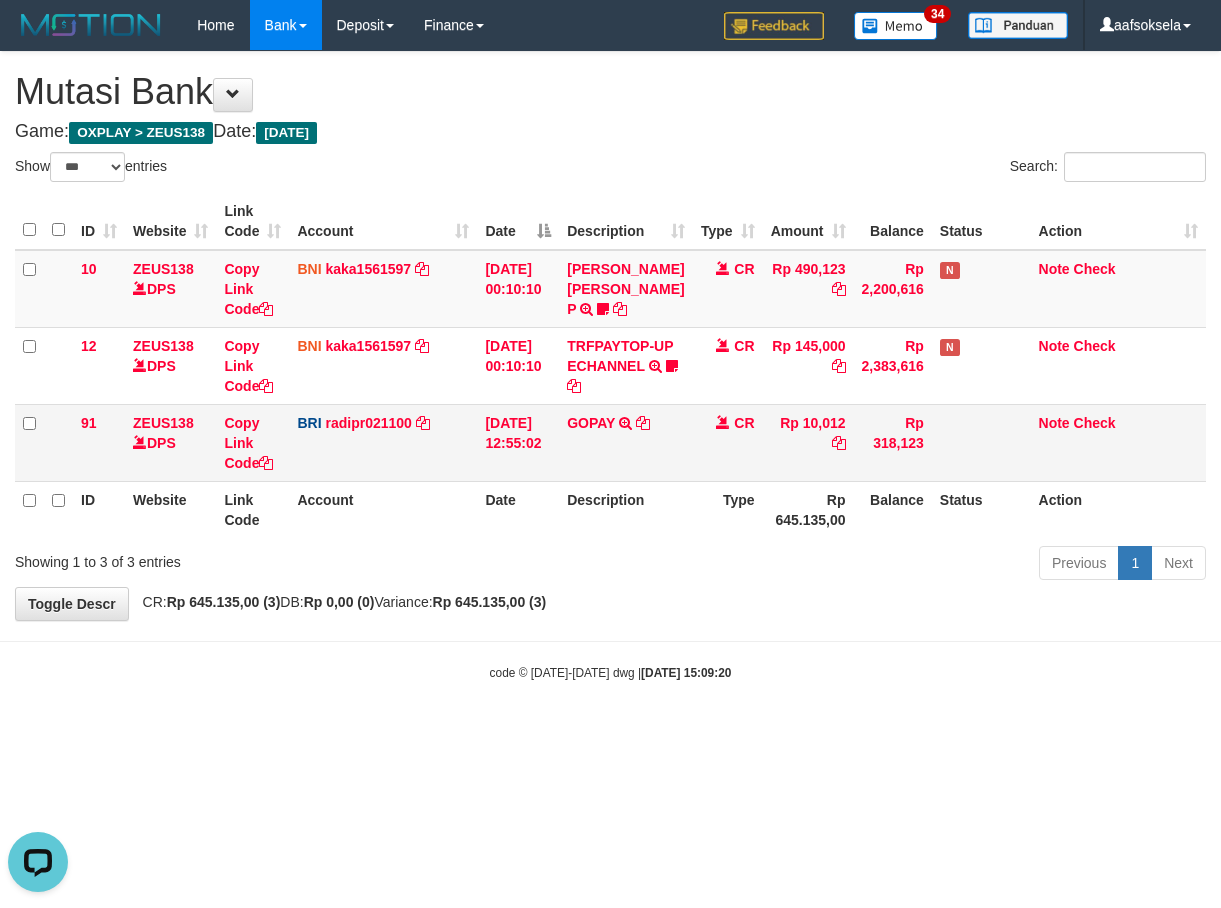 scroll, scrollTop: 0, scrollLeft: 0, axis: both 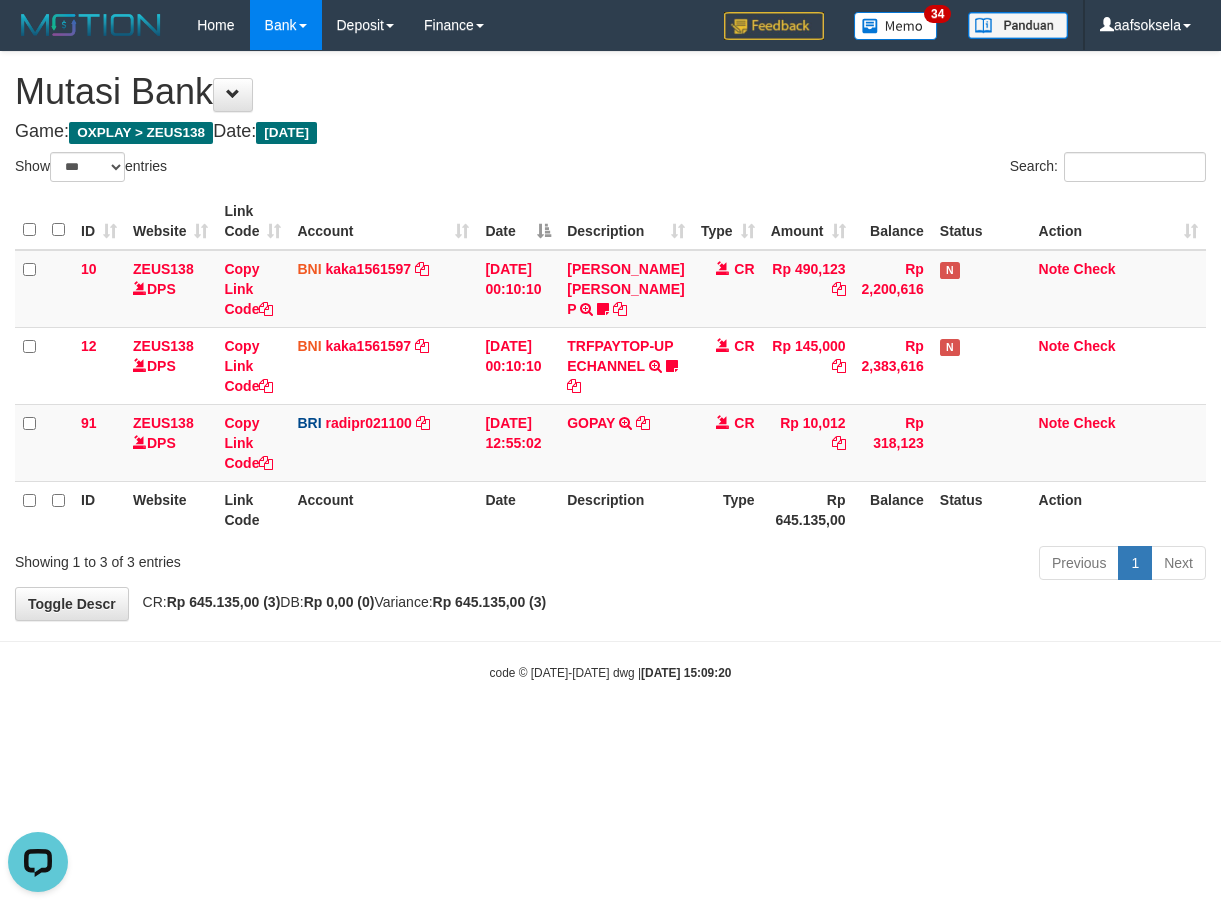click on "Website" at bounding box center [170, 509] 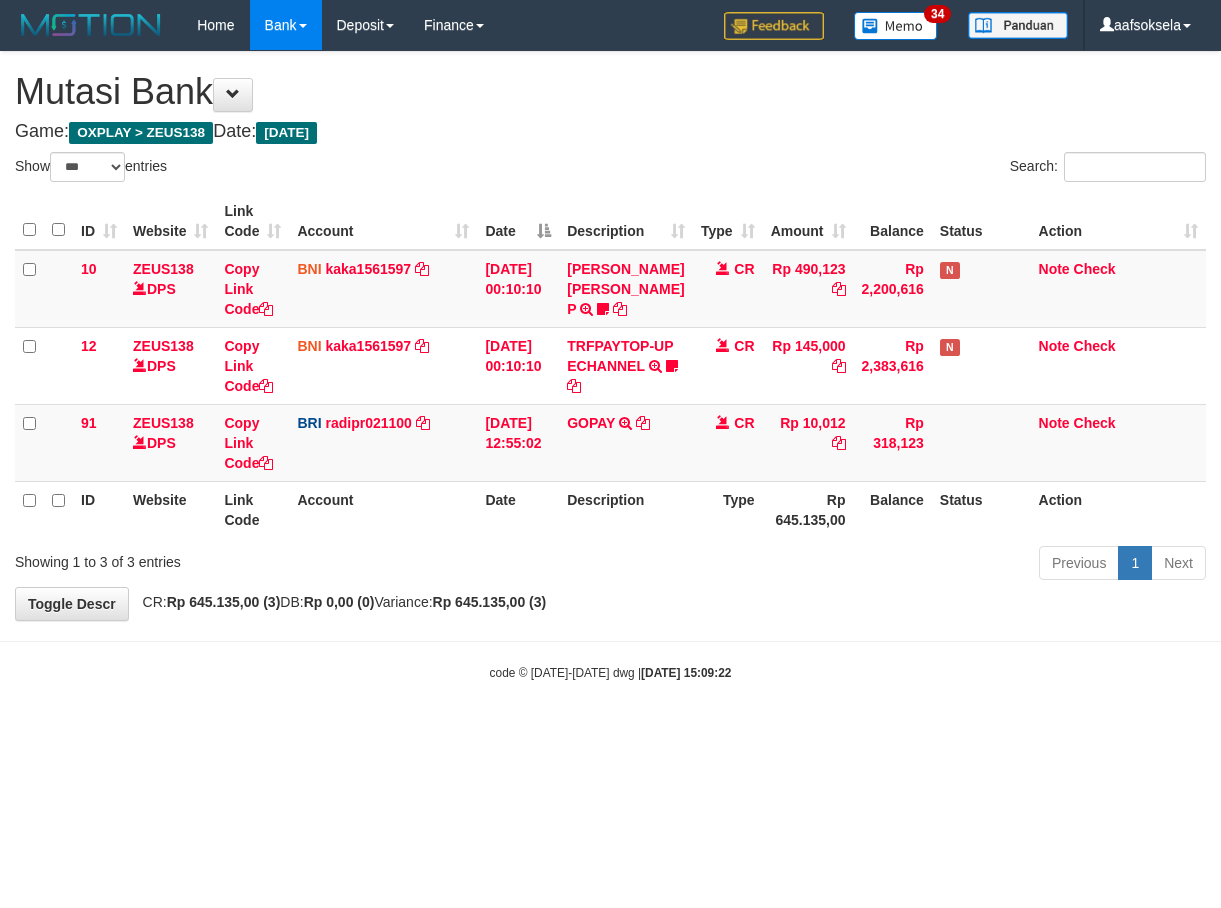 select on "***" 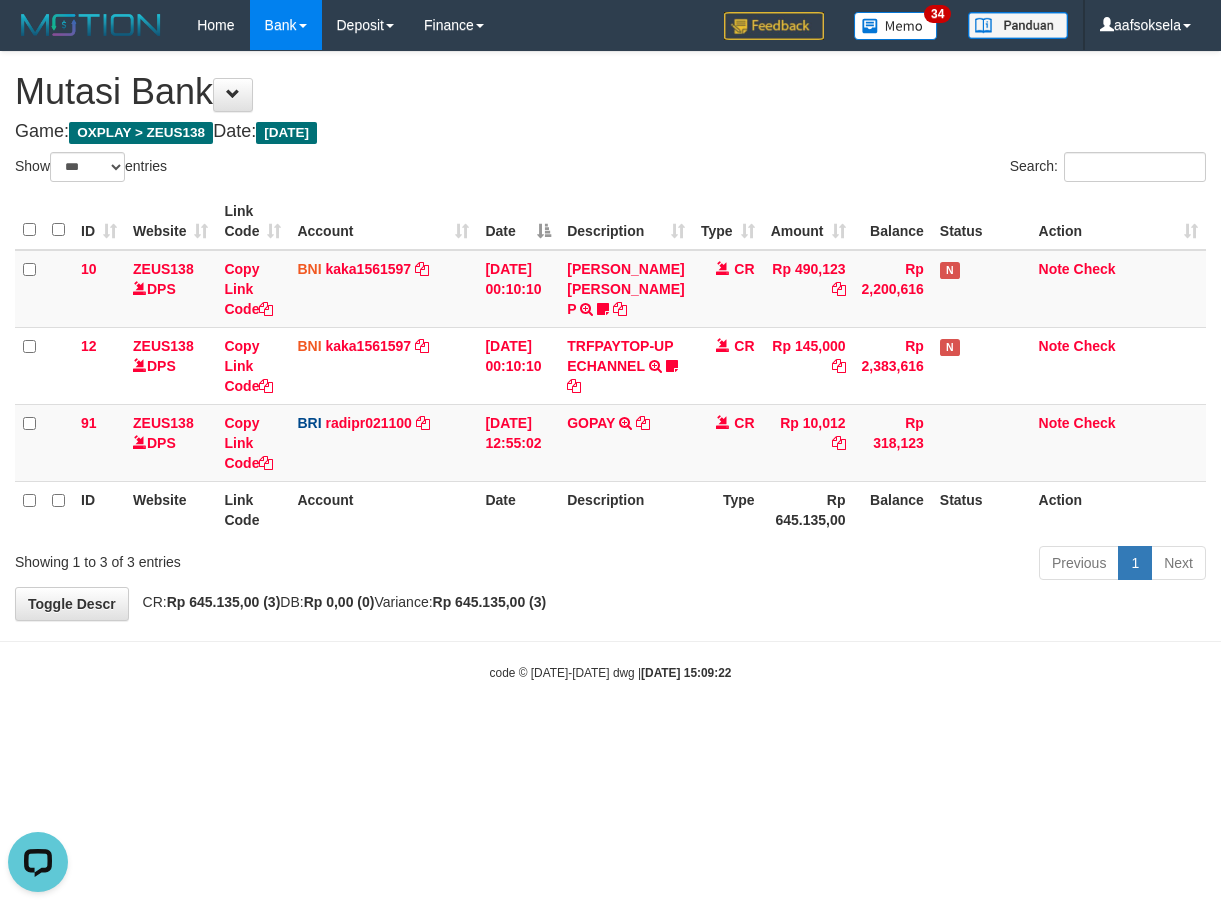 scroll, scrollTop: 0, scrollLeft: 0, axis: both 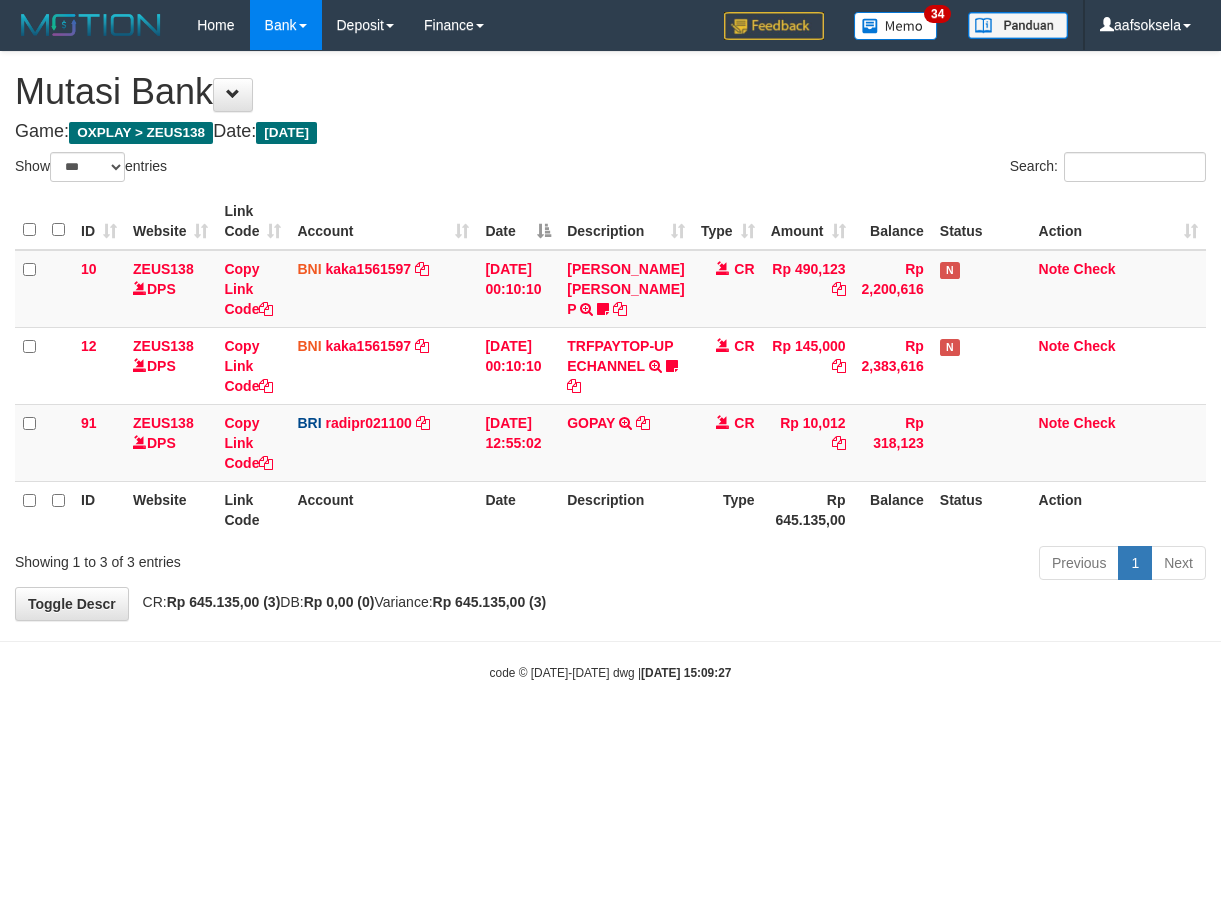 select on "***" 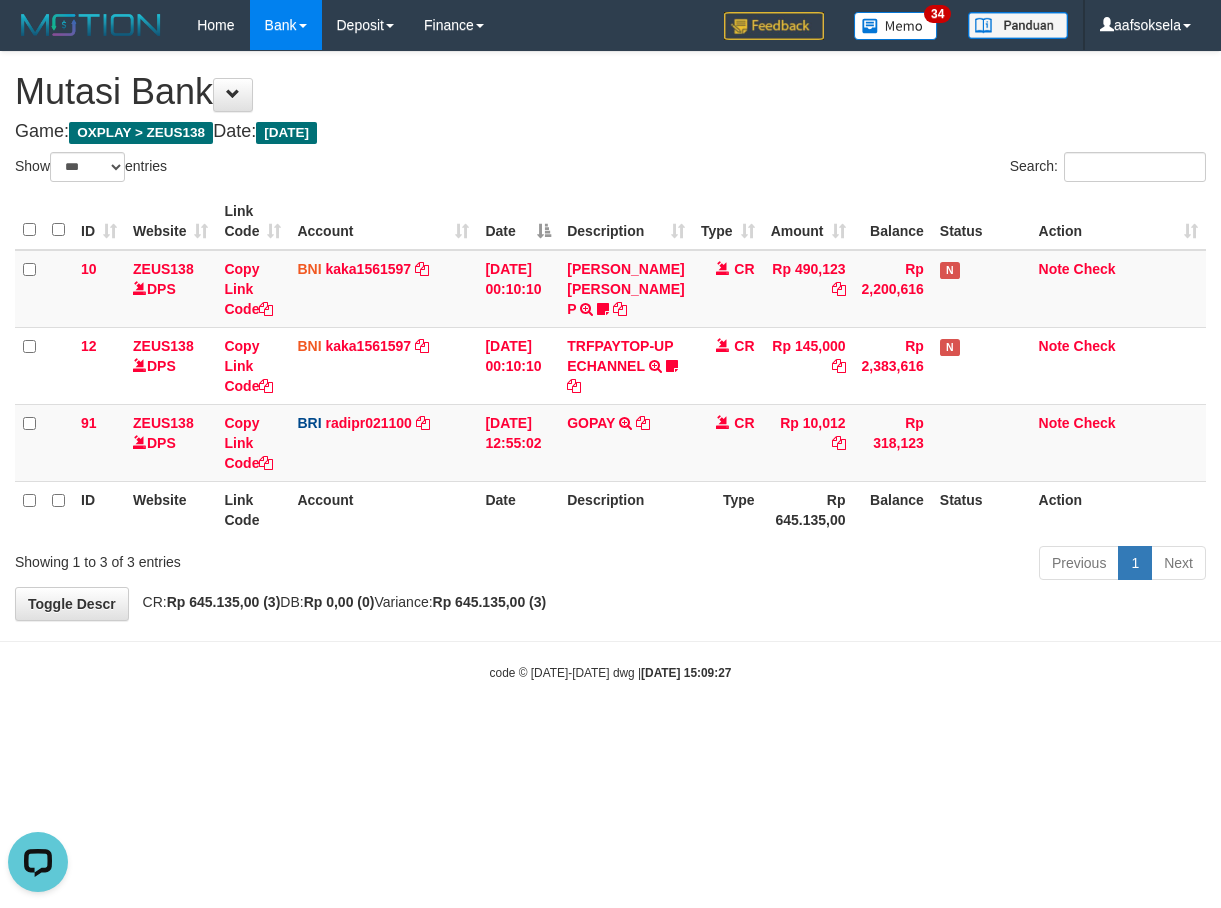 scroll, scrollTop: 0, scrollLeft: 0, axis: both 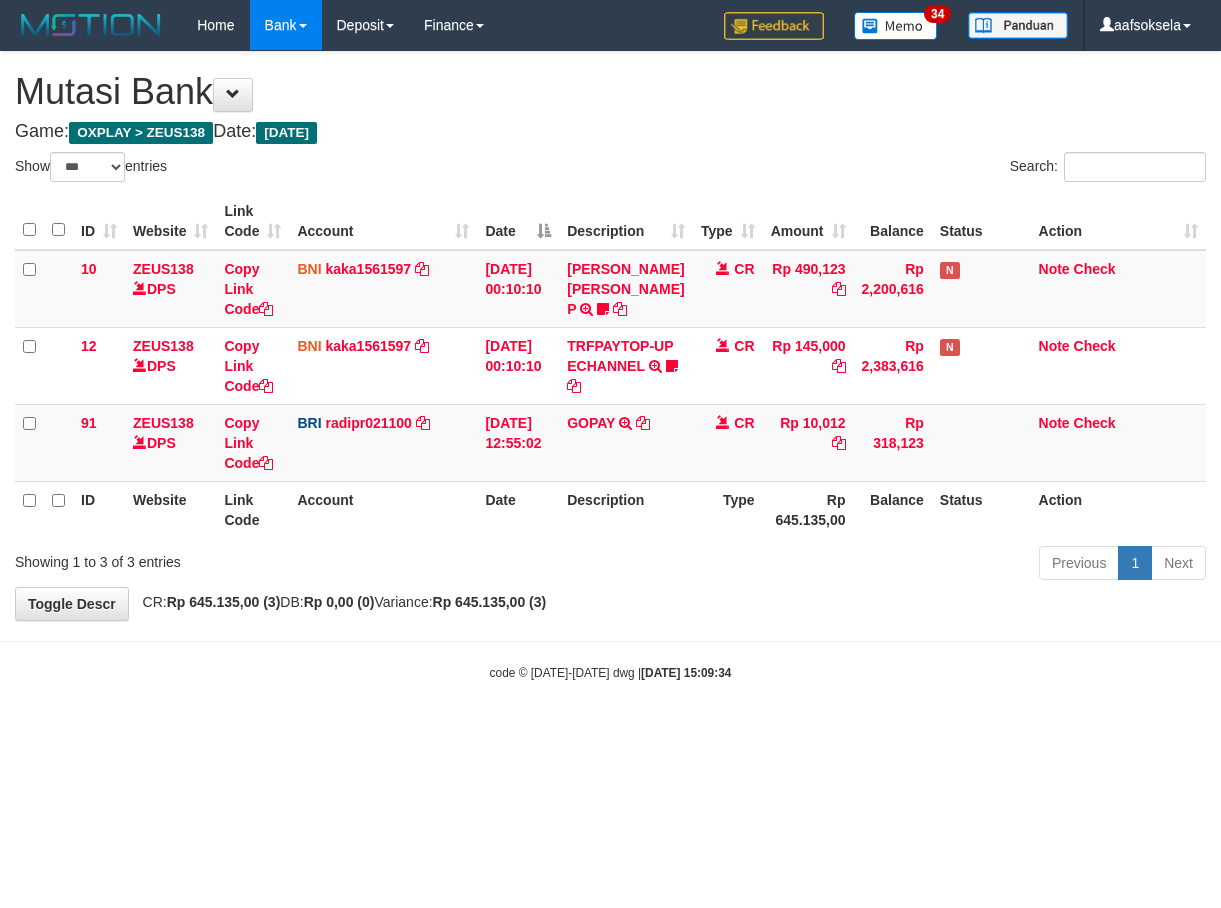 select on "***" 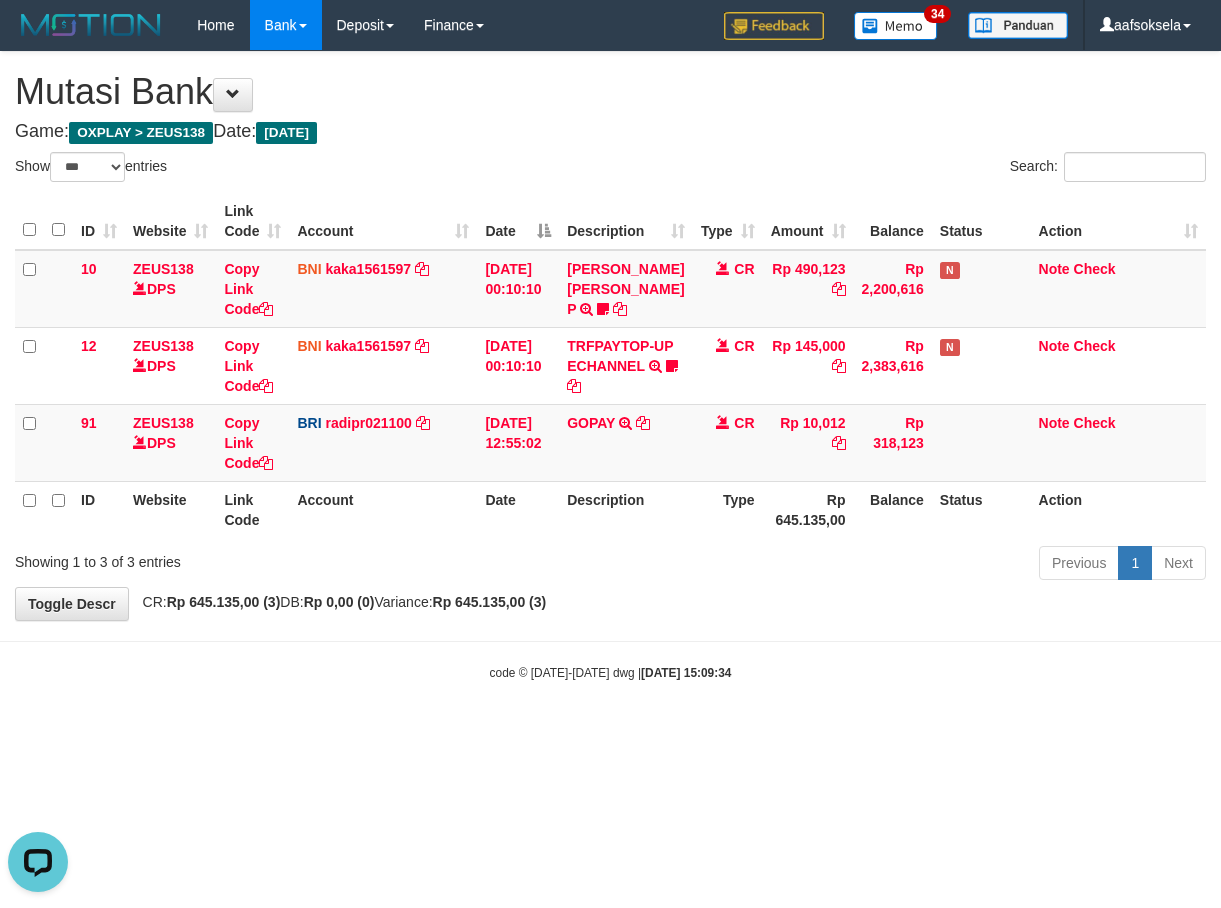 scroll, scrollTop: 0, scrollLeft: 0, axis: both 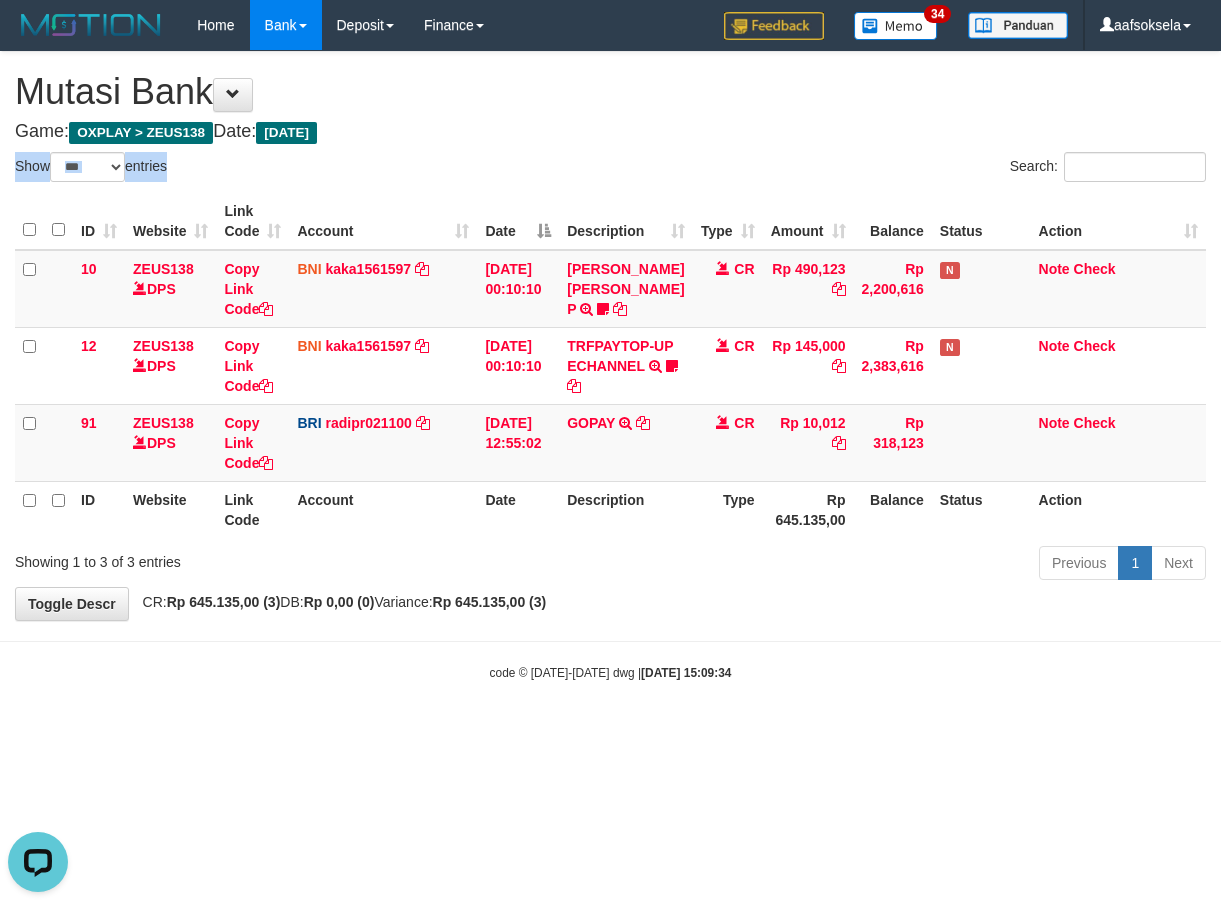 drag, startPoint x: 671, startPoint y: 140, endPoint x: 682, endPoint y: 154, distance: 17.804493 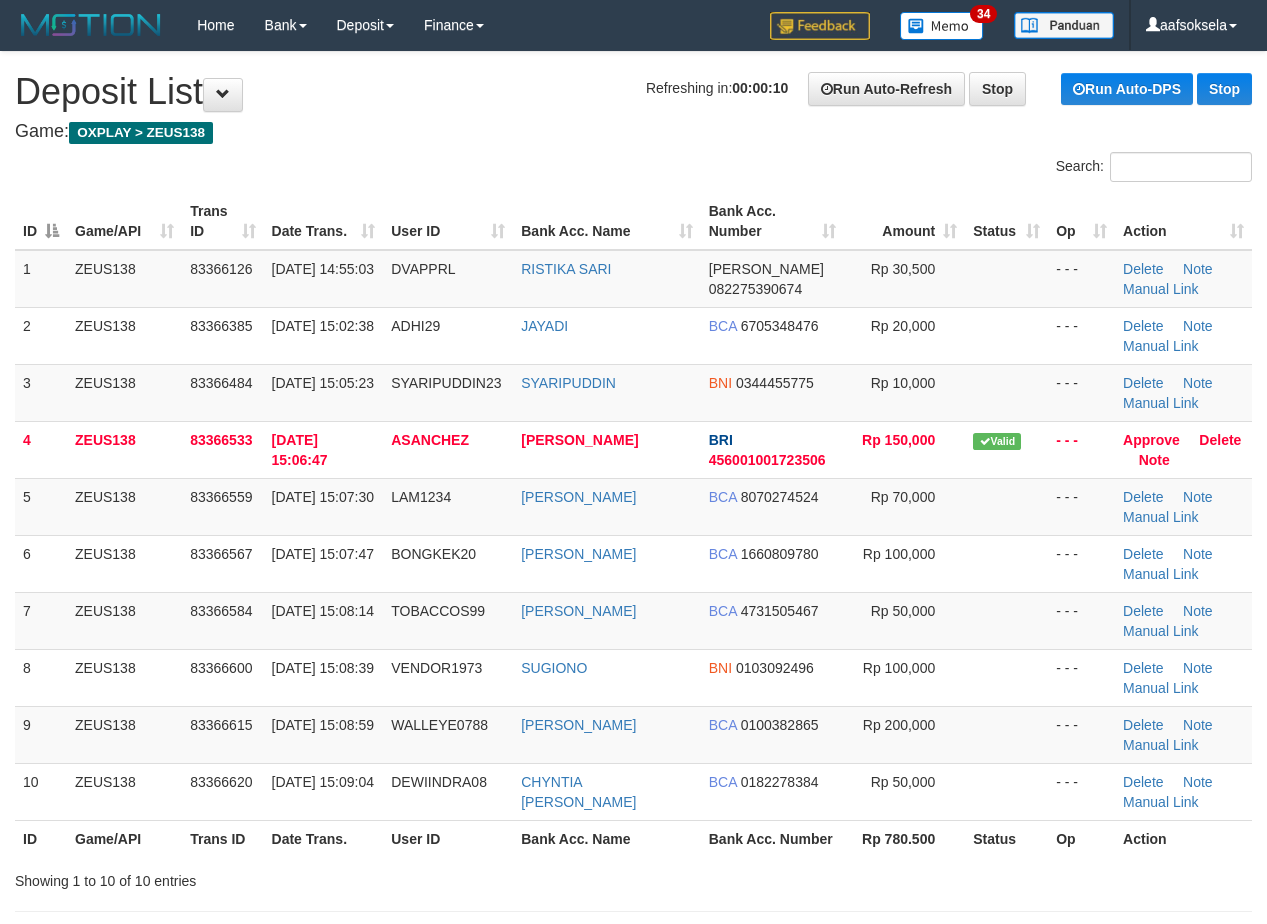 scroll, scrollTop: 0, scrollLeft: 0, axis: both 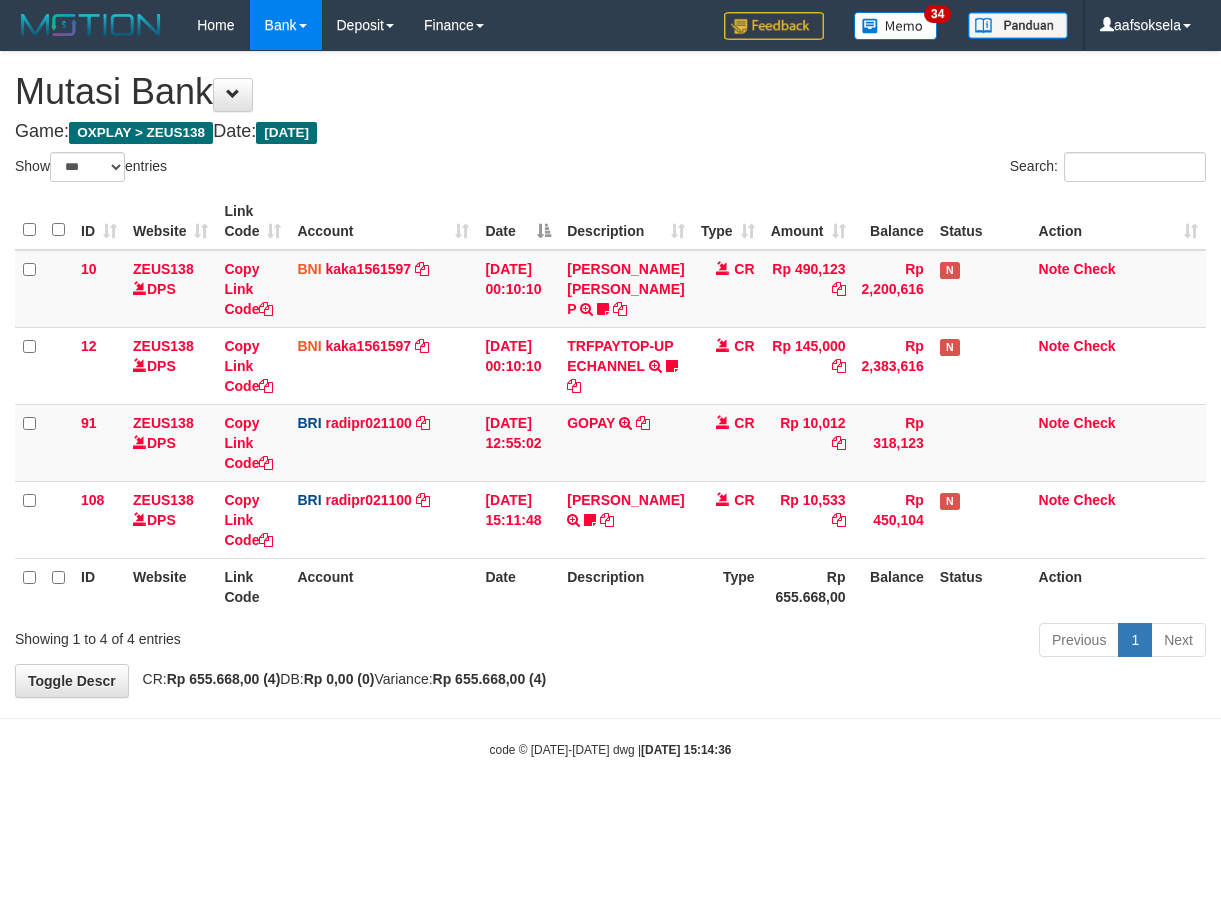 select on "***" 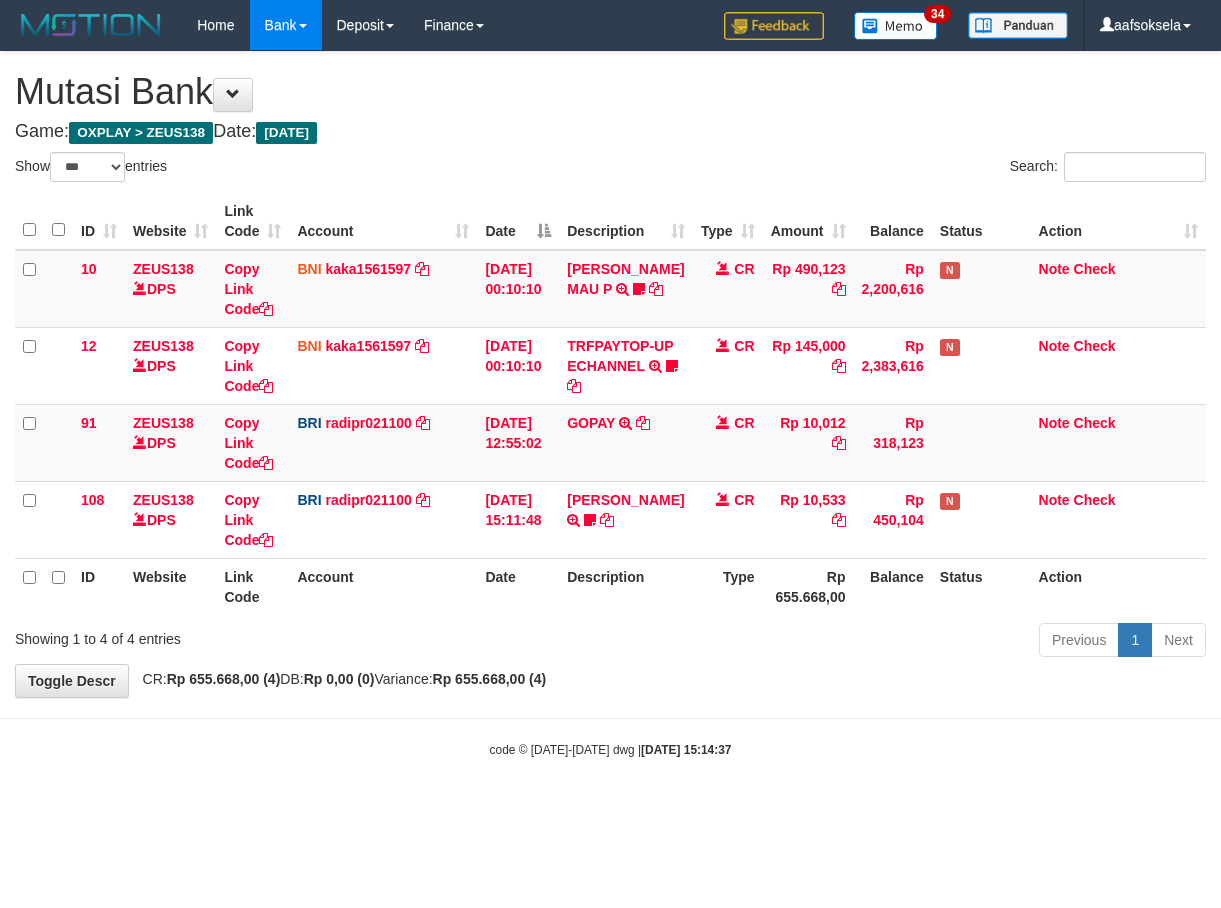 select on "***" 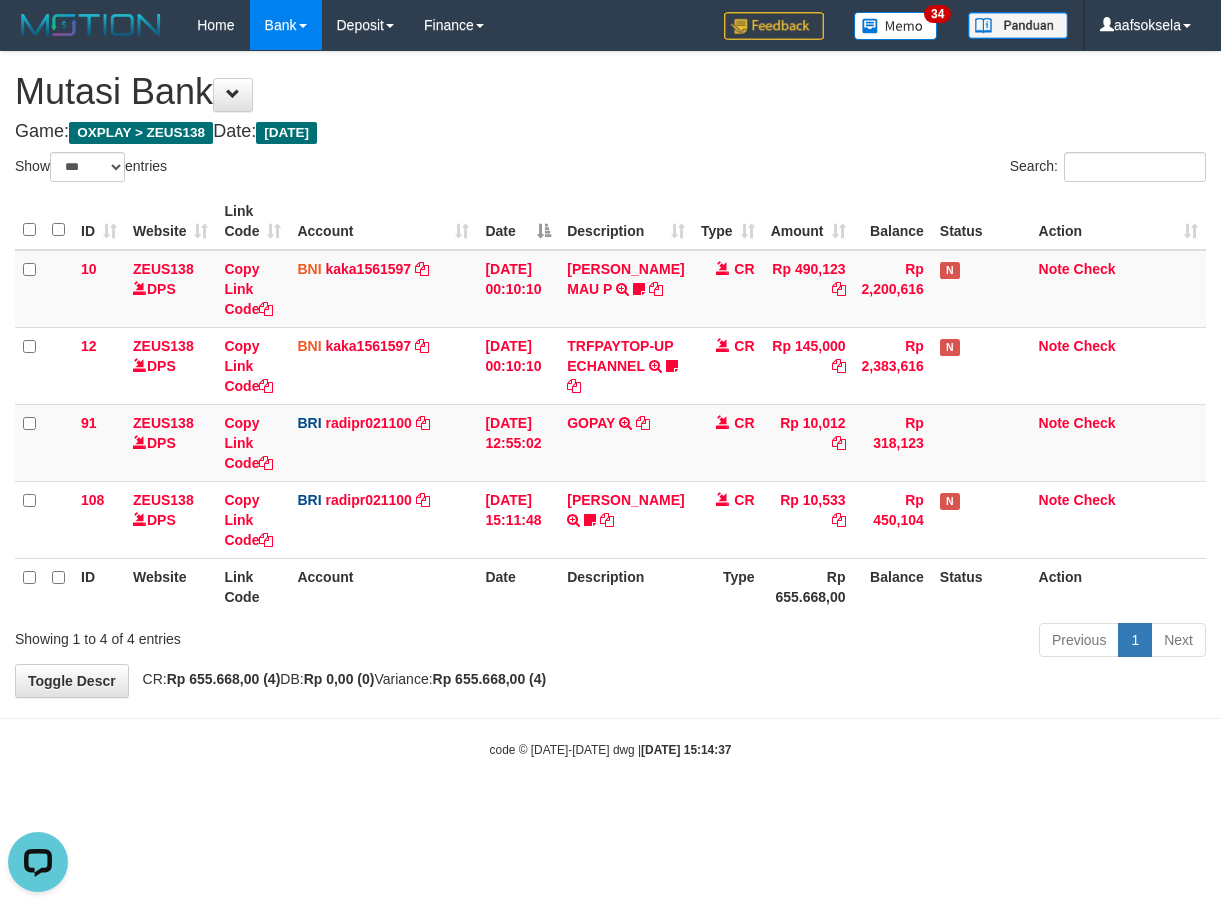 scroll, scrollTop: 0, scrollLeft: 0, axis: both 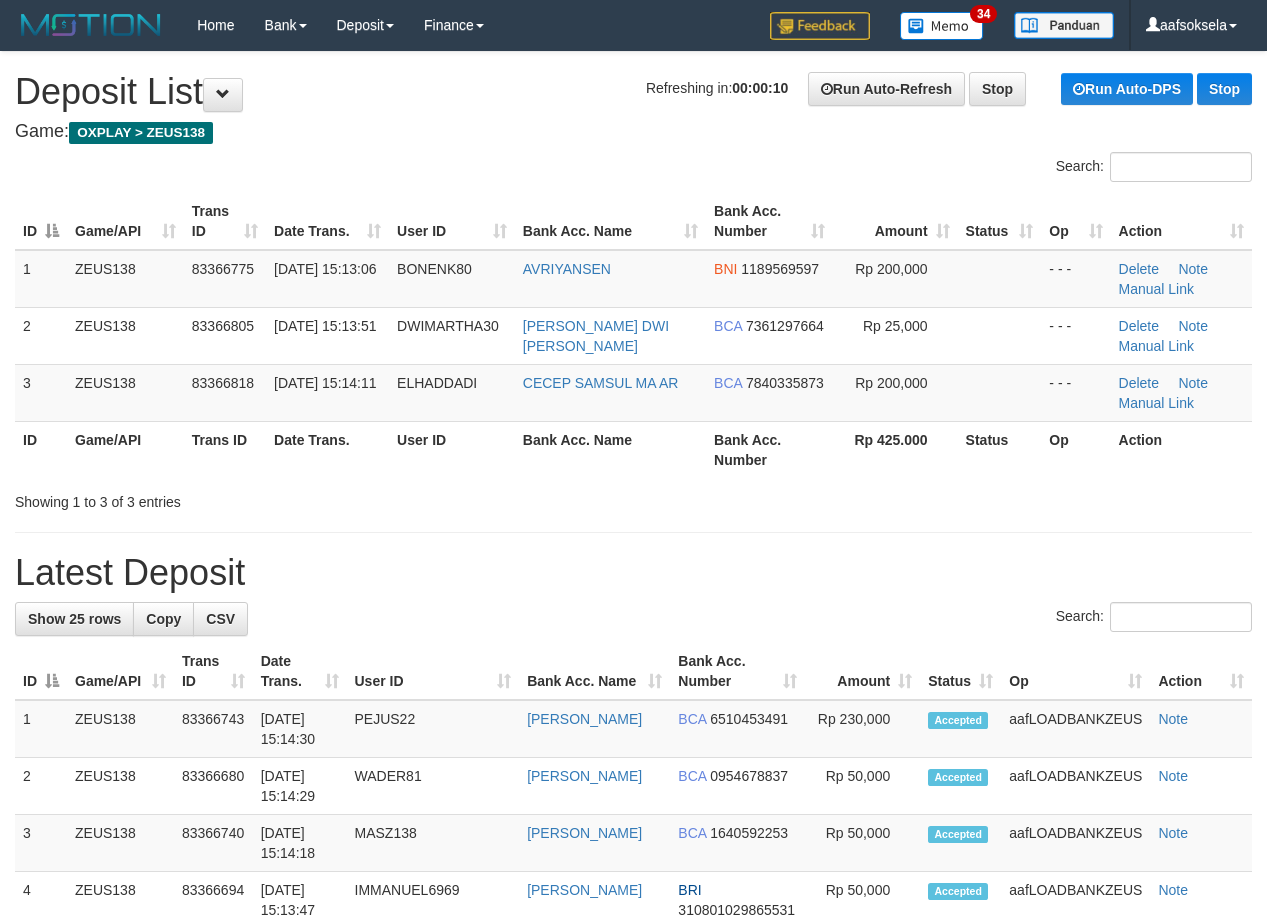click on "Latest Deposit" at bounding box center (633, 573) 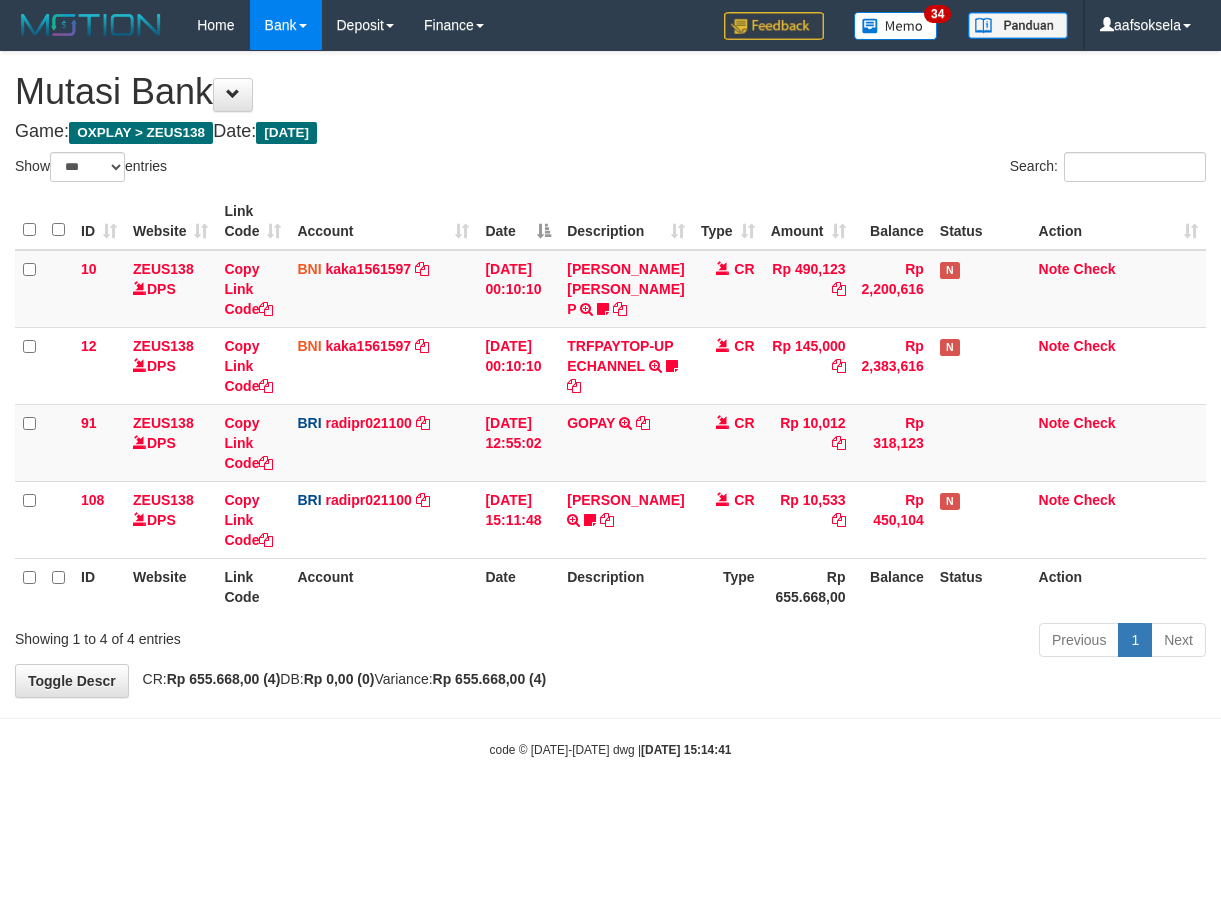 select on "***" 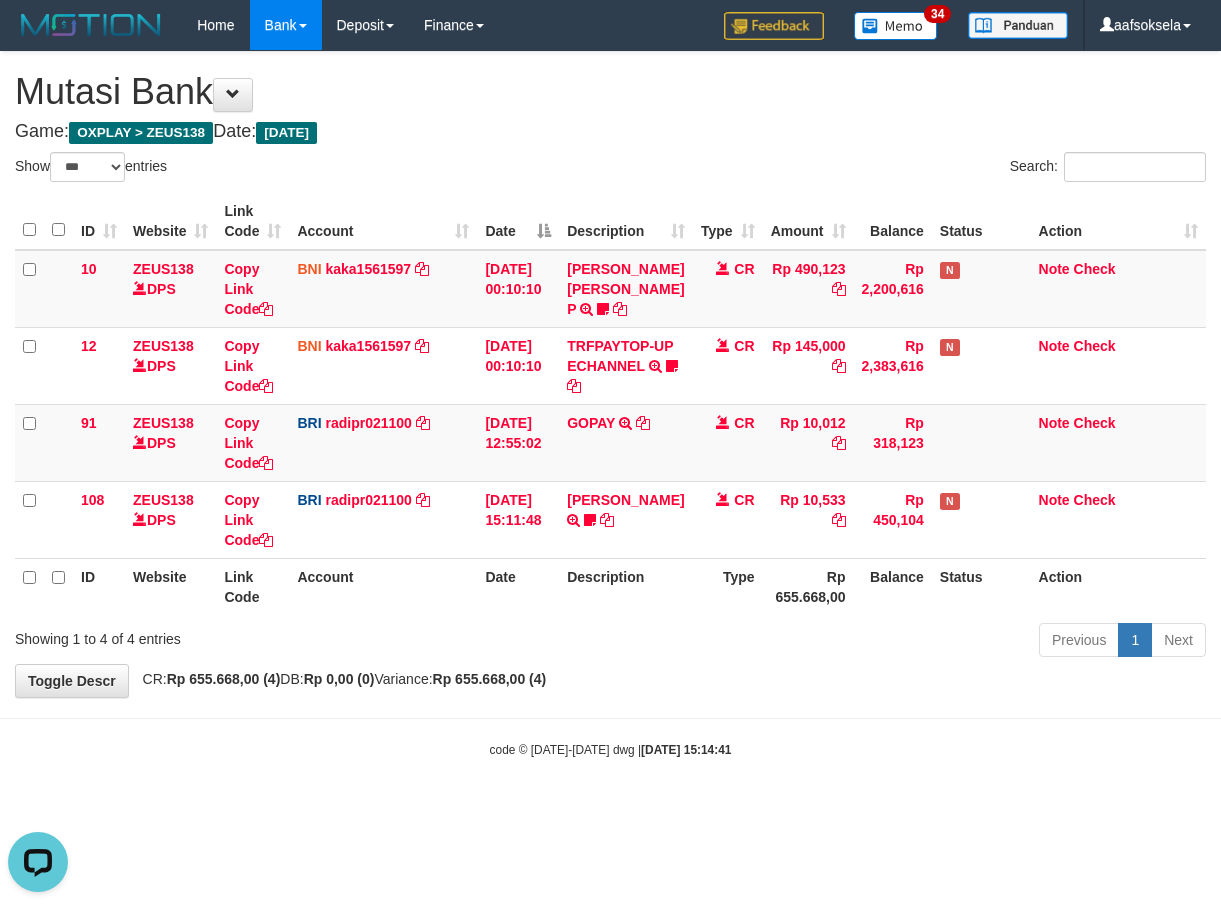 scroll, scrollTop: 0, scrollLeft: 0, axis: both 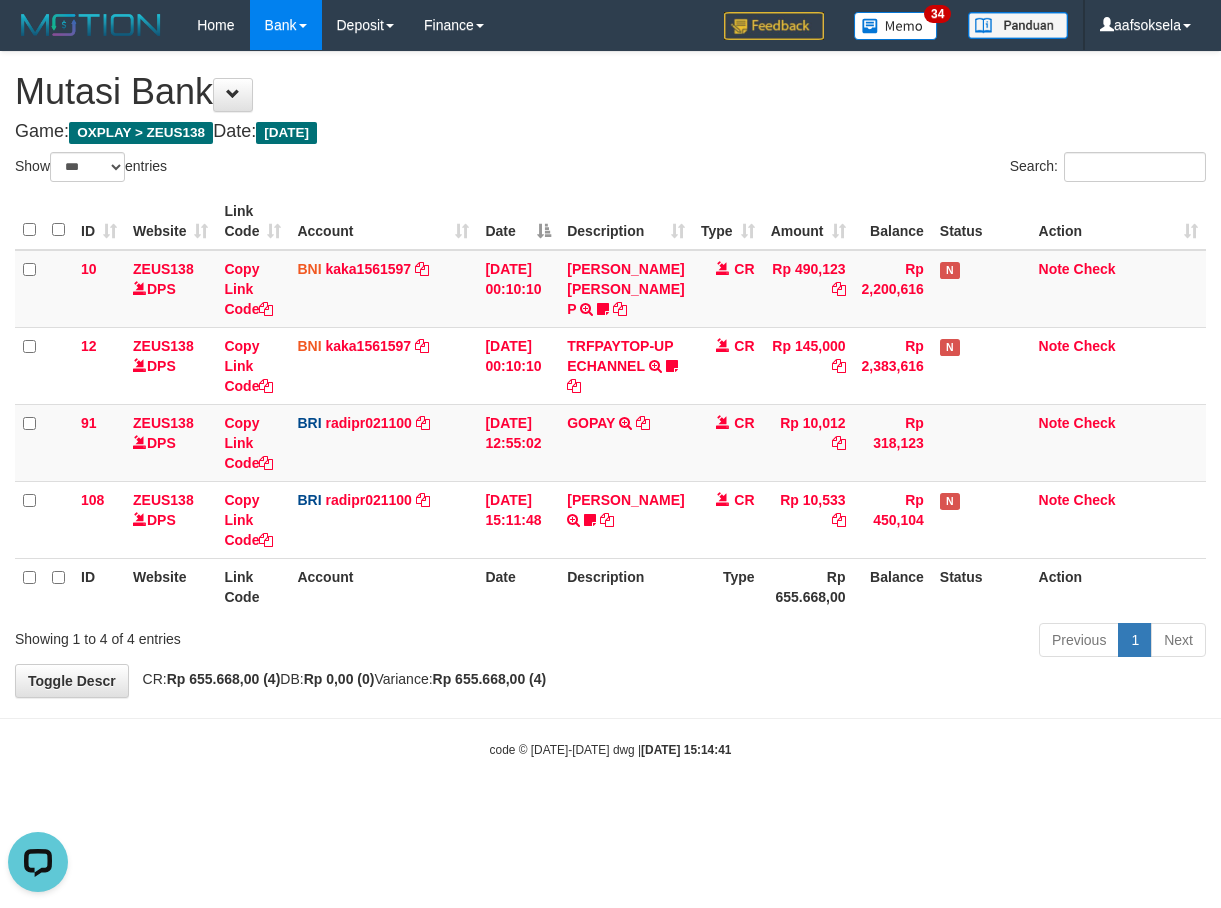 drag, startPoint x: 661, startPoint y: 692, endPoint x: 1191, endPoint y: 648, distance: 531.8233 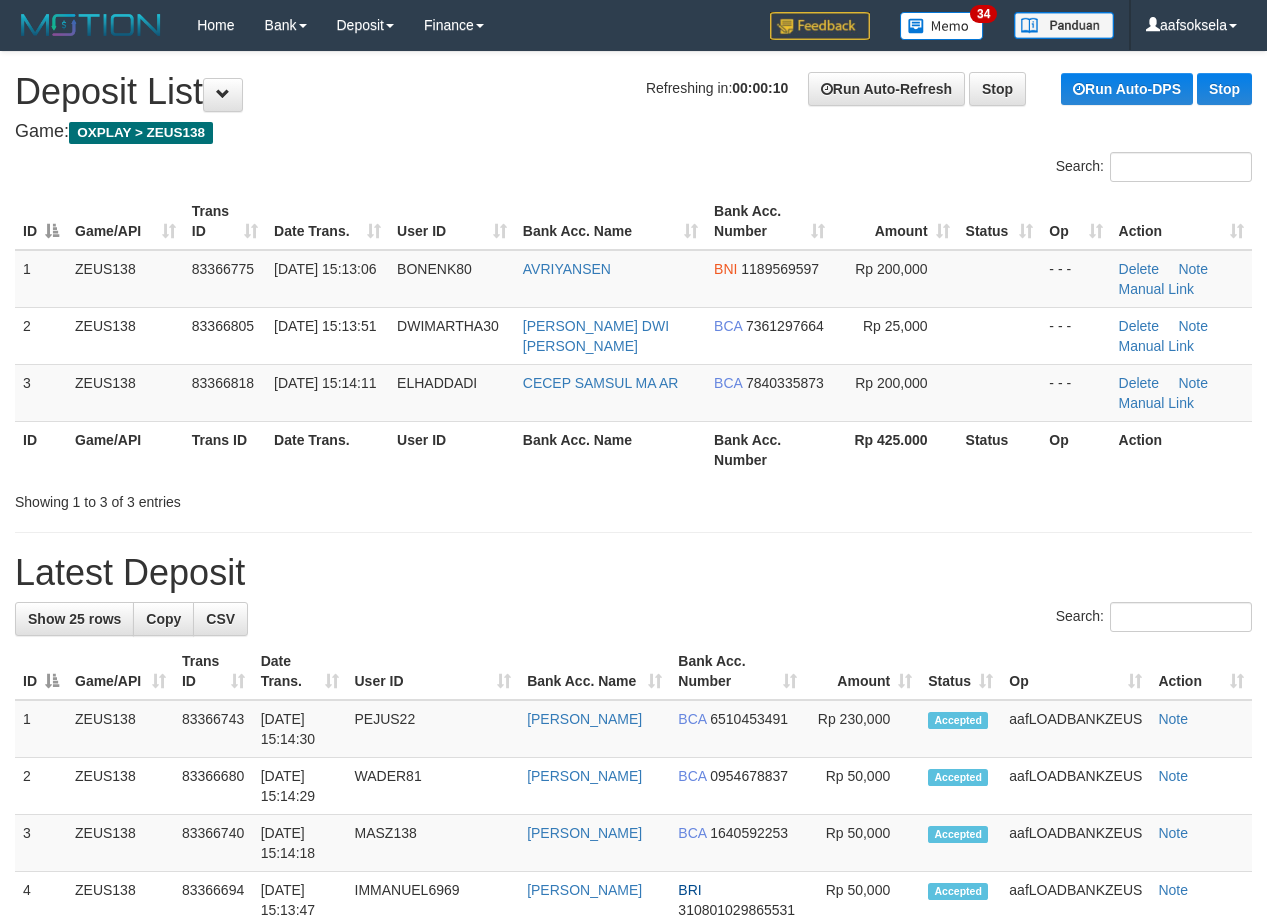 scroll, scrollTop: 0, scrollLeft: 0, axis: both 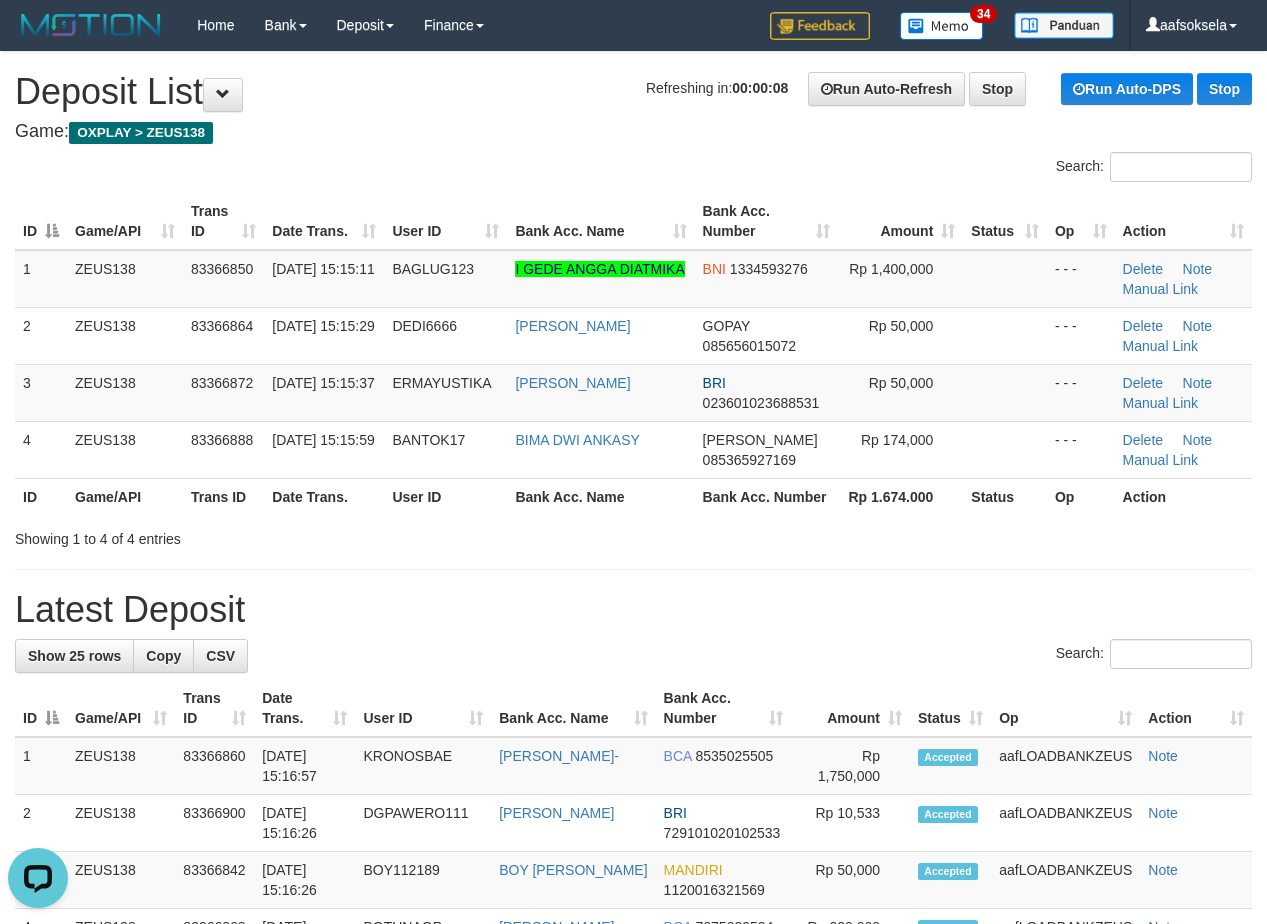 click on "**********" at bounding box center [633, 1174] 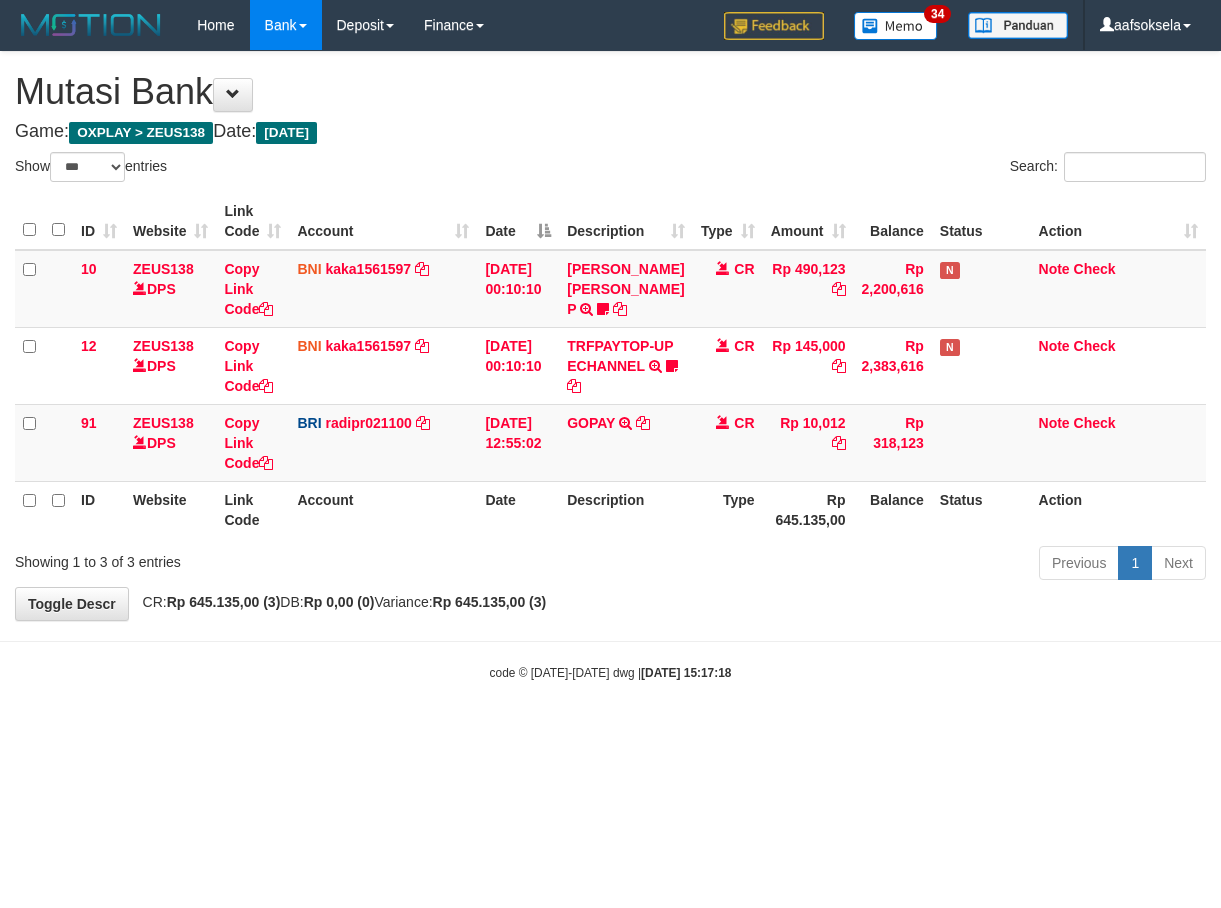 select on "***" 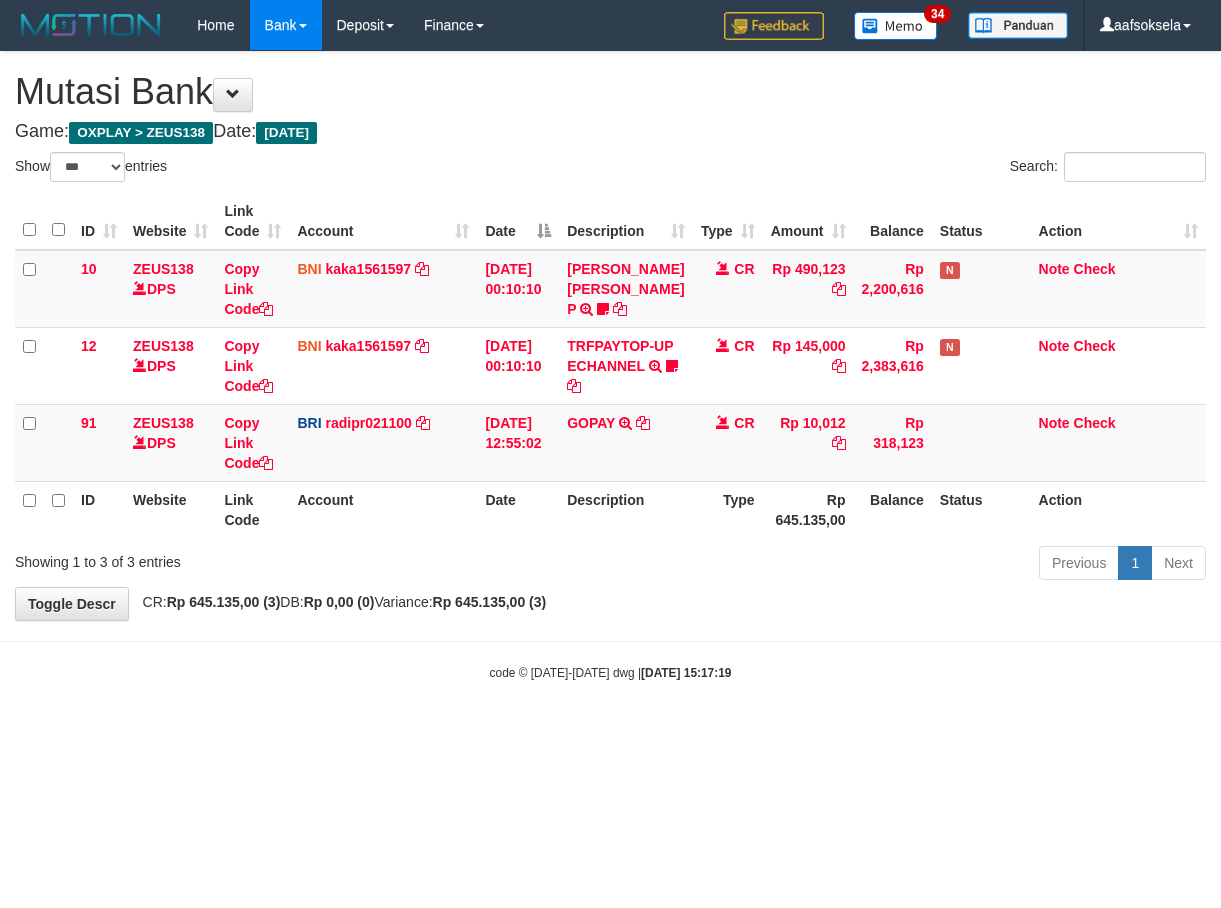 select on "***" 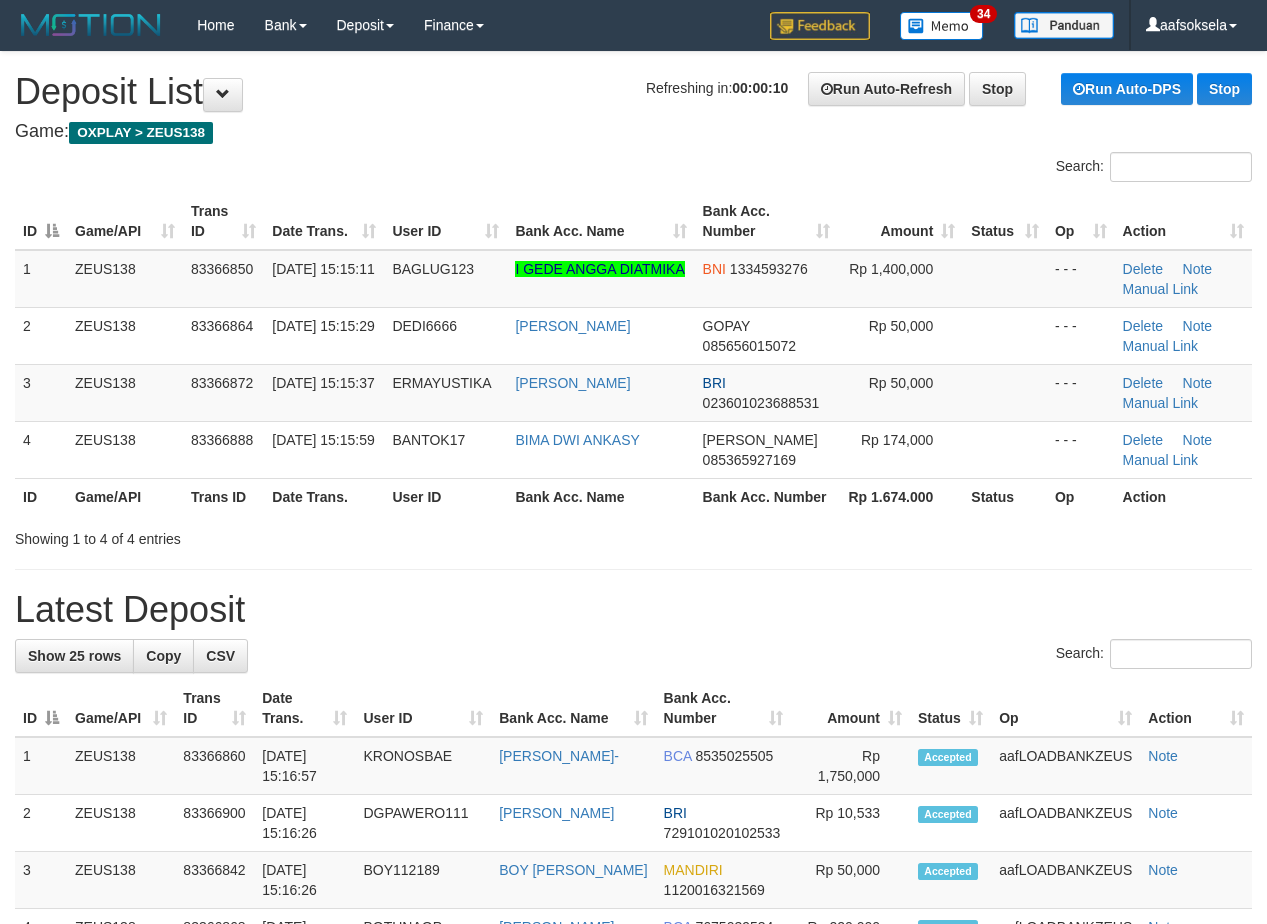 scroll, scrollTop: 0, scrollLeft: 0, axis: both 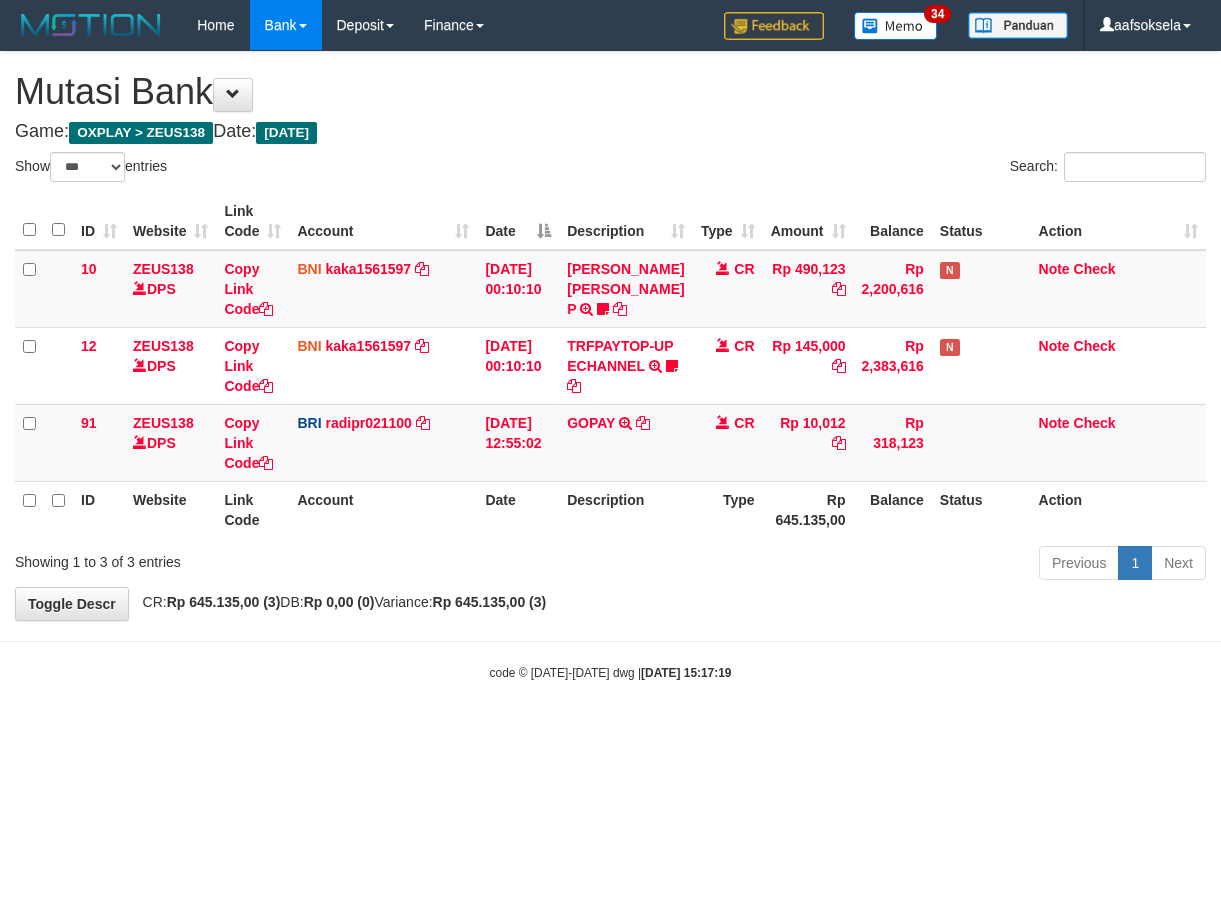select on "***" 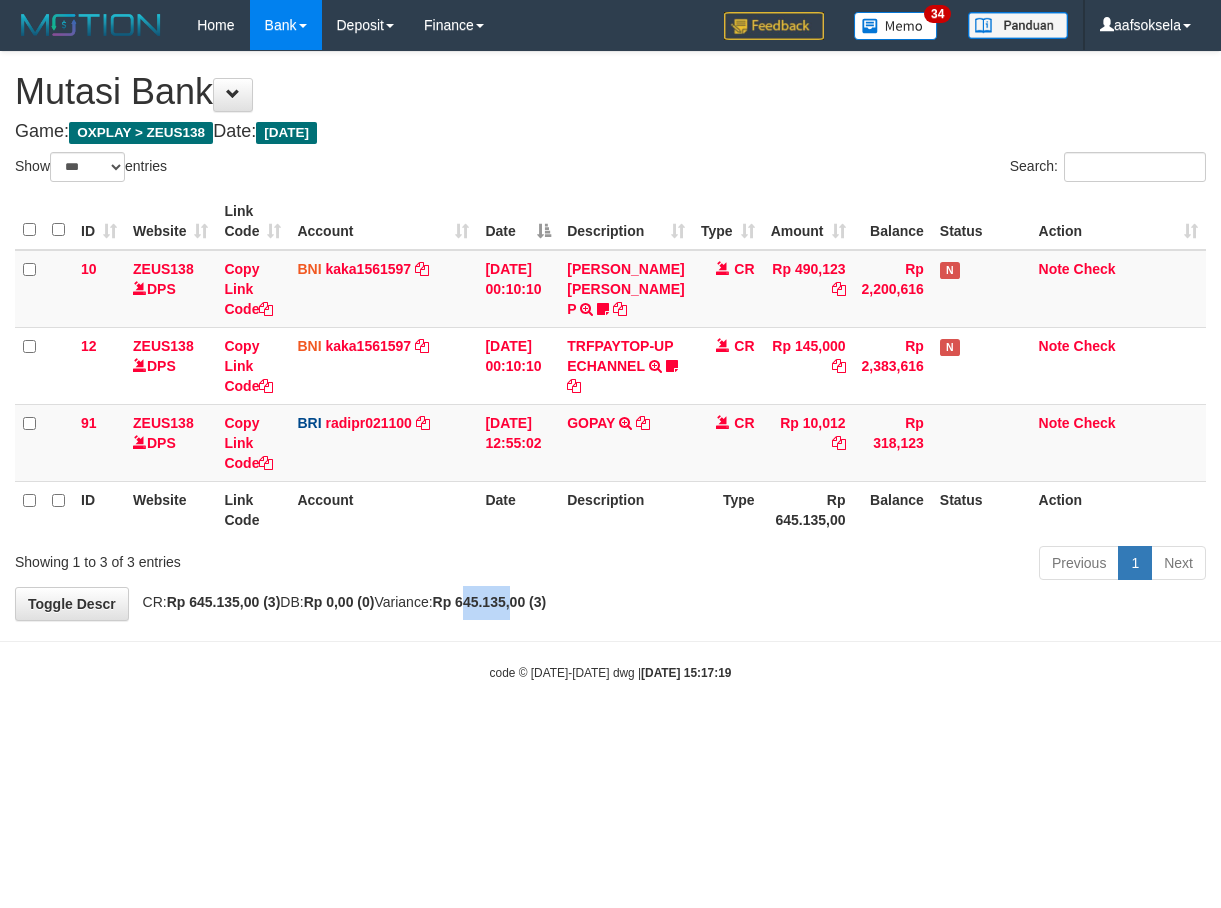 click on "**********" at bounding box center [610, 336] 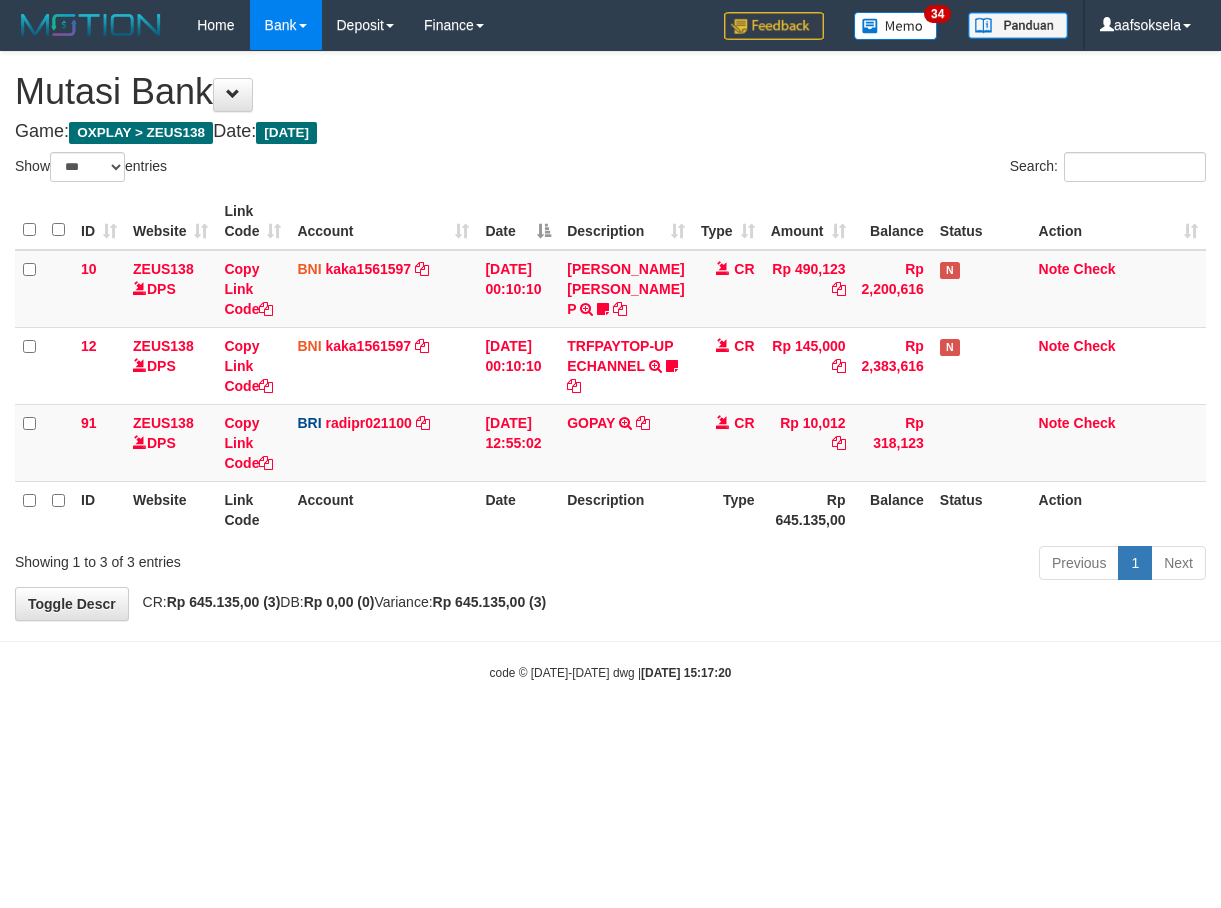 select on "***" 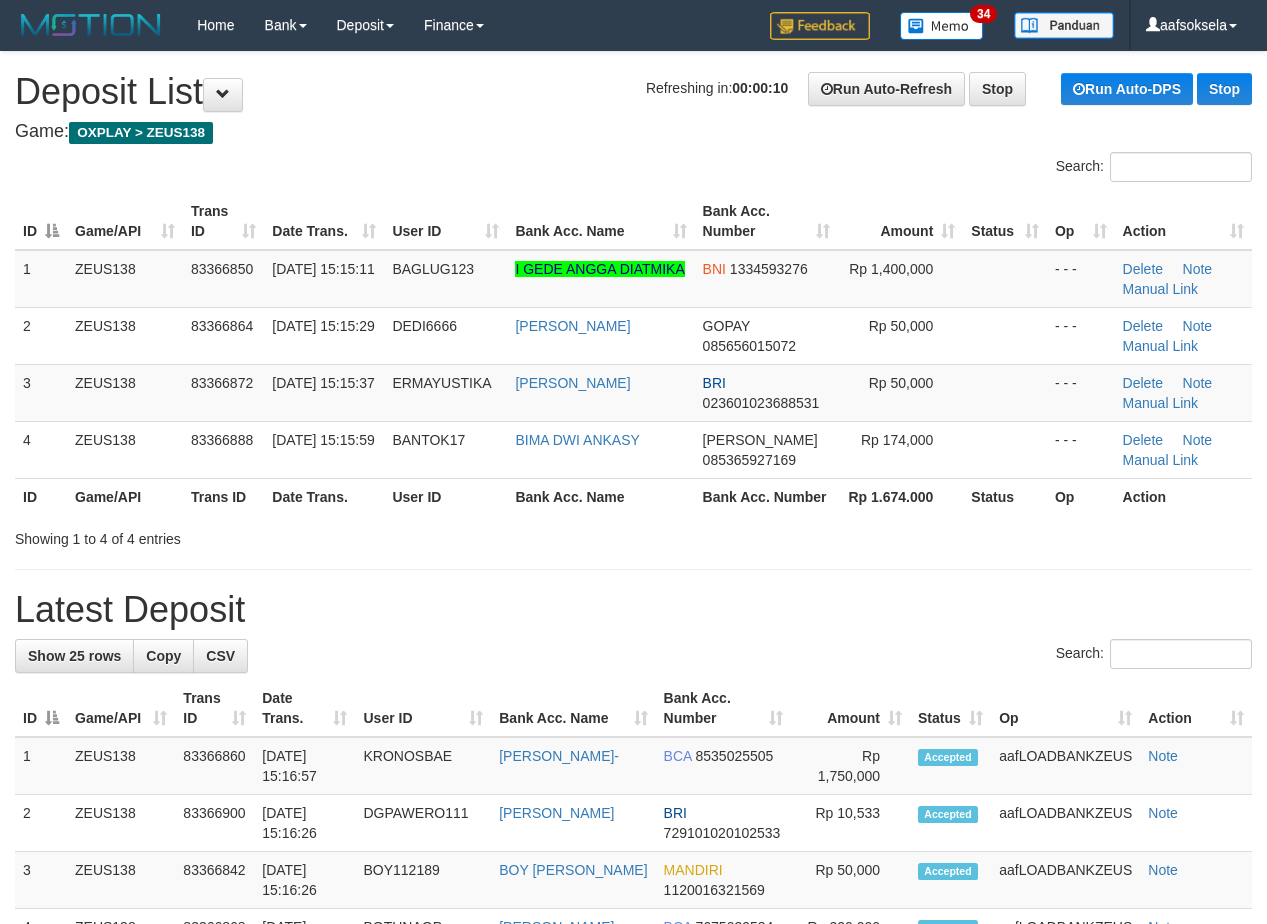 scroll, scrollTop: 0, scrollLeft: 0, axis: both 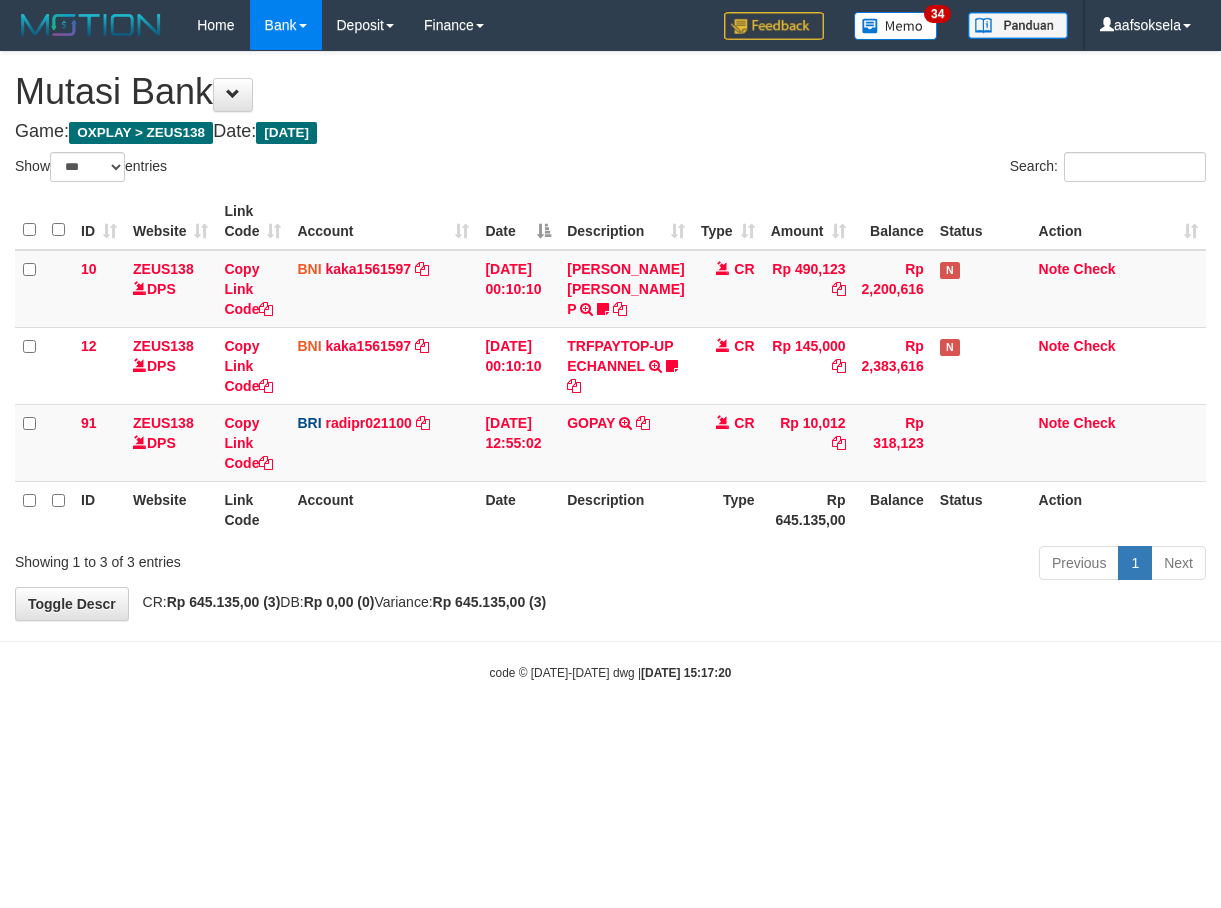 select on "***" 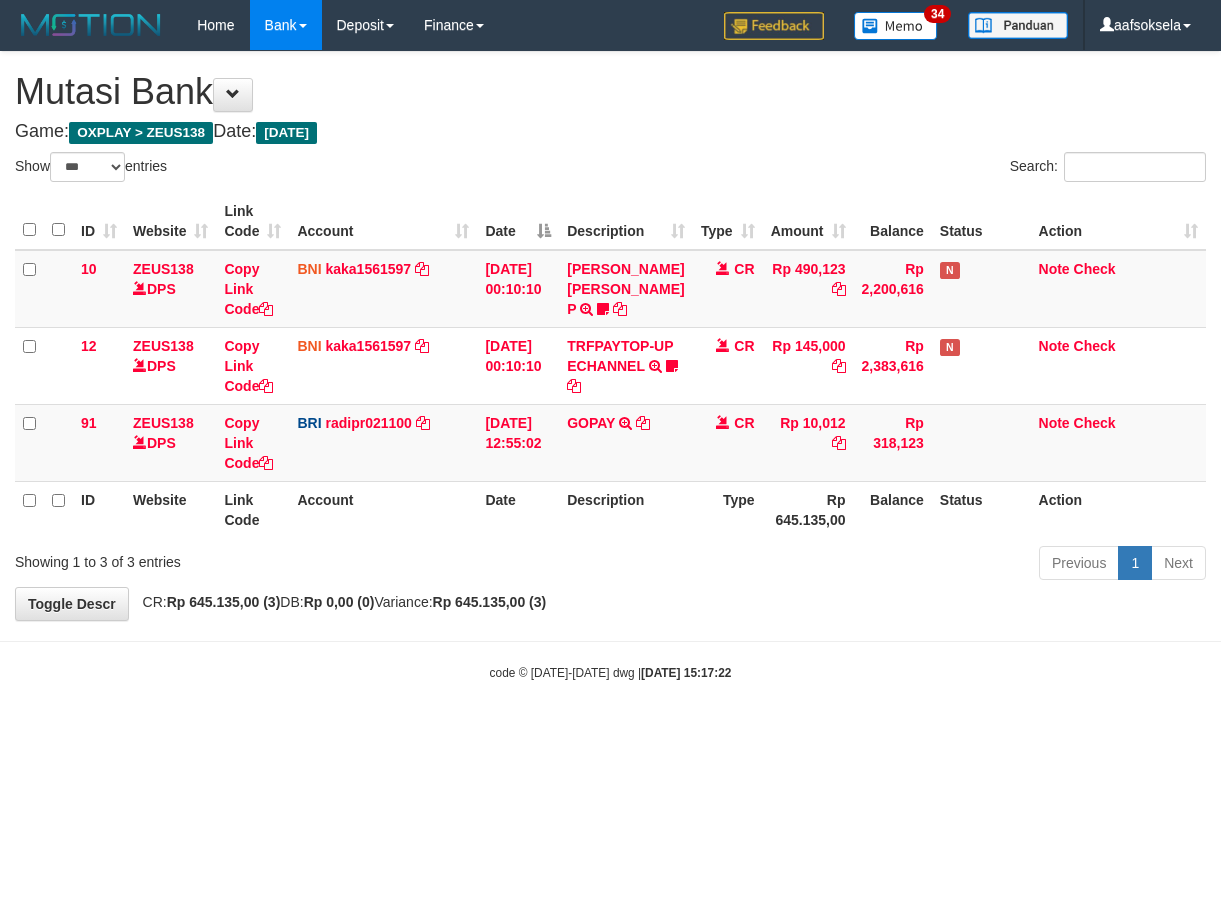 select on "***" 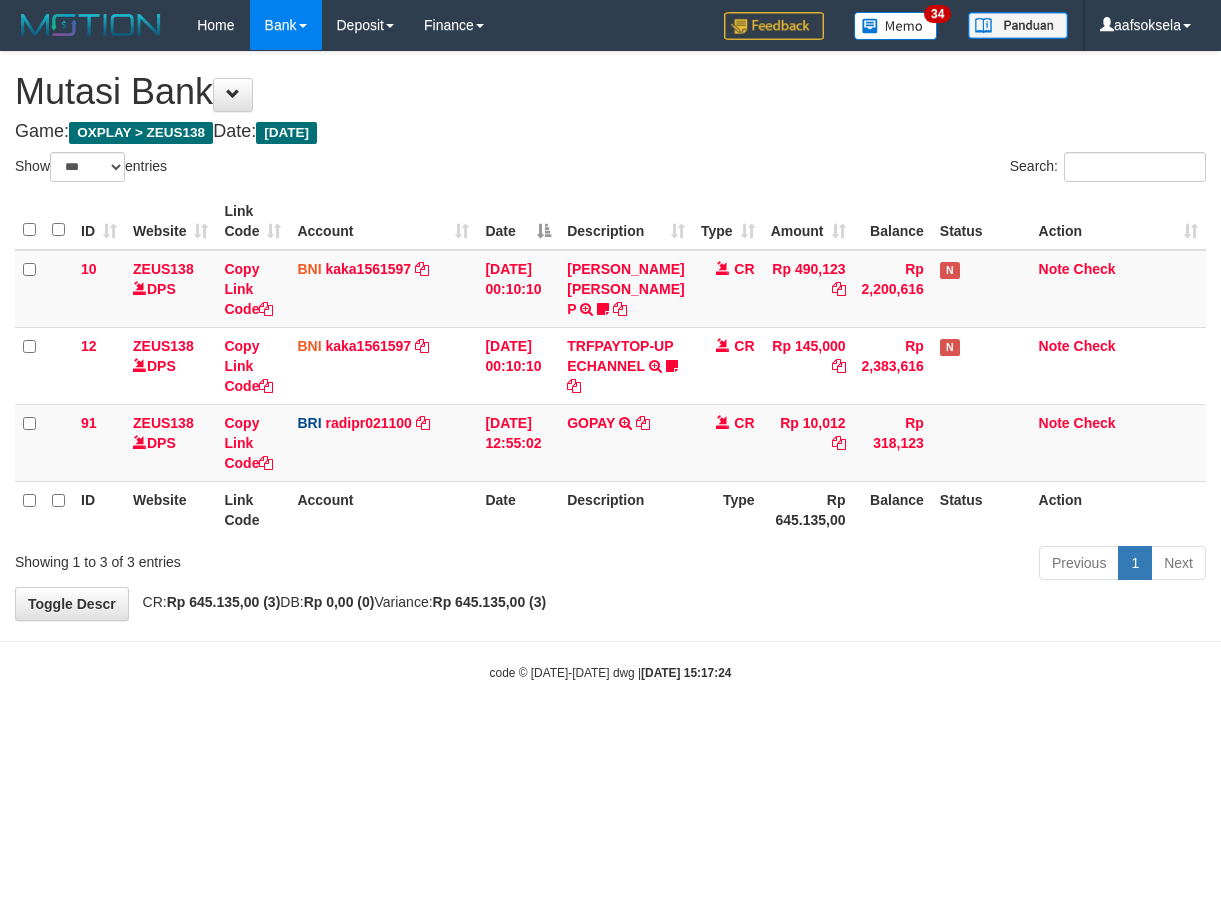 select on "***" 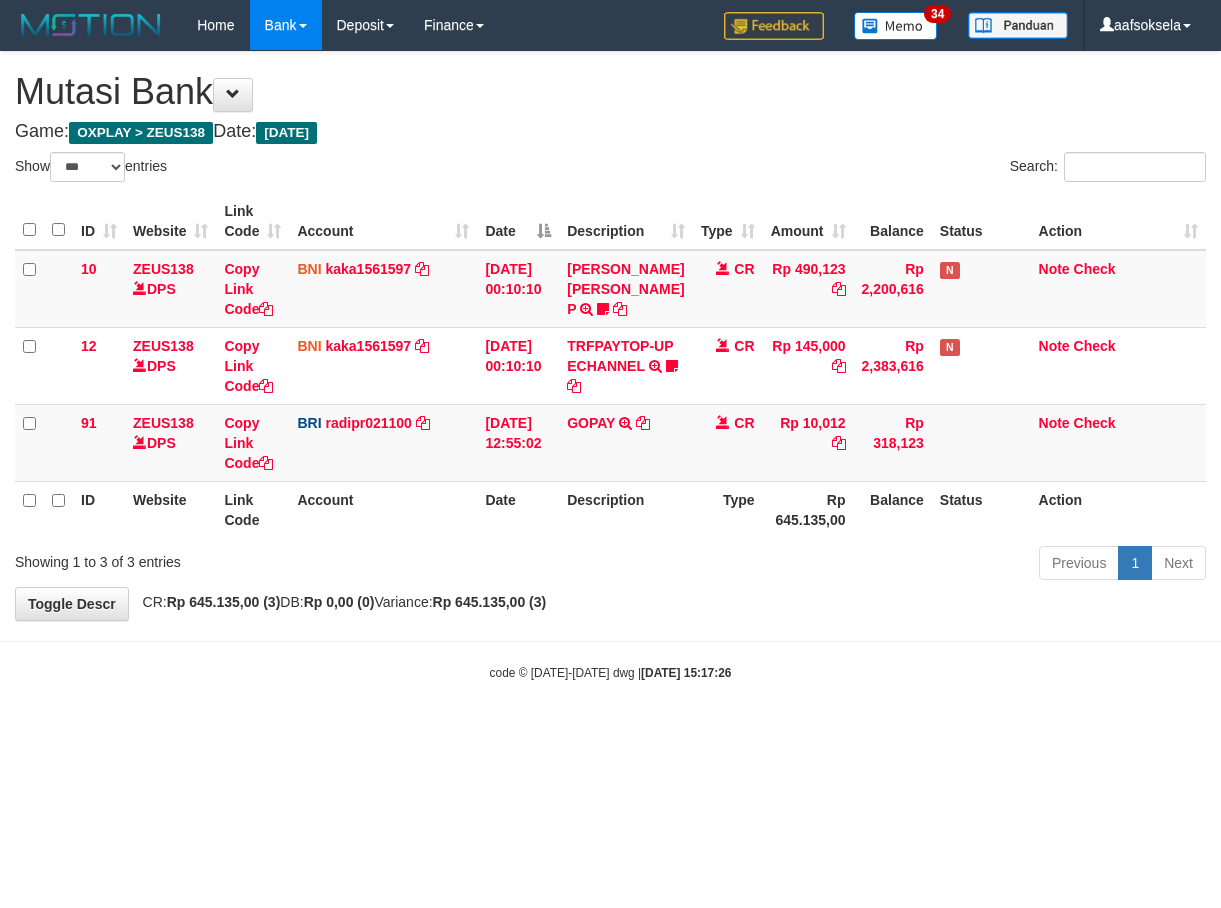 select on "***" 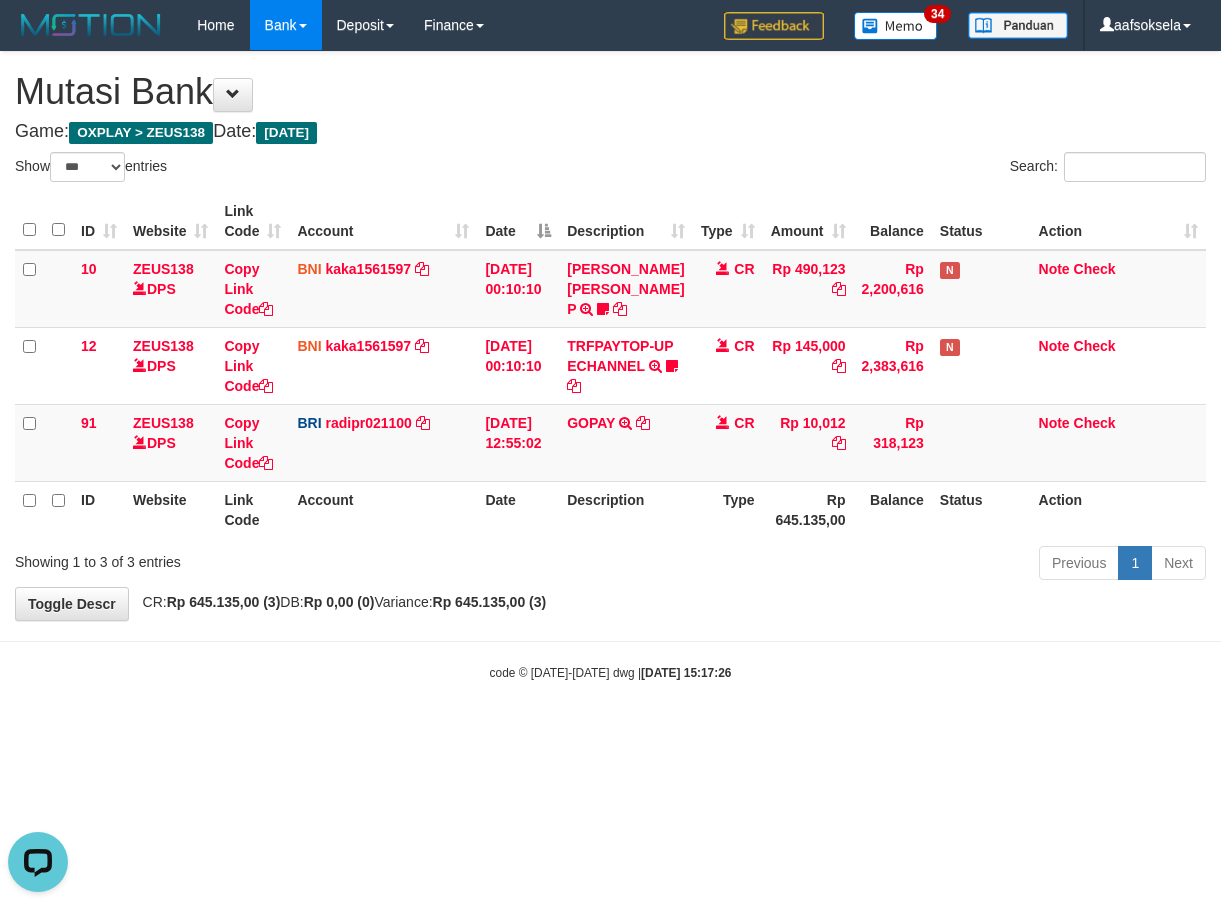 scroll, scrollTop: 0, scrollLeft: 0, axis: both 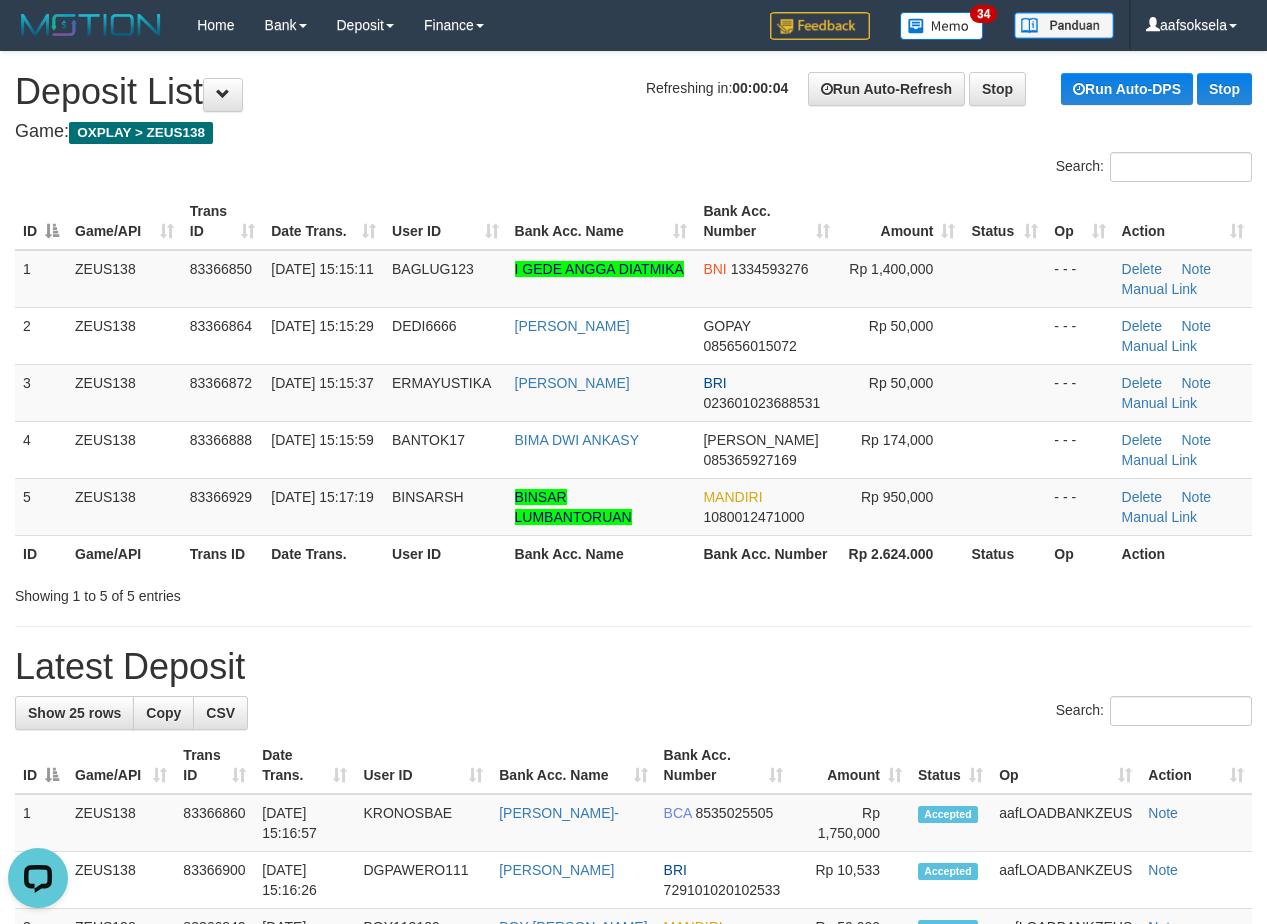 drag, startPoint x: 384, startPoint y: 576, endPoint x: 316, endPoint y: 593, distance: 70.0928 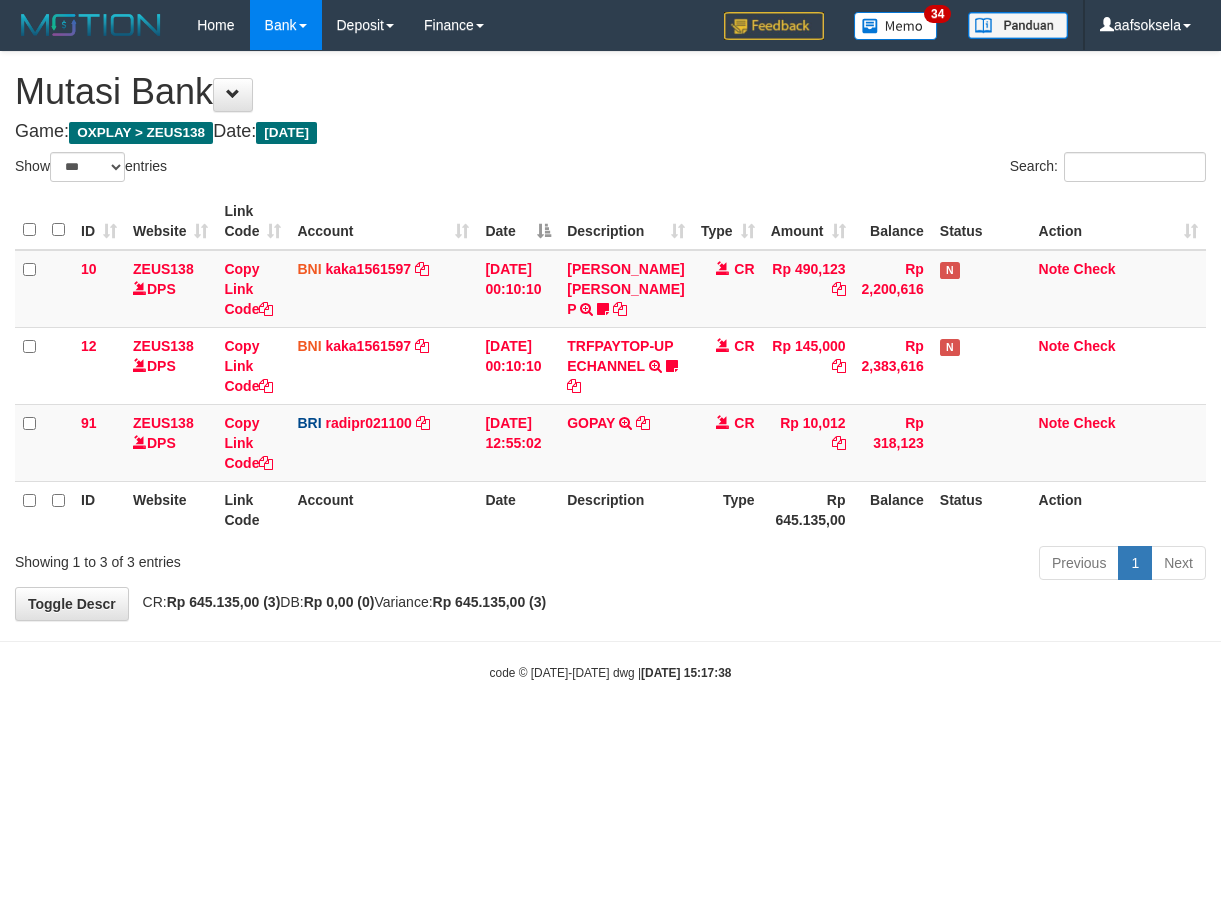 select on "***" 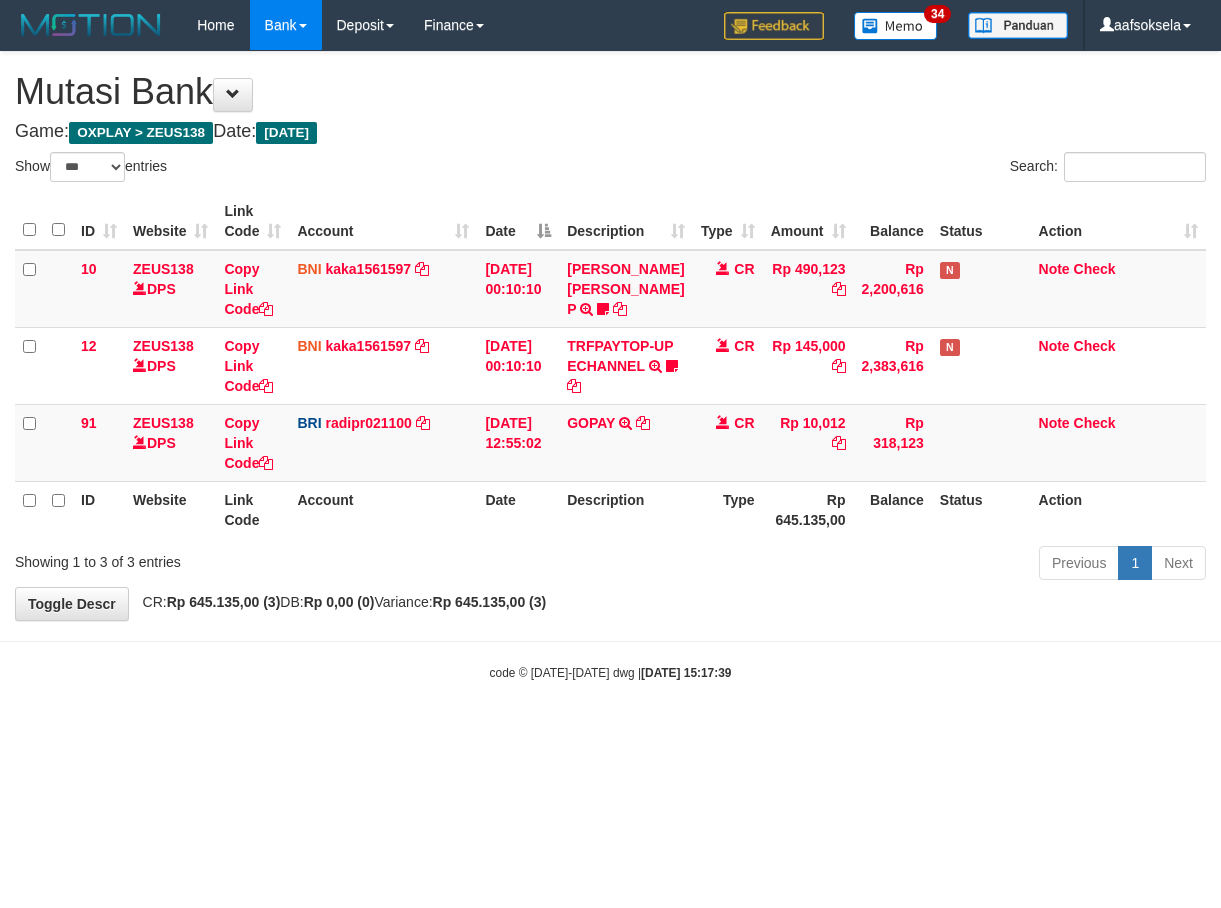 select on "***" 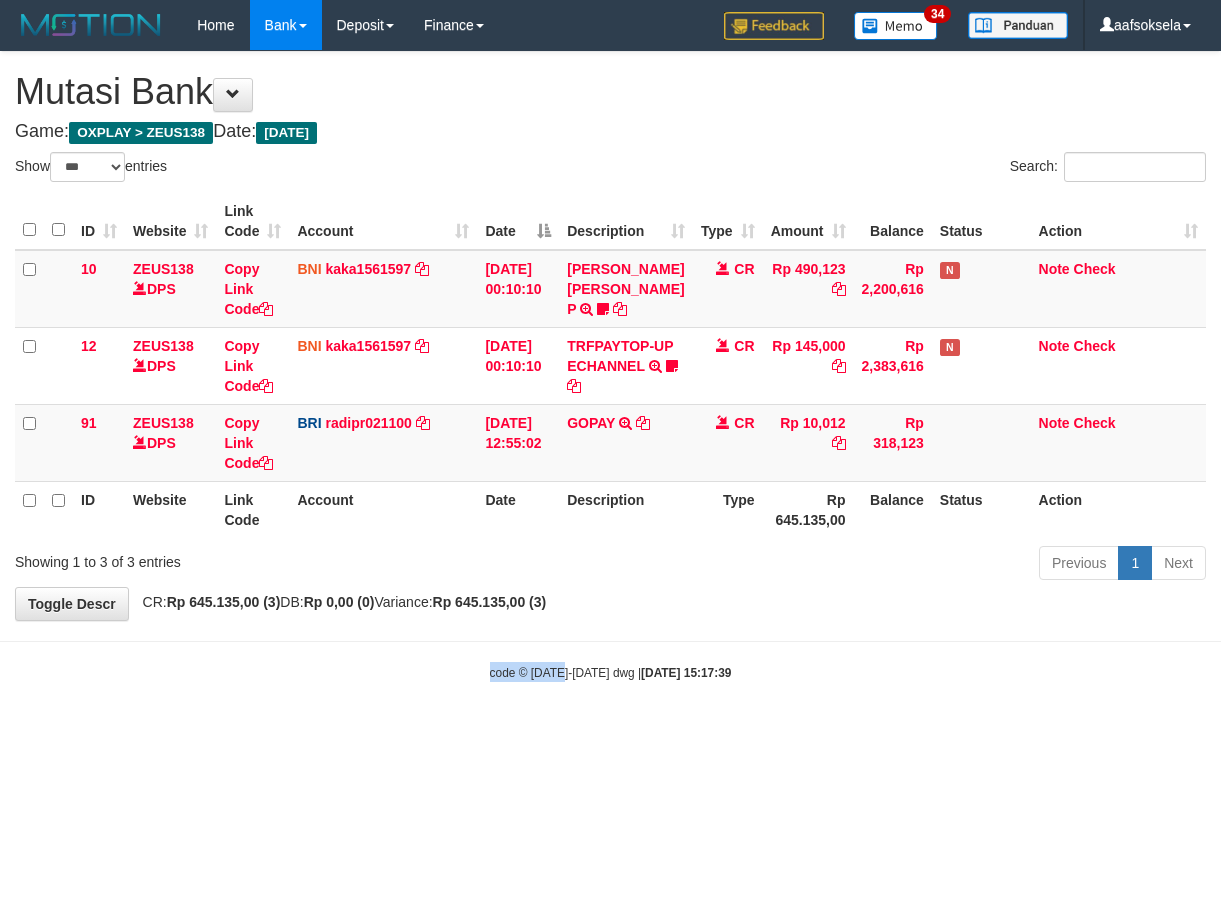 click on "Toggle navigation
Home
Bank
Account List
Mutasi Bank
Search
Sync
Note Mutasi
Deposit
DPS Fetch
DPS List
History
Note DPS
Finance
Financial Data
aafsoksela
My Profile
Log Out" at bounding box center [610, 366] 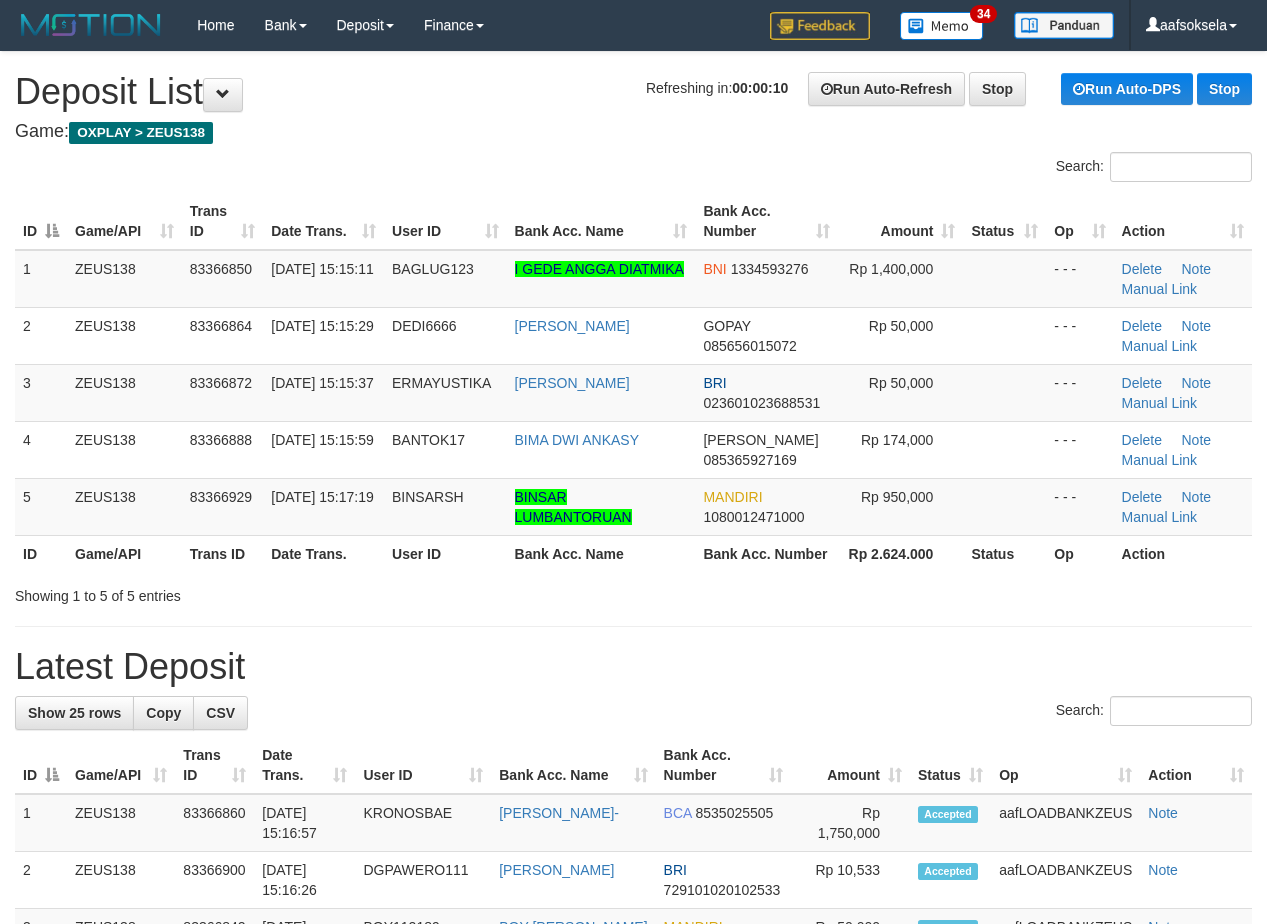 scroll, scrollTop: 0, scrollLeft: 0, axis: both 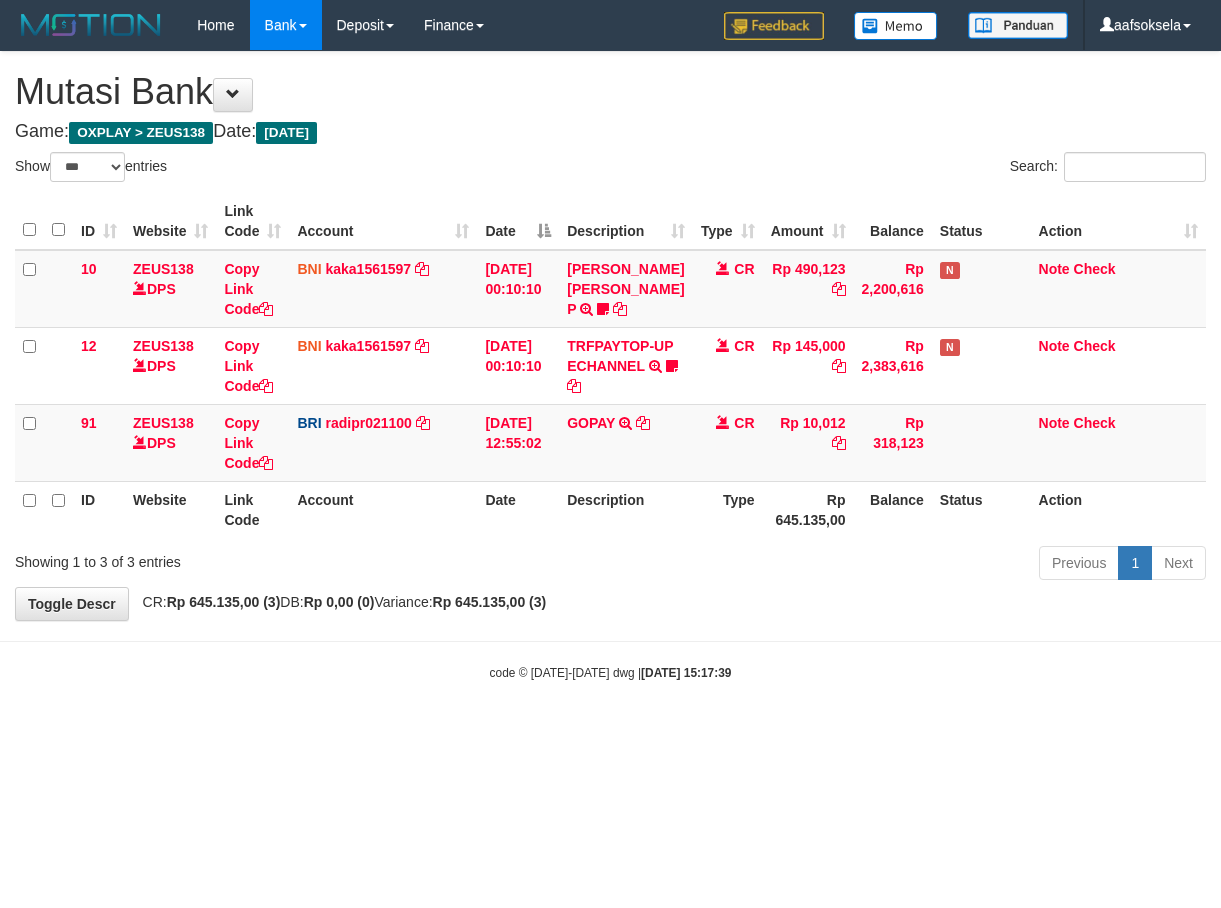 select on "***" 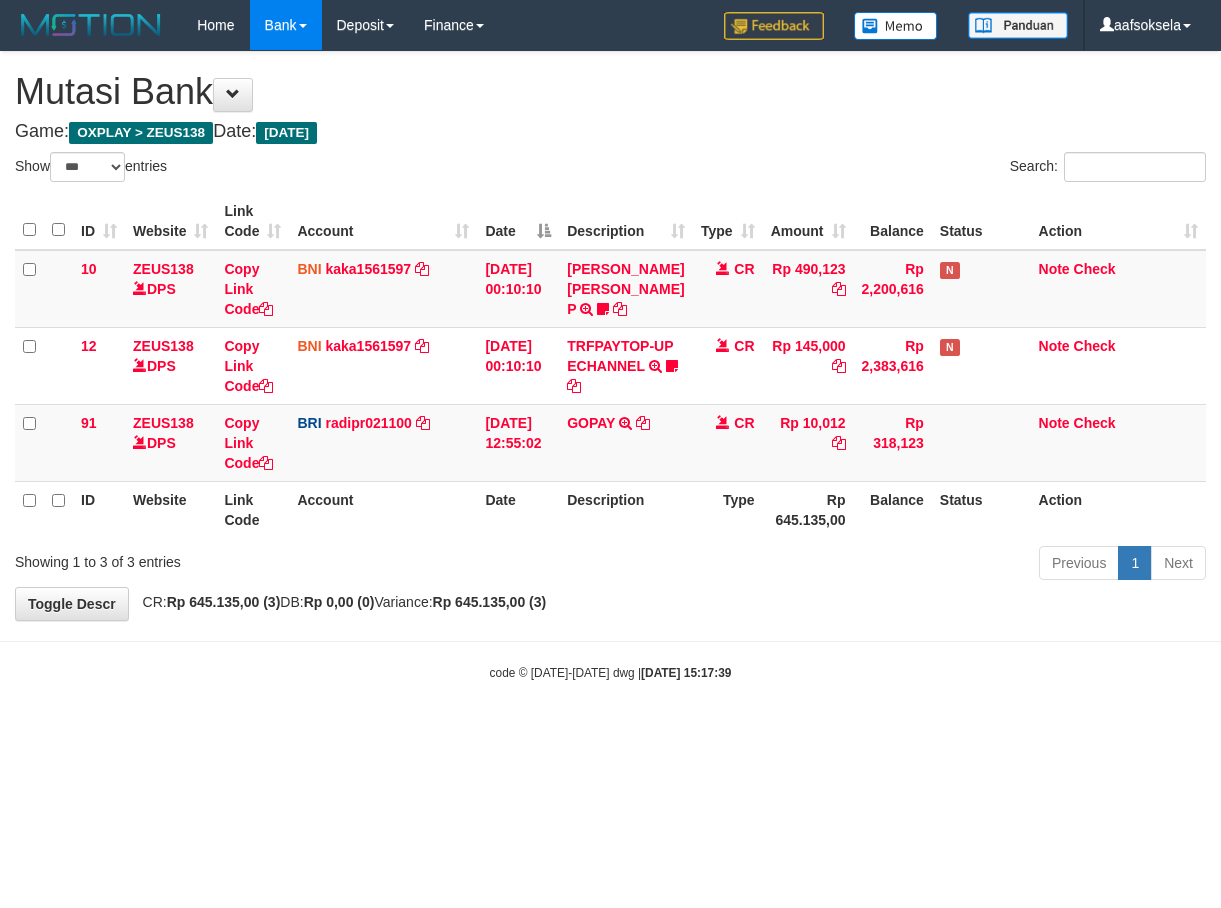 scroll, scrollTop: 0, scrollLeft: 0, axis: both 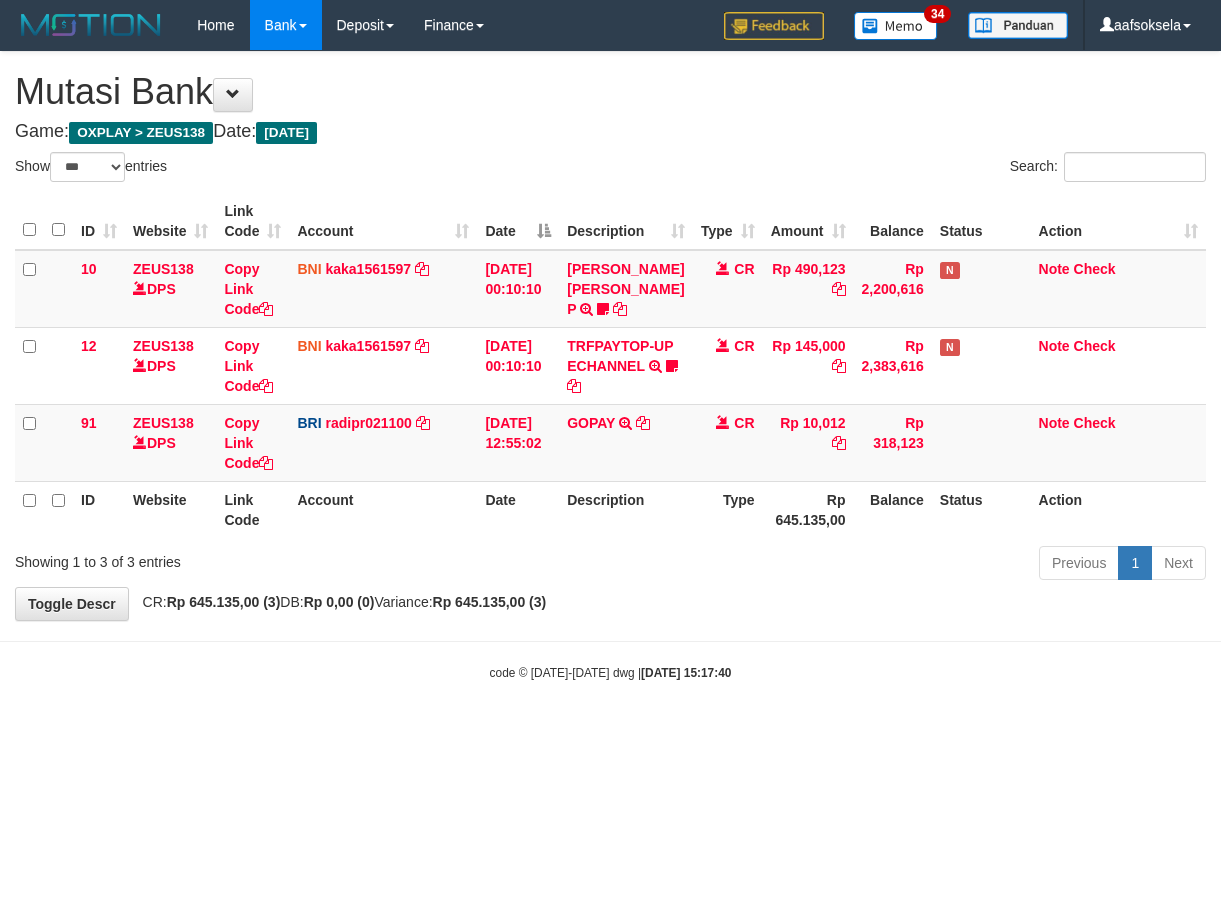 select on "***" 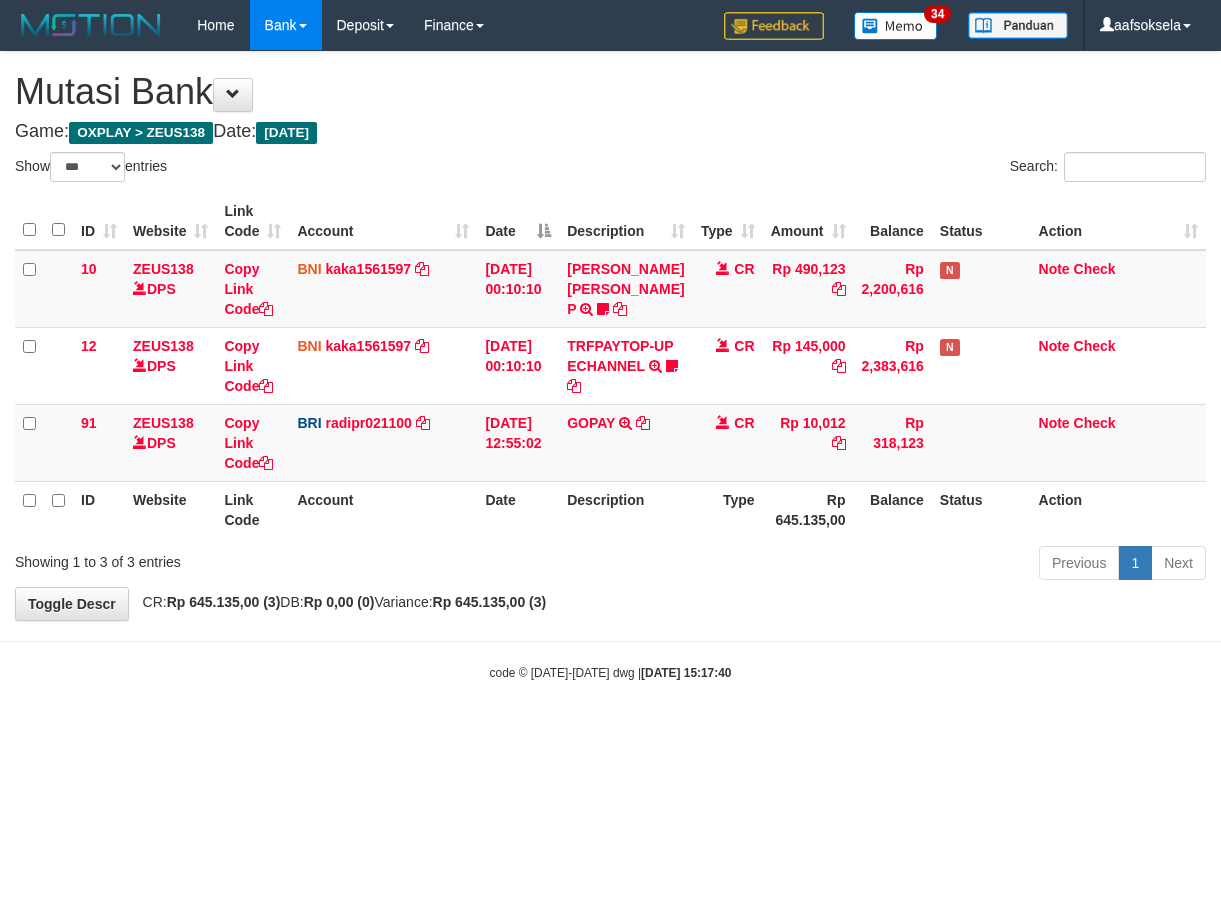 drag, startPoint x: 641, startPoint y: 591, endPoint x: 1066, endPoint y: 593, distance: 425.0047 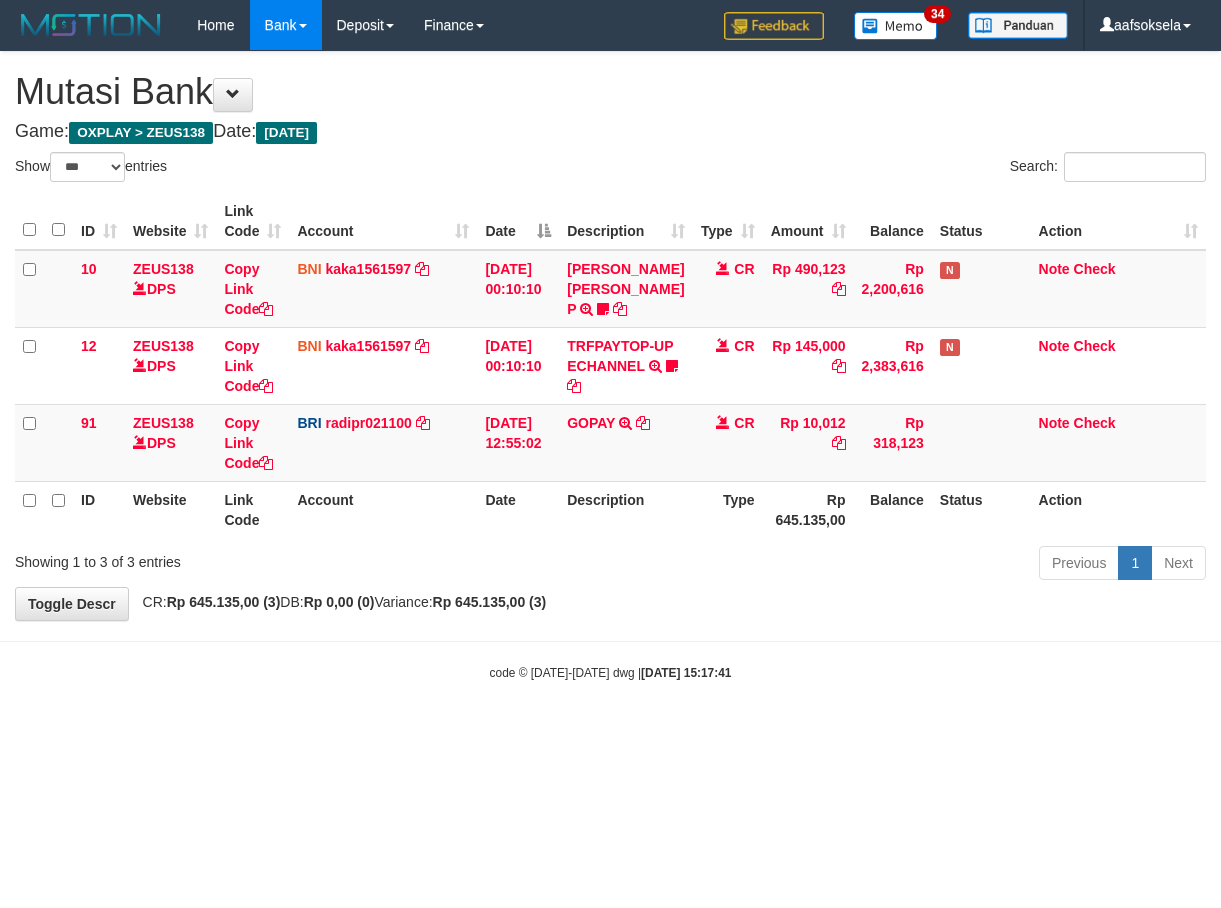 select on "***" 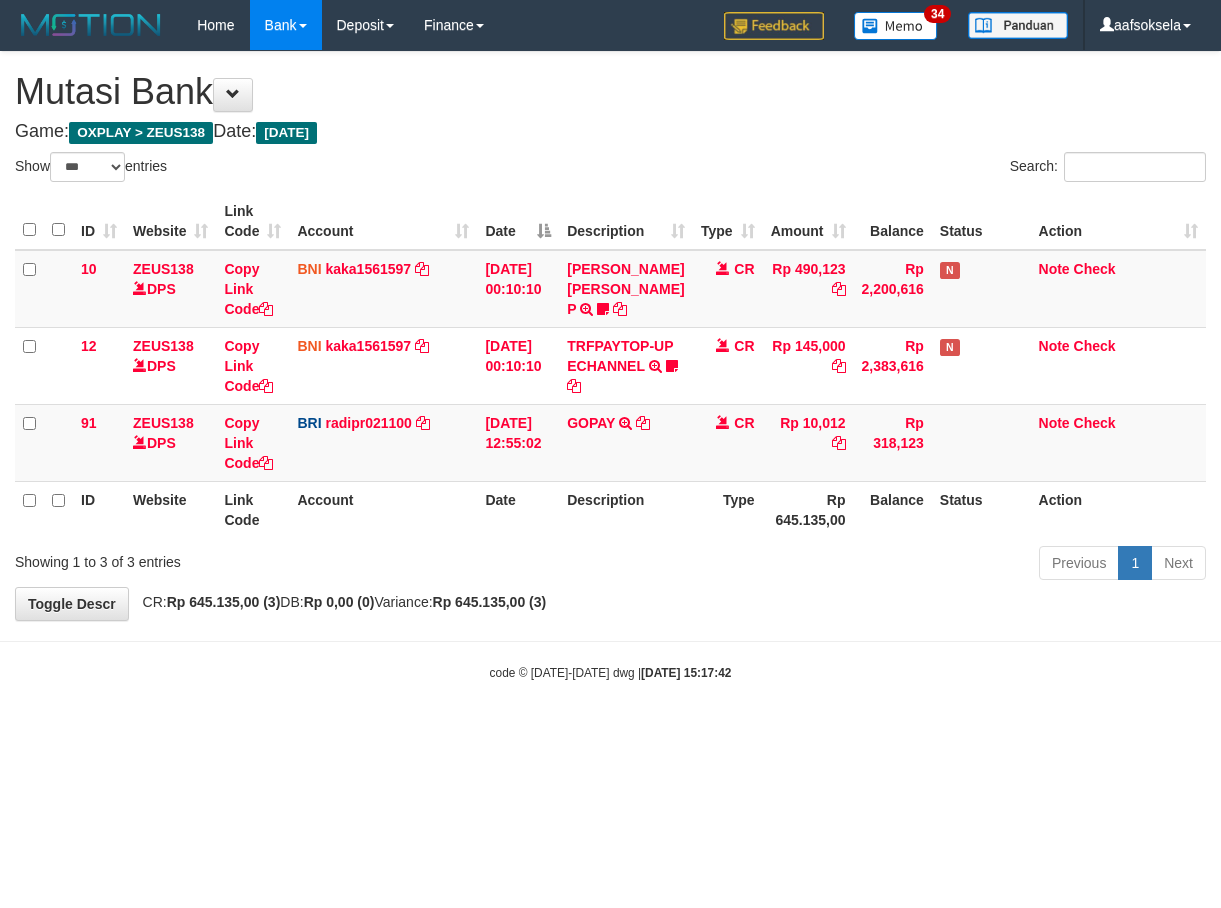 select on "***" 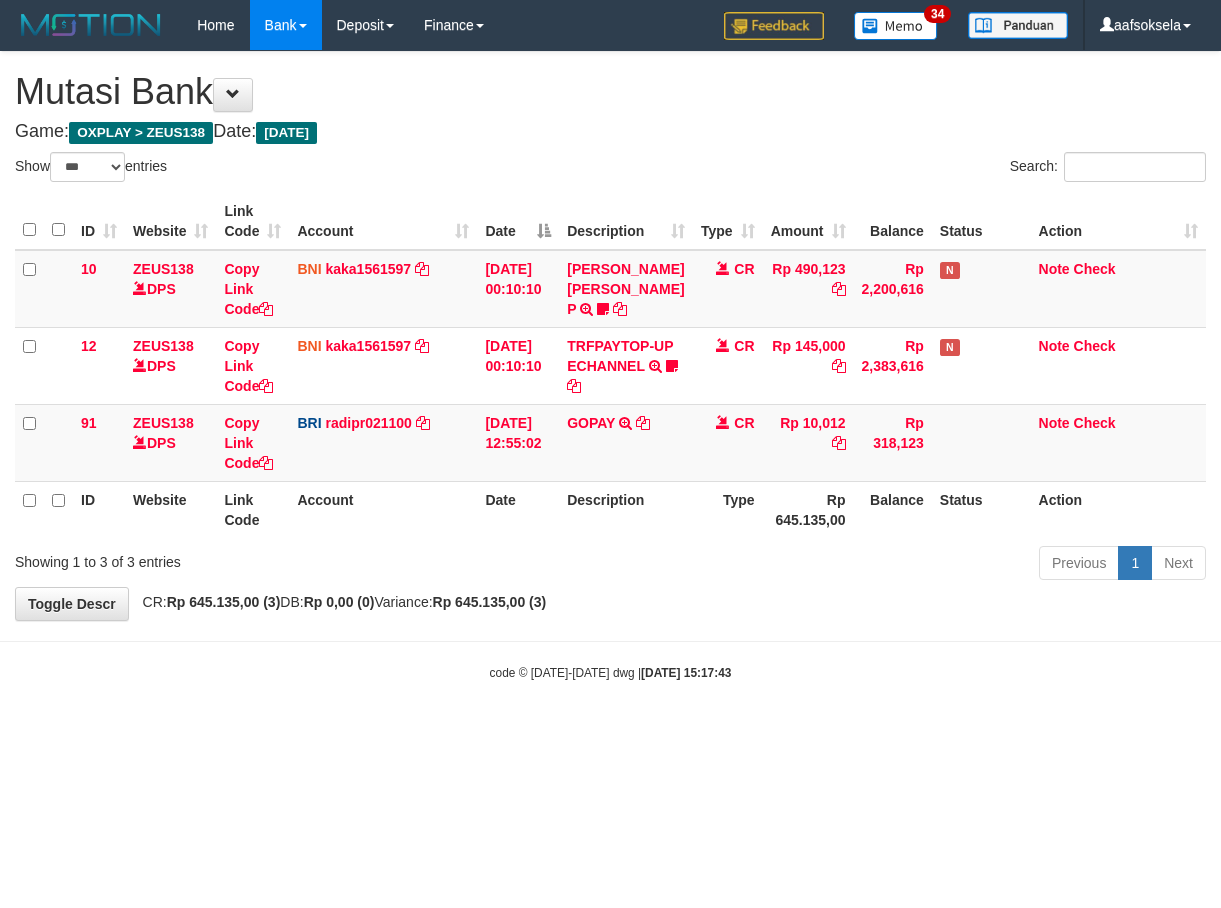 select on "***" 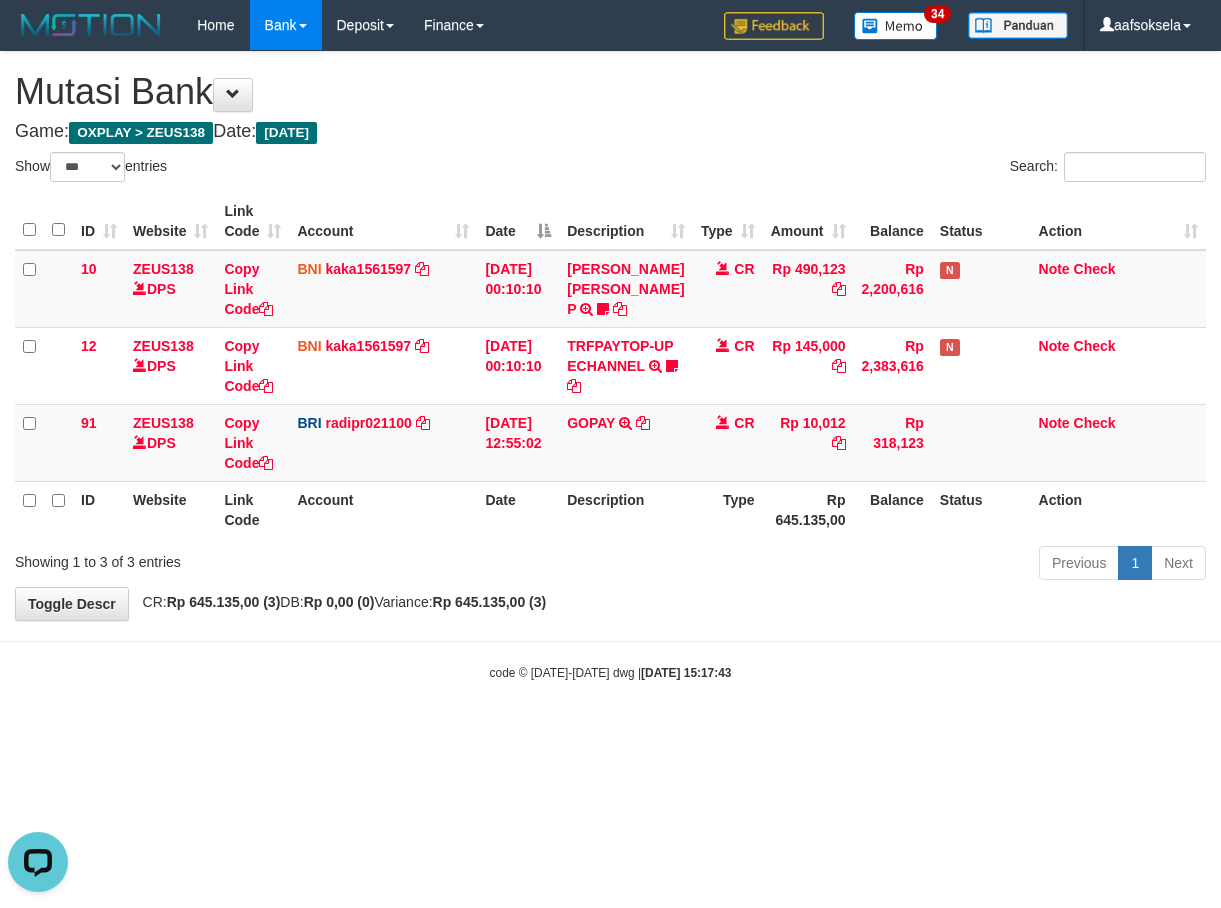 scroll, scrollTop: 0, scrollLeft: 0, axis: both 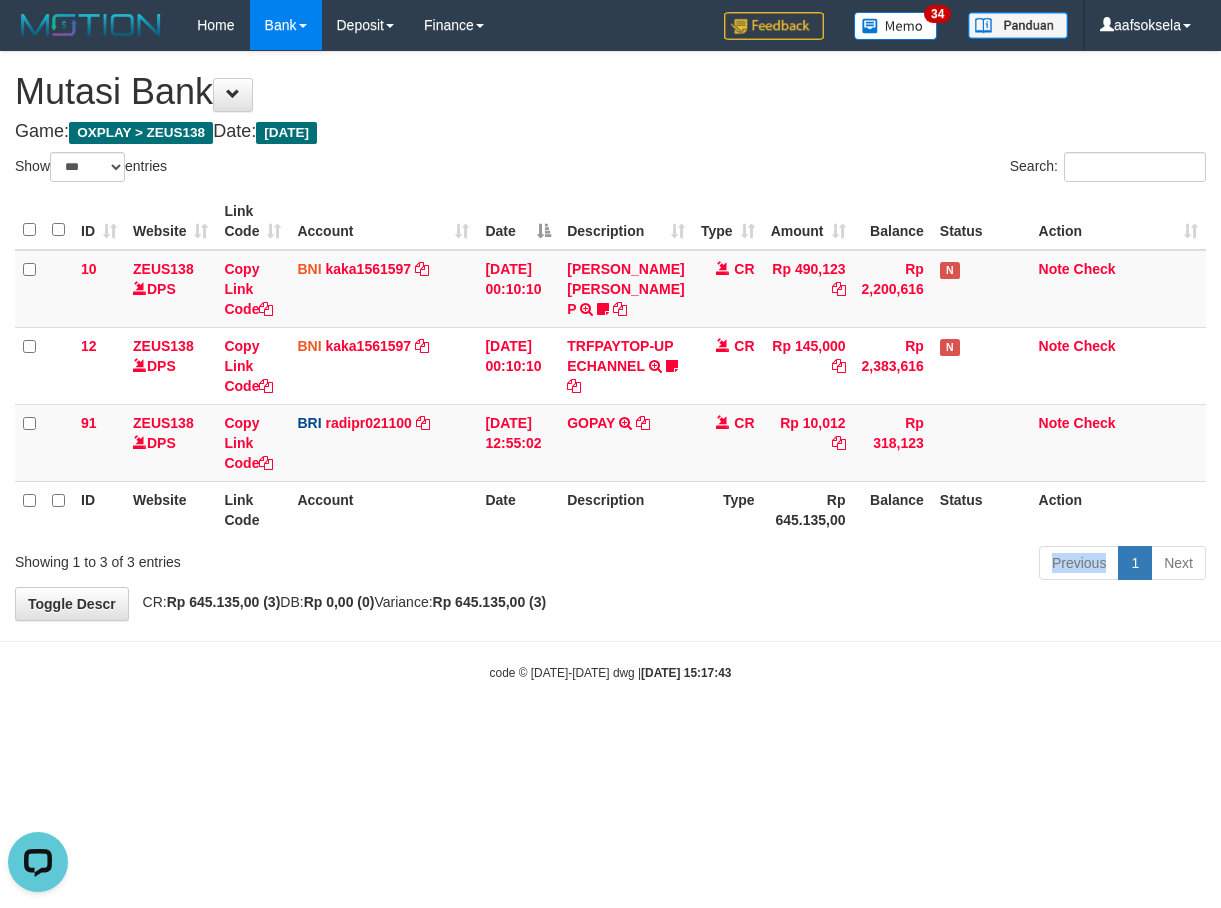 click on "Previous 1 Next" at bounding box center (865, 565) 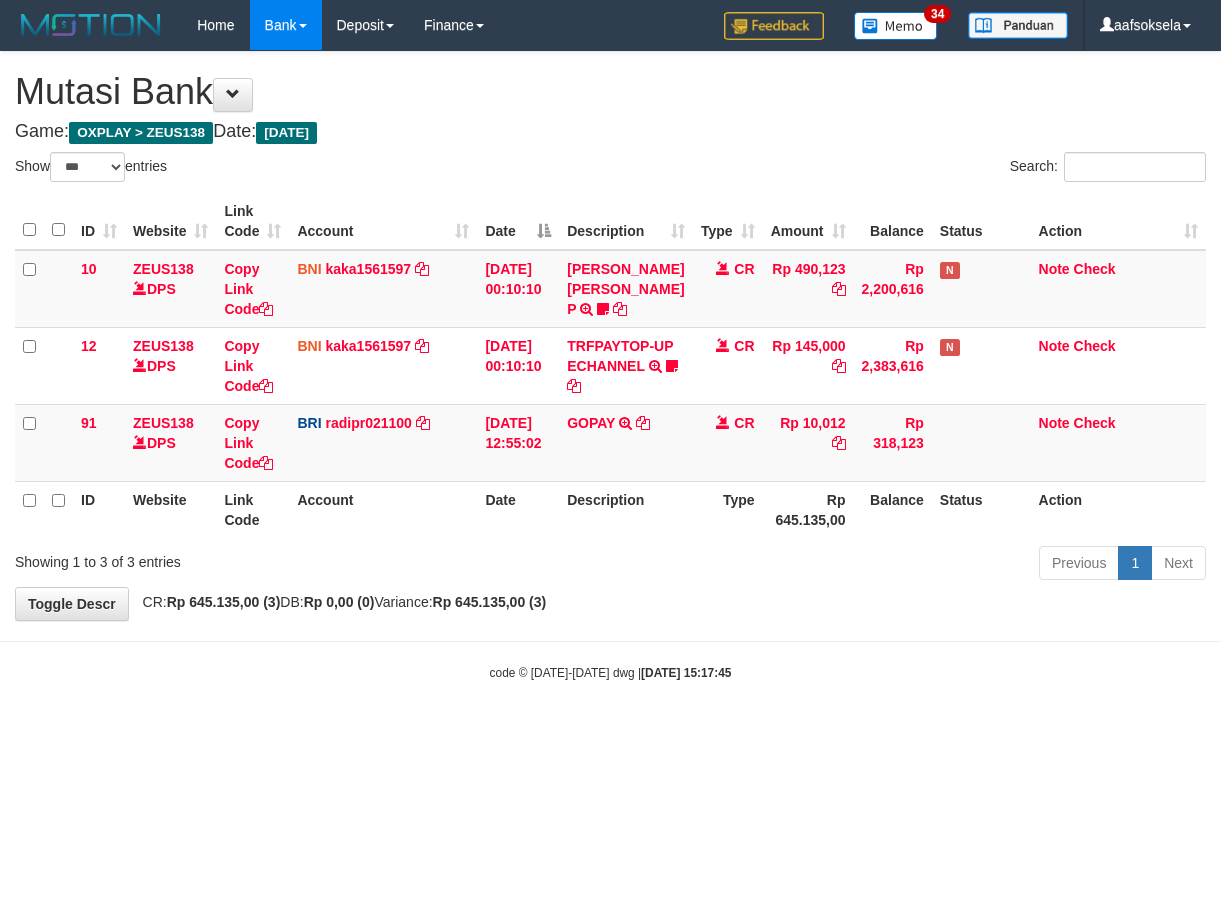 select on "***" 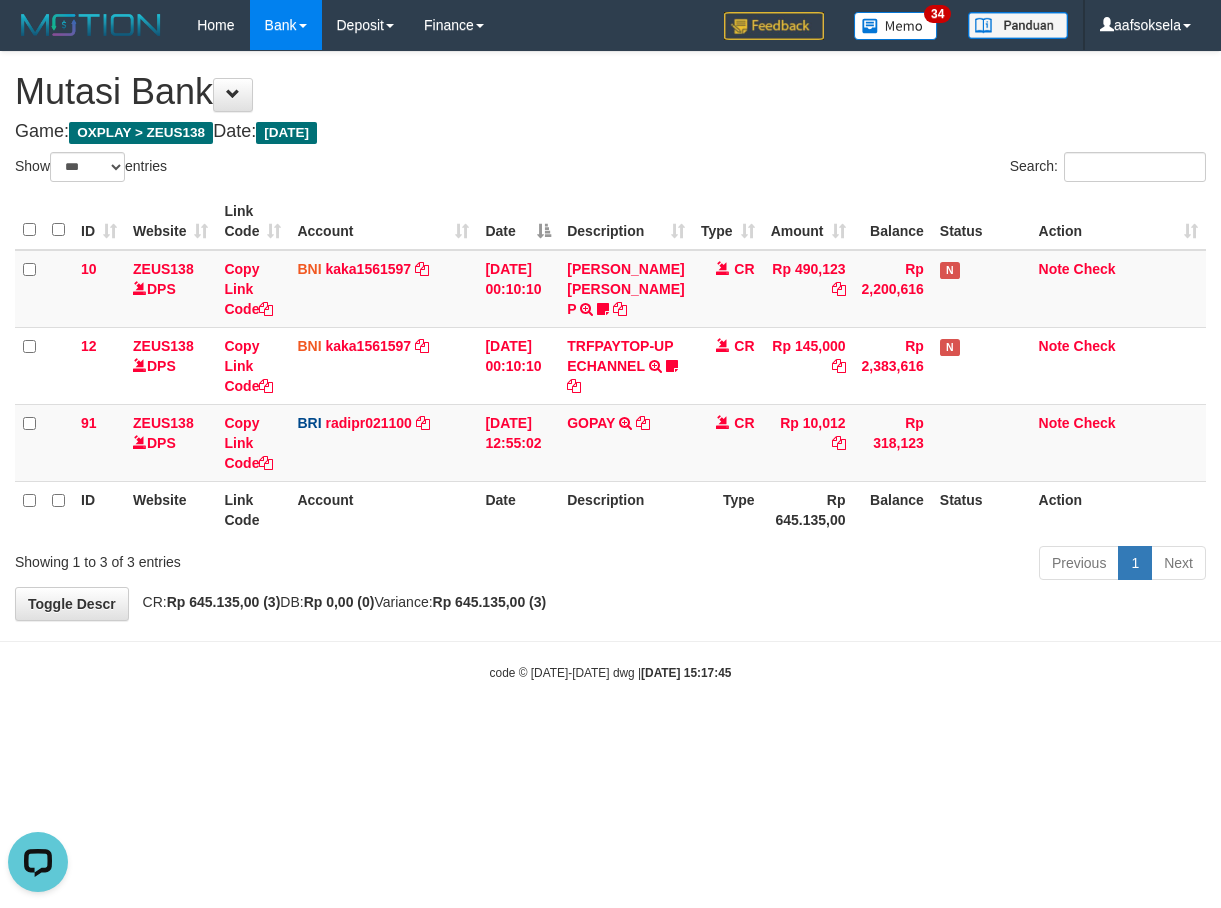 scroll, scrollTop: 0, scrollLeft: 0, axis: both 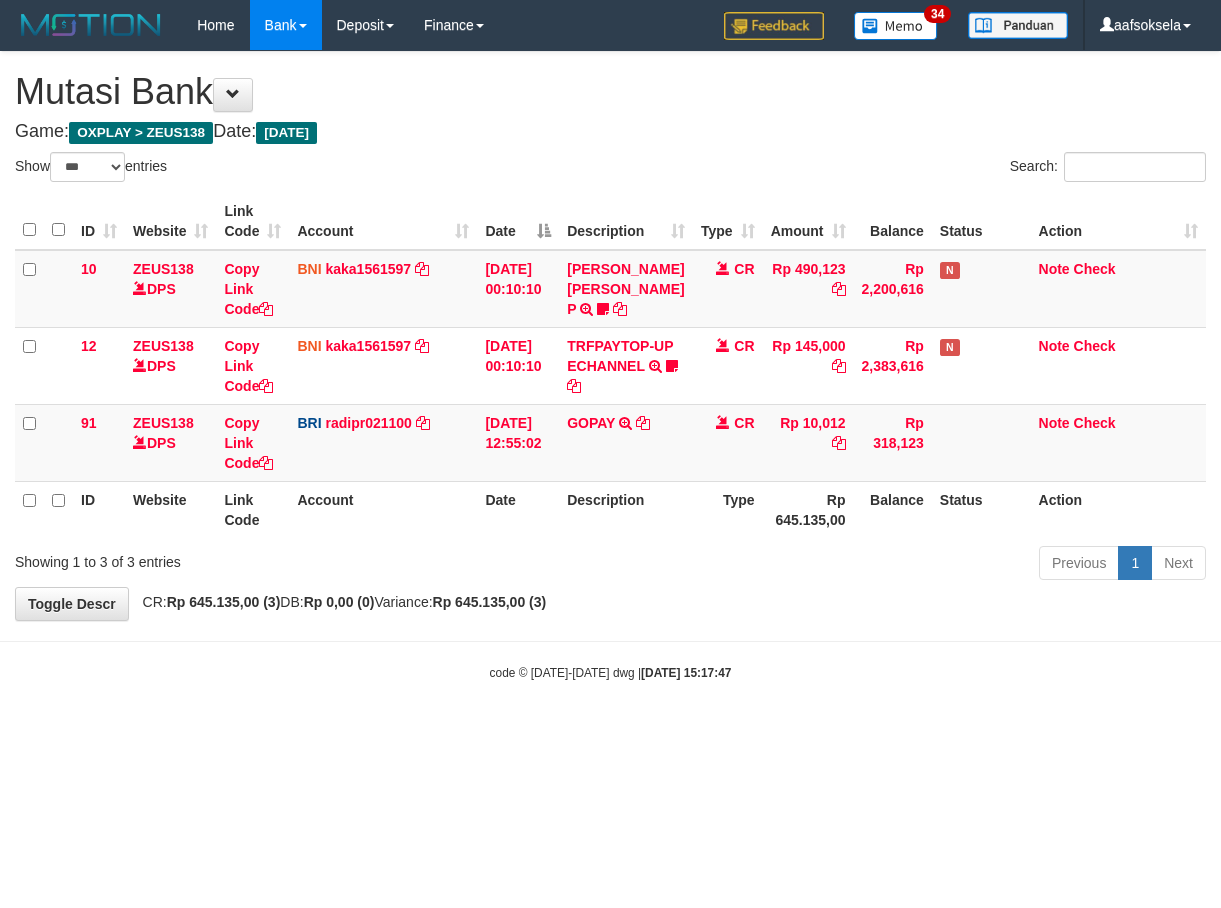 select on "***" 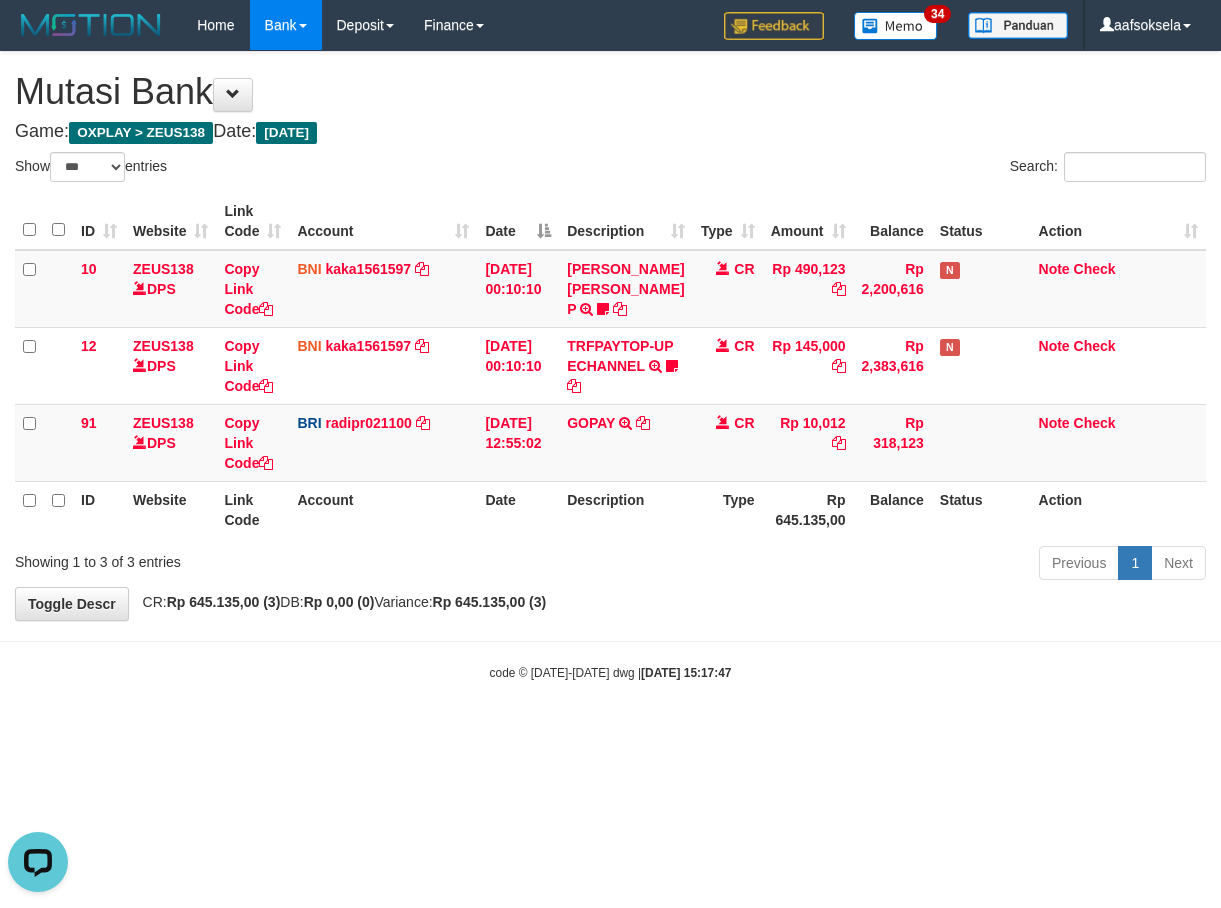 scroll, scrollTop: 0, scrollLeft: 0, axis: both 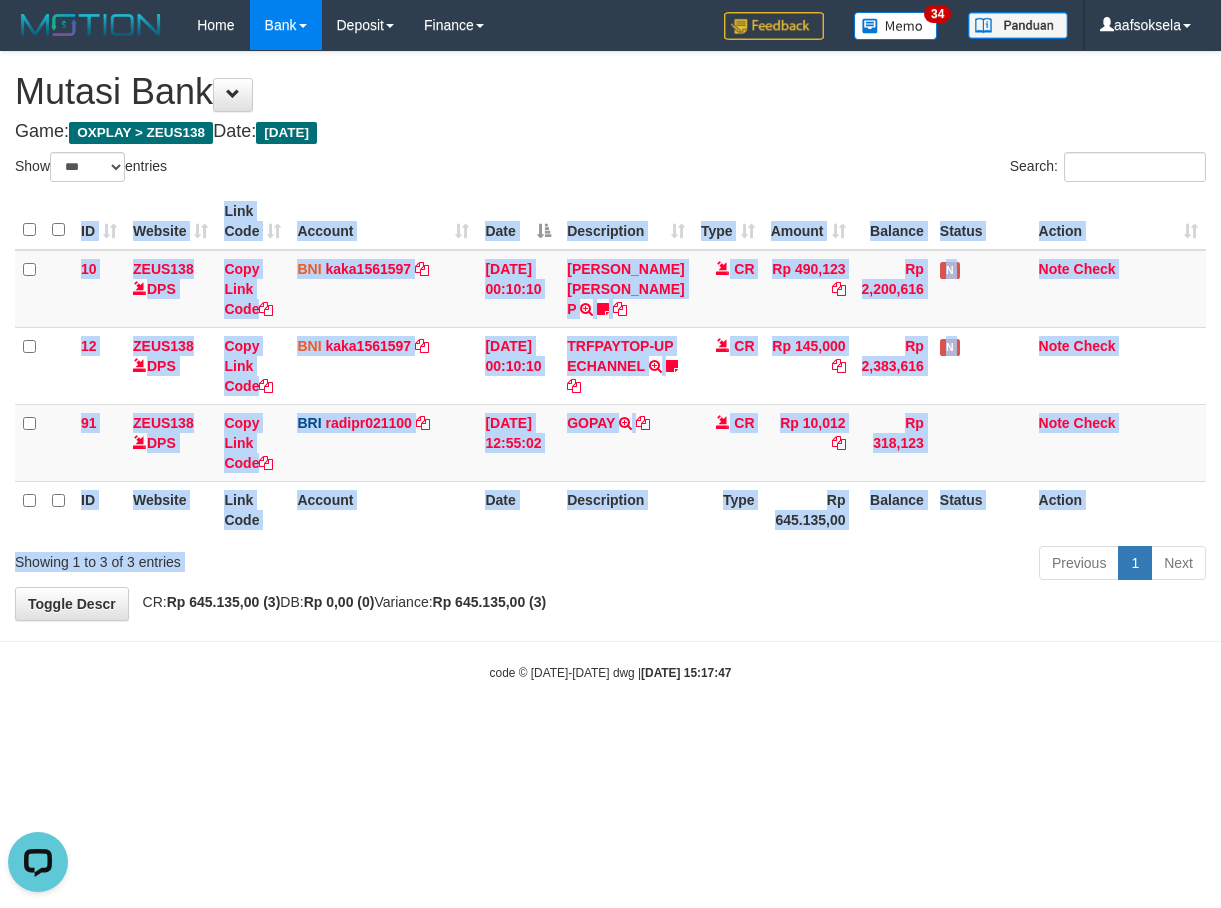drag, startPoint x: 682, startPoint y: 558, endPoint x: 1213, endPoint y: 657, distance: 540.14996 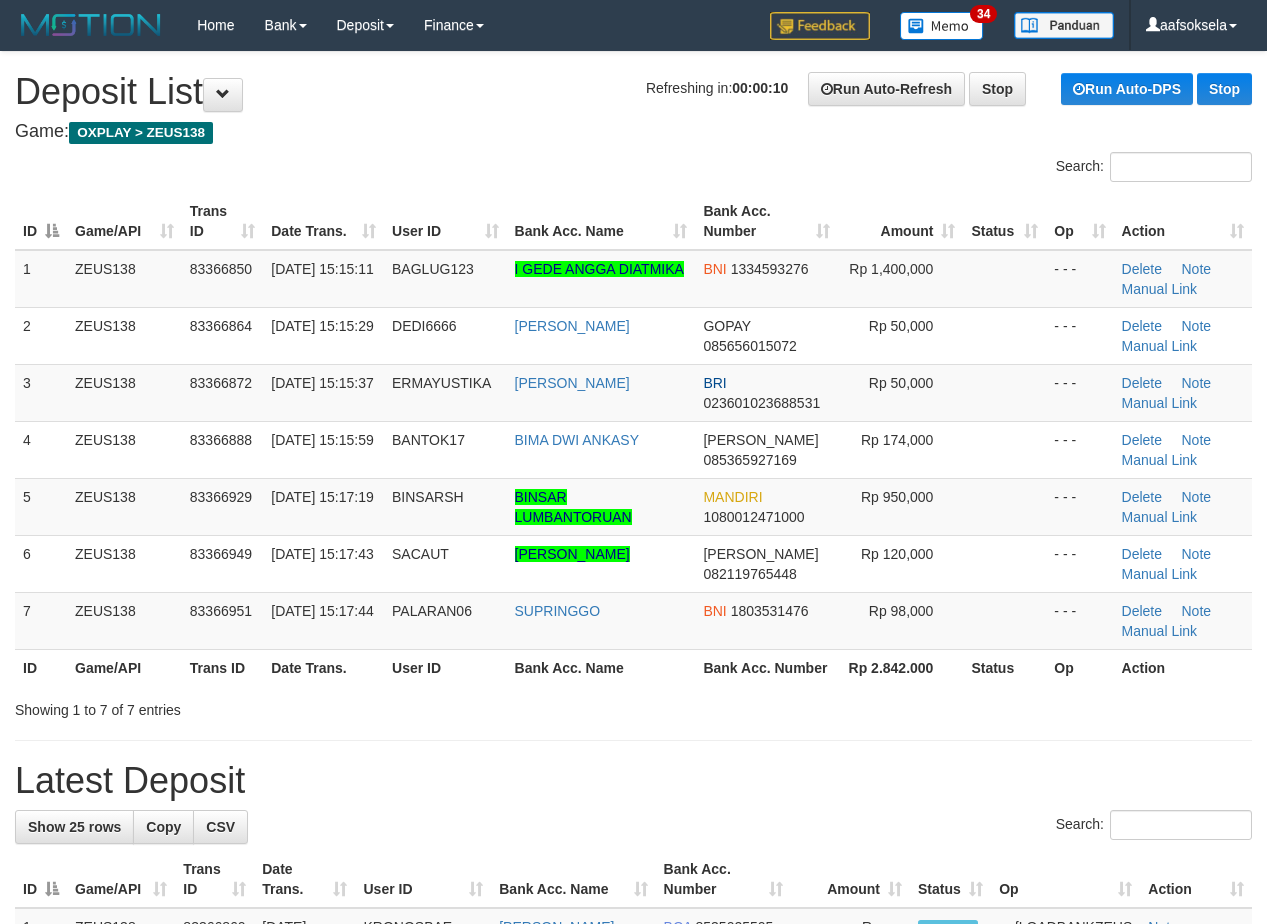 scroll, scrollTop: 0, scrollLeft: 0, axis: both 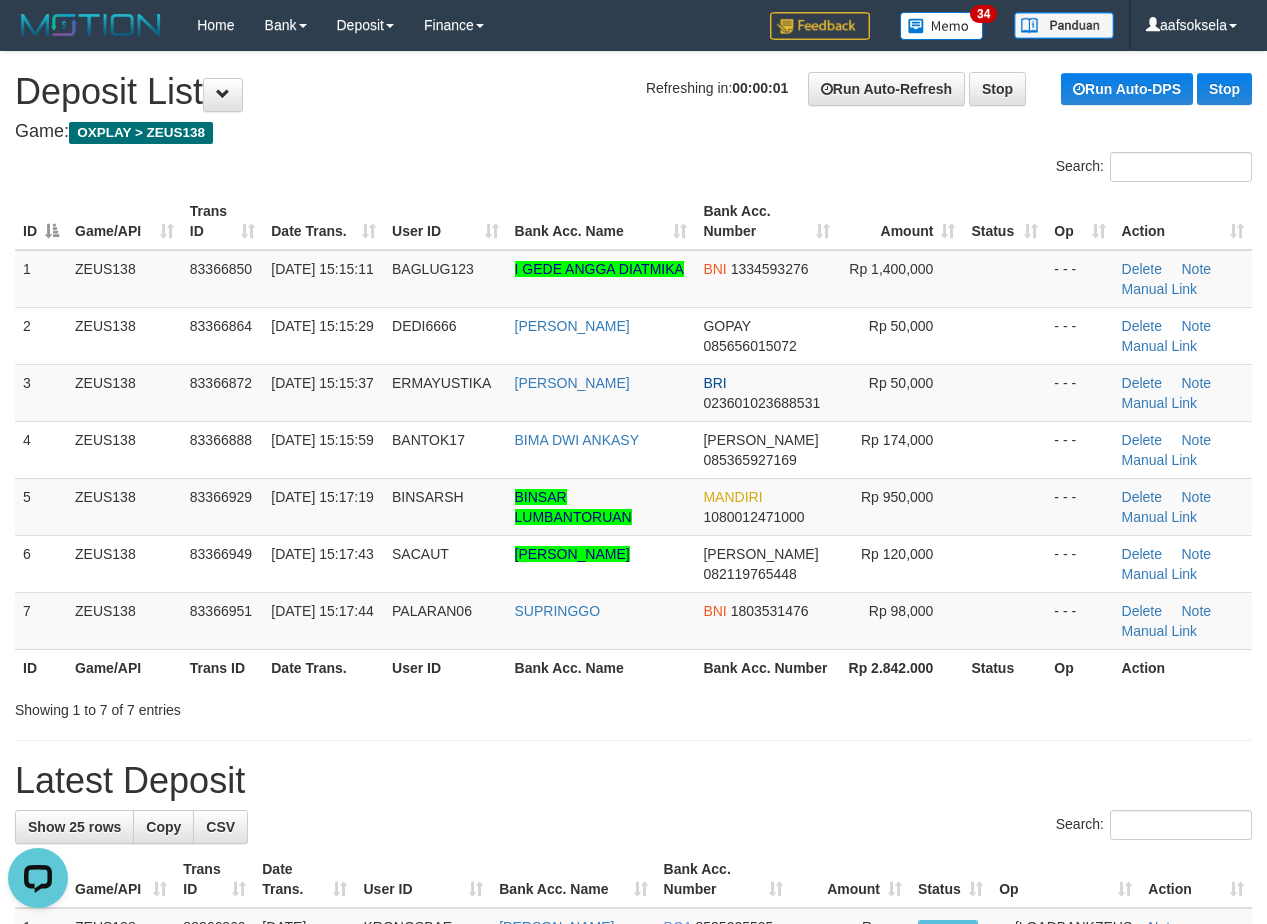 drag, startPoint x: 577, startPoint y: 723, endPoint x: 5, endPoint y: 712, distance: 572.1058 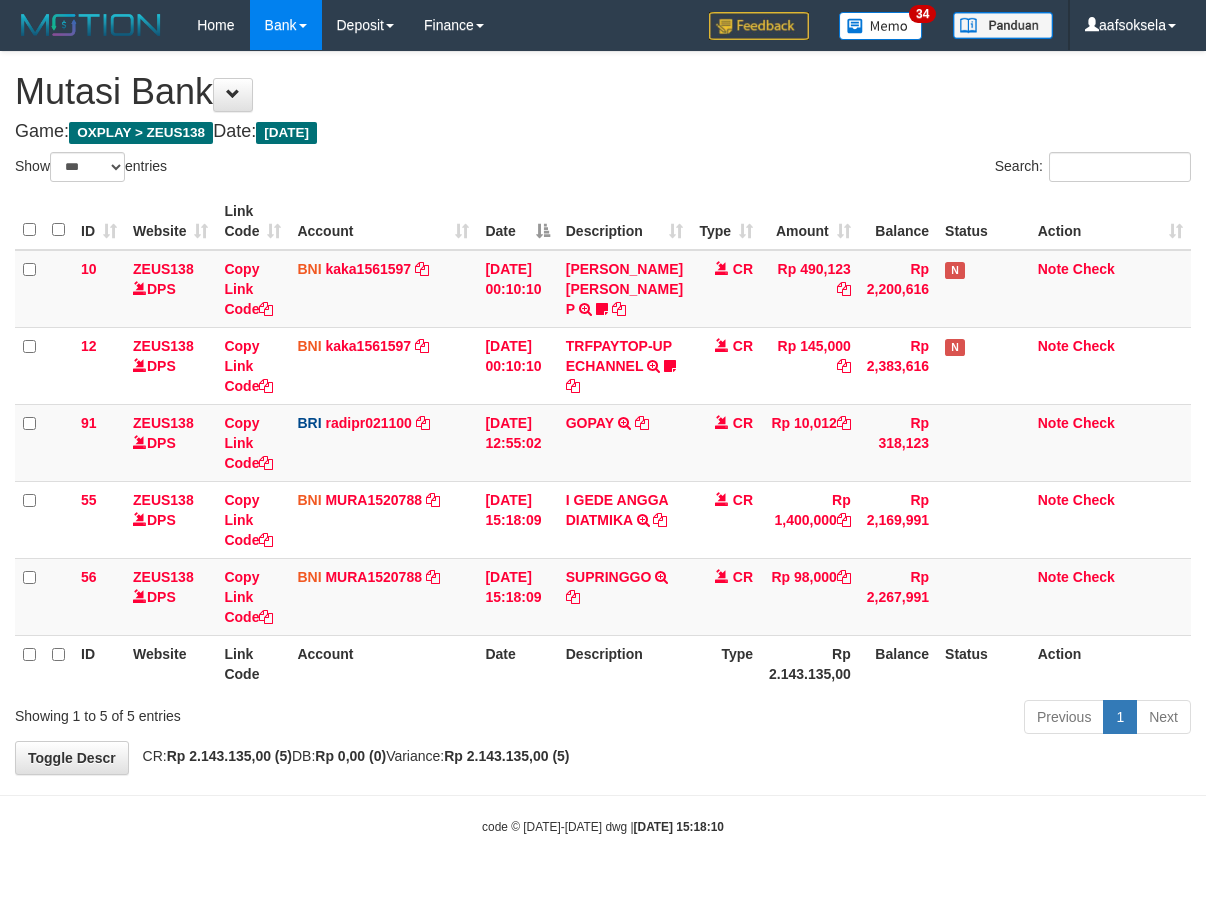 select on "***" 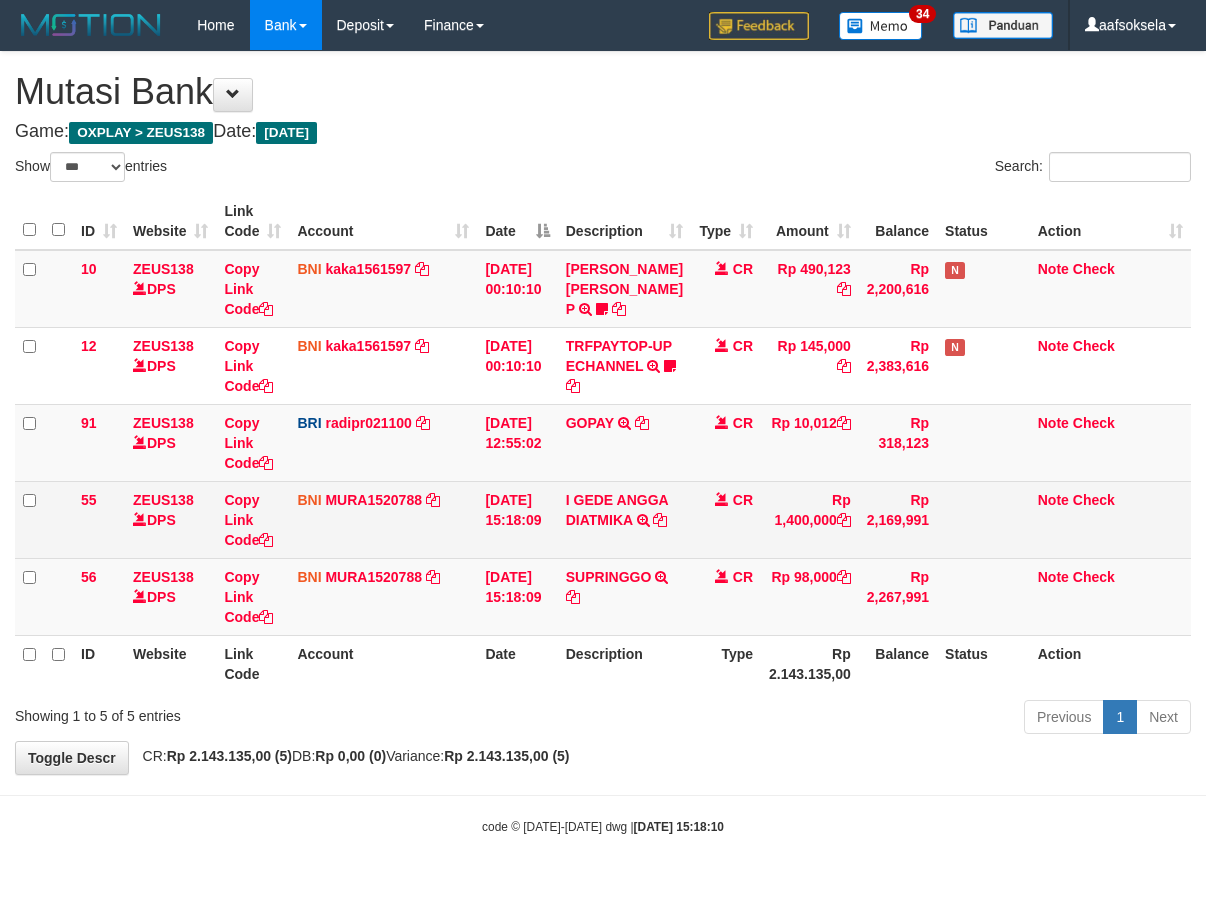 scroll, scrollTop: 0, scrollLeft: 0, axis: both 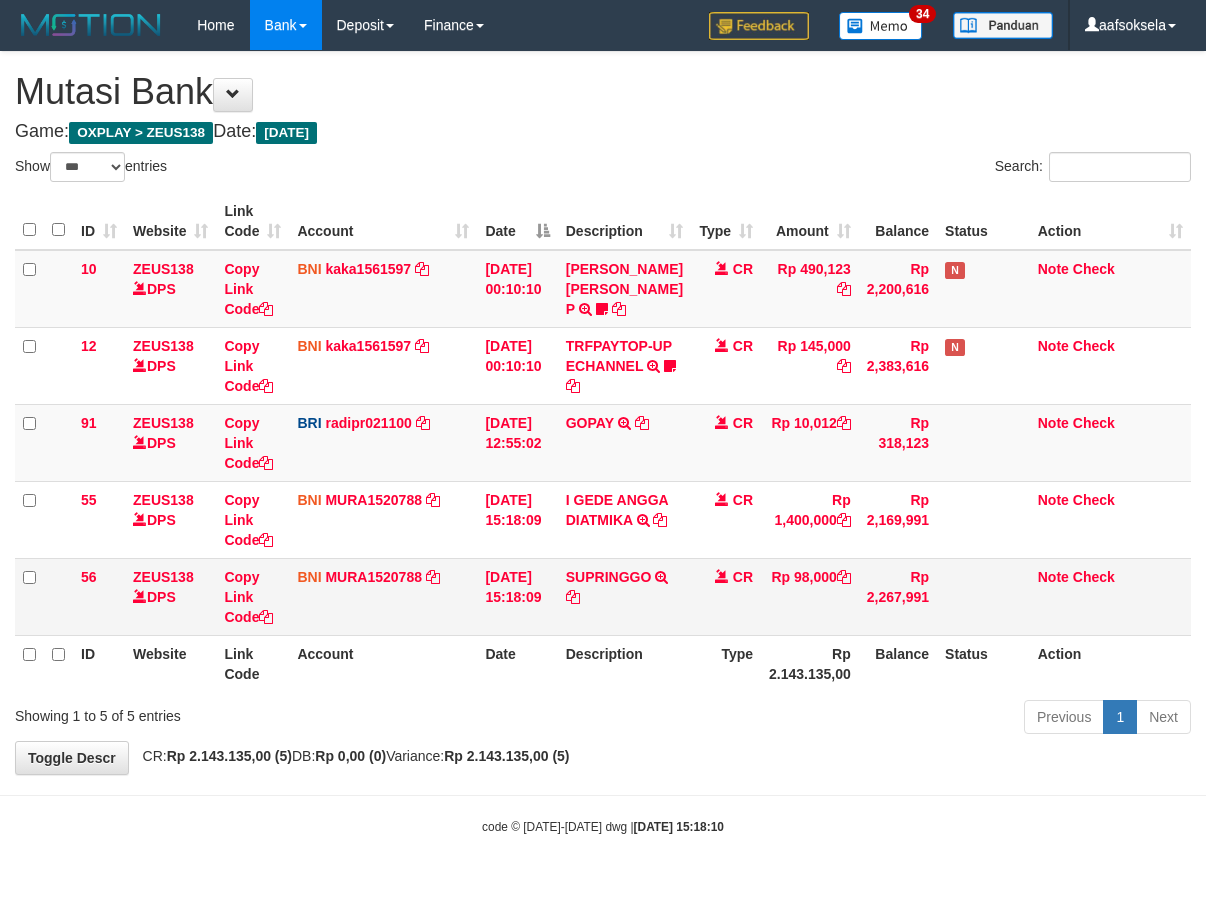 drag, startPoint x: 805, startPoint y: 583, endPoint x: 734, endPoint y: 629, distance: 84.59905 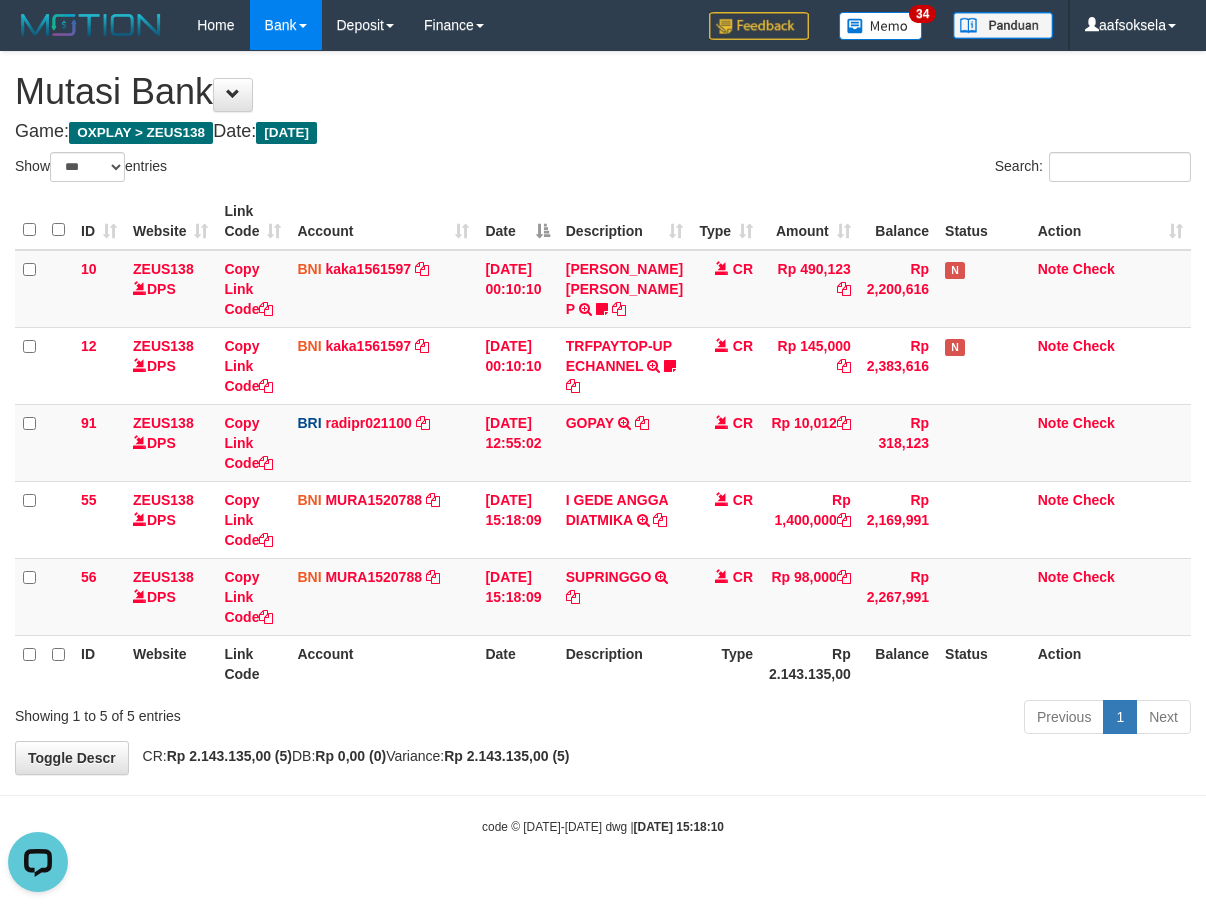 scroll, scrollTop: 0, scrollLeft: 0, axis: both 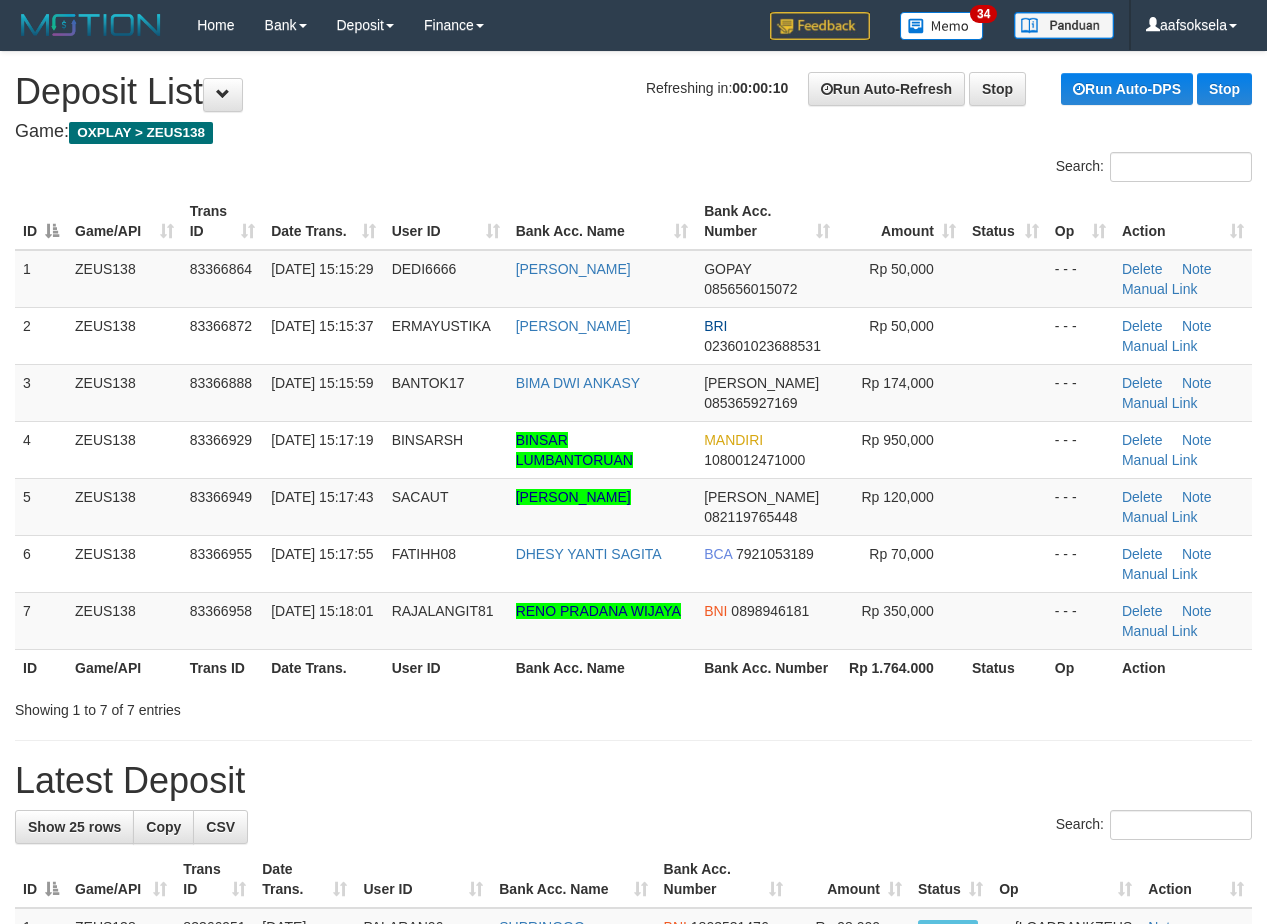 click on "**********" at bounding box center (633, 1259) 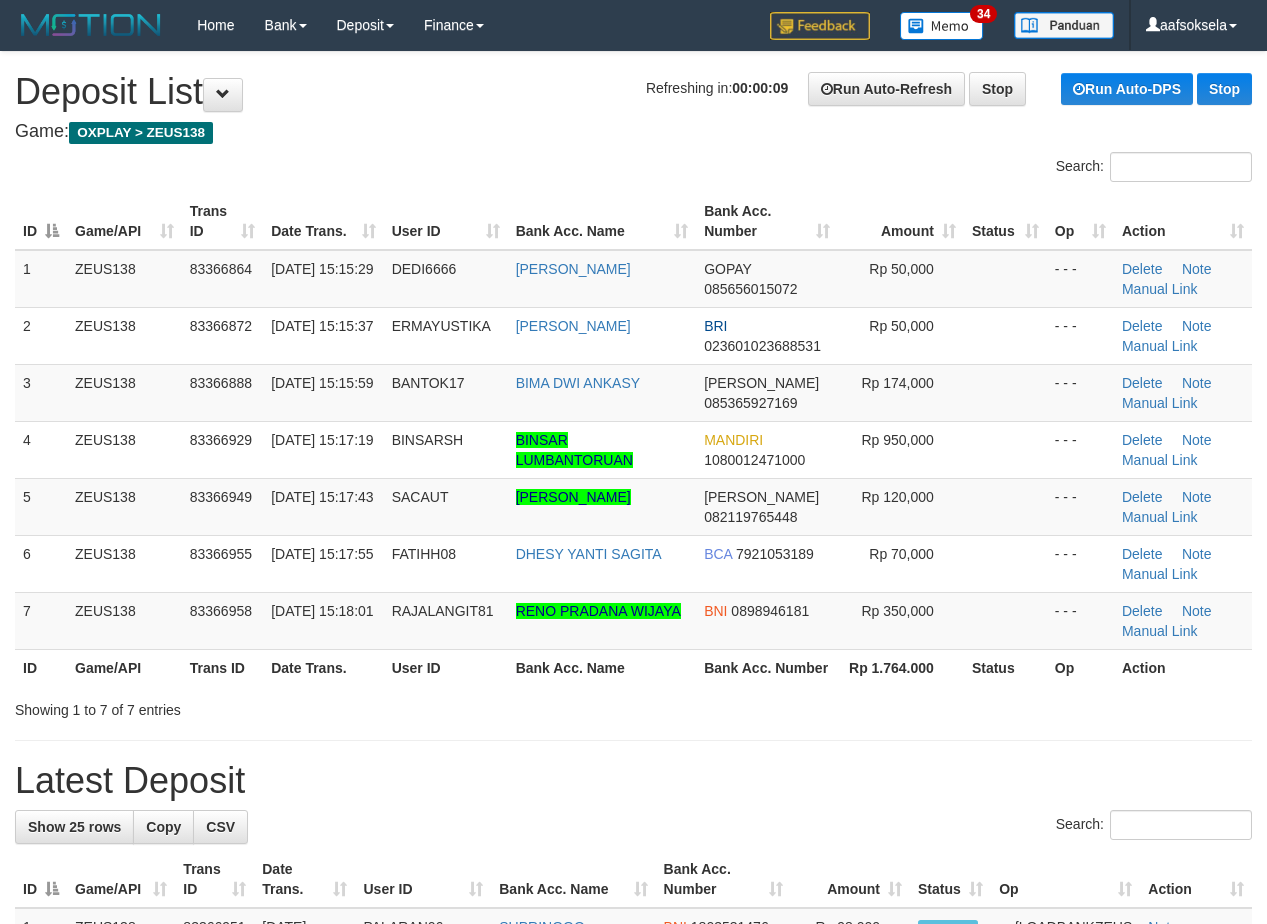click on "**********" at bounding box center (633, 1259) 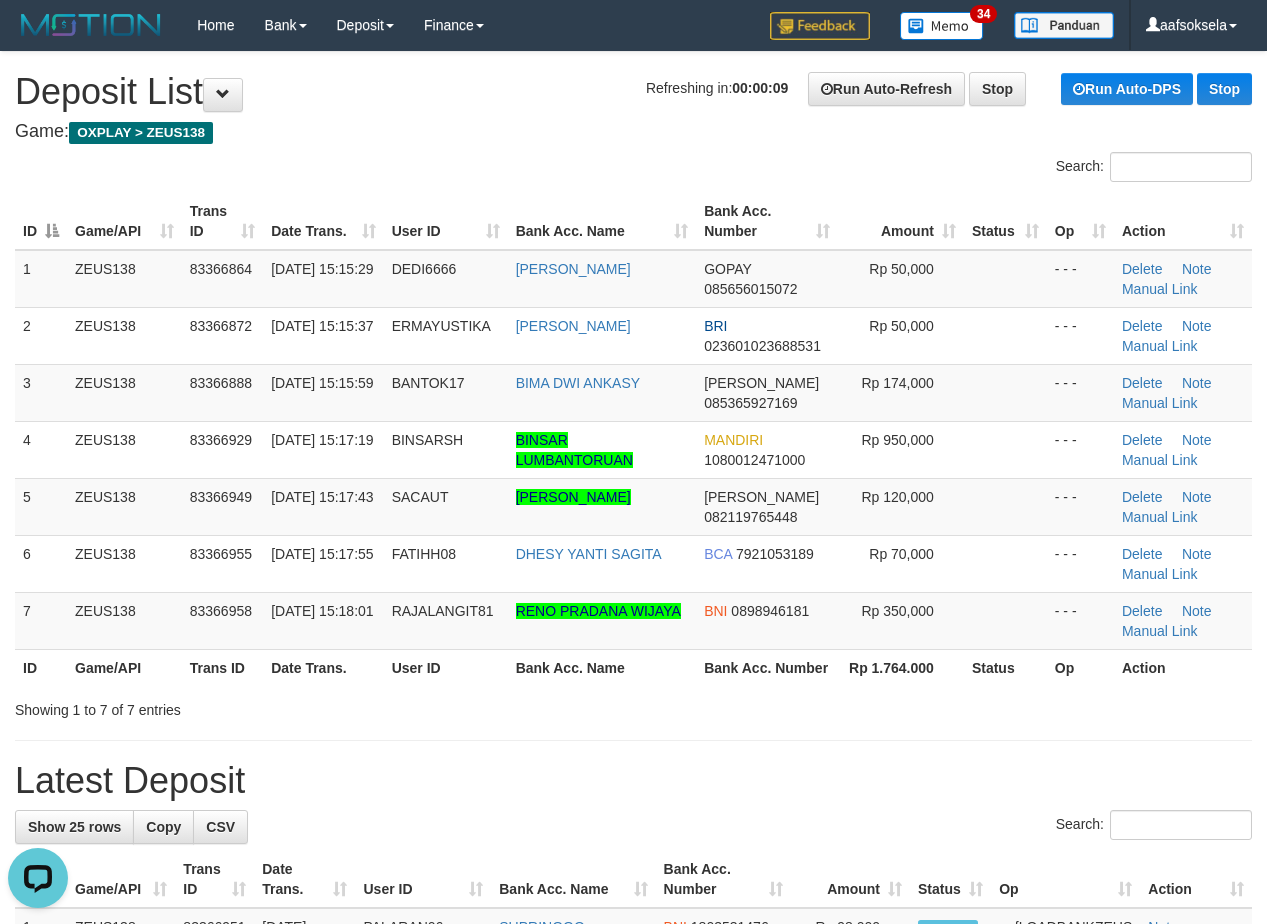 scroll, scrollTop: 0, scrollLeft: 0, axis: both 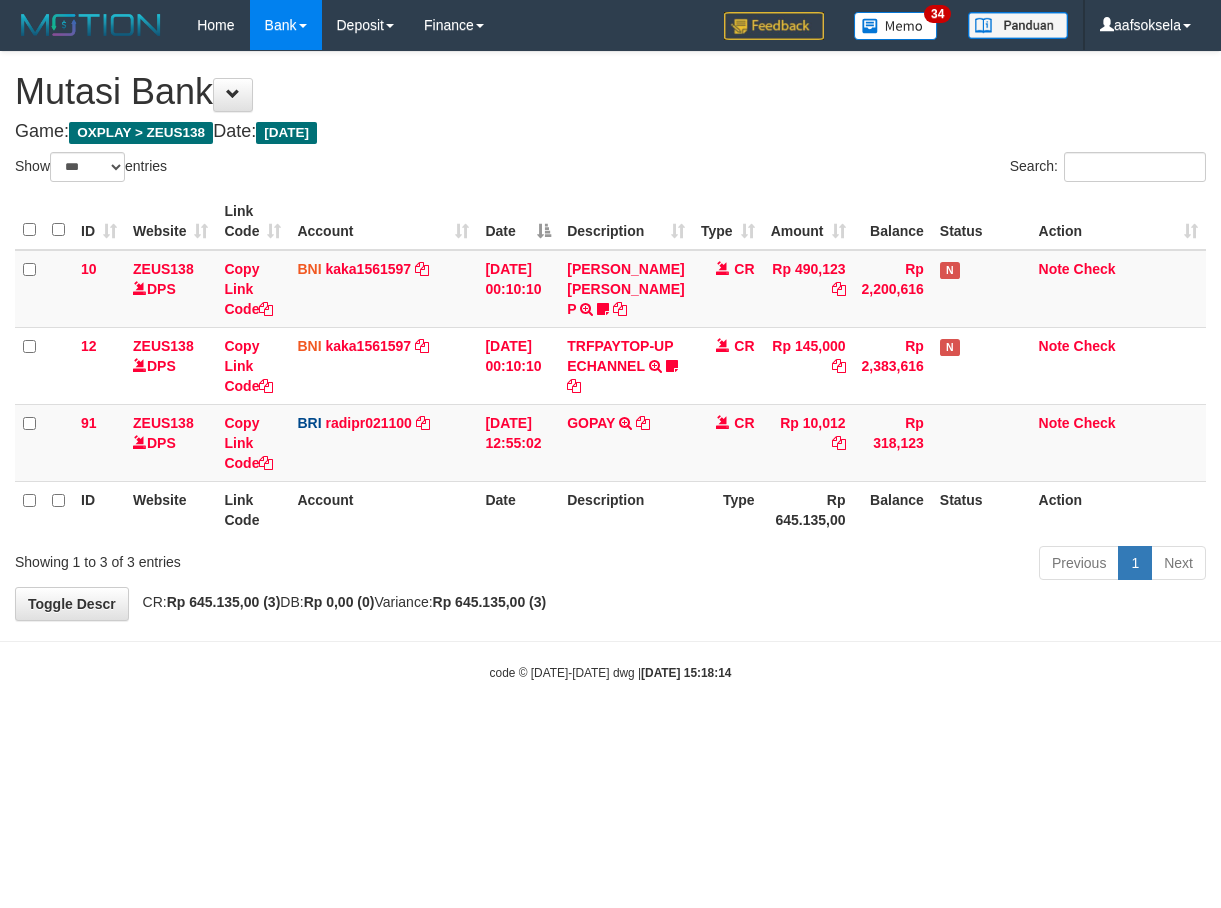 select on "***" 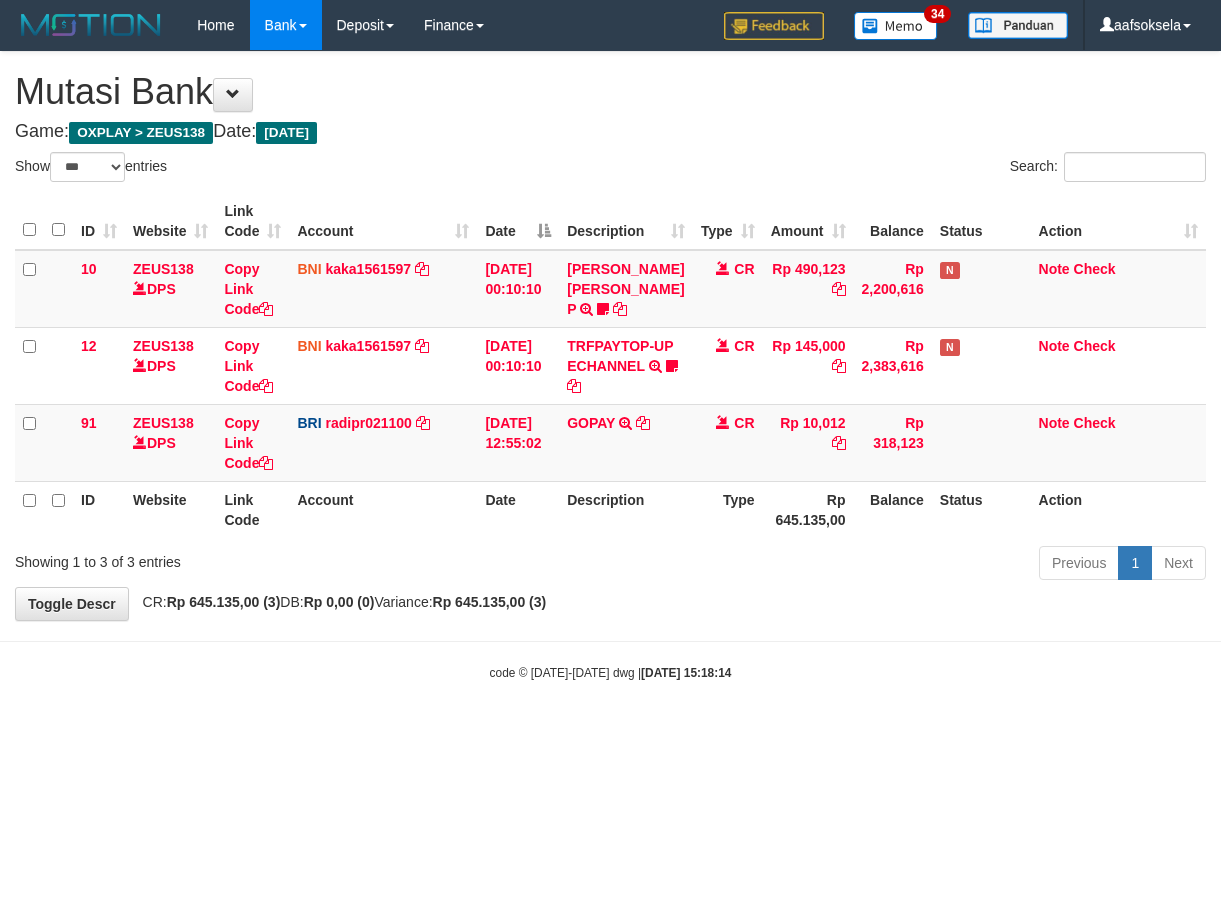 scroll, scrollTop: 0, scrollLeft: 0, axis: both 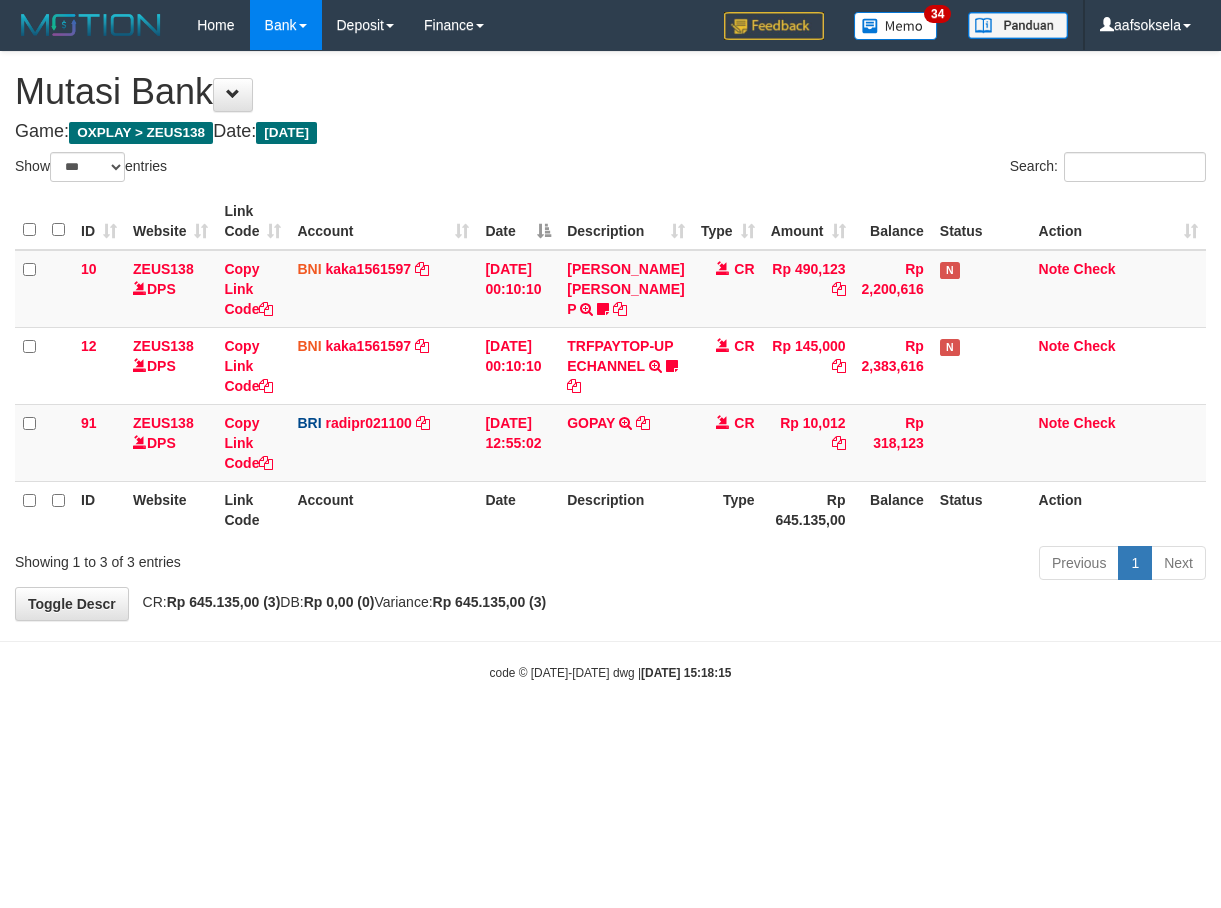 select on "***" 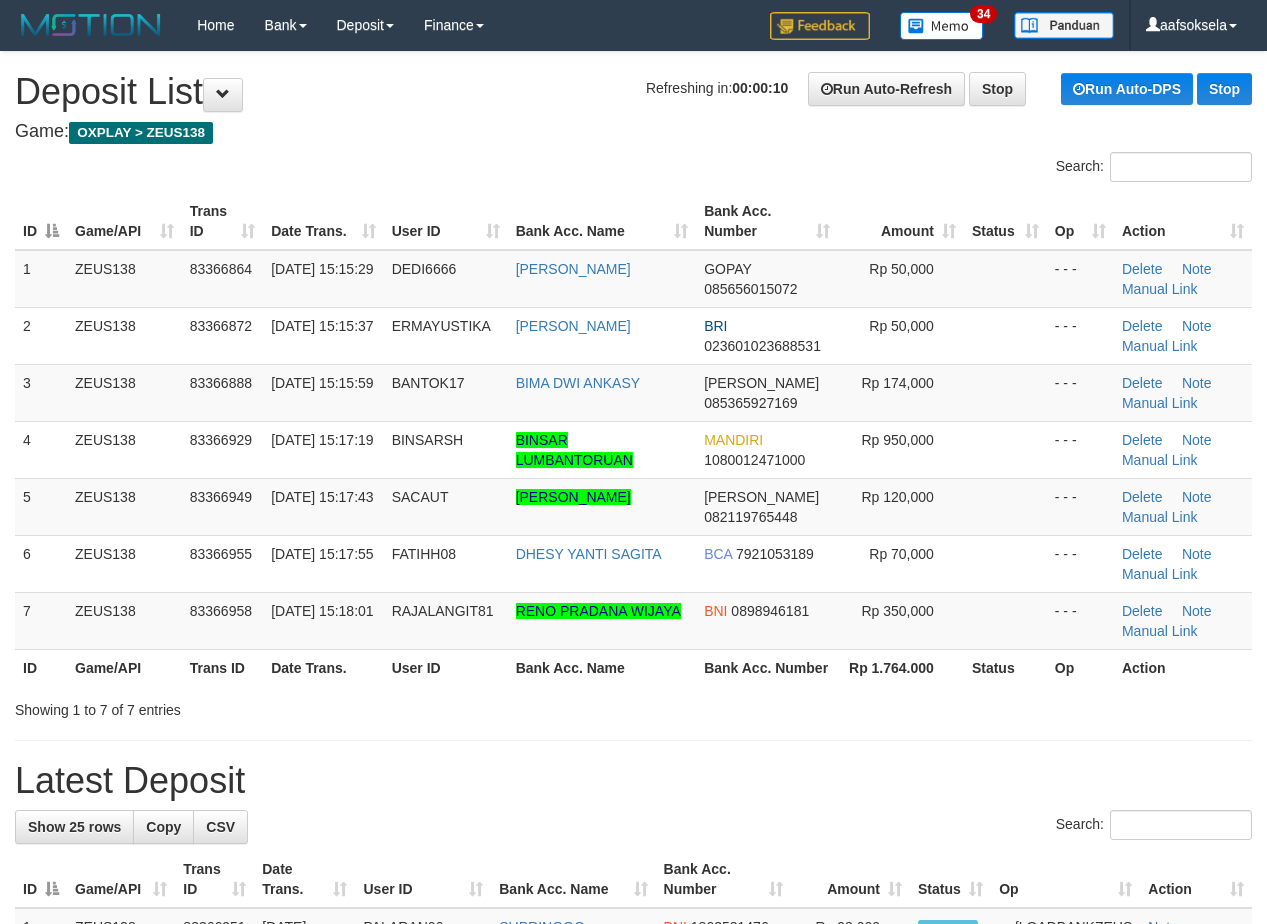 scroll, scrollTop: 0, scrollLeft: 0, axis: both 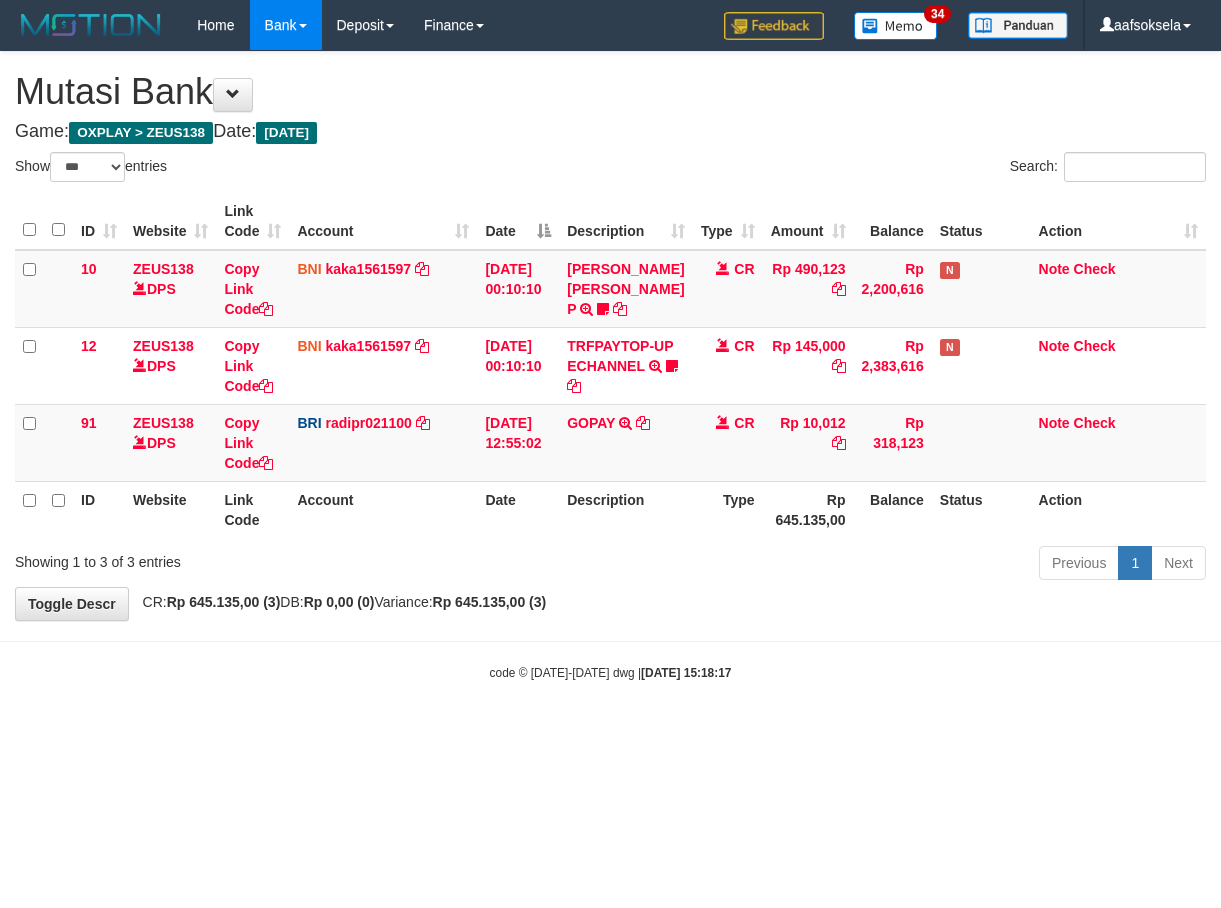 select on "***" 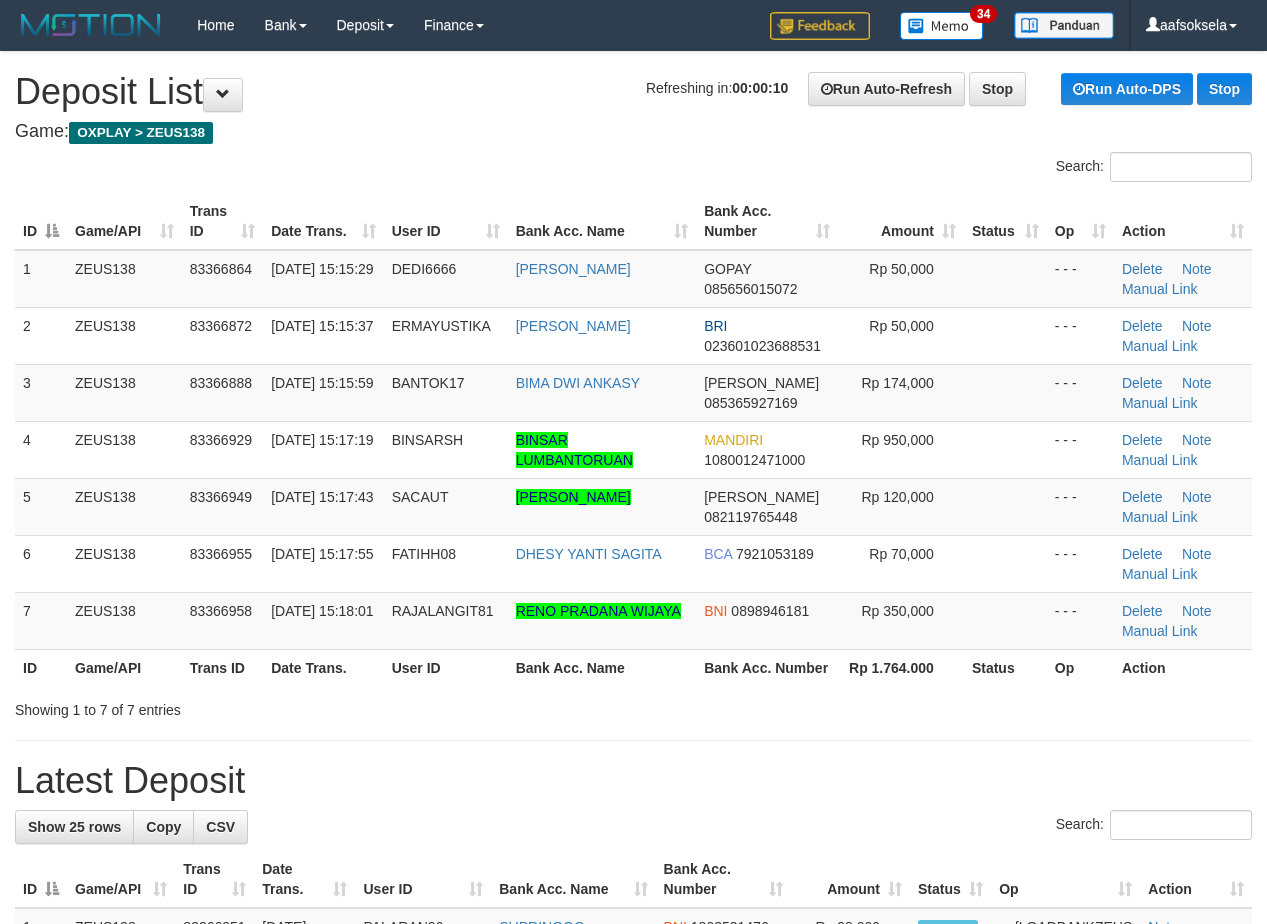 scroll, scrollTop: 0, scrollLeft: 0, axis: both 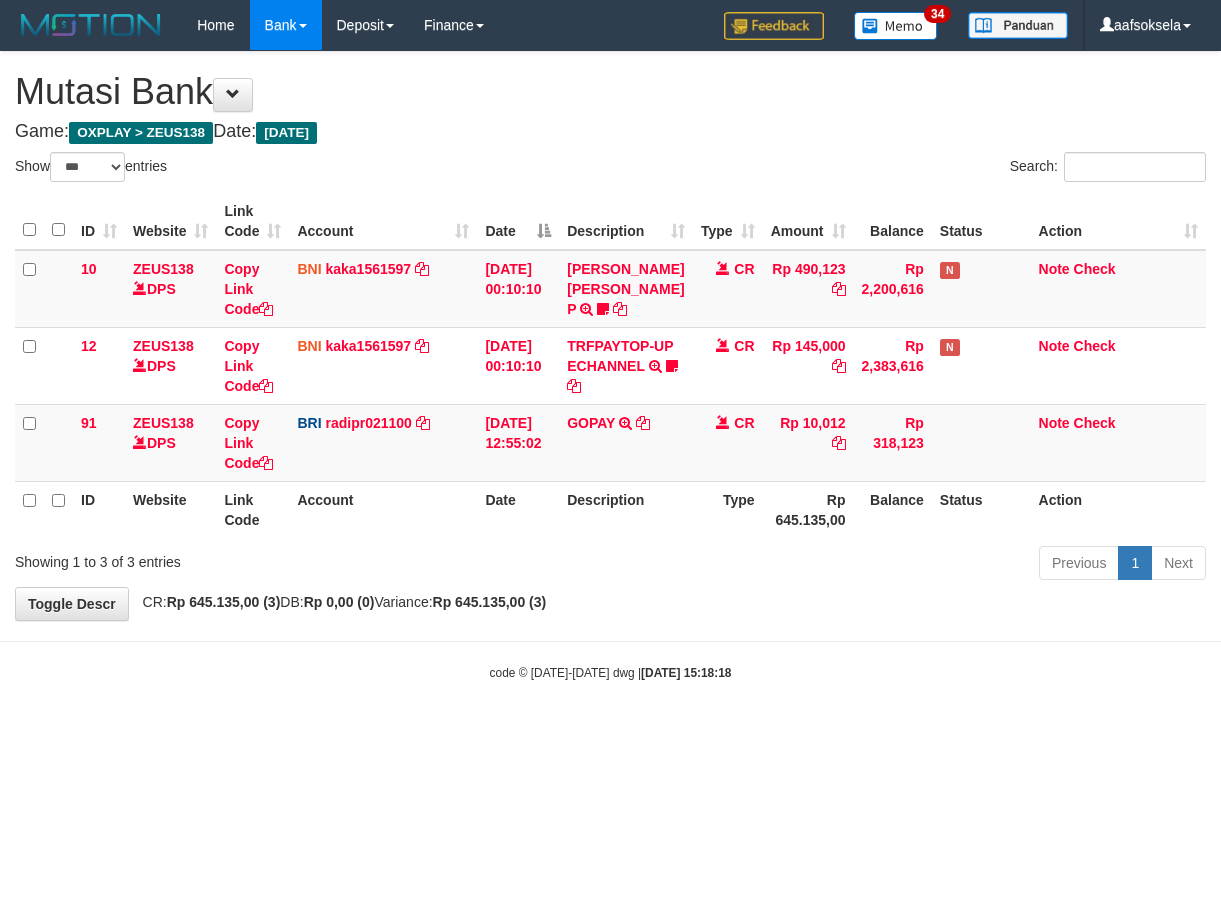 select on "***" 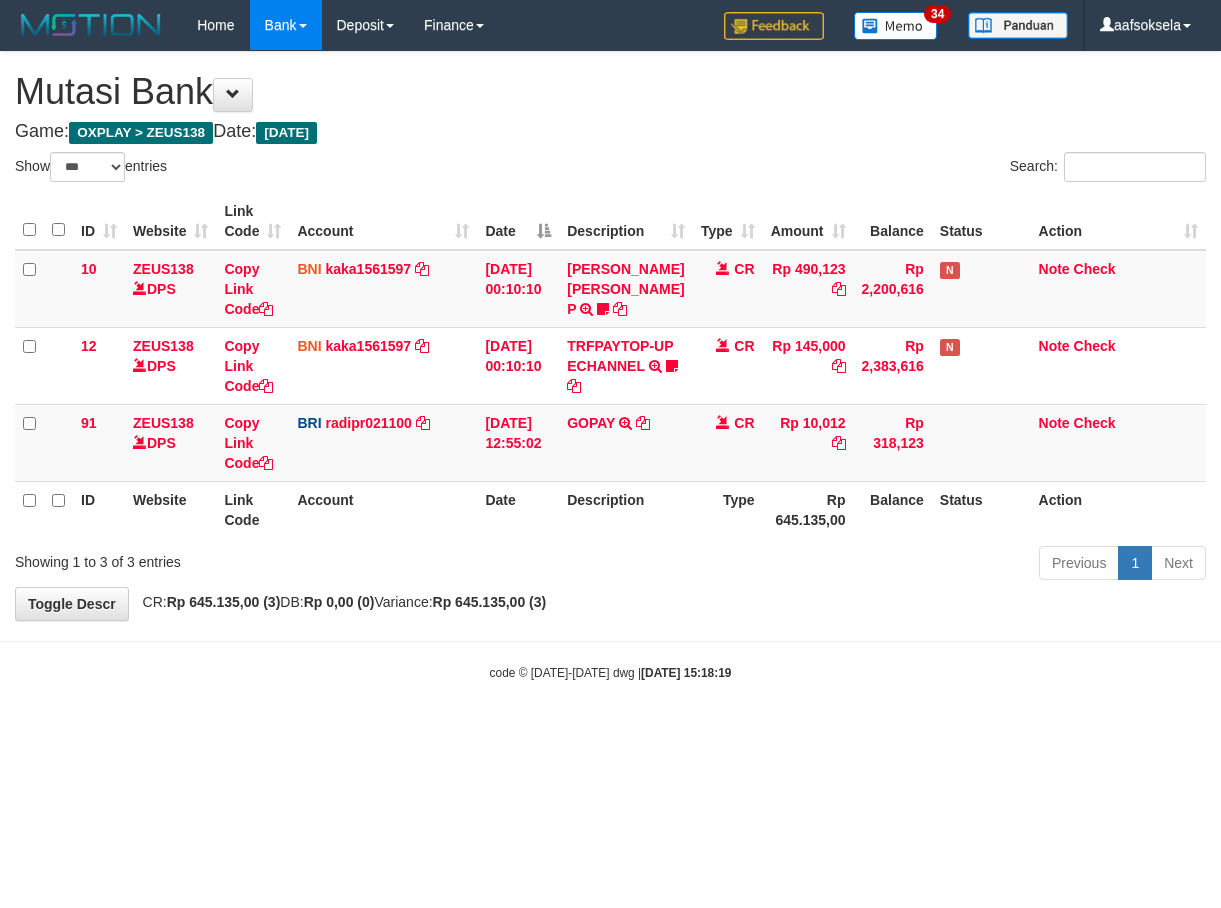select on "***" 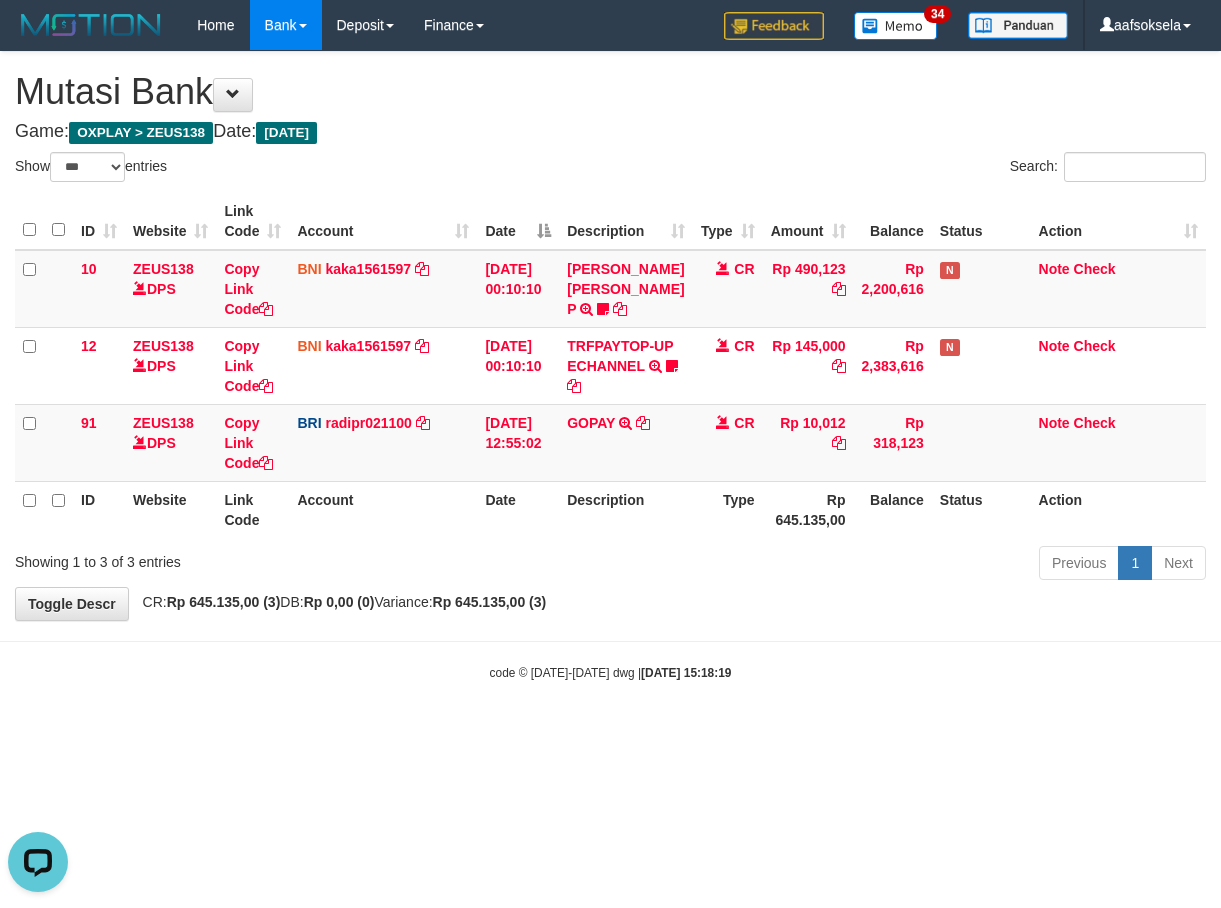 scroll, scrollTop: 0, scrollLeft: 0, axis: both 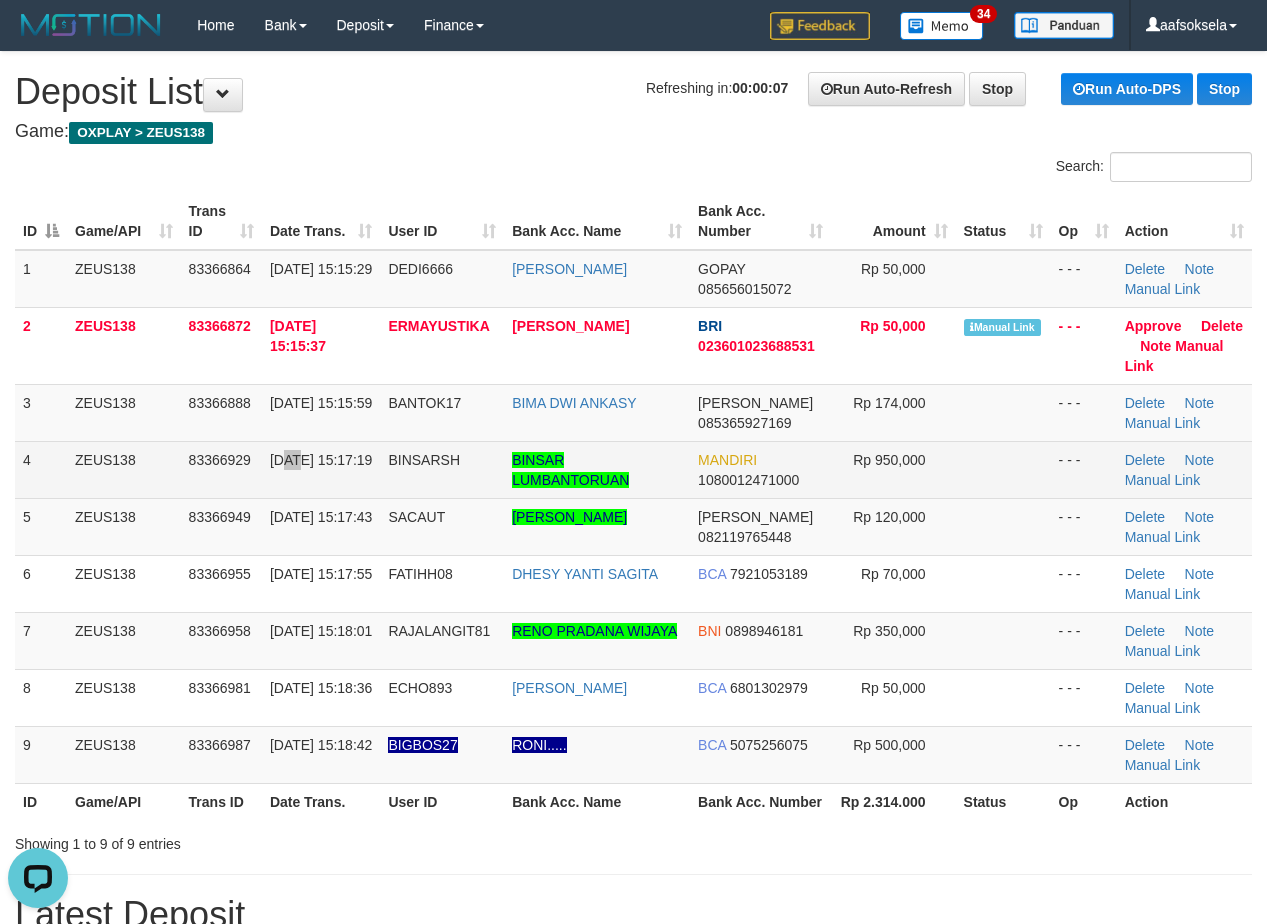 drag, startPoint x: 283, startPoint y: 444, endPoint x: 382, endPoint y: 460, distance: 100.28459 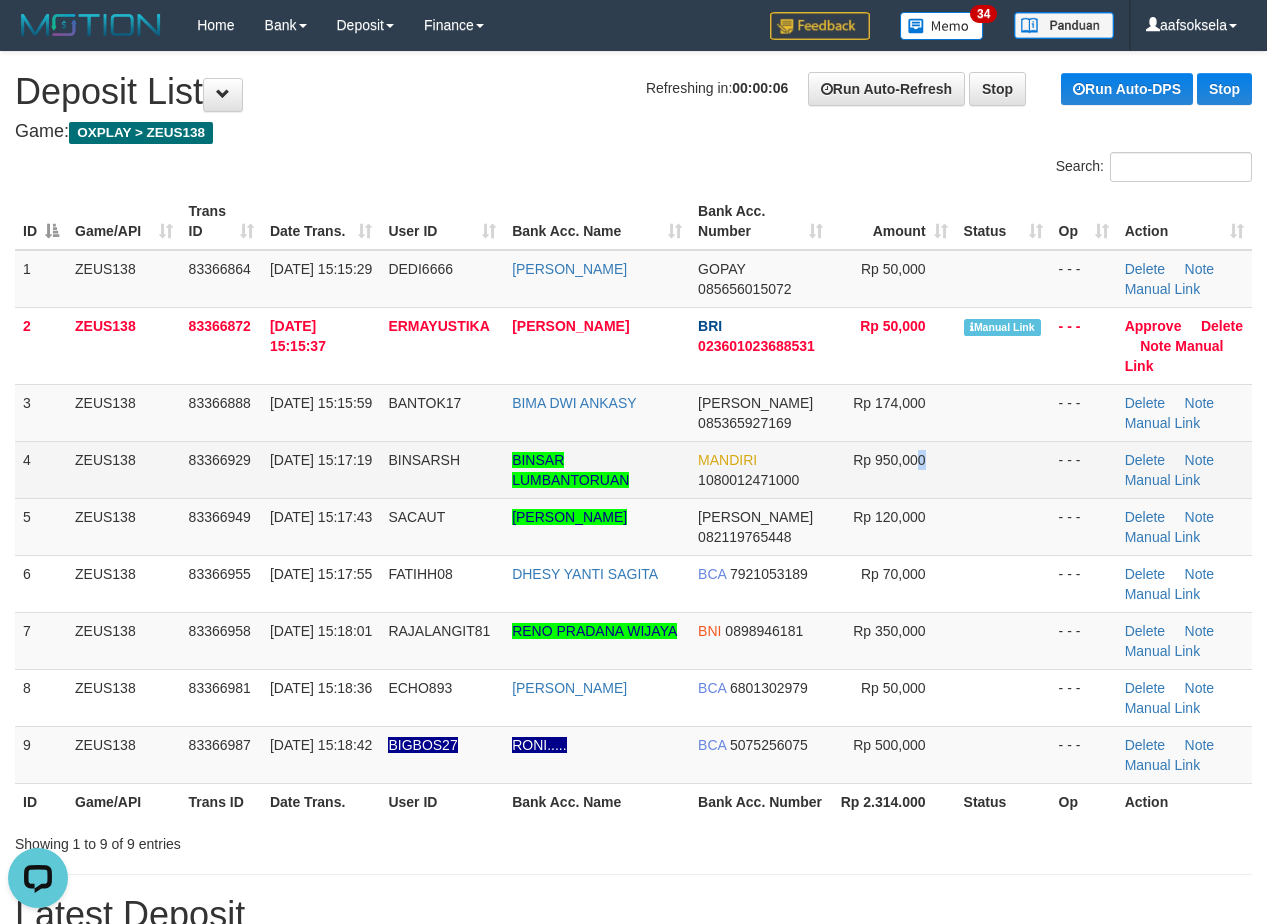 drag, startPoint x: 924, startPoint y: 472, endPoint x: 929, endPoint y: 481, distance: 10.29563 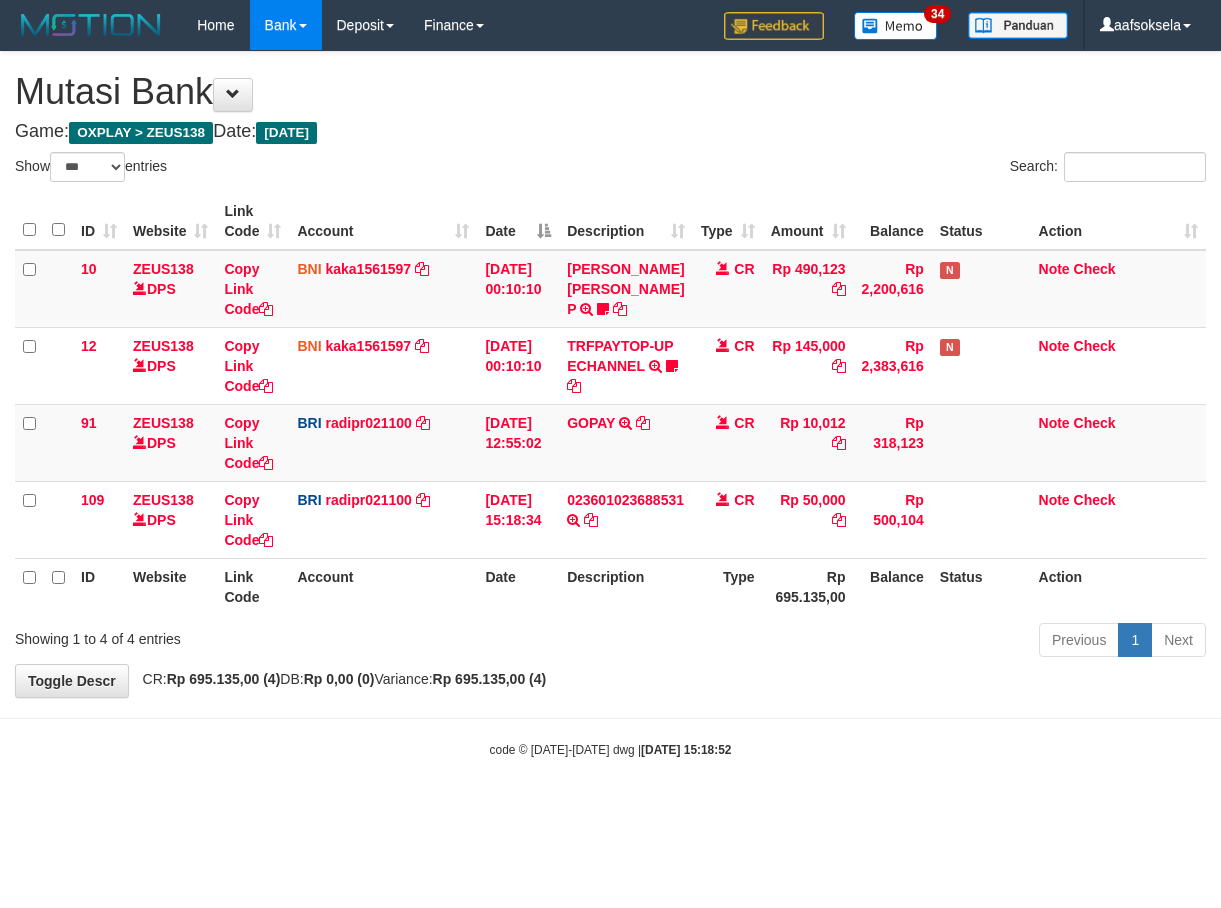 select on "***" 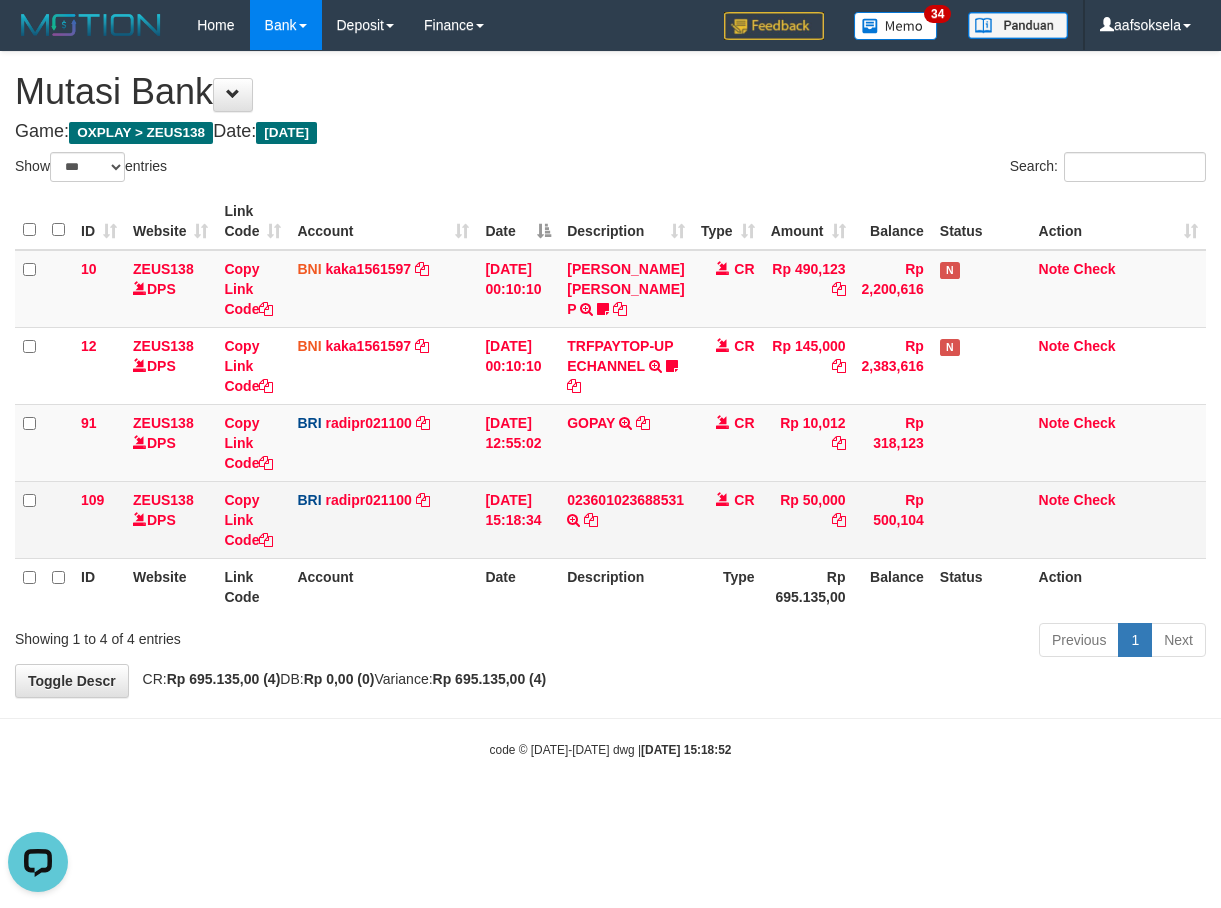 scroll, scrollTop: 0, scrollLeft: 0, axis: both 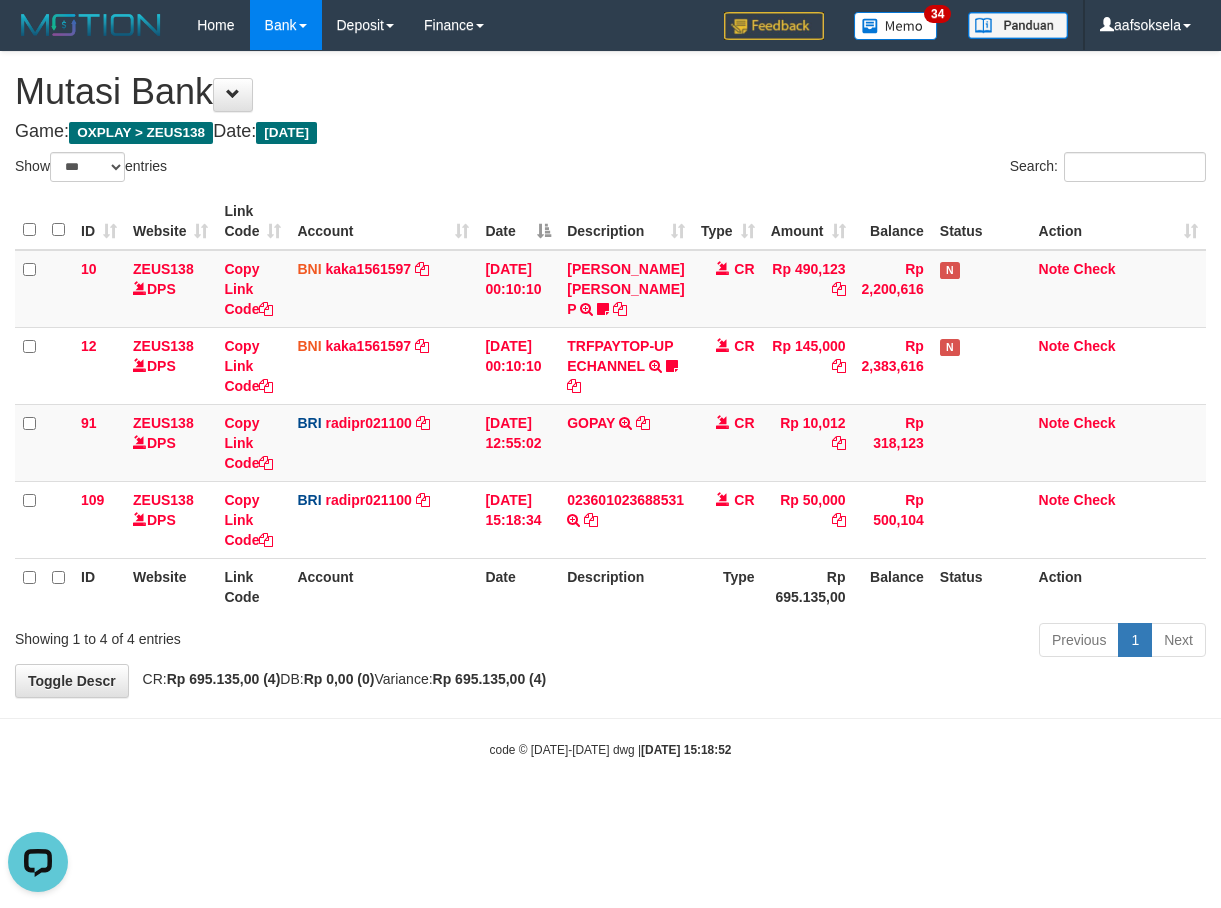 click on "Previous 1 Next" at bounding box center [865, 642] 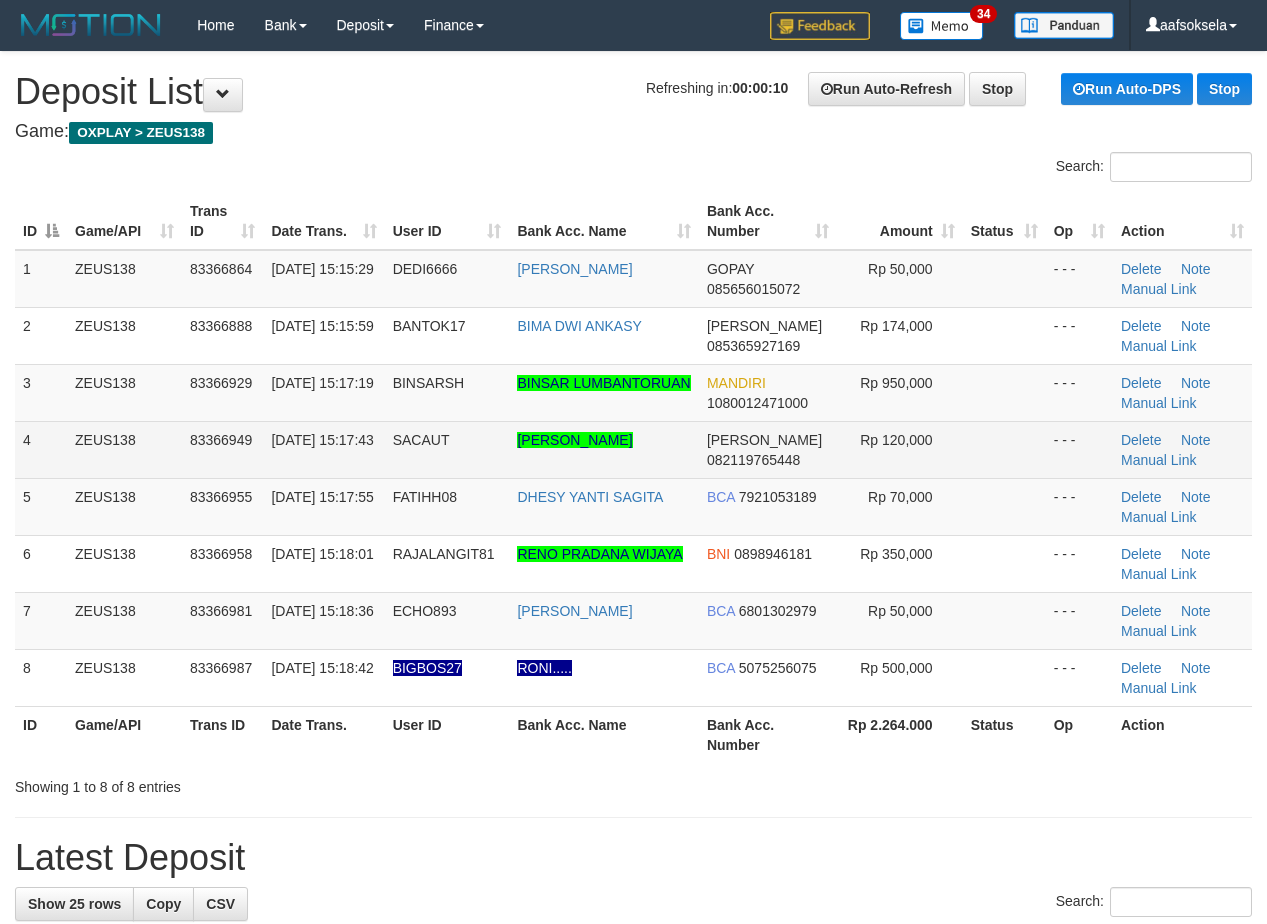 scroll, scrollTop: 0, scrollLeft: 0, axis: both 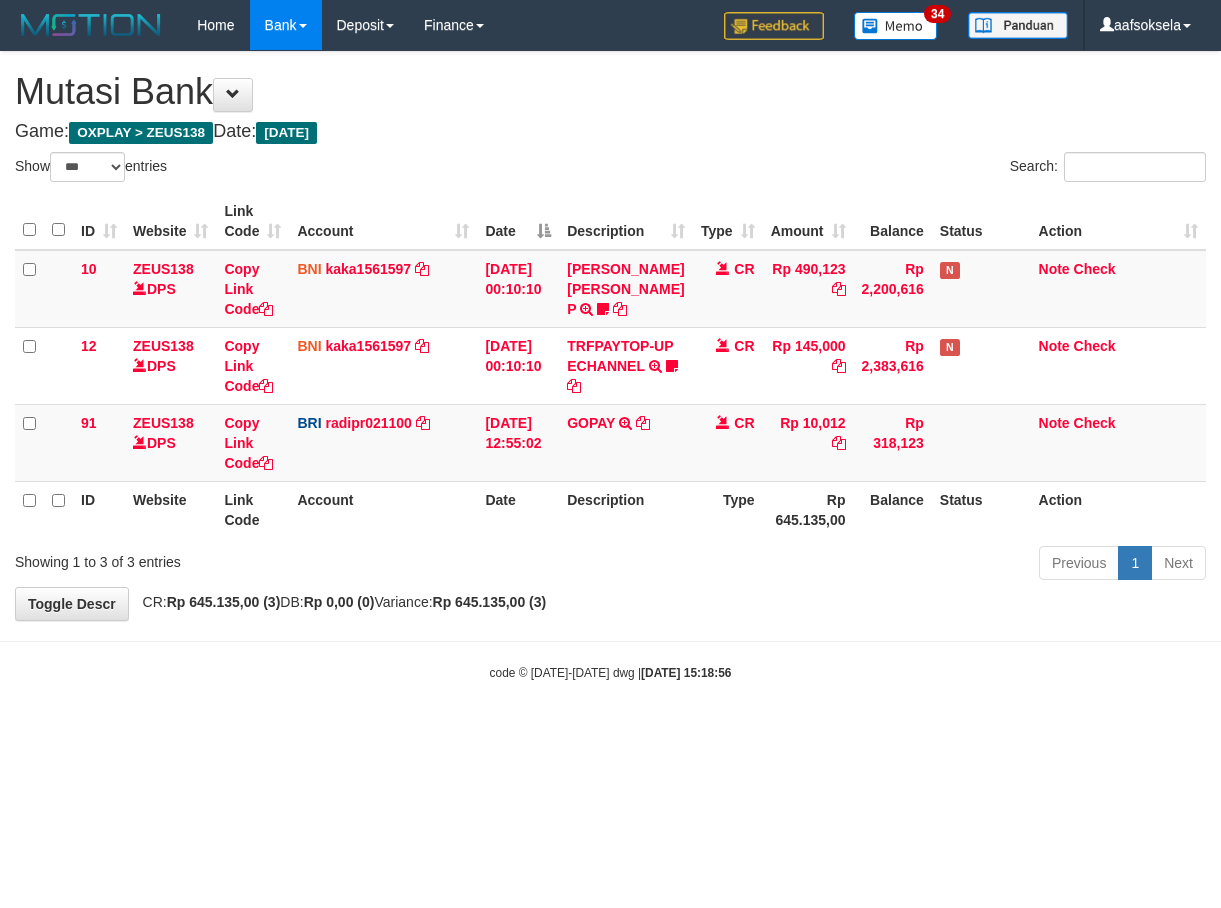 select on "***" 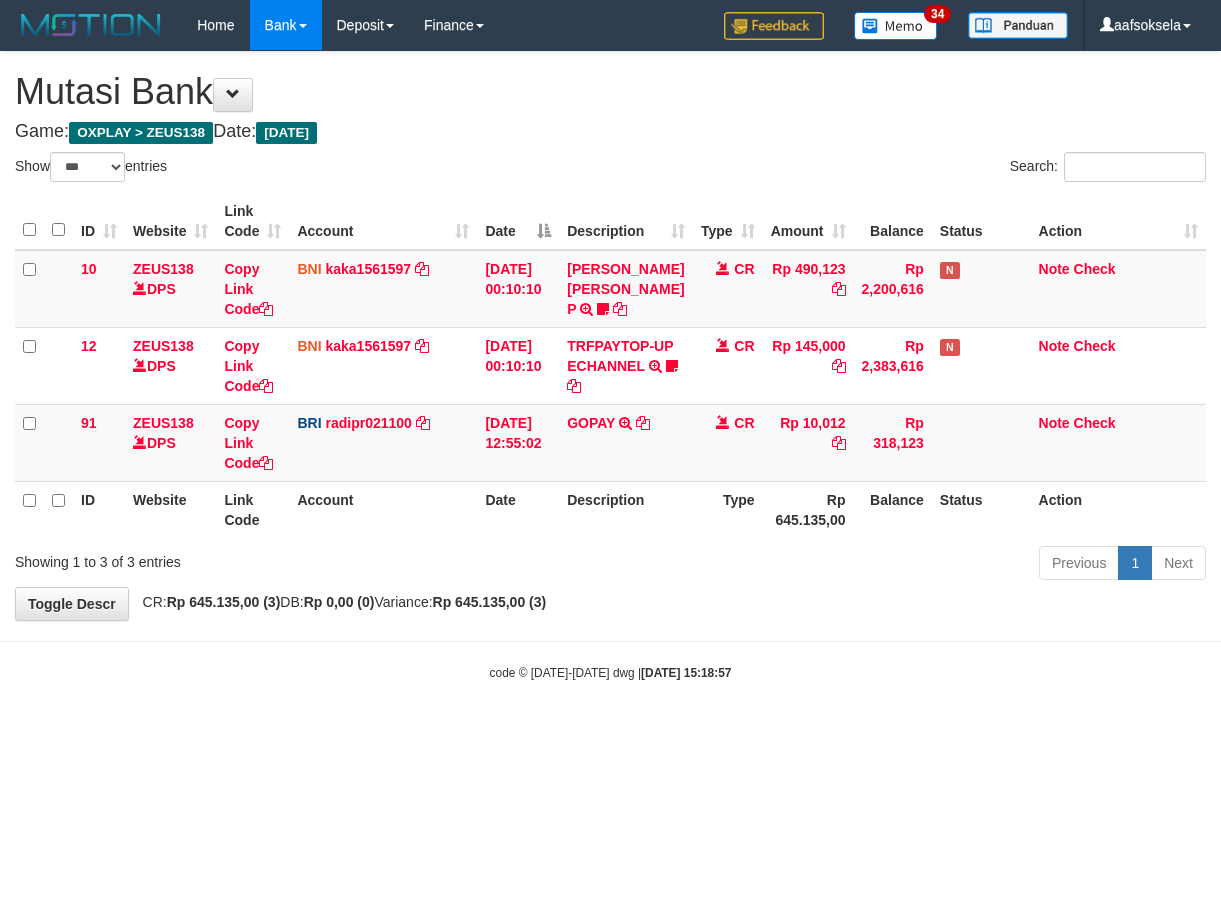 select on "***" 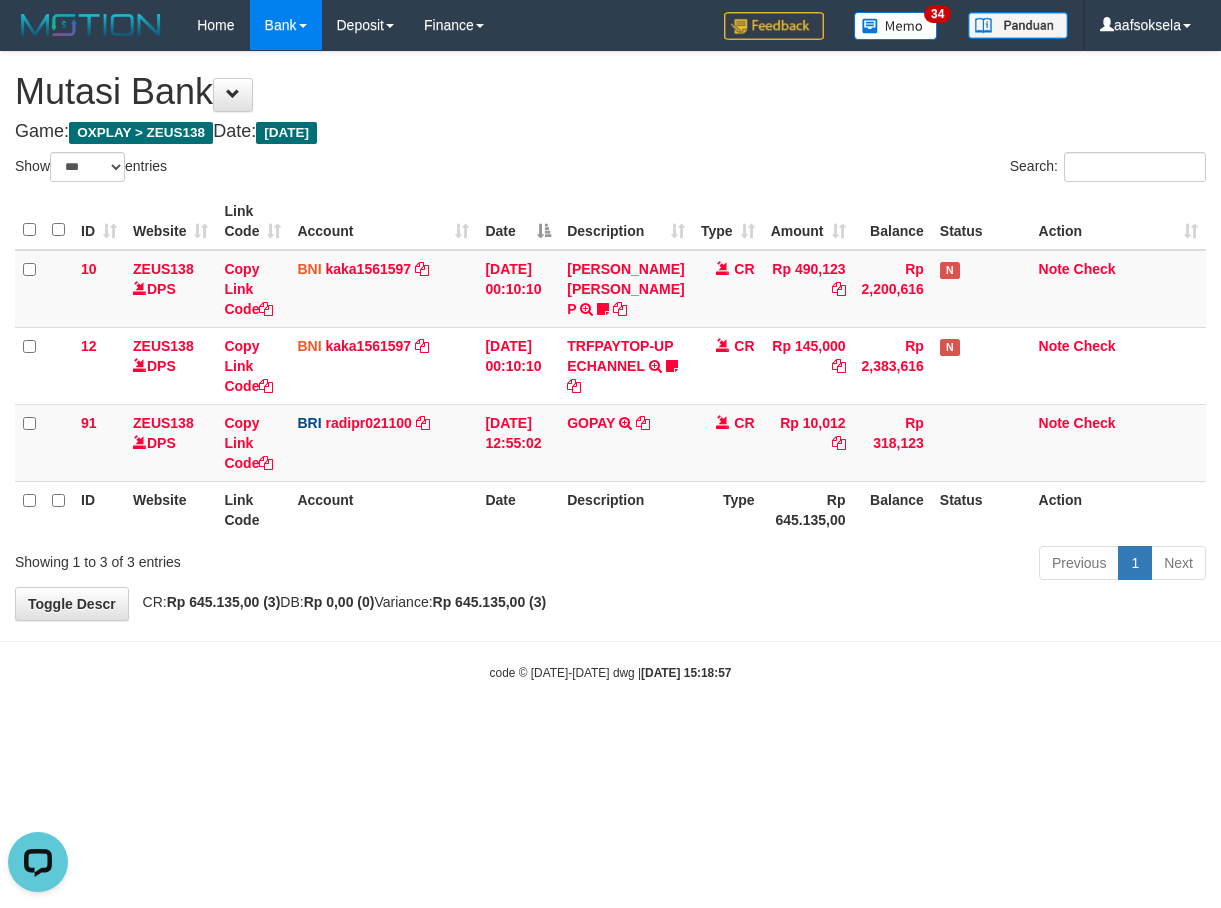 scroll, scrollTop: 0, scrollLeft: 0, axis: both 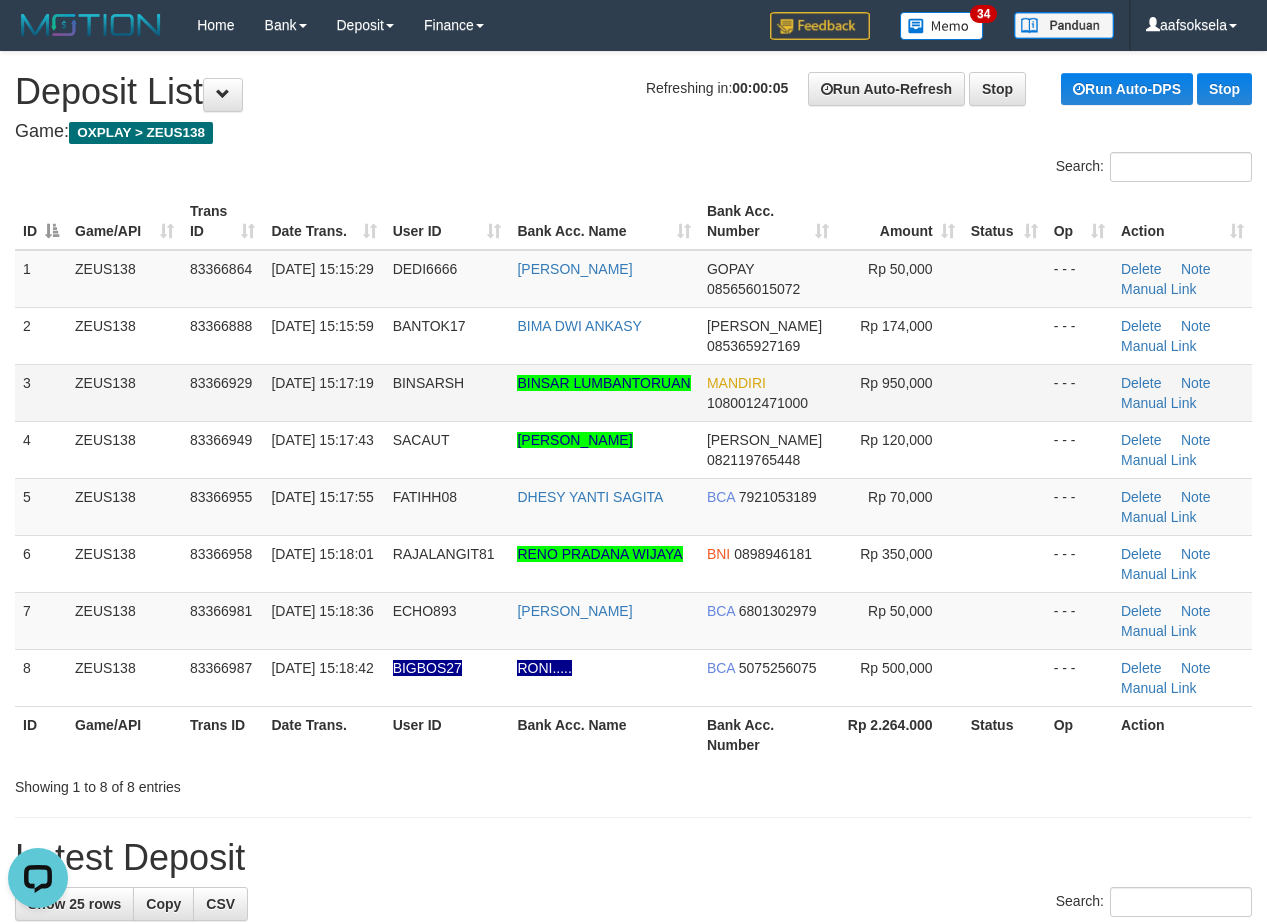 click on "[DATE] 15:17:19" at bounding box center [322, 383] 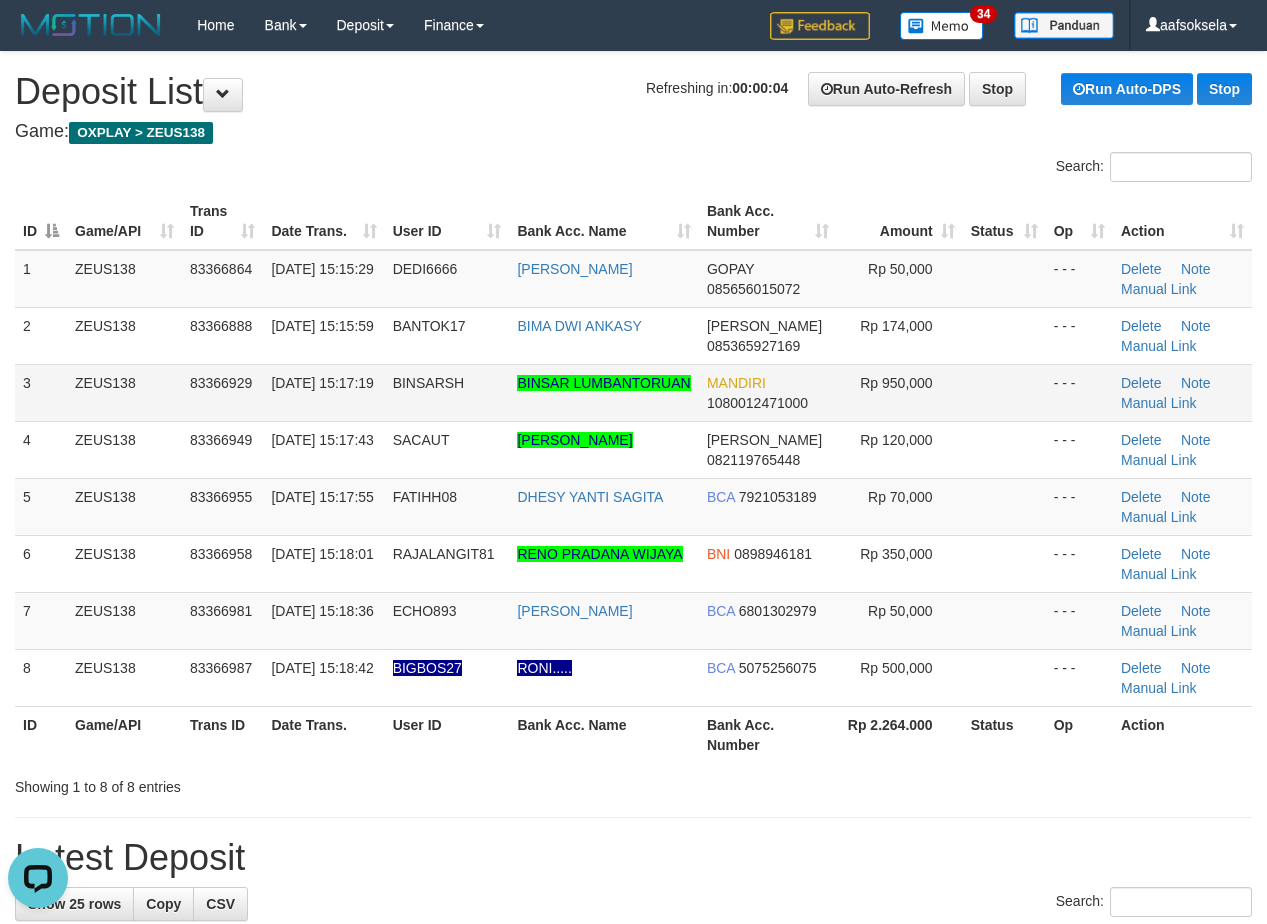 click on "[DATE] 15:17:19" at bounding box center [323, 392] 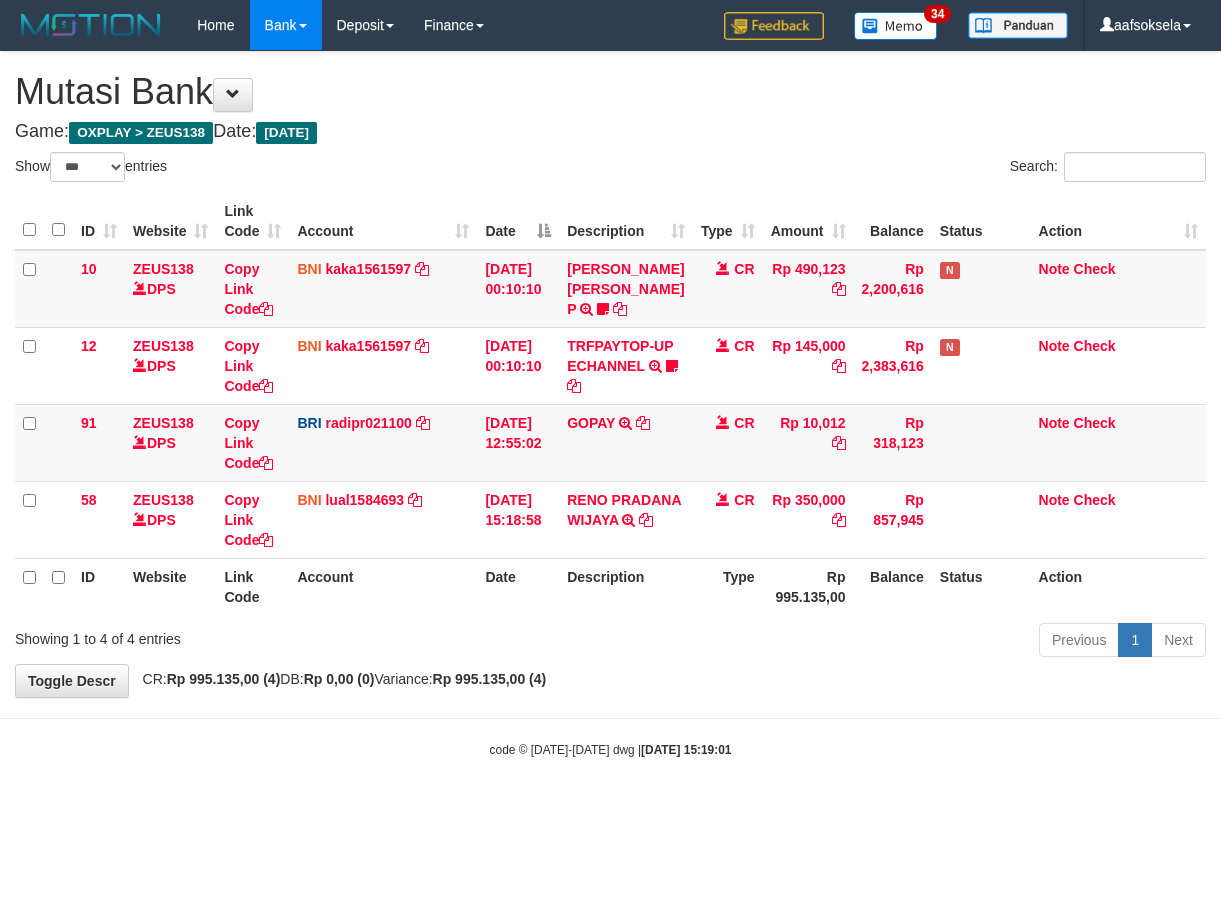 select on "***" 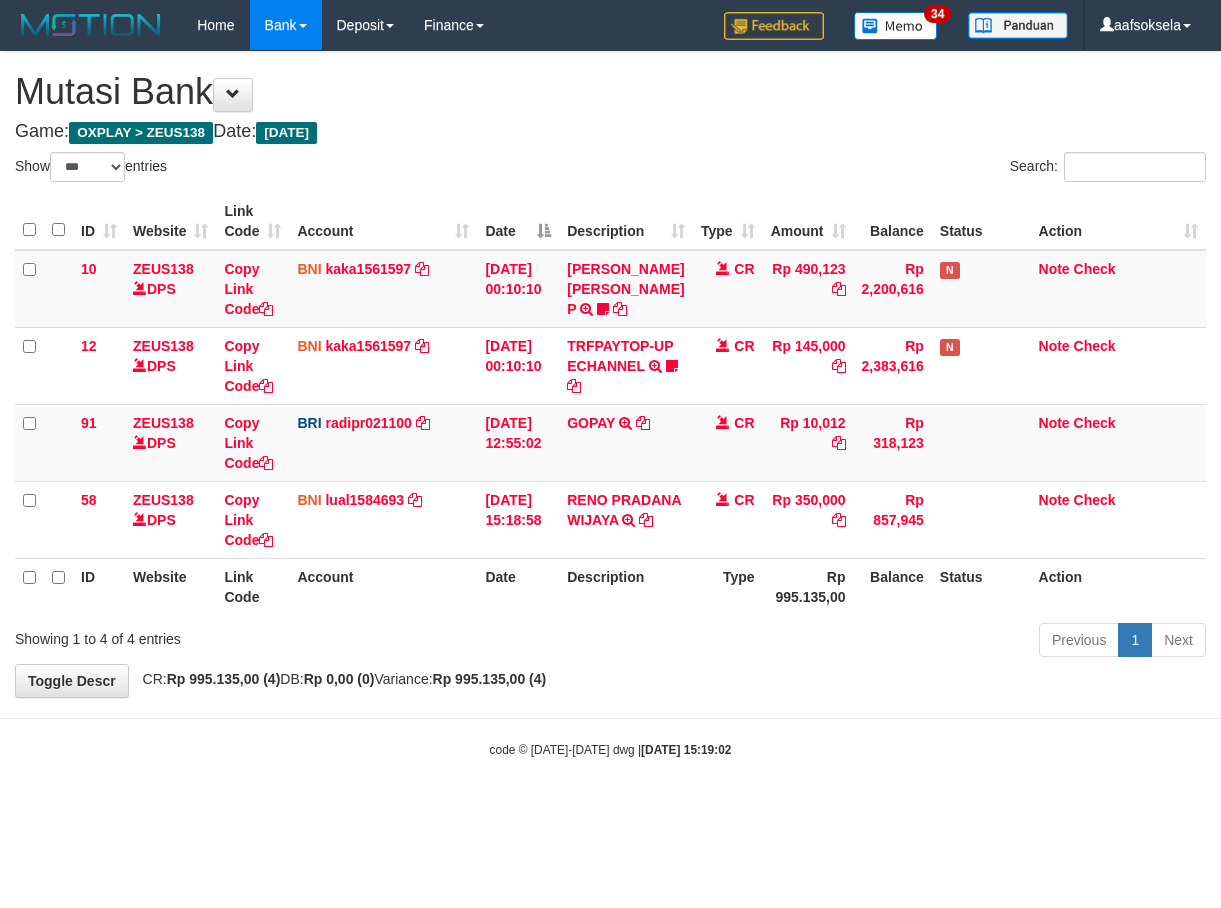 select on "***" 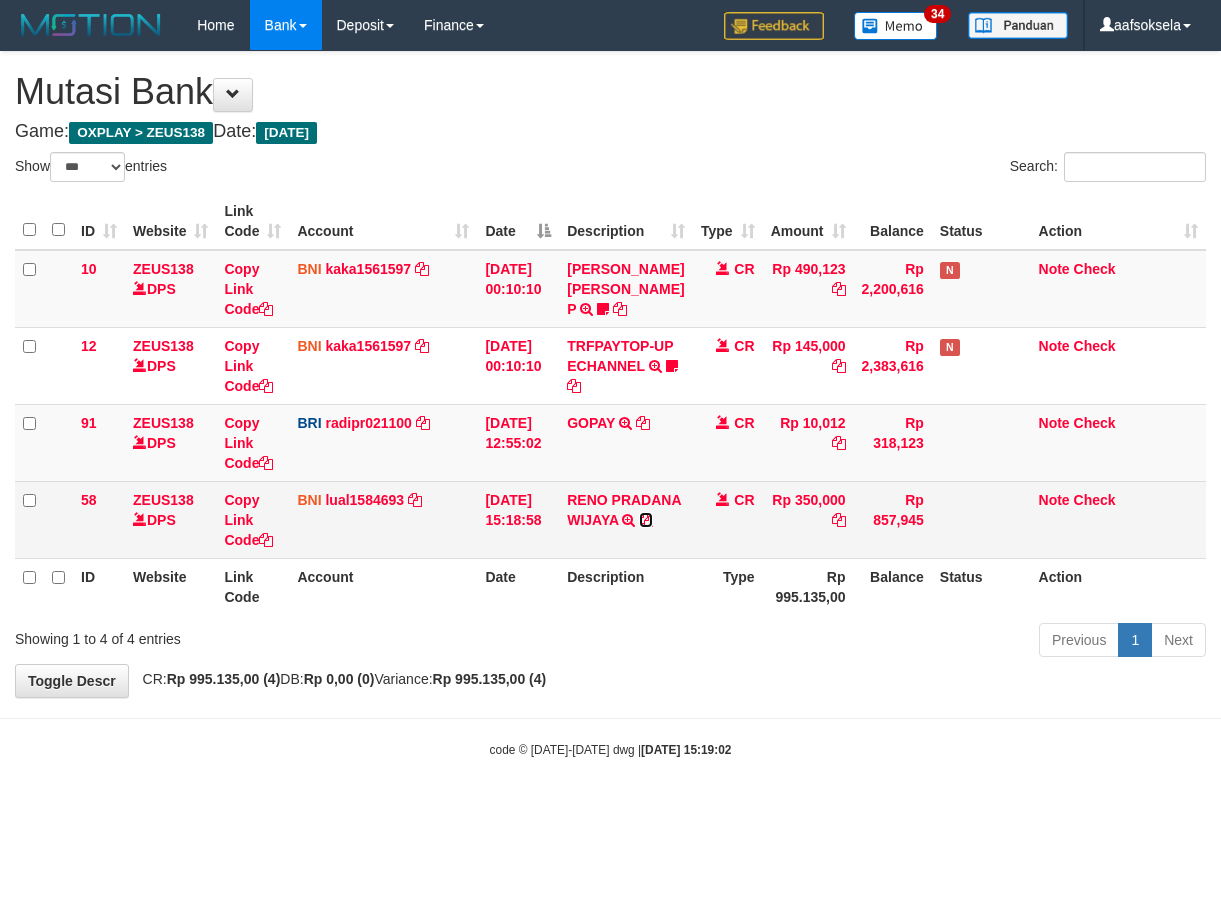 click at bounding box center [646, 520] 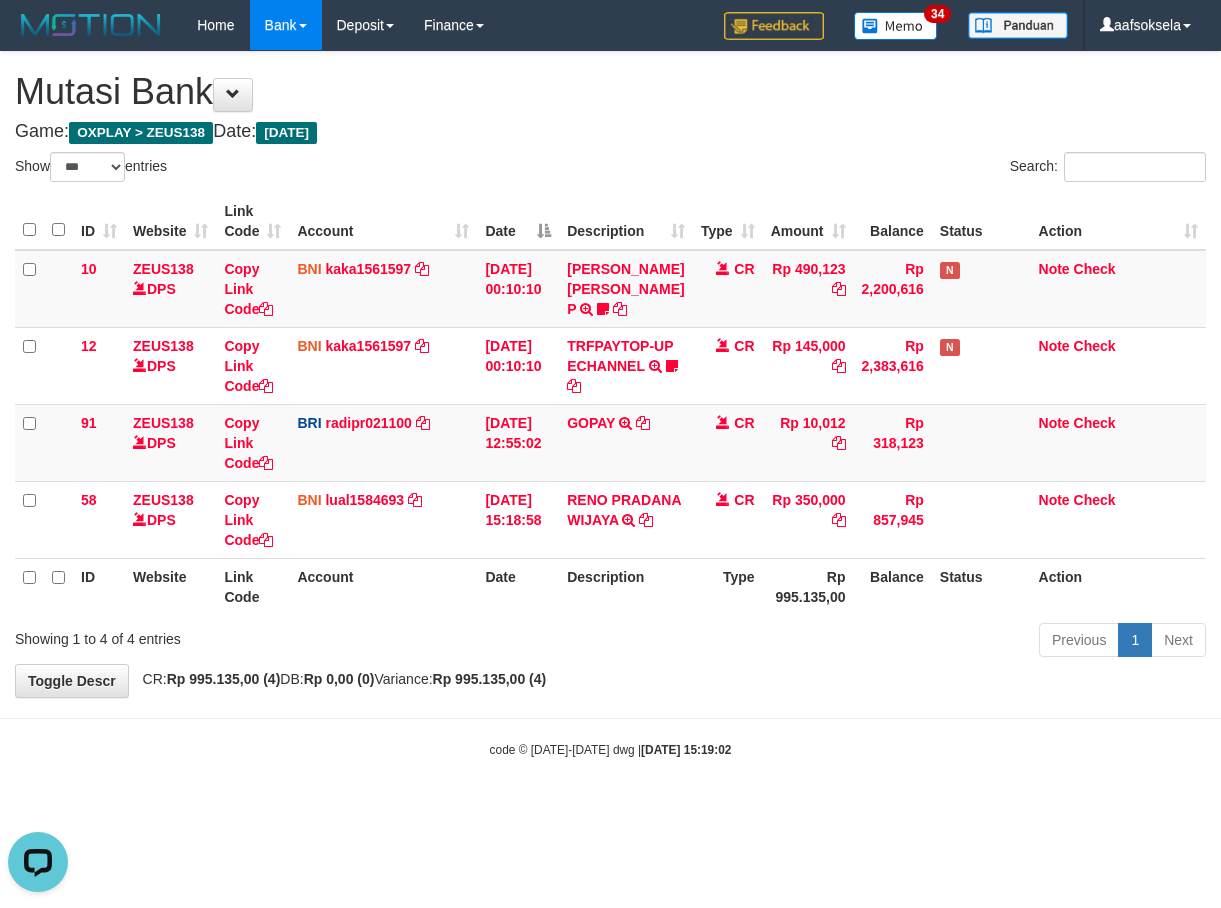 scroll, scrollTop: 0, scrollLeft: 0, axis: both 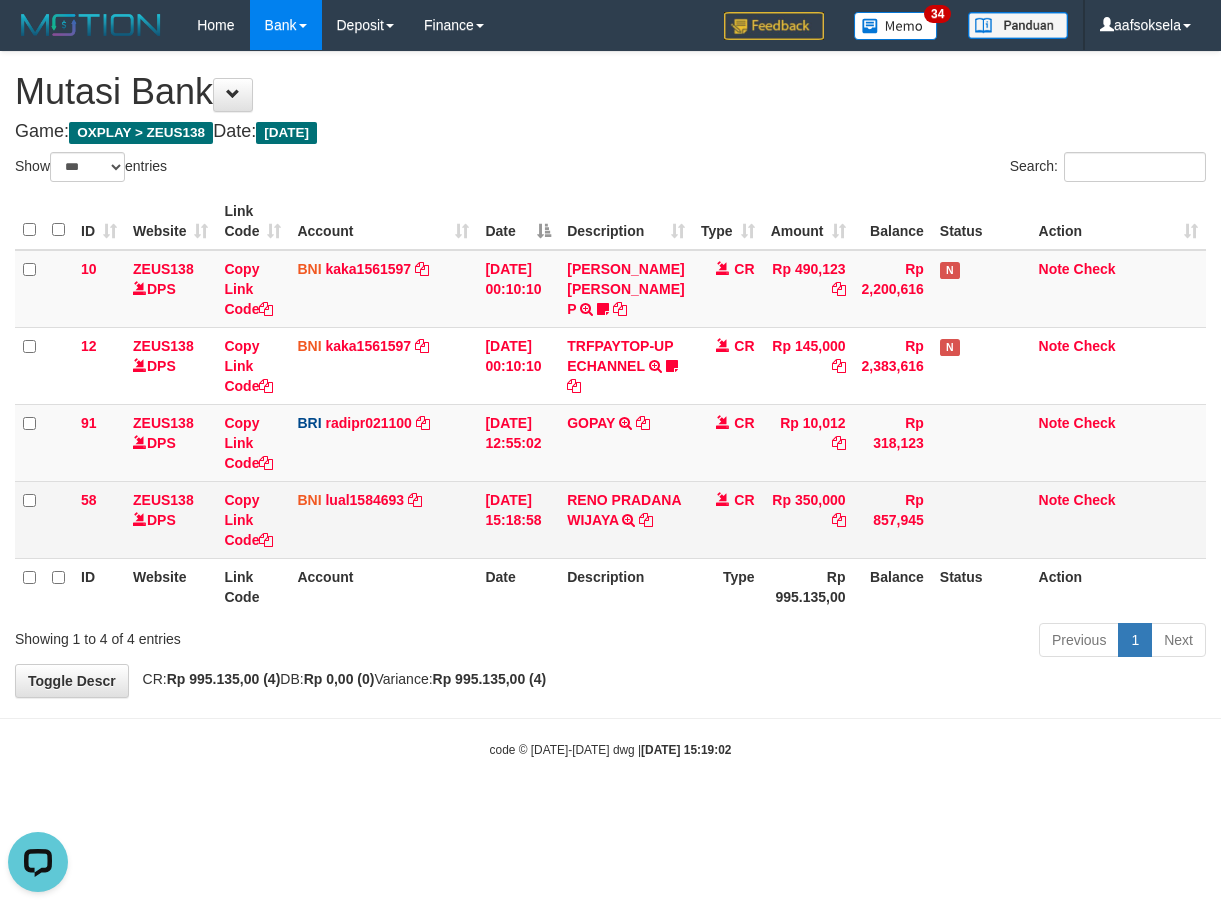 drag, startPoint x: 765, startPoint y: 556, endPoint x: 747, endPoint y: 547, distance: 20.12461 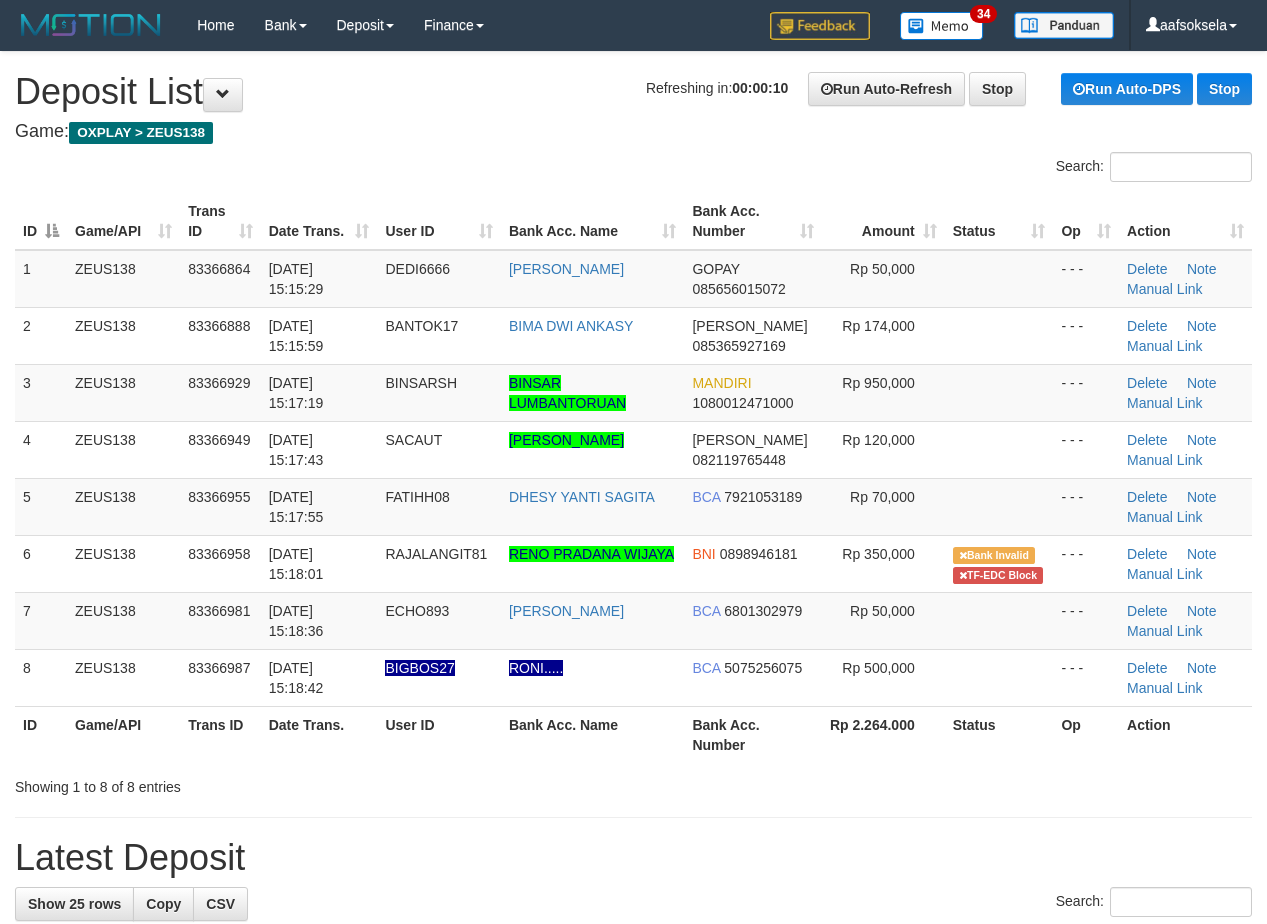 scroll, scrollTop: 0, scrollLeft: 0, axis: both 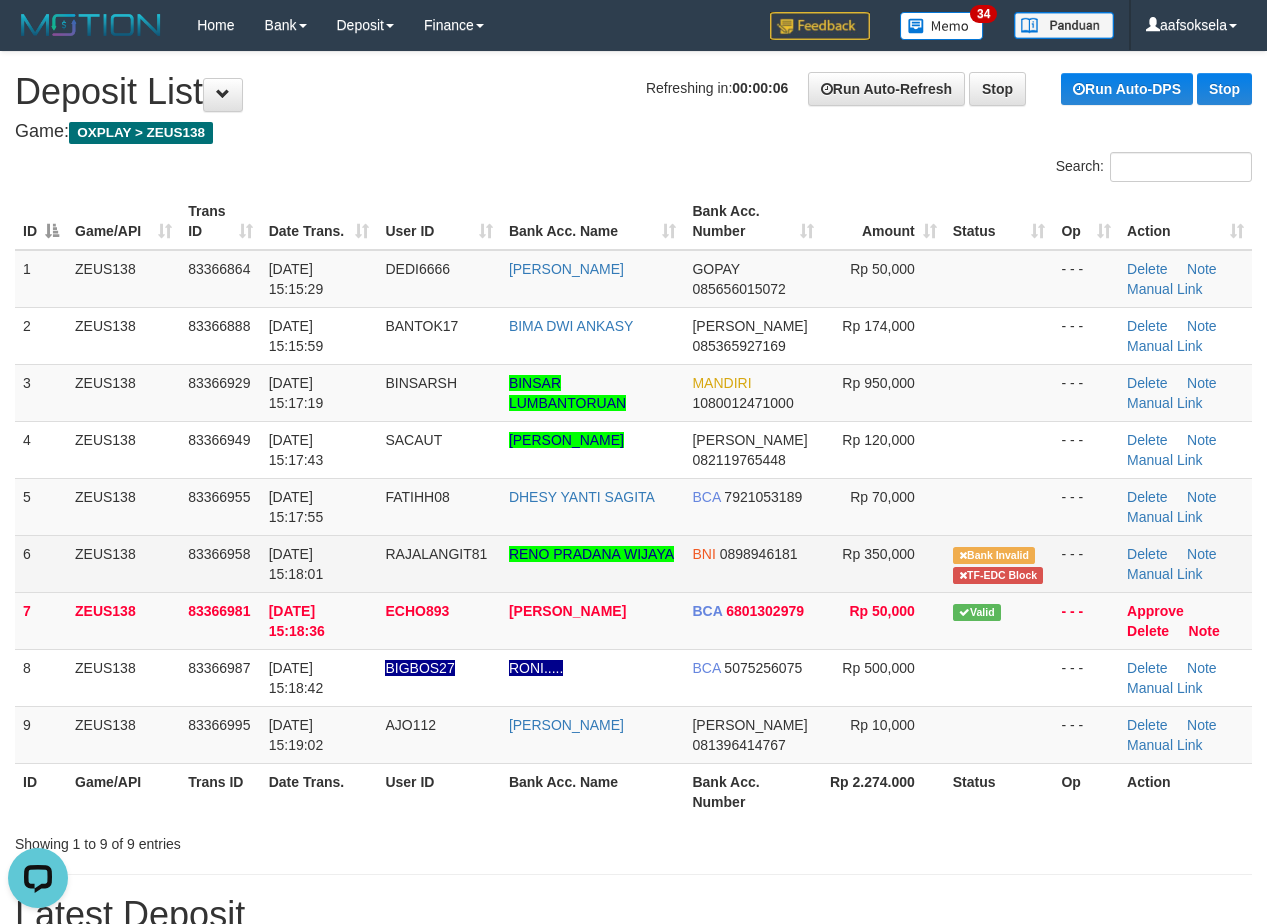 click on "RAJALANGIT81" at bounding box center (436, 554) 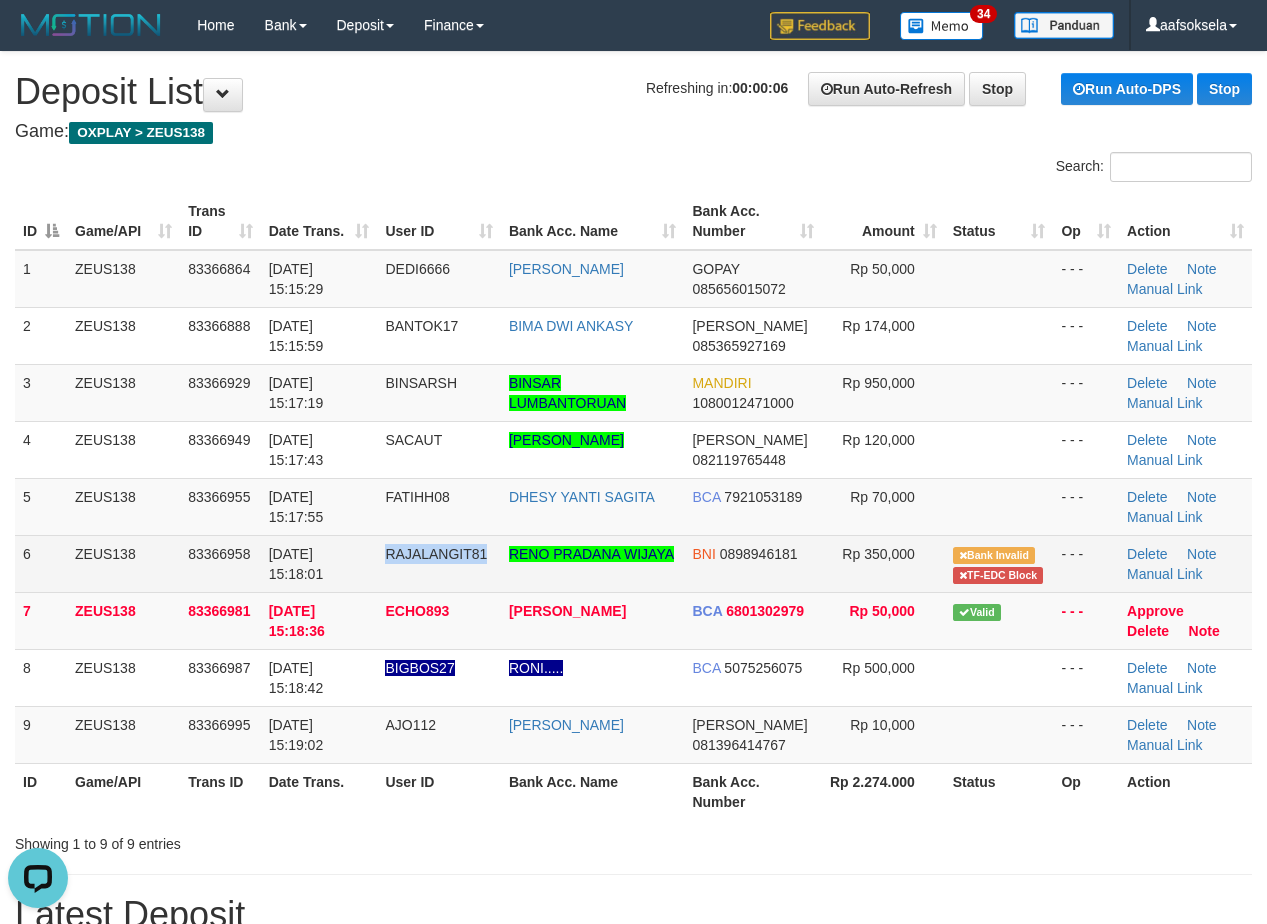 click on "RAJALANGIT81" at bounding box center (436, 554) 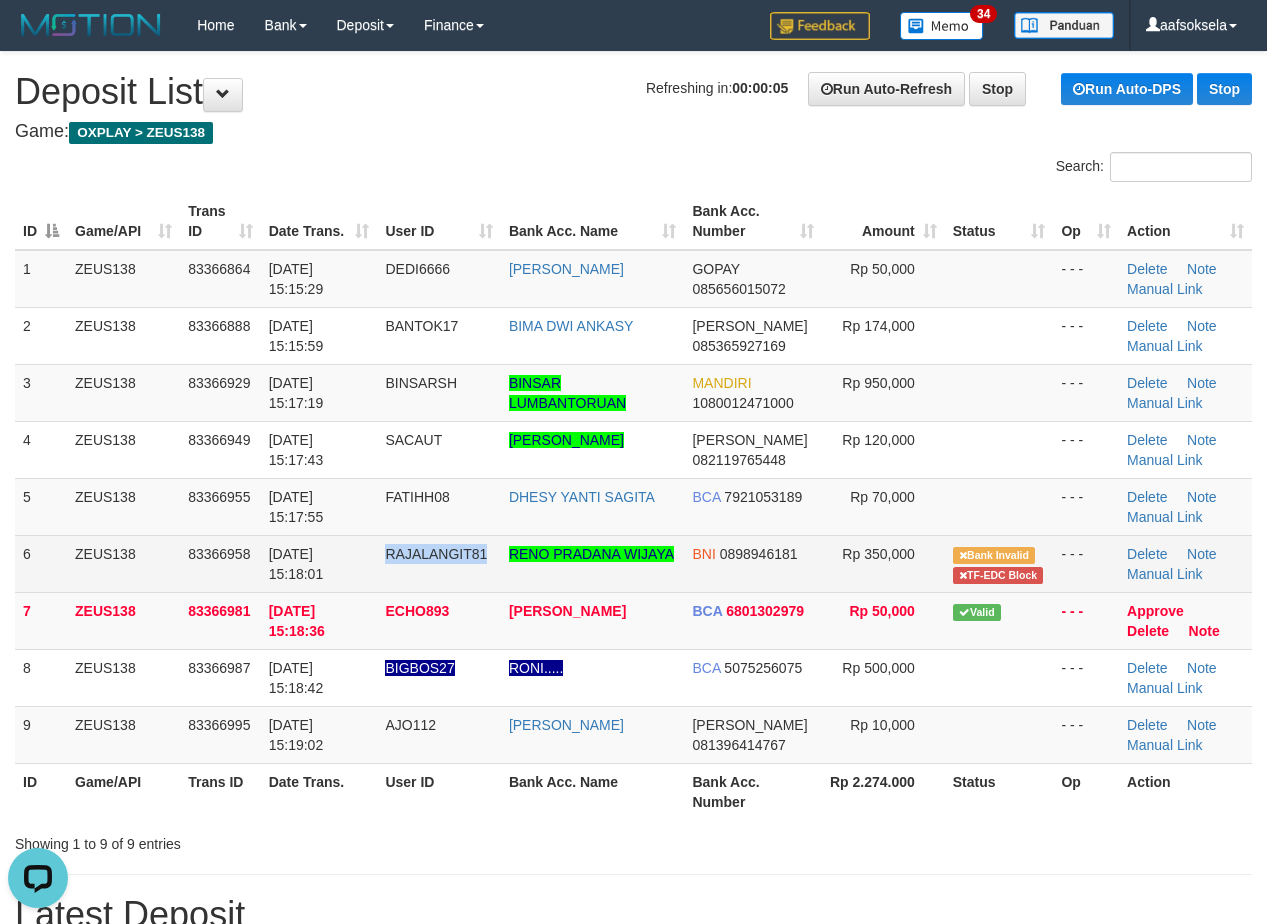 copy on "RAJALANGIT81" 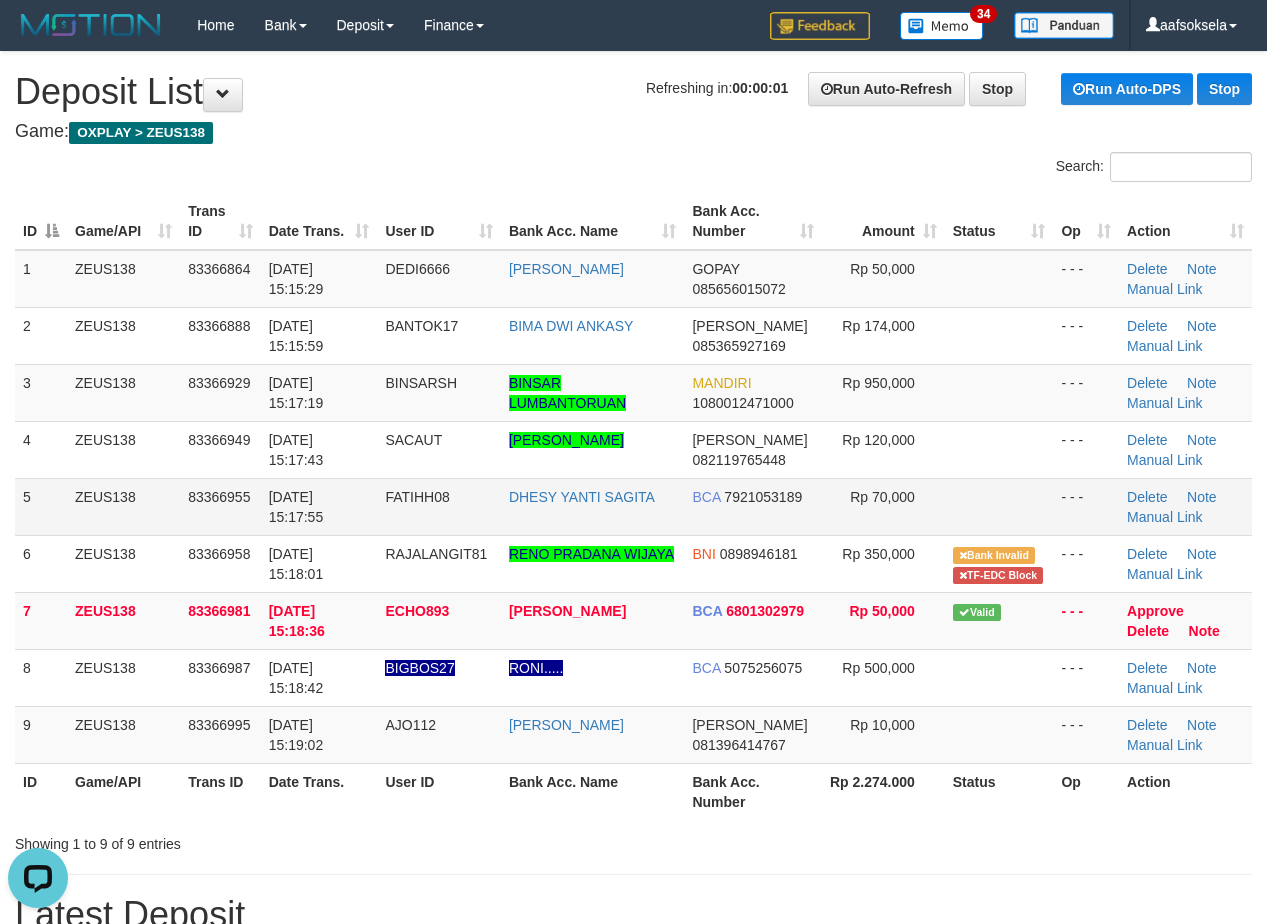 drag, startPoint x: 761, startPoint y: 444, endPoint x: 270, endPoint y: 517, distance: 496.39703 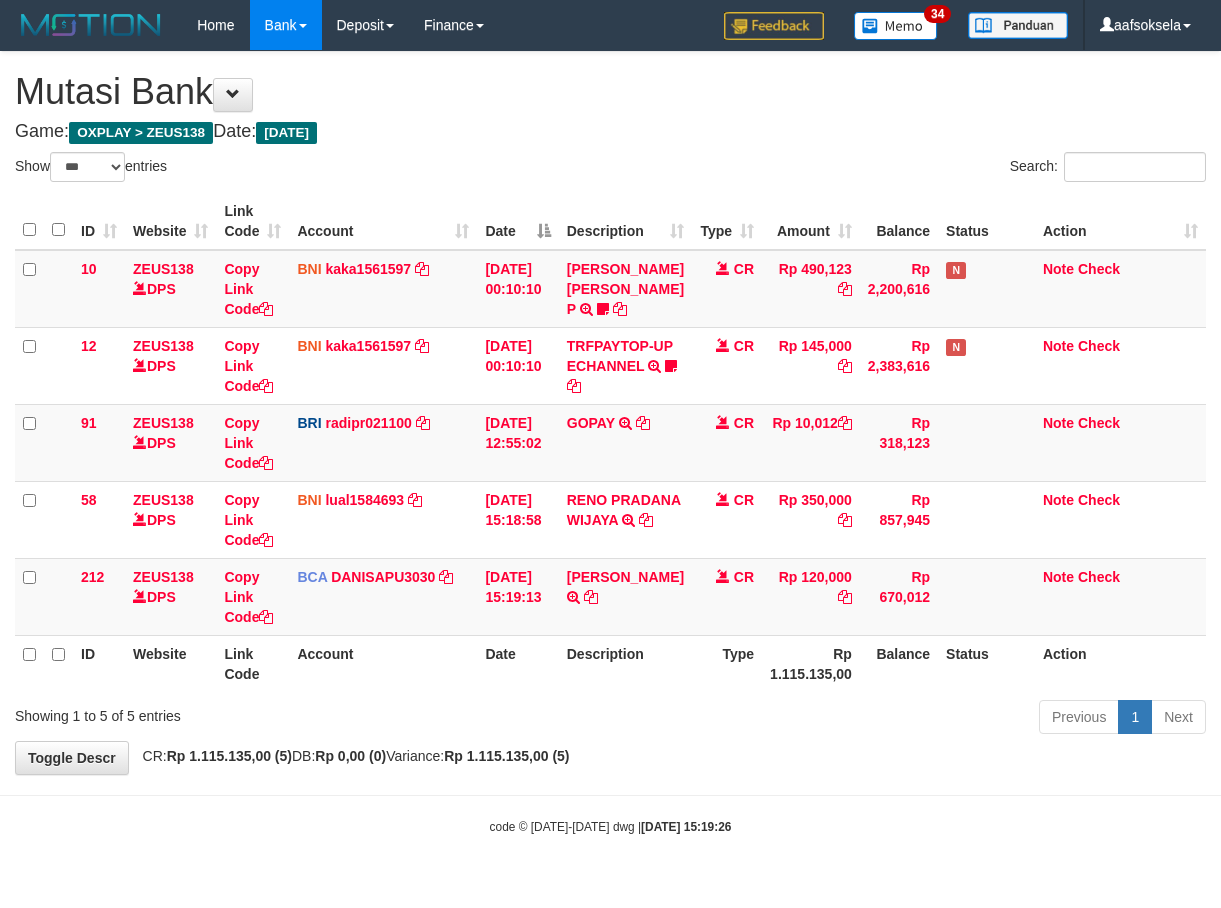 select on "***" 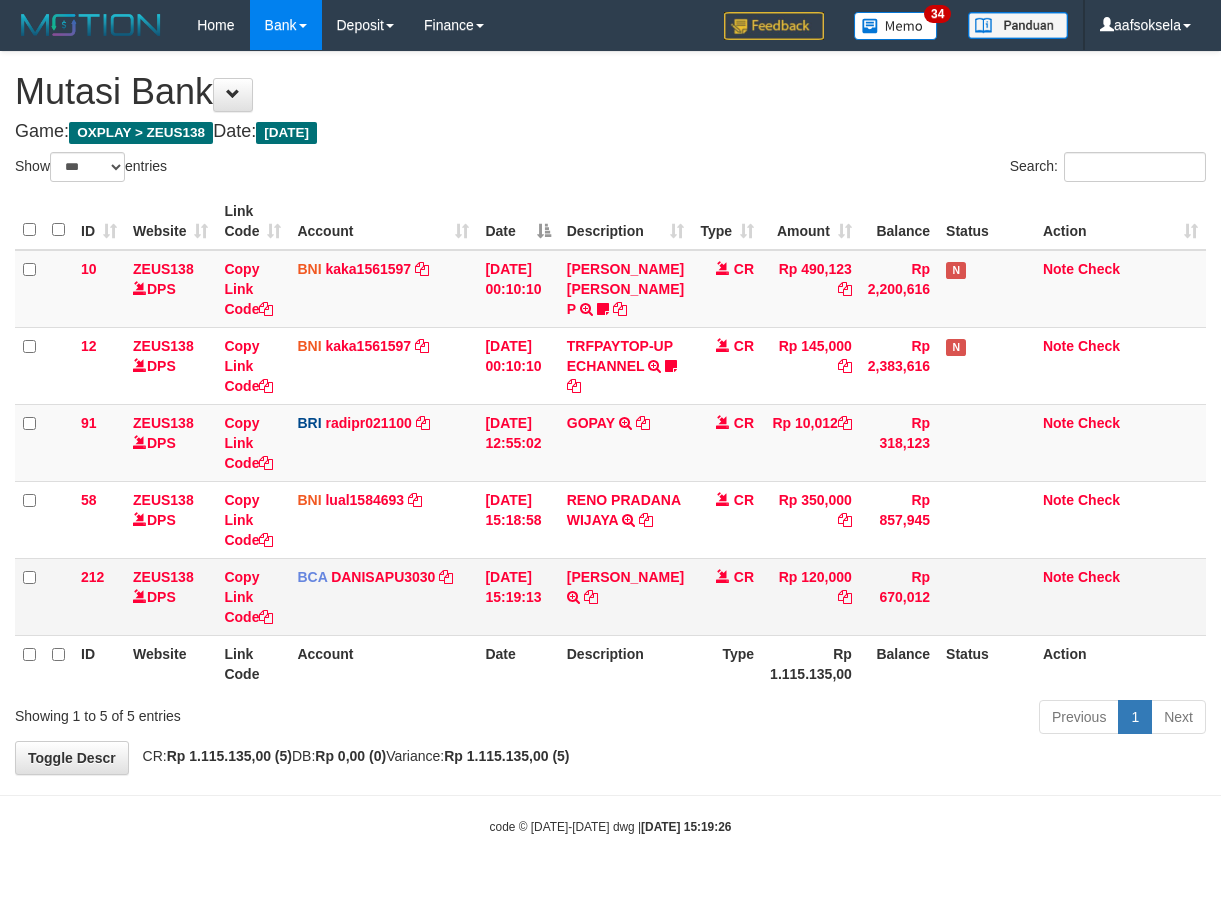scroll, scrollTop: 0, scrollLeft: 0, axis: both 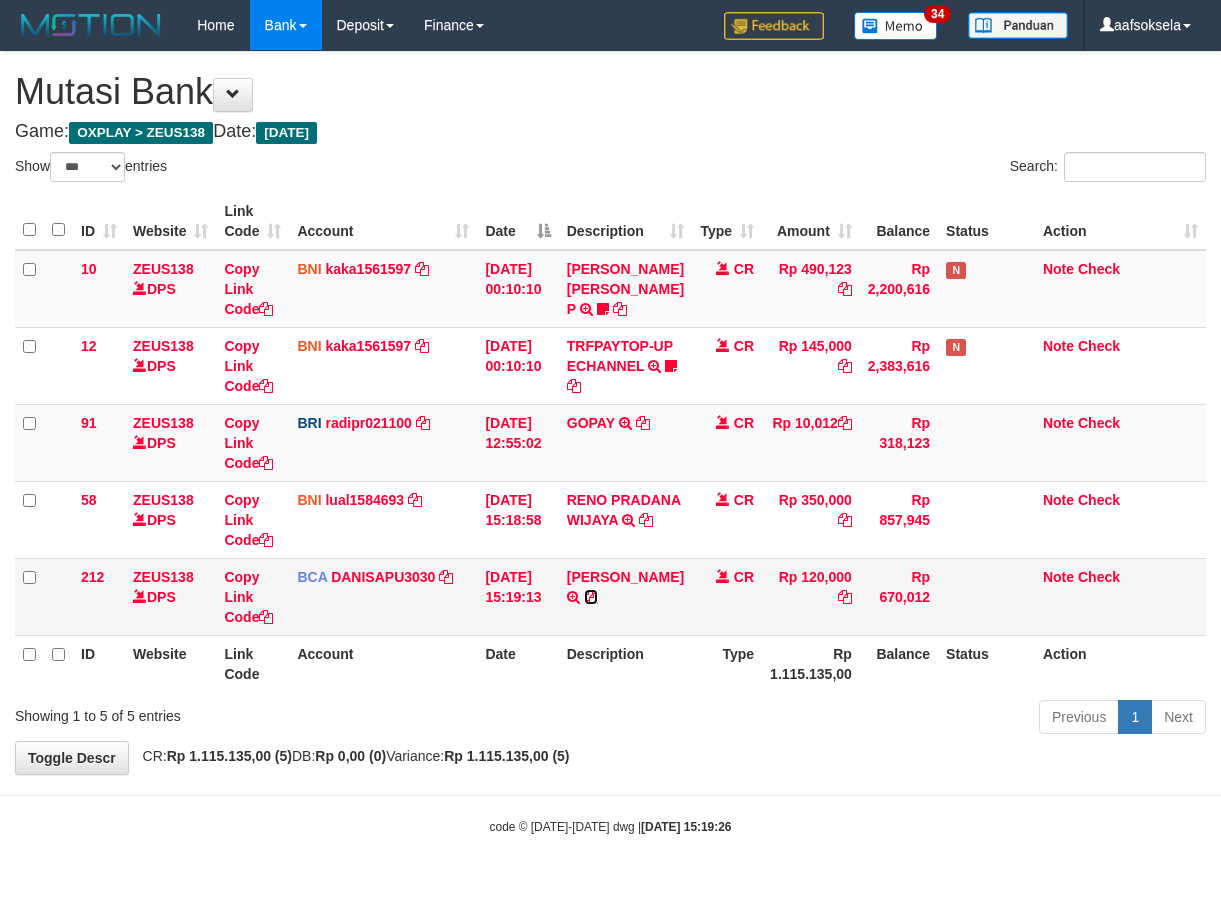 click at bounding box center [591, 597] 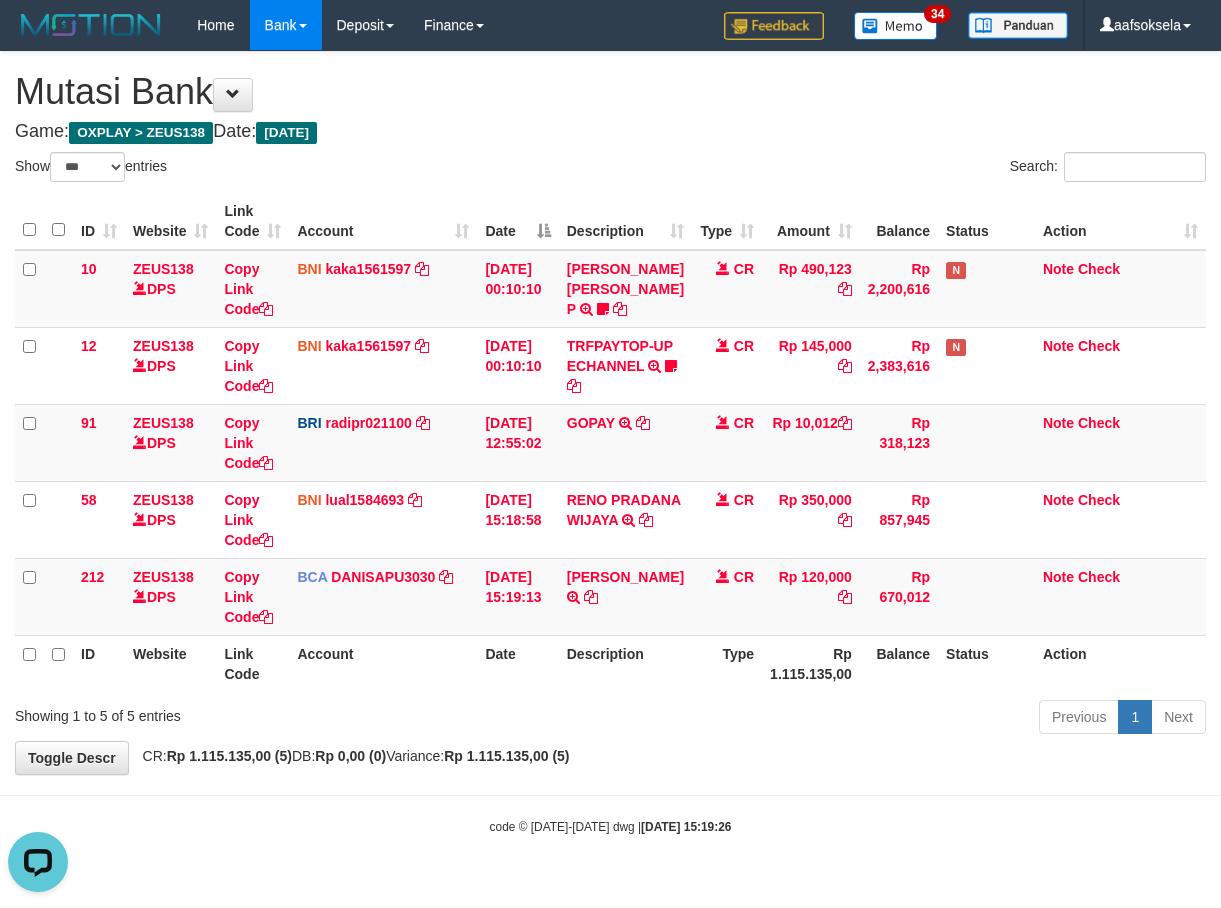 scroll, scrollTop: 0, scrollLeft: 0, axis: both 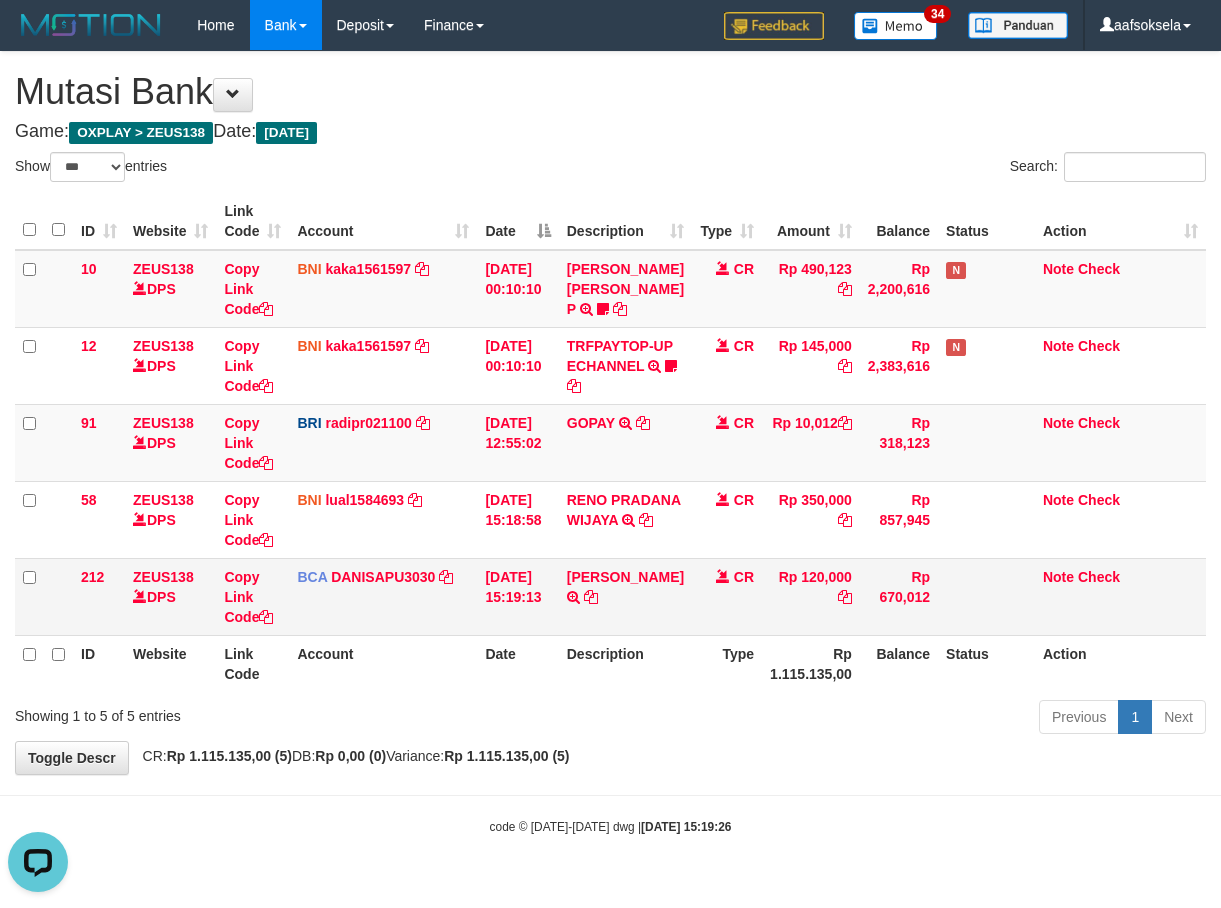 click on "Copy Link Code" at bounding box center (252, 596) 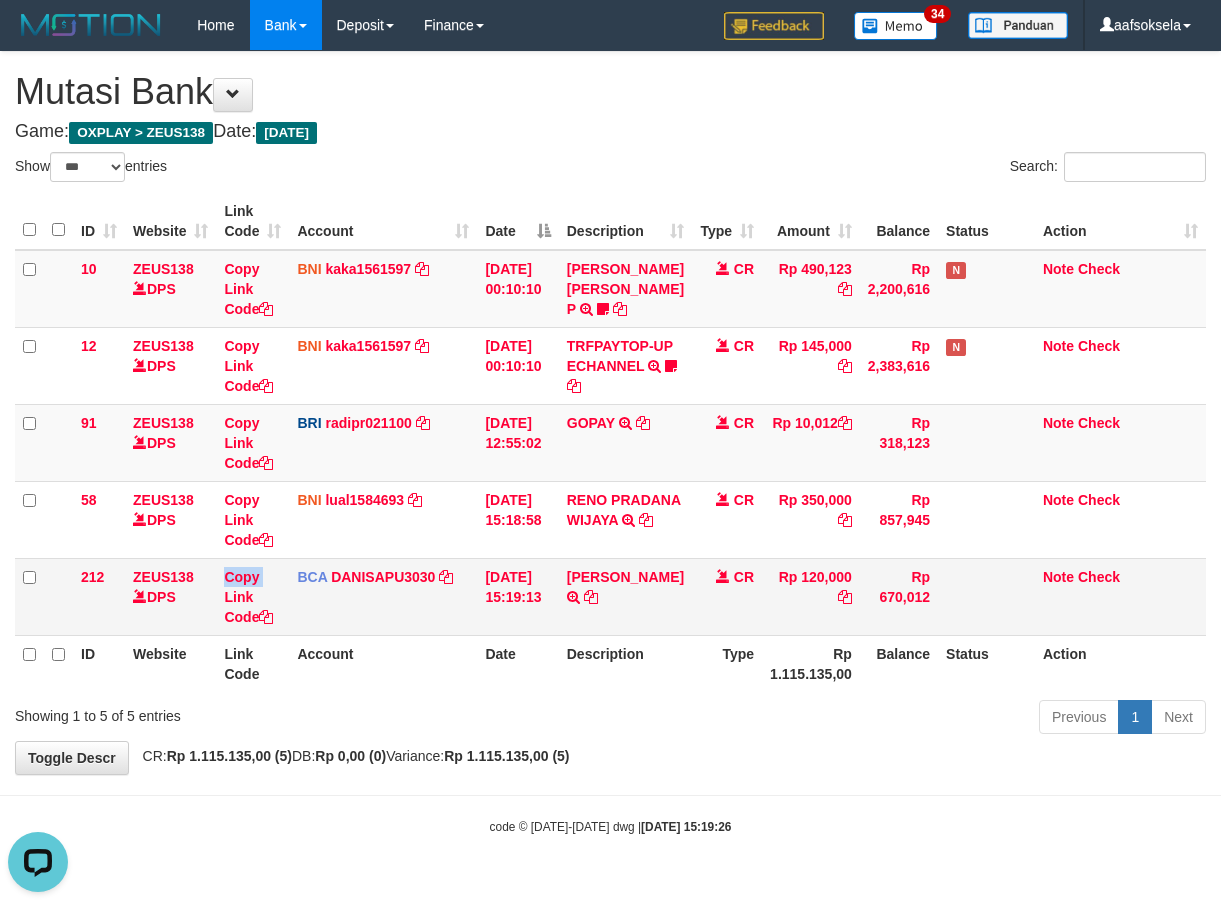 click on "Copy Link Code" at bounding box center [252, 596] 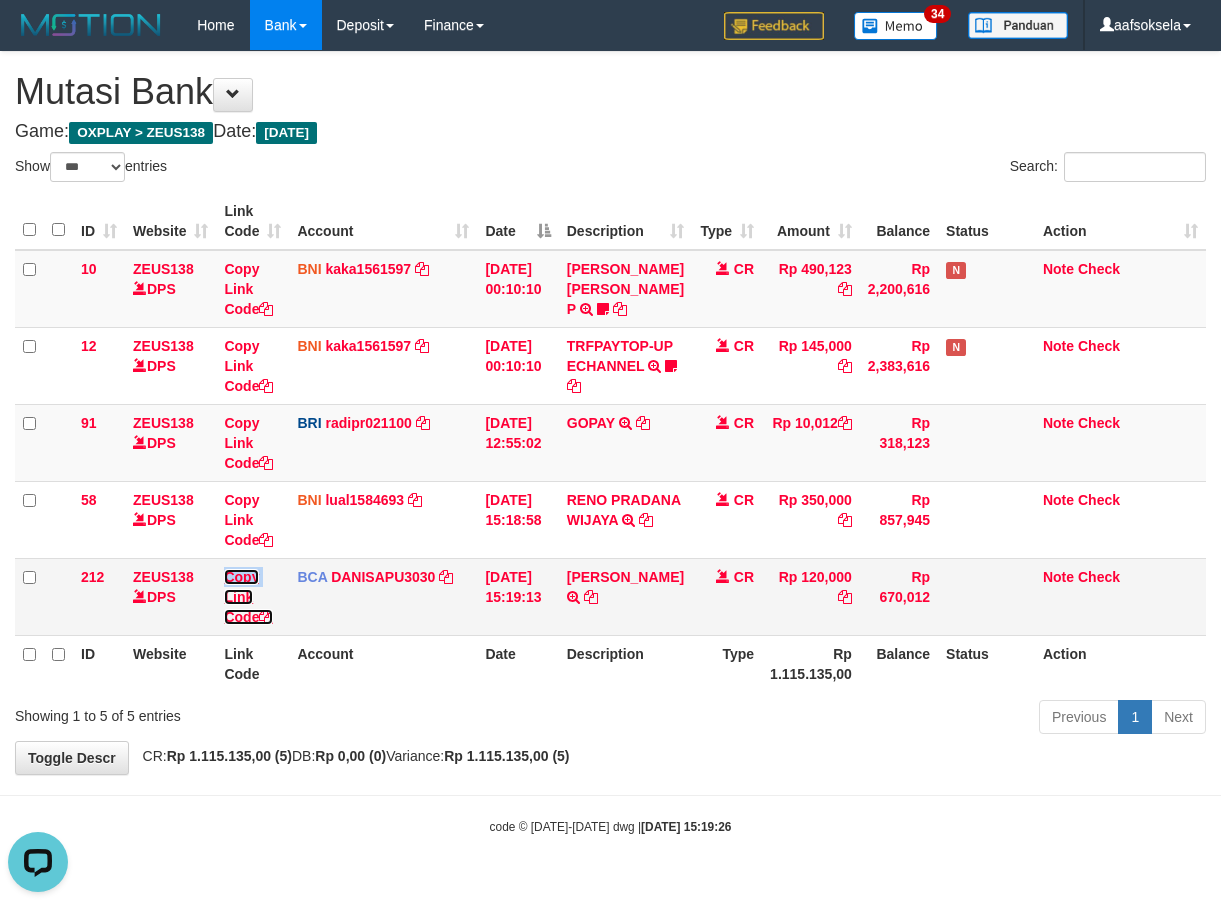 click on "Copy Link Code" at bounding box center [248, 597] 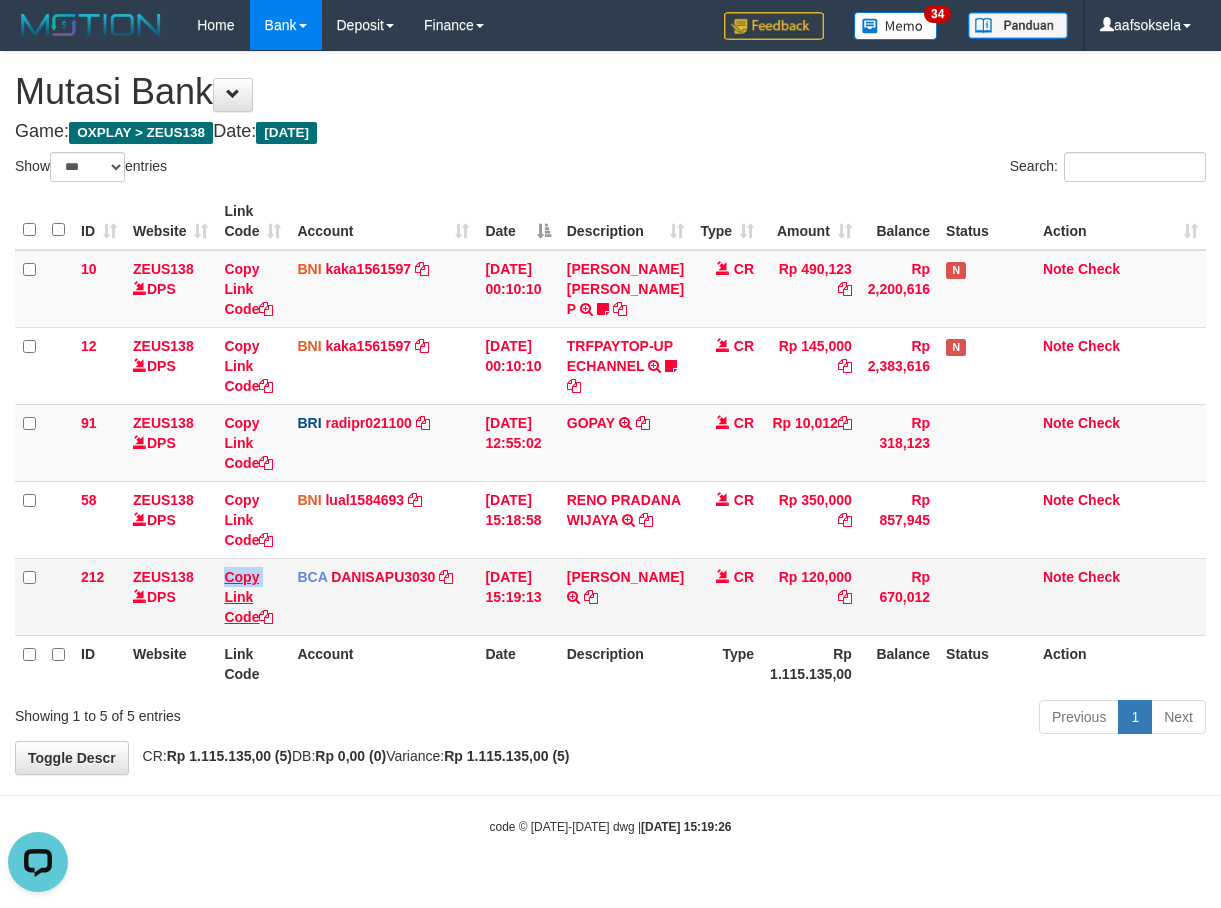 copy on "Copy" 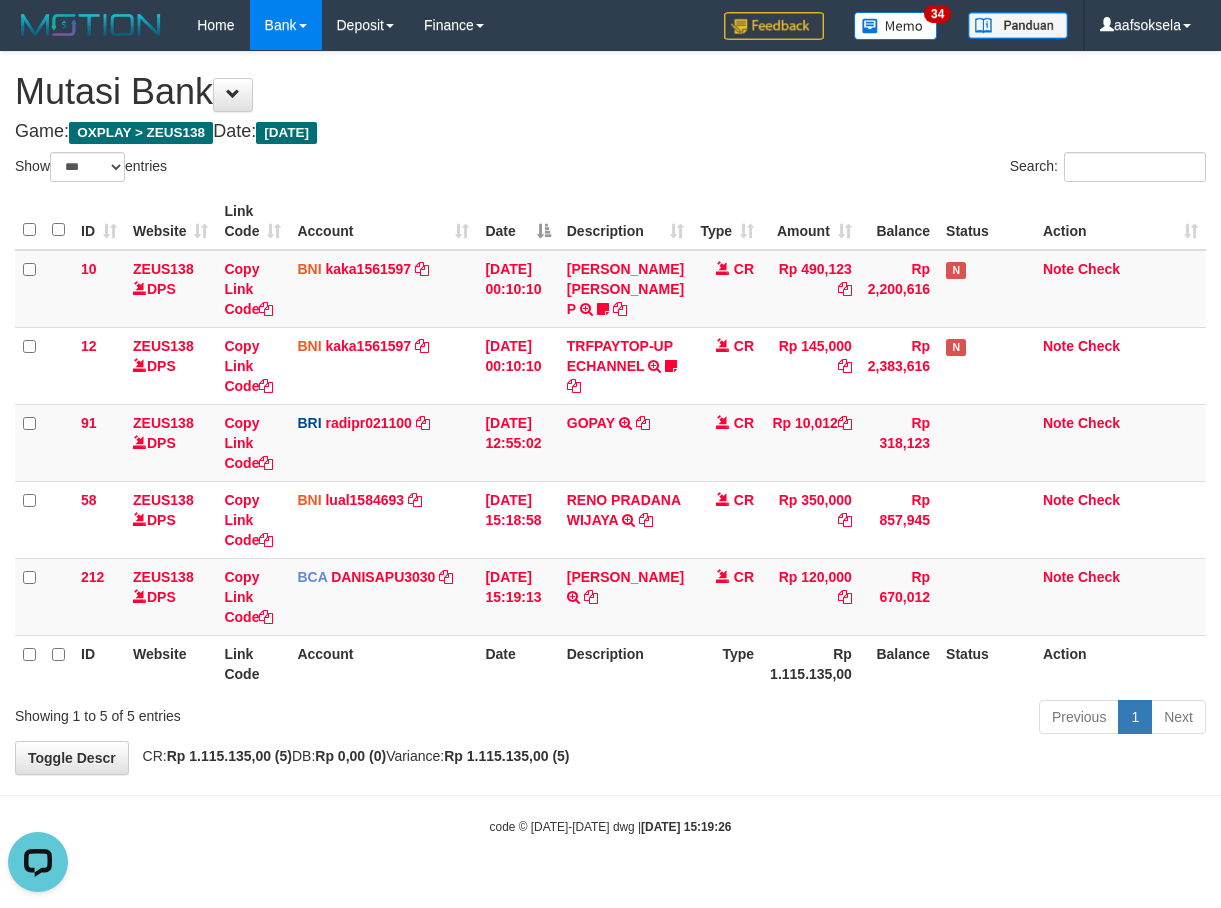 scroll, scrollTop: 297, scrollLeft: 0, axis: vertical 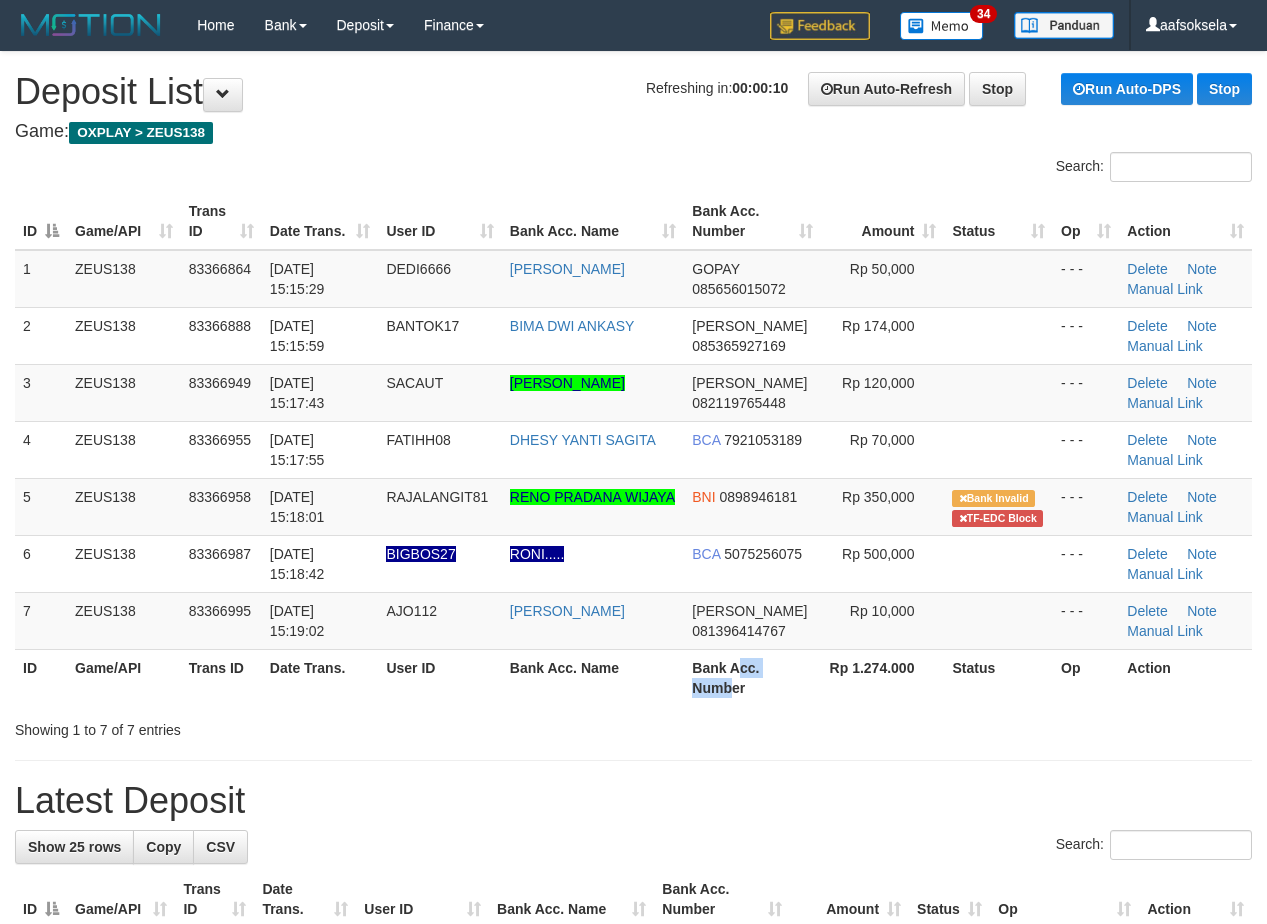 drag, startPoint x: 737, startPoint y: 676, endPoint x: 716, endPoint y: 691, distance: 25.806976 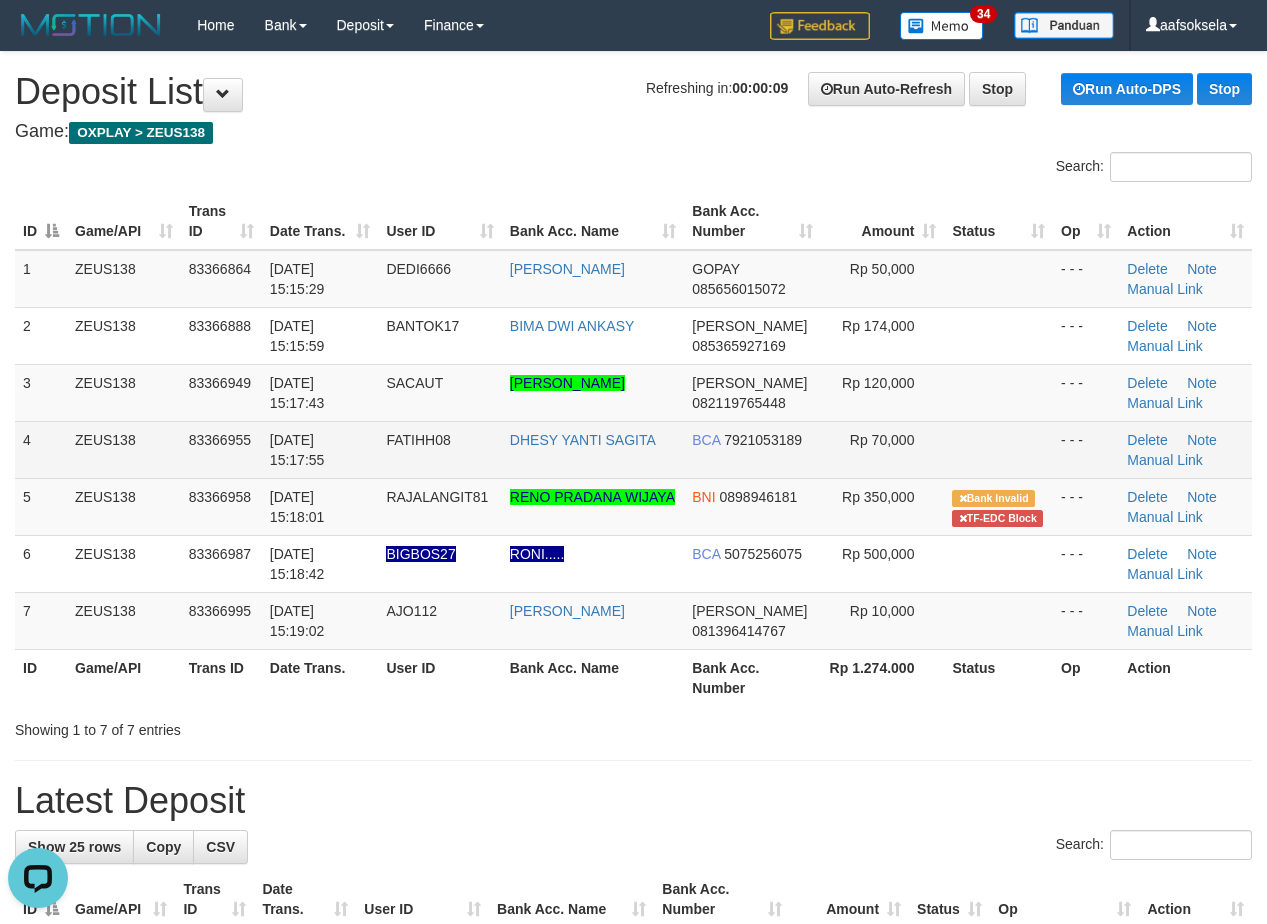 scroll, scrollTop: 0, scrollLeft: 0, axis: both 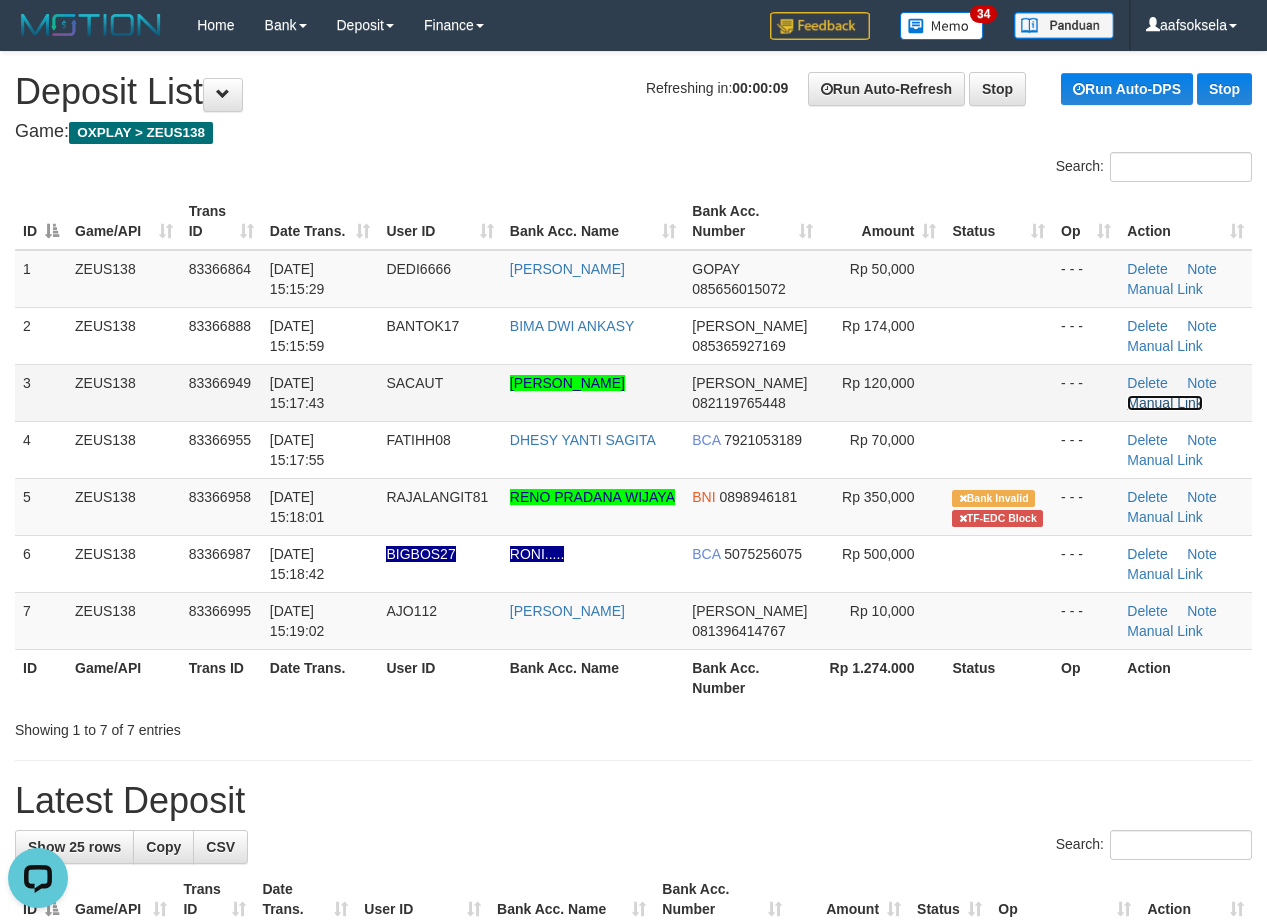 click on "Manual Link" at bounding box center [1165, 403] 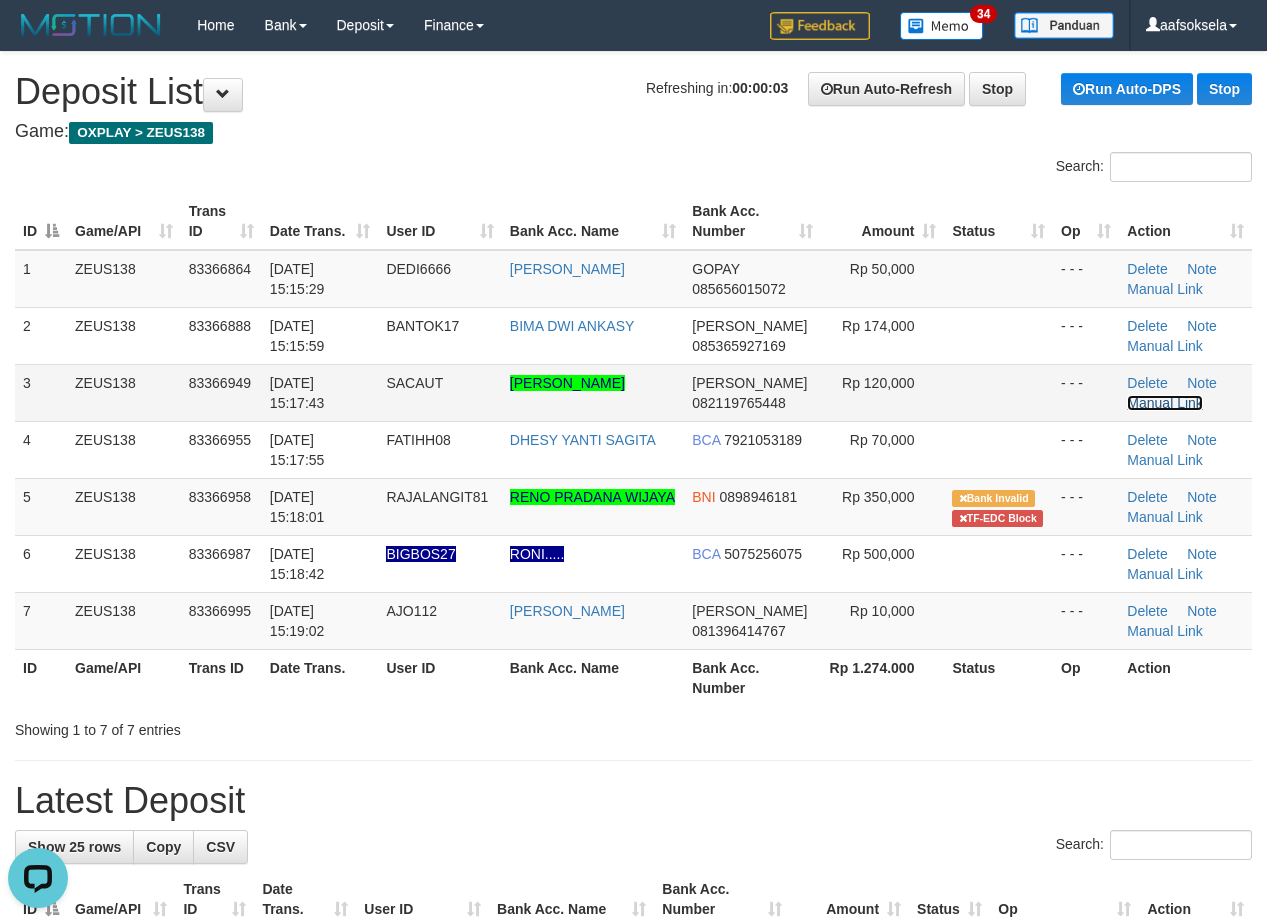 click on "Manual Link" at bounding box center (1165, 403) 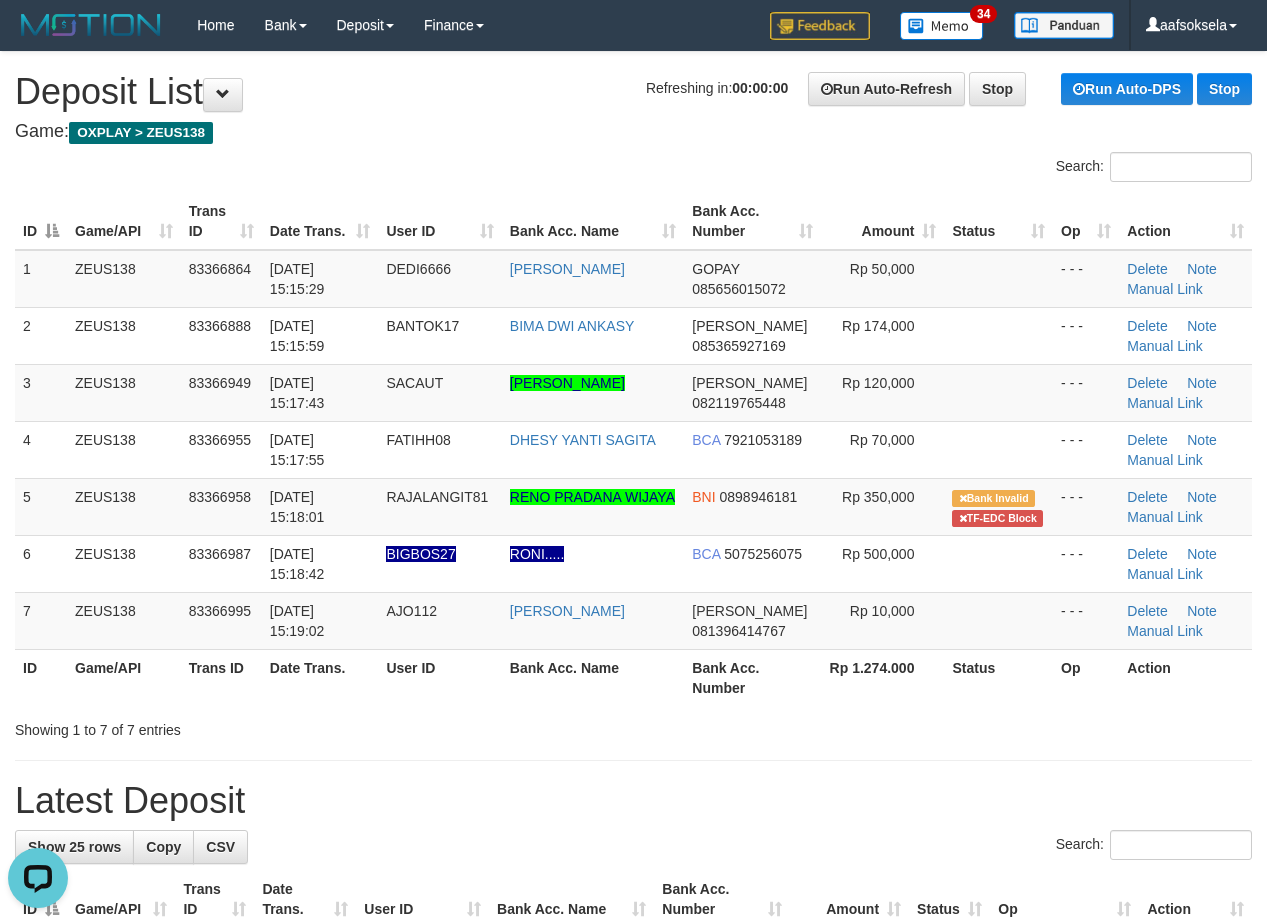 click on "Latest Deposit" at bounding box center [633, 801] 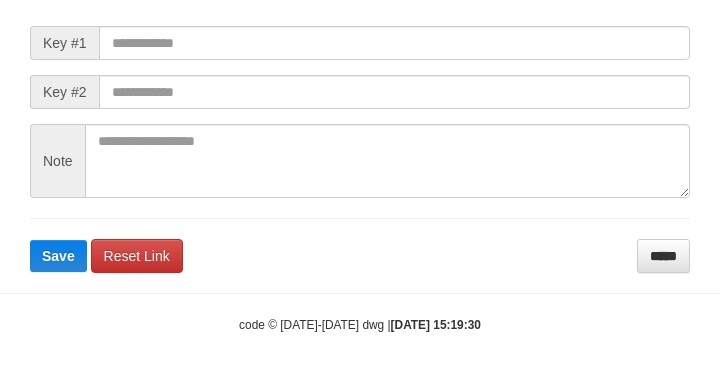 scroll, scrollTop: 253, scrollLeft: 0, axis: vertical 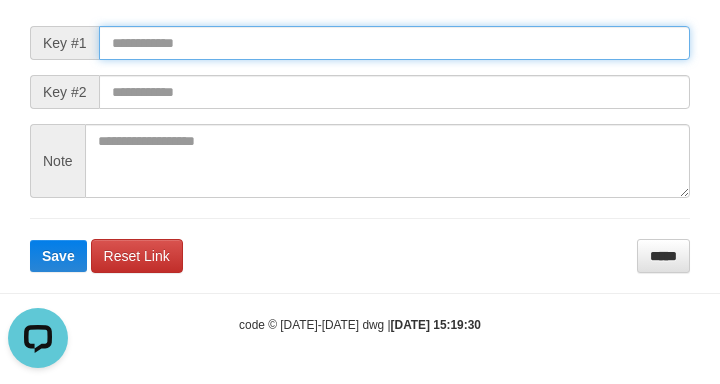 click at bounding box center (394, 43) 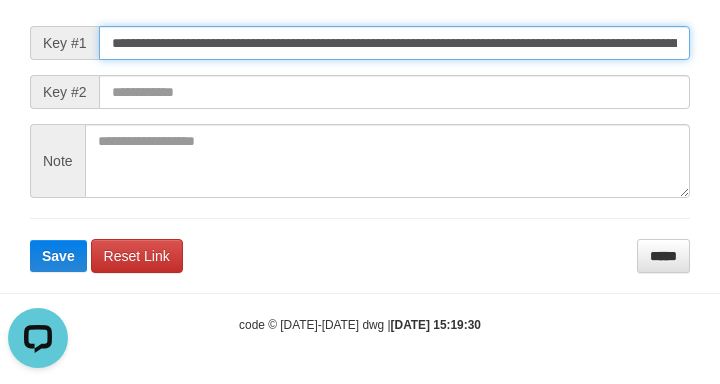 scroll, scrollTop: 0, scrollLeft: 1378, axis: horizontal 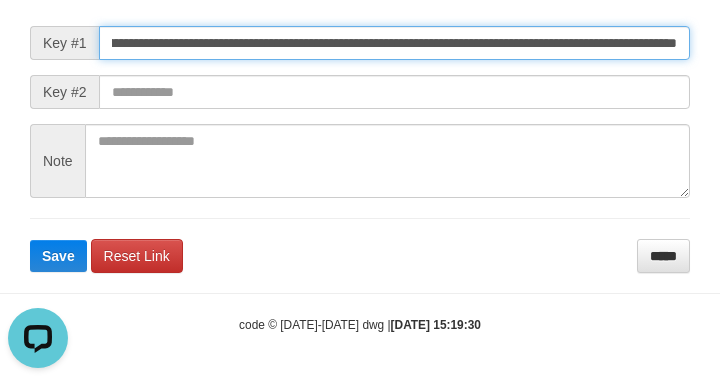 type on "**********" 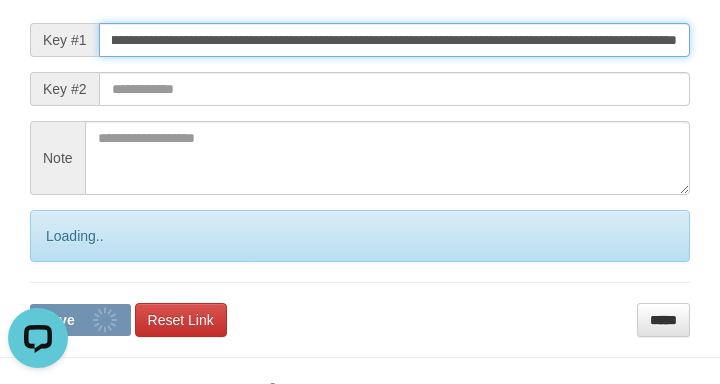 click on "Save" at bounding box center (80, 320) 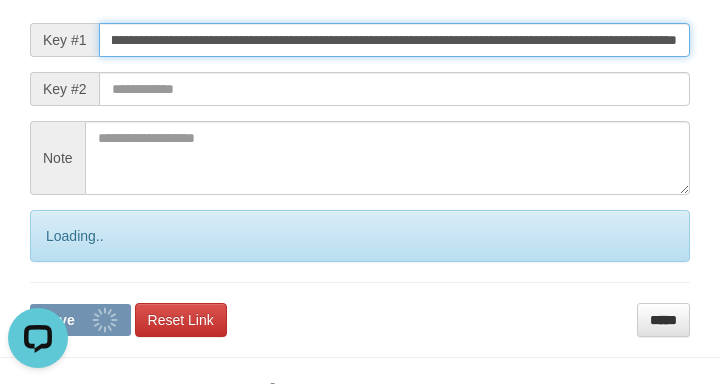 click on "Save" at bounding box center [80, 320] 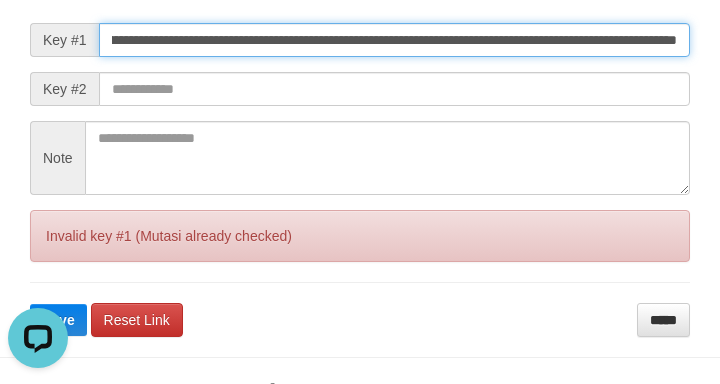 click on "Save" at bounding box center [58, 320] 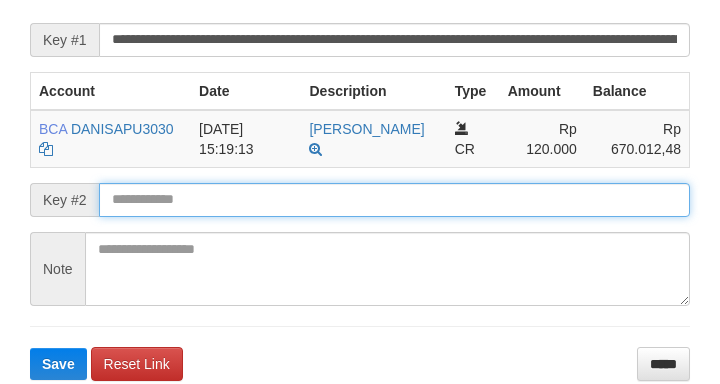 click on "Save" at bounding box center [58, 364] 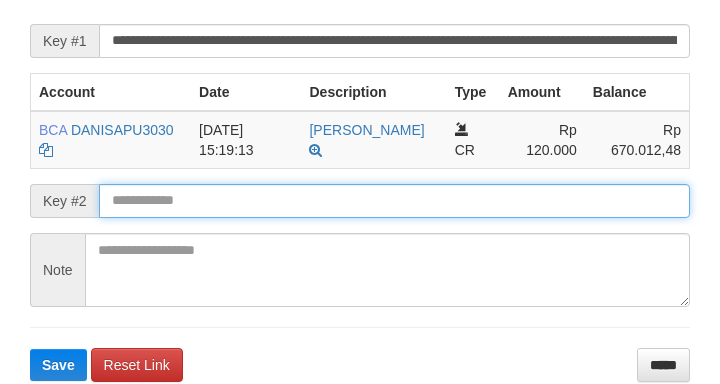 click on "Save" at bounding box center [58, 365] 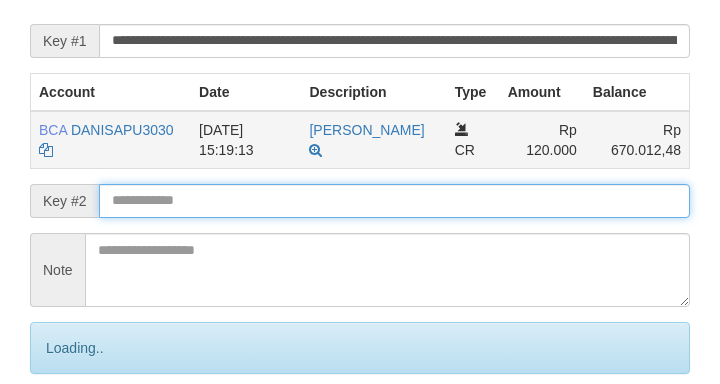 click on "Save" at bounding box center (80, 432) 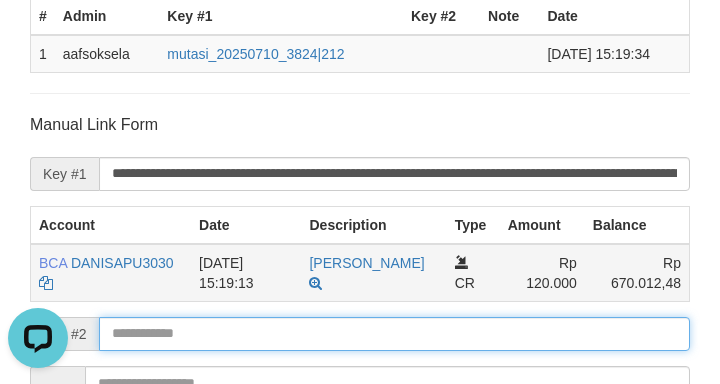 scroll, scrollTop: 0, scrollLeft: 0, axis: both 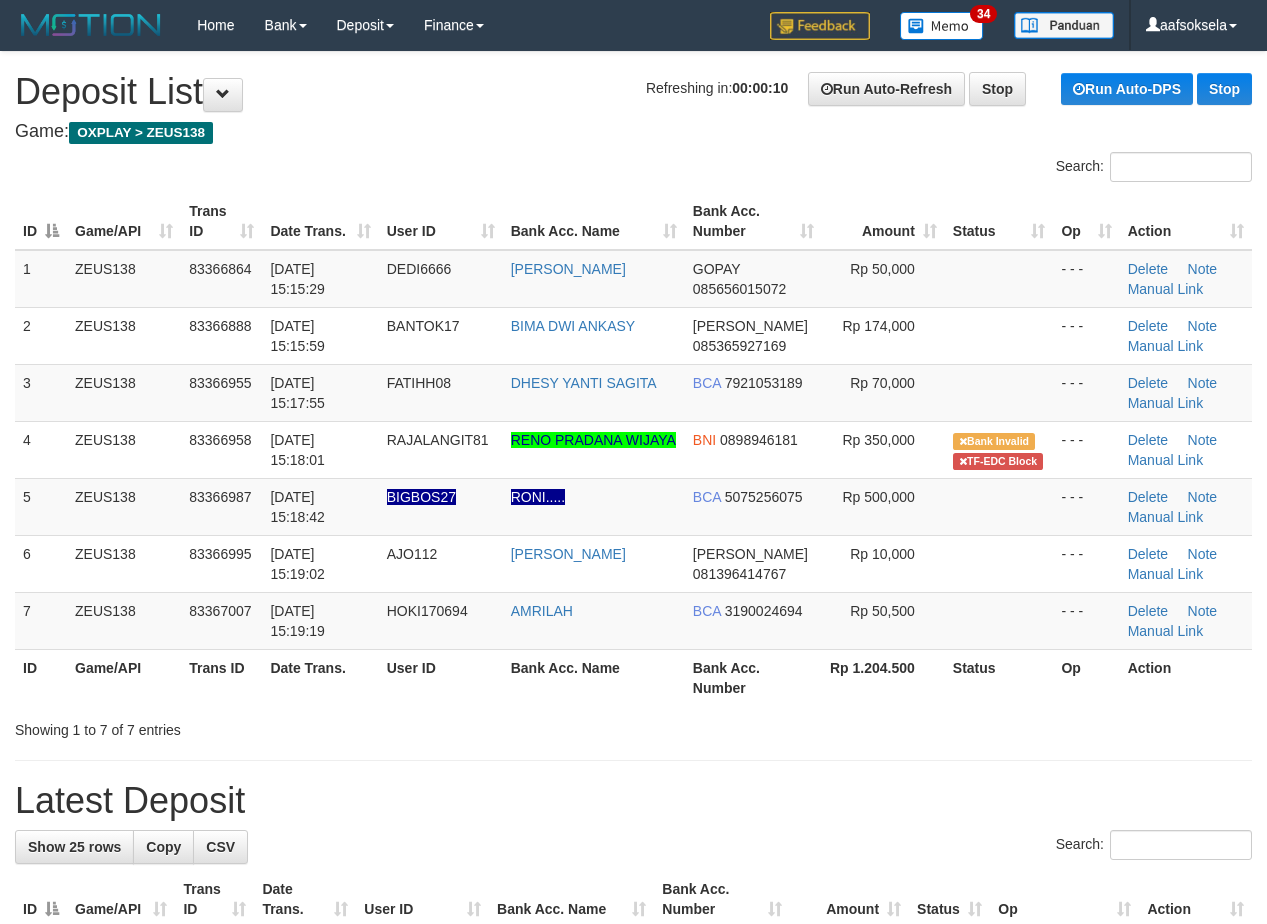 click on "**********" at bounding box center [633, 1269] 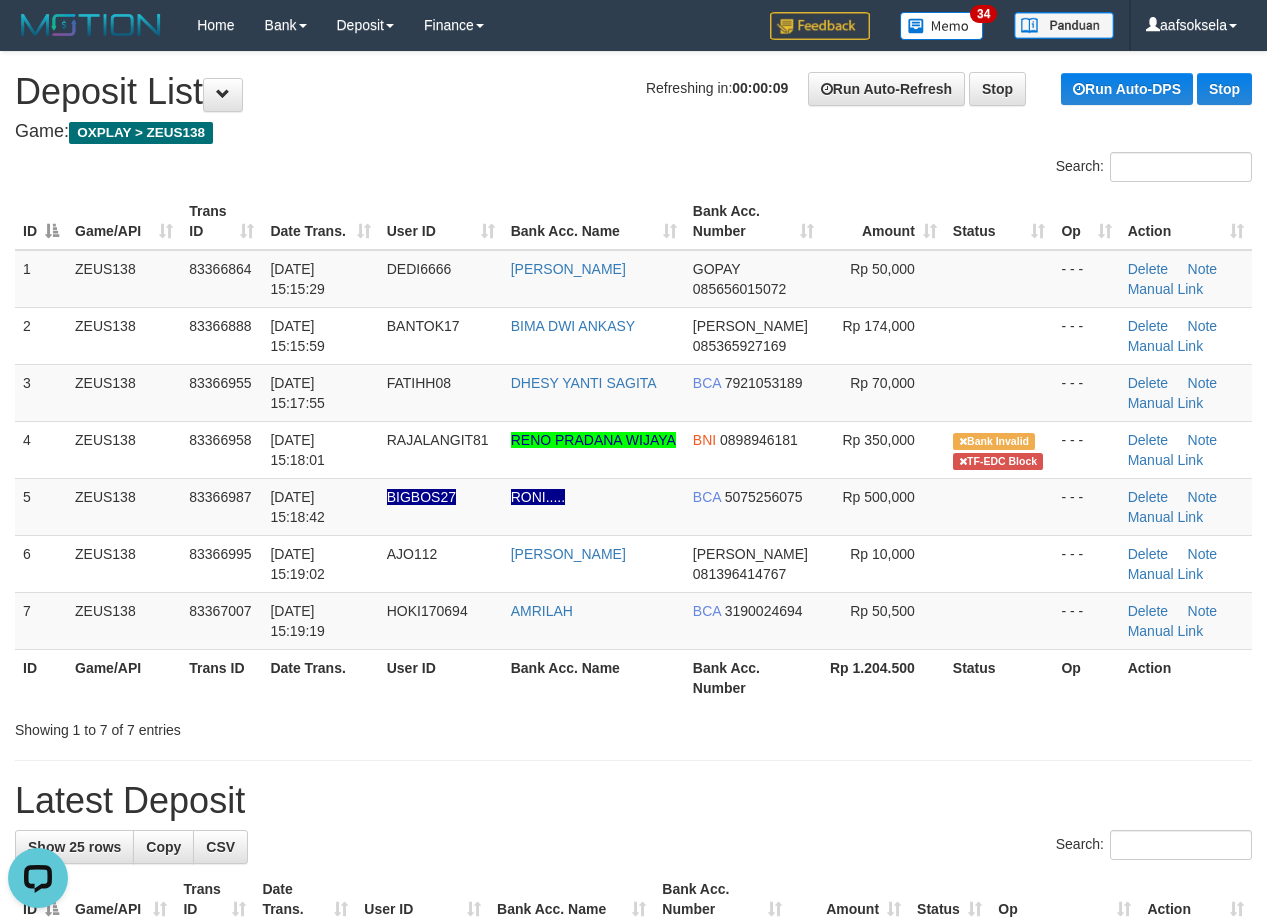 scroll, scrollTop: 0, scrollLeft: 0, axis: both 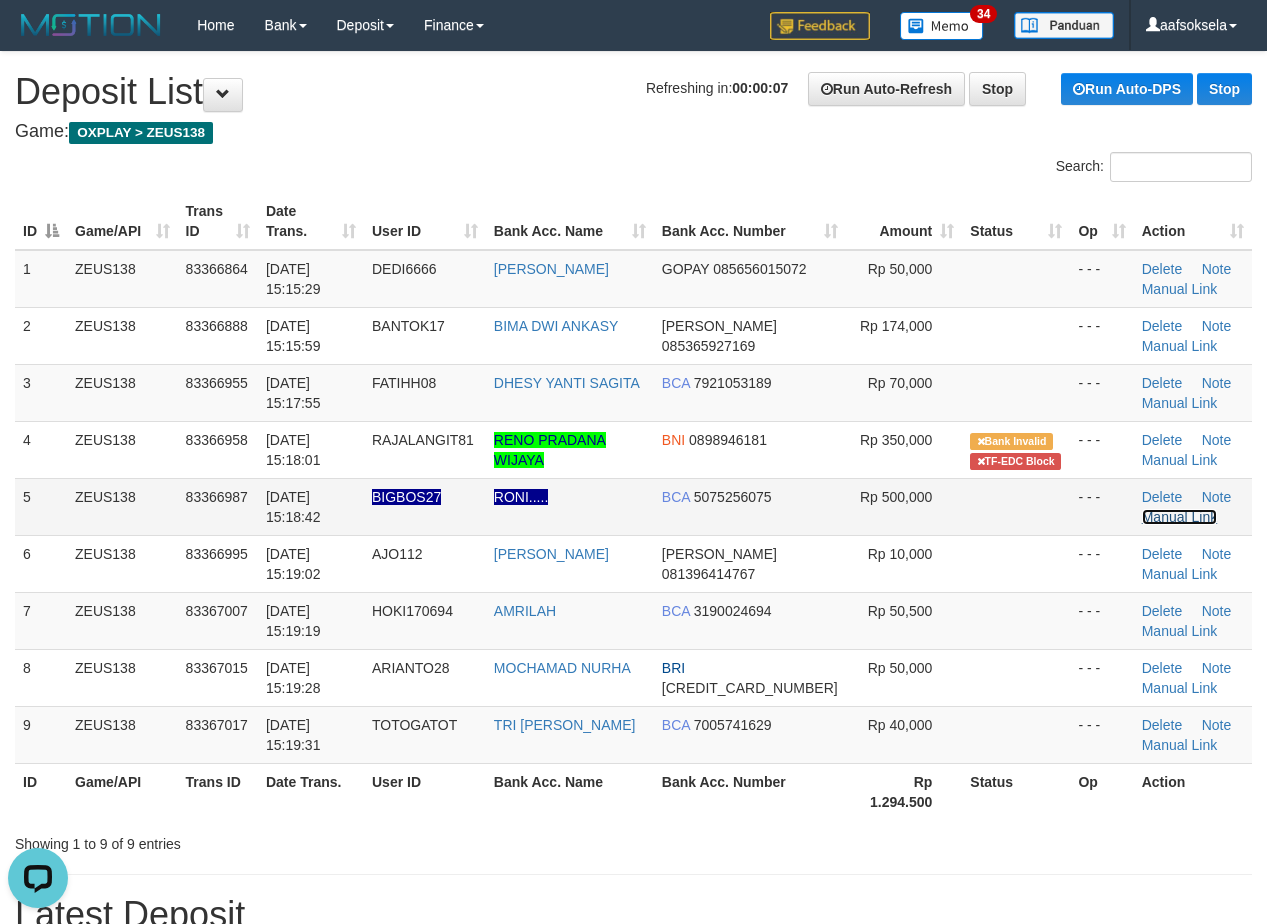 click on "Manual Link" at bounding box center (1180, 517) 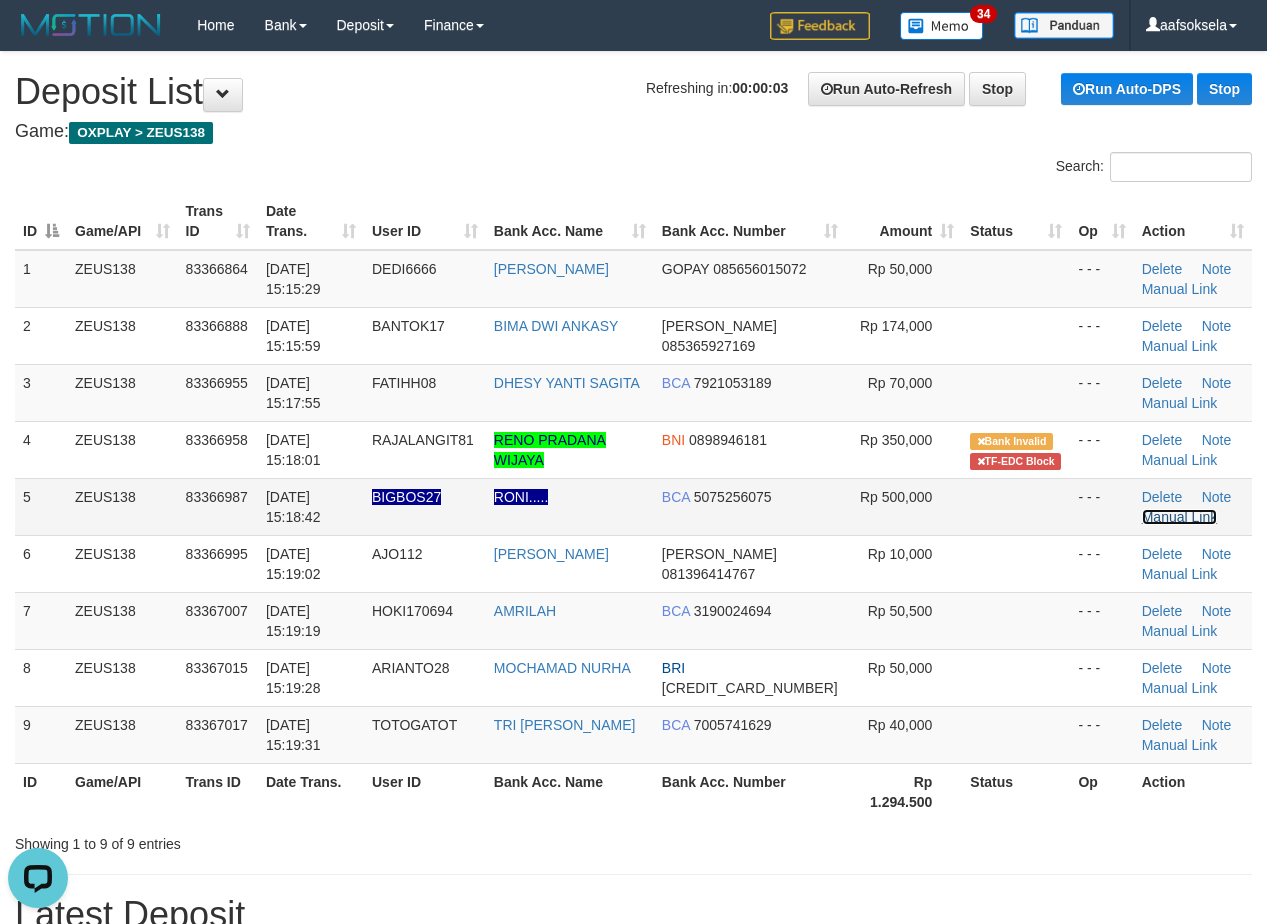 click on "Manual Link" at bounding box center [1180, 517] 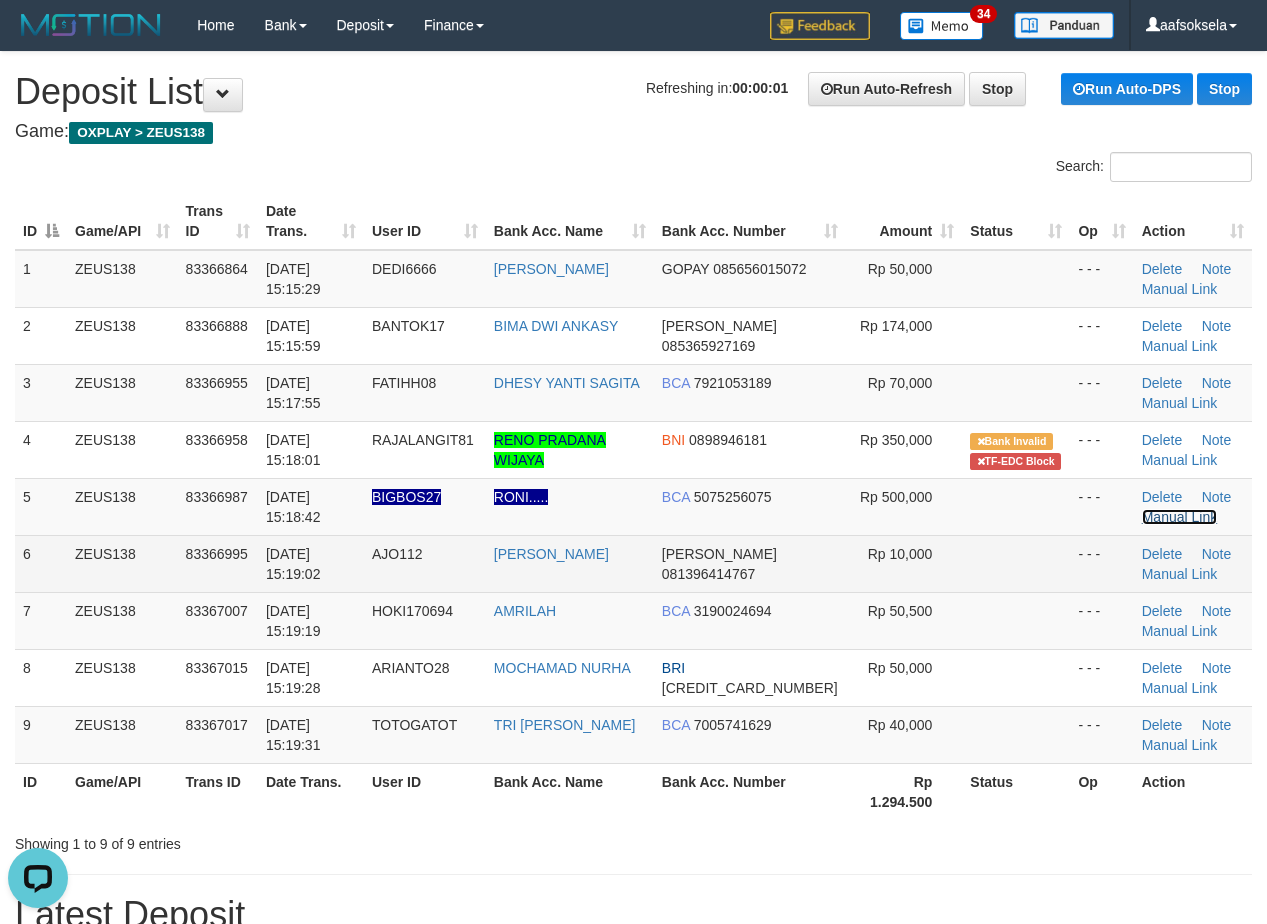 click on "Manual Link" at bounding box center [1180, 517] 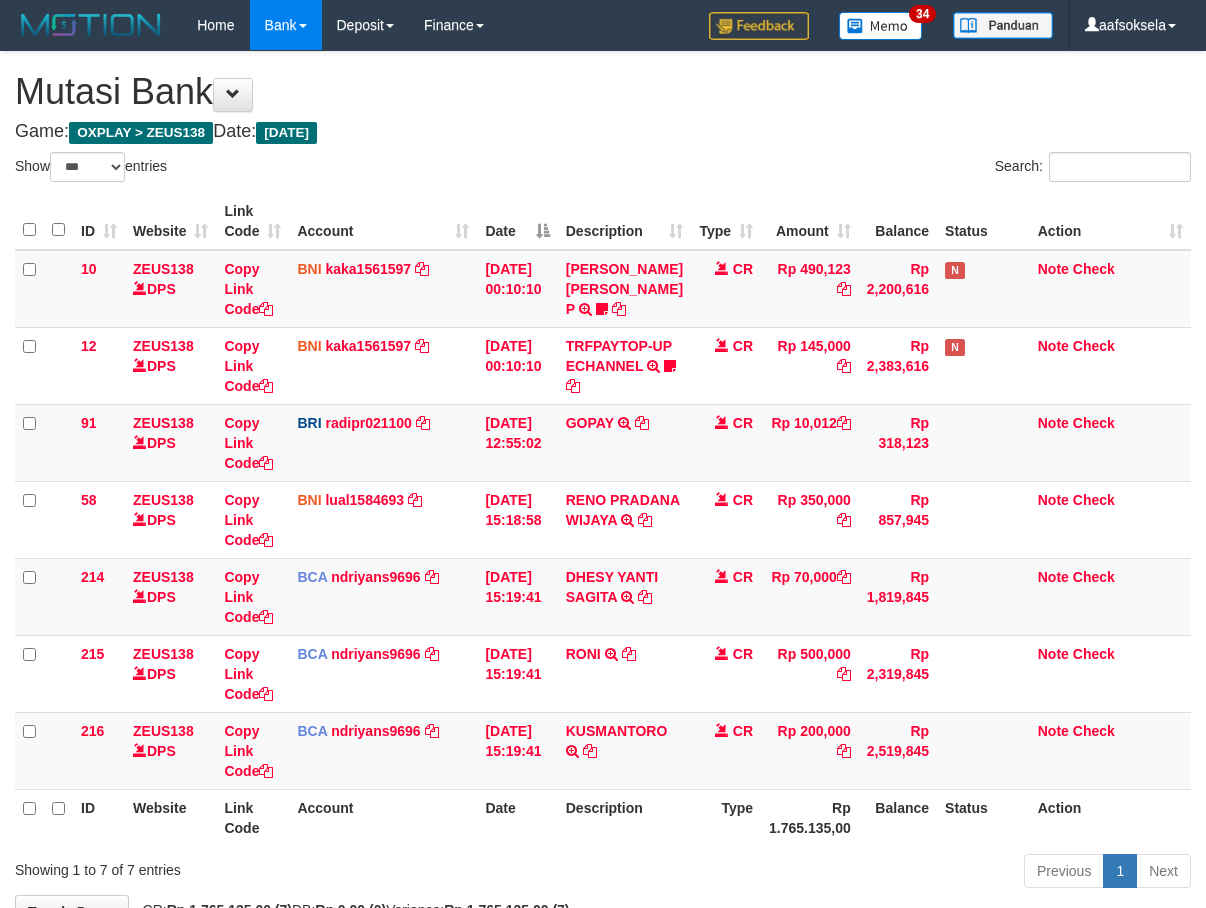 select on "***" 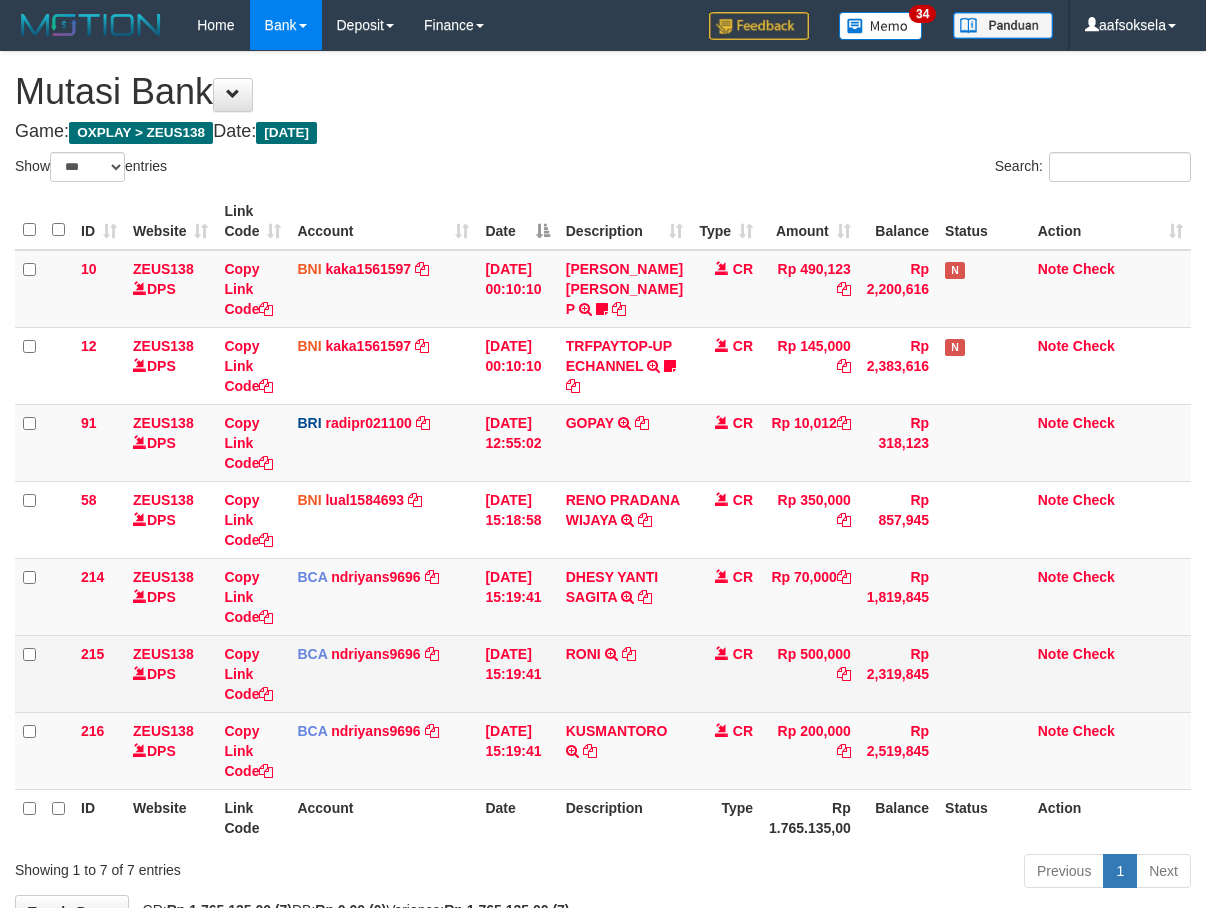 scroll, scrollTop: 0, scrollLeft: 0, axis: both 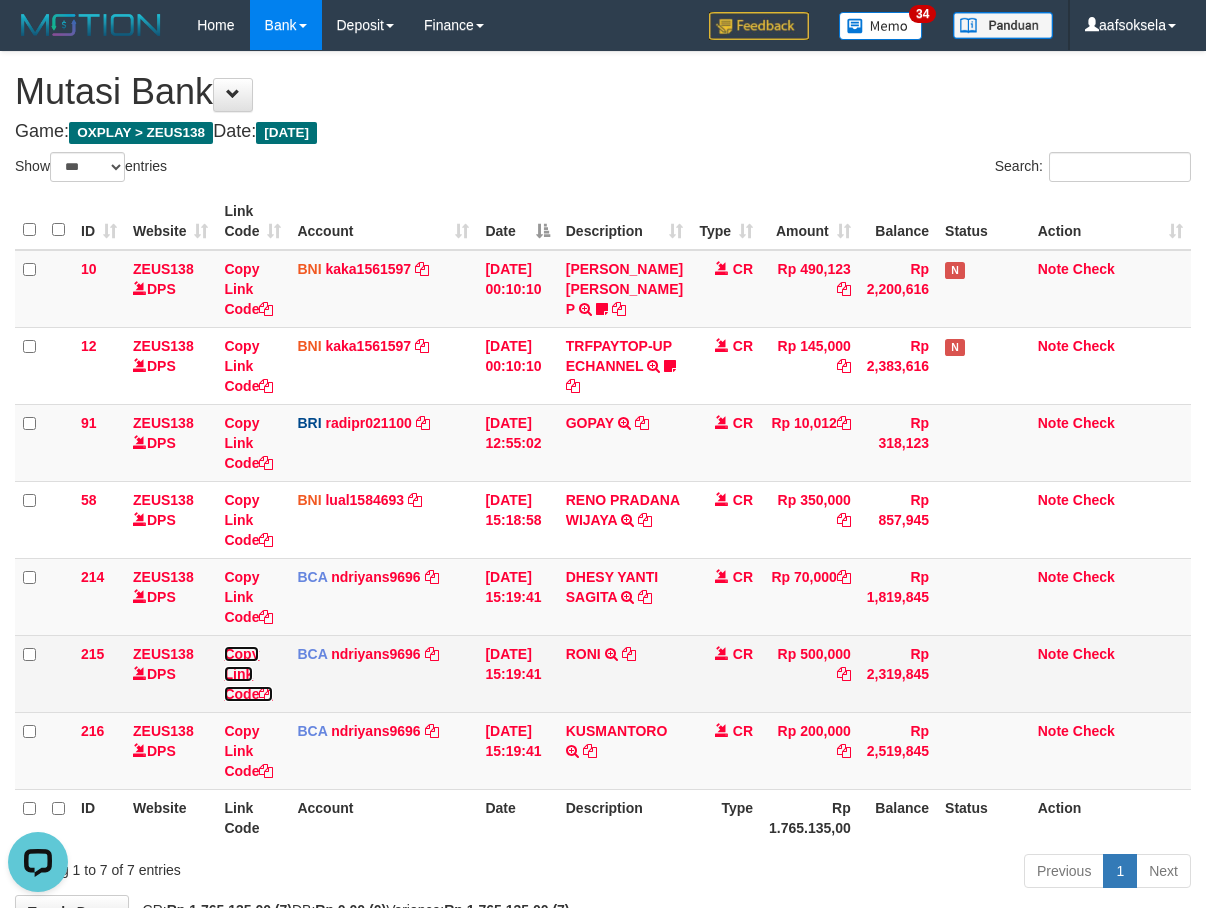 click on "Copy Link Code" at bounding box center [248, 674] 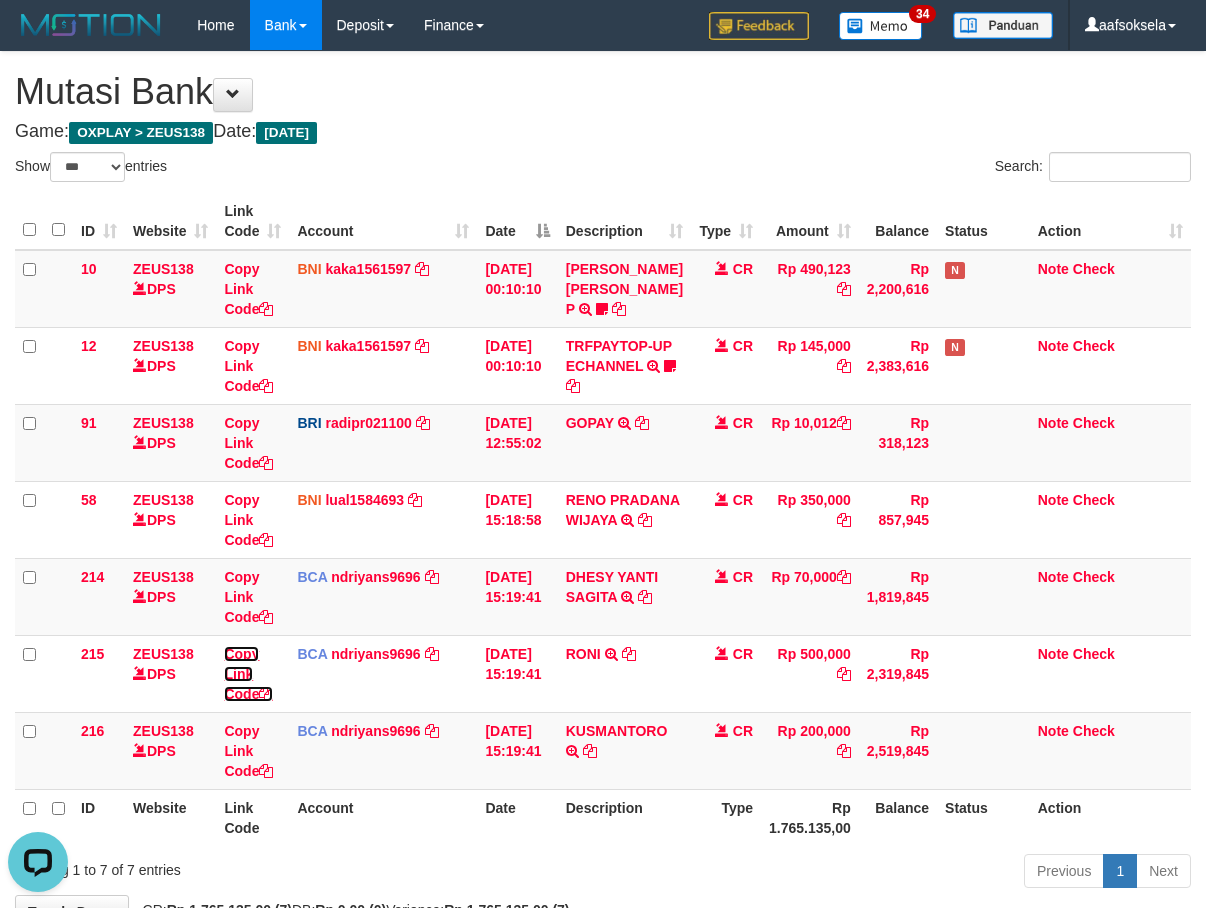 drag, startPoint x: 245, startPoint y: 654, endPoint x: 1219, endPoint y: 599, distance: 975.55164 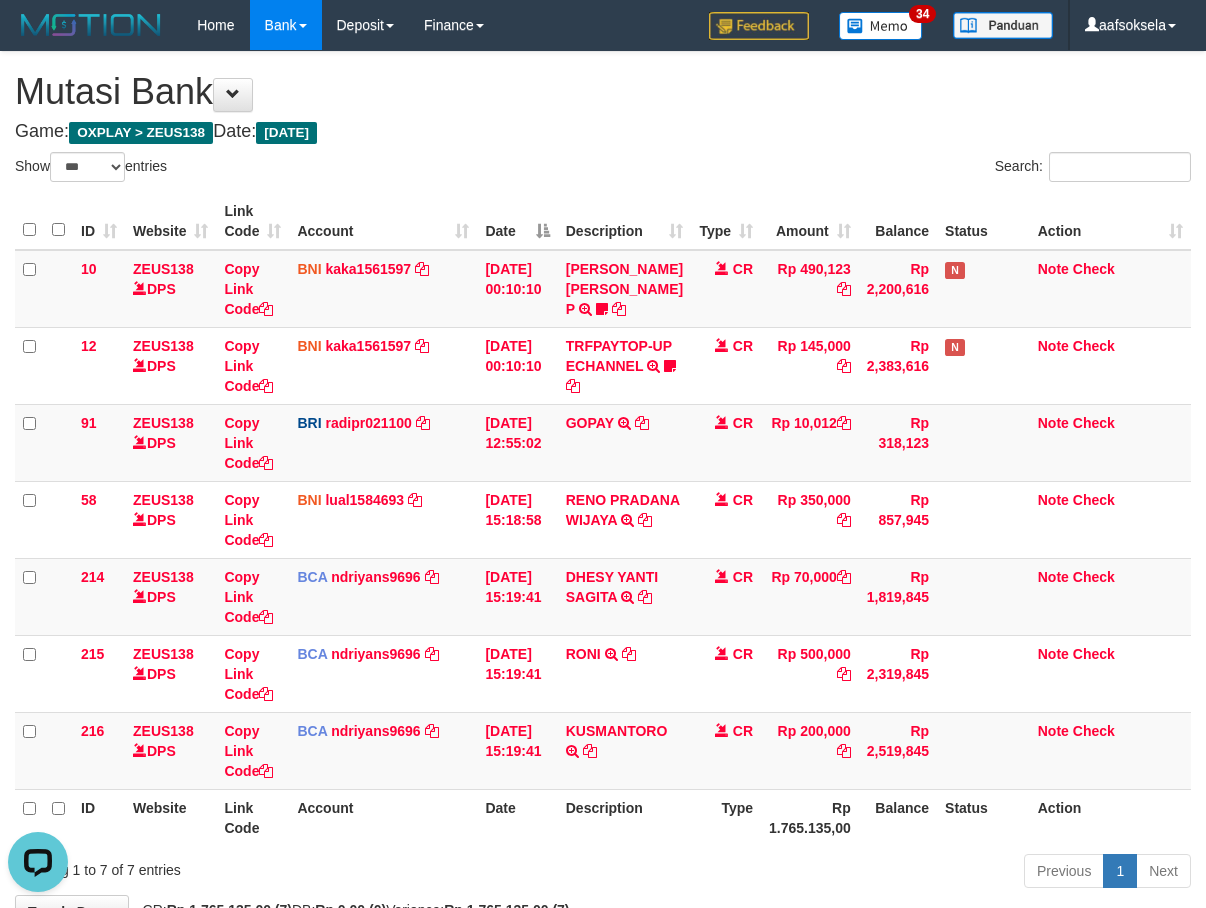 scroll, scrollTop: 297, scrollLeft: 0, axis: vertical 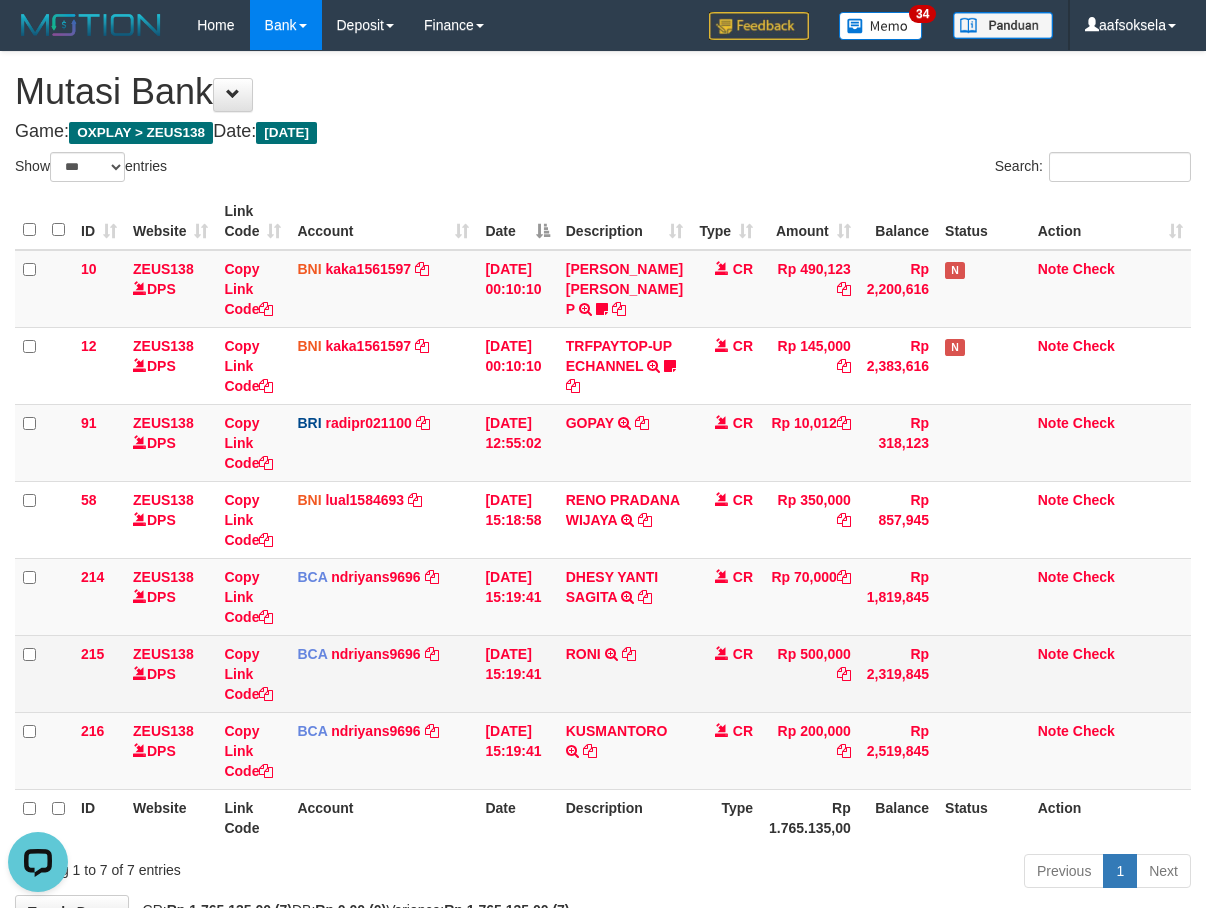 click on "RONI         TRSF E-BANKING CR 1007/FTSCY/WS95031
500000.00RONI" at bounding box center (624, 673) 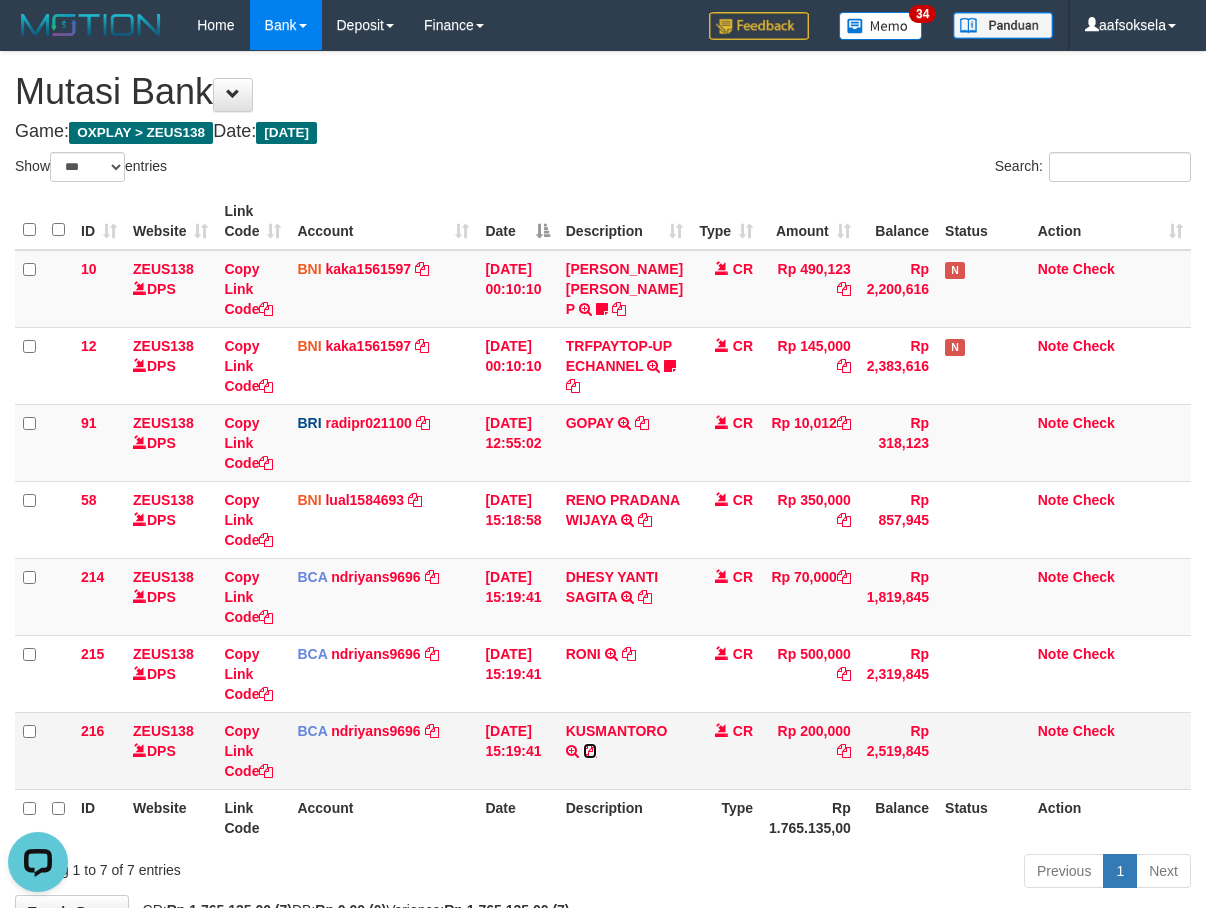 click at bounding box center [590, 751] 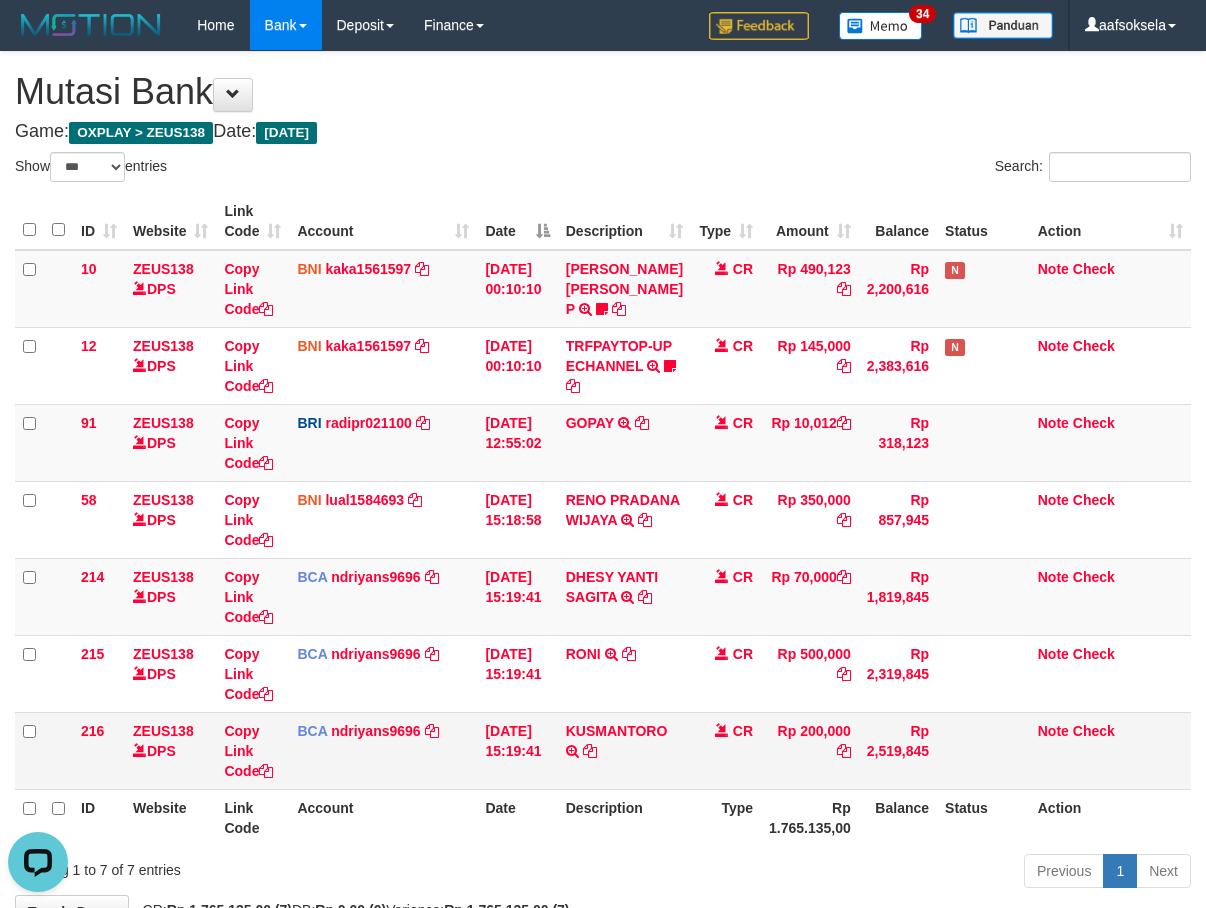 click on "KUSMANTORO         TRSF E-BANKING CR 1007/FTSCY/WS95051
200000.002025071057672725 TRFDN-KUSMANTORO ESPAY DEBIT INDONE" at bounding box center [624, 750] 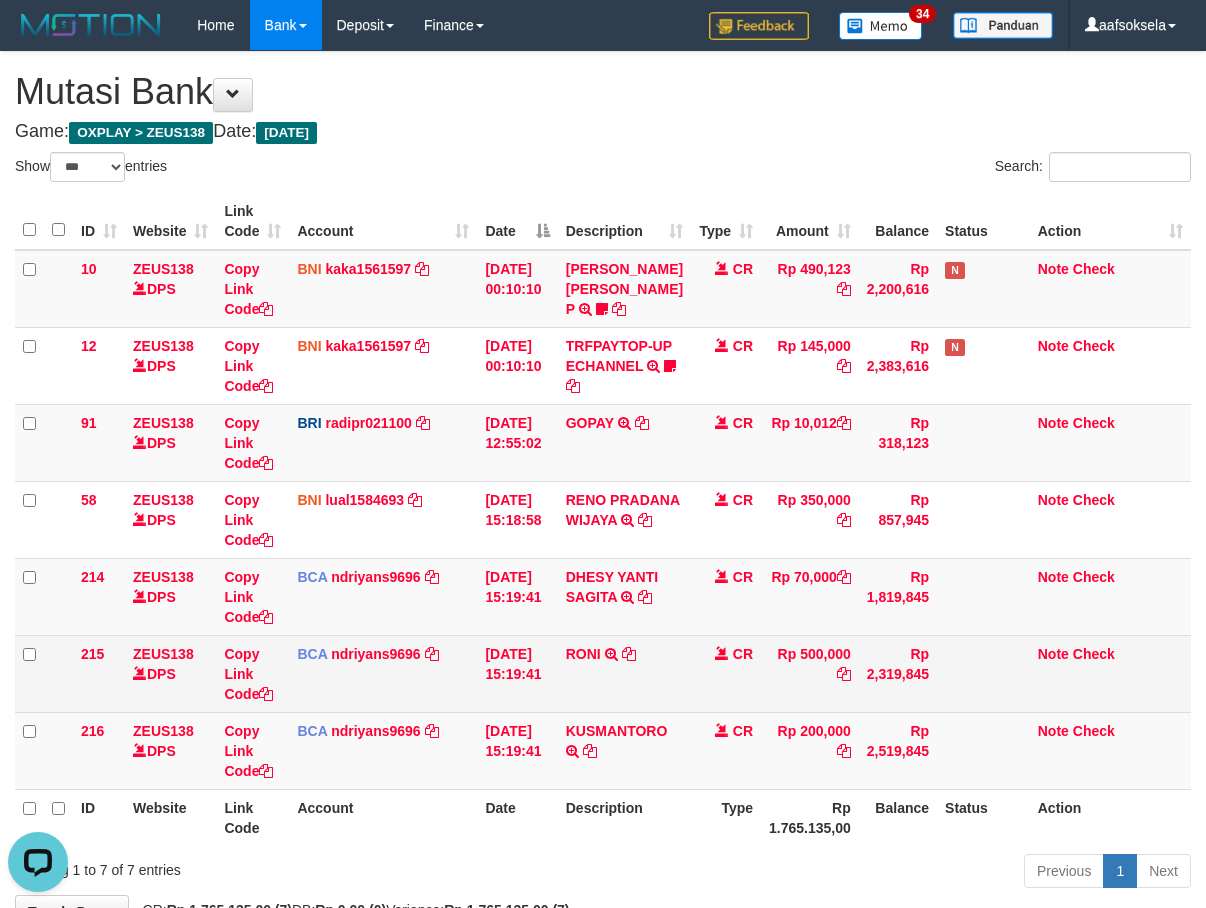 click on "215
ZEUS138    DPS
Copy Link Code
BCA
ndriyans9696
DPS
ANDRIYANSYAH
mutasi_20250710_3291 | 215
mutasi_20250710_3291 | 215
10/07/2025 15:19:41
RONI         TRSF E-BANKING CR 1007/FTSCY/WS95031
500000.00RONI
CR
Rp 500,000
Rp 2,319,845
Note
Check" at bounding box center [603, 673] 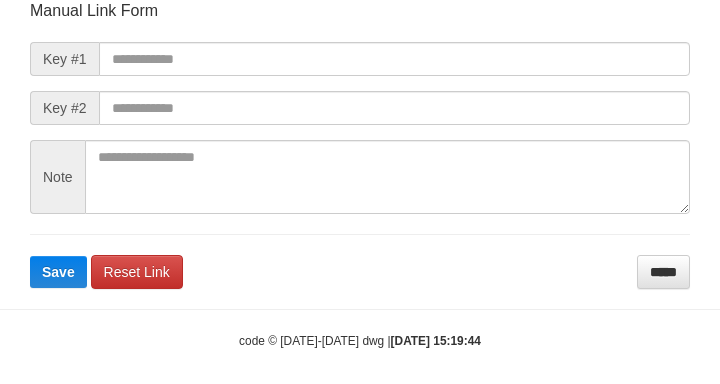 scroll, scrollTop: 233, scrollLeft: 0, axis: vertical 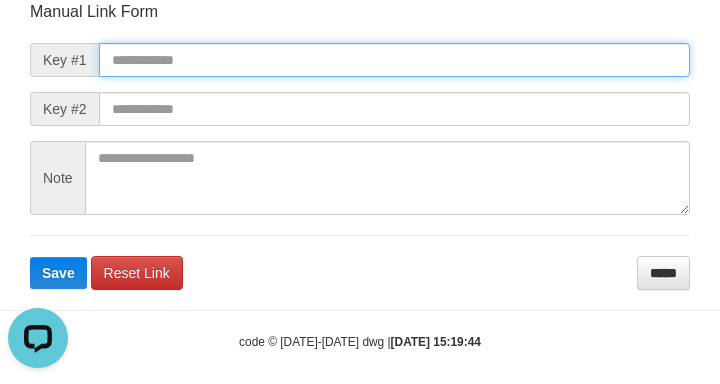 click at bounding box center (394, 60) 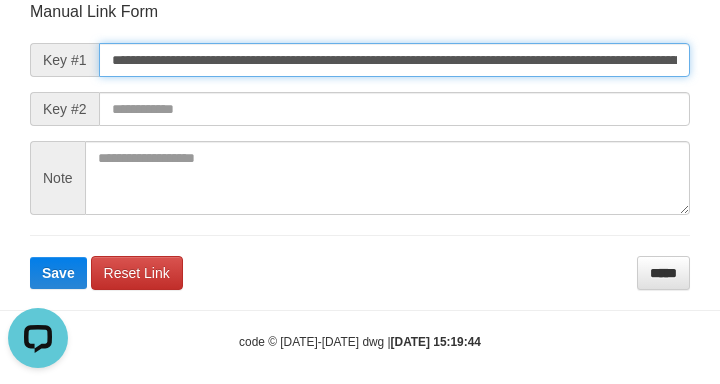 scroll, scrollTop: 0, scrollLeft: 1474, axis: horizontal 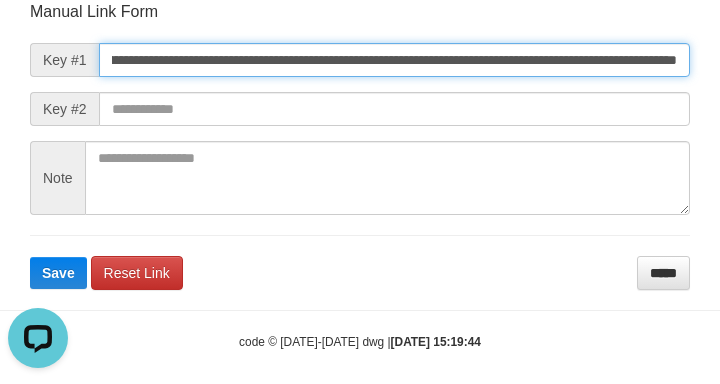 type on "**********" 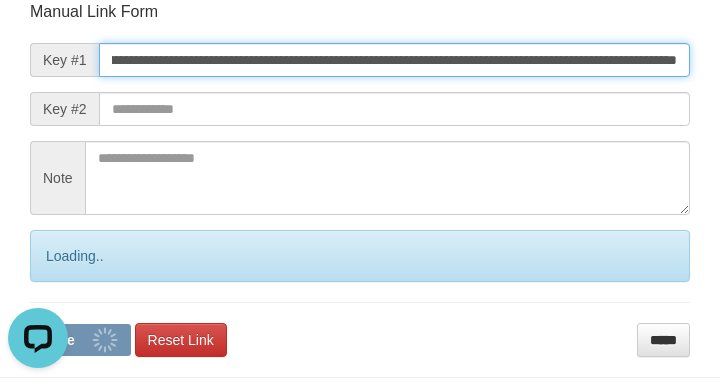 click on "Save" at bounding box center (80, 340) 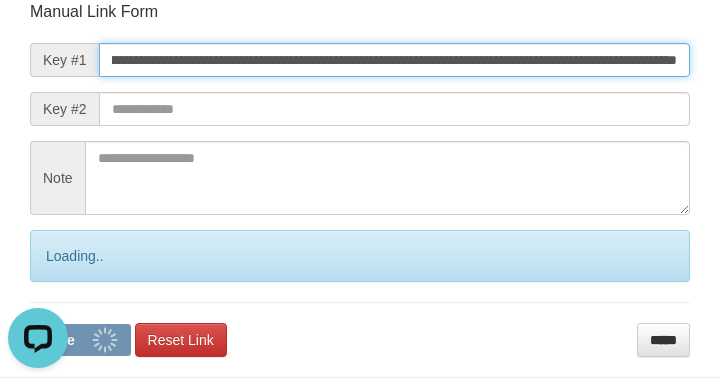 click on "Save" at bounding box center [80, 340] 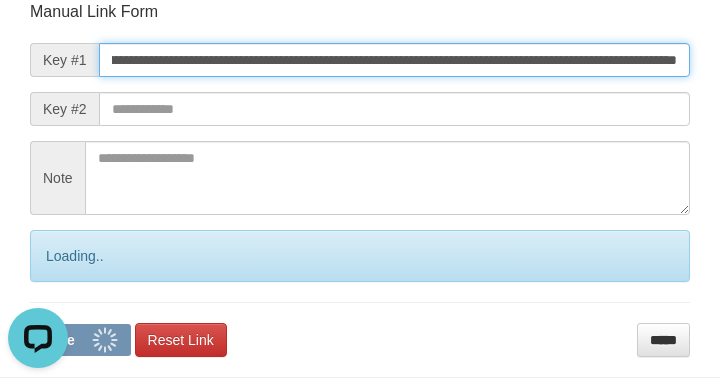 click on "Save" at bounding box center [80, 340] 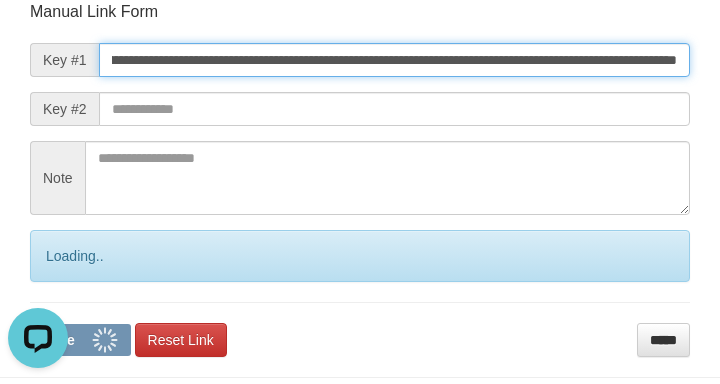 click on "Save" at bounding box center (80, 340) 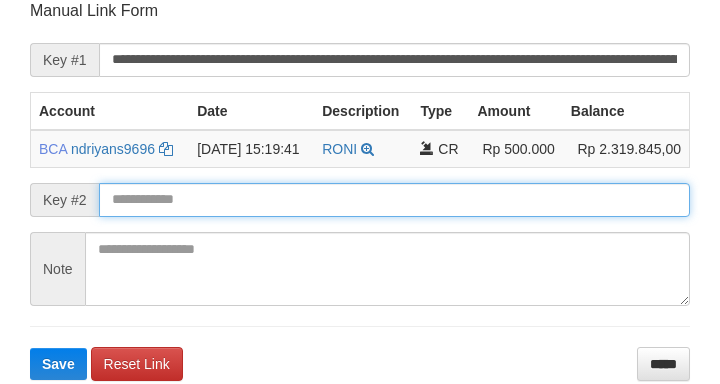 click on "Save" at bounding box center [58, 364] 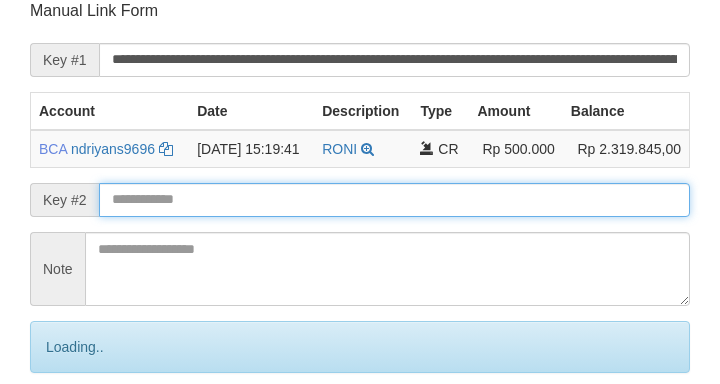 click on "Save" at bounding box center (80, 431) 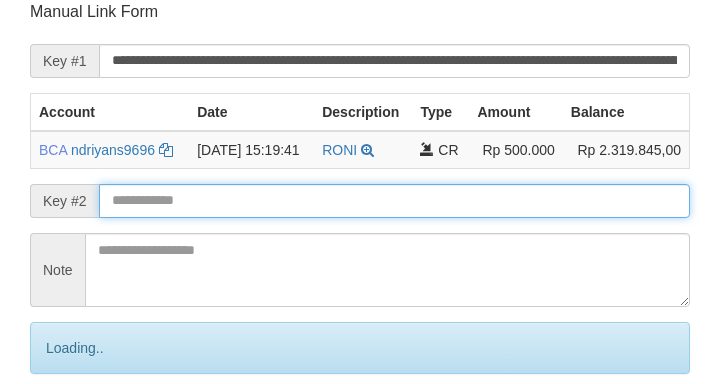 click on "Save" at bounding box center [80, 432] 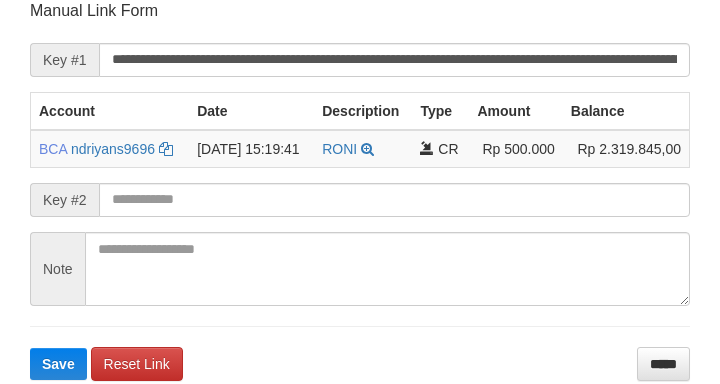 click at bounding box center (394, 200) 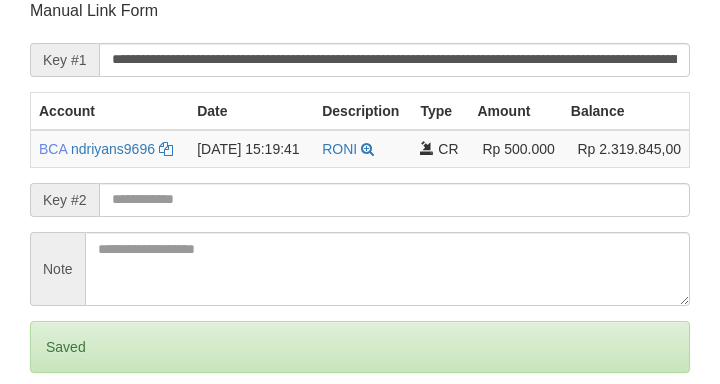 click on "Save" at bounding box center (58, 431) 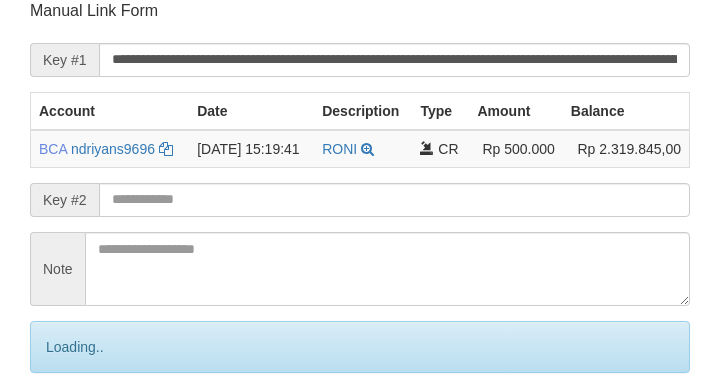 click on "Save" at bounding box center [80, 431] 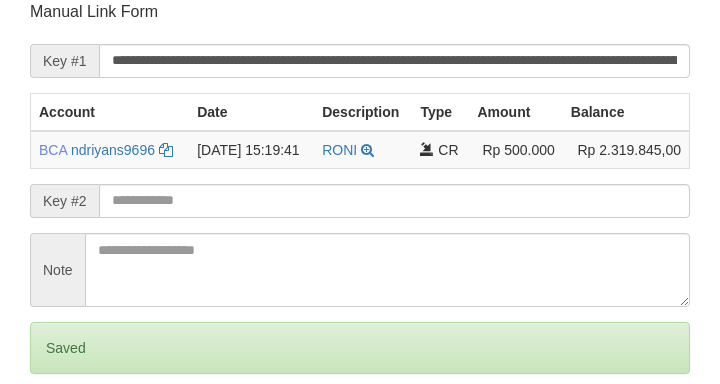 click on "Save" at bounding box center (58, 432) 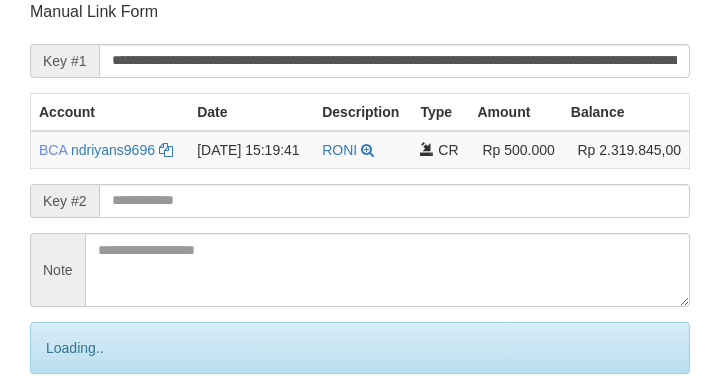 click on "Save" at bounding box center (80, 432) 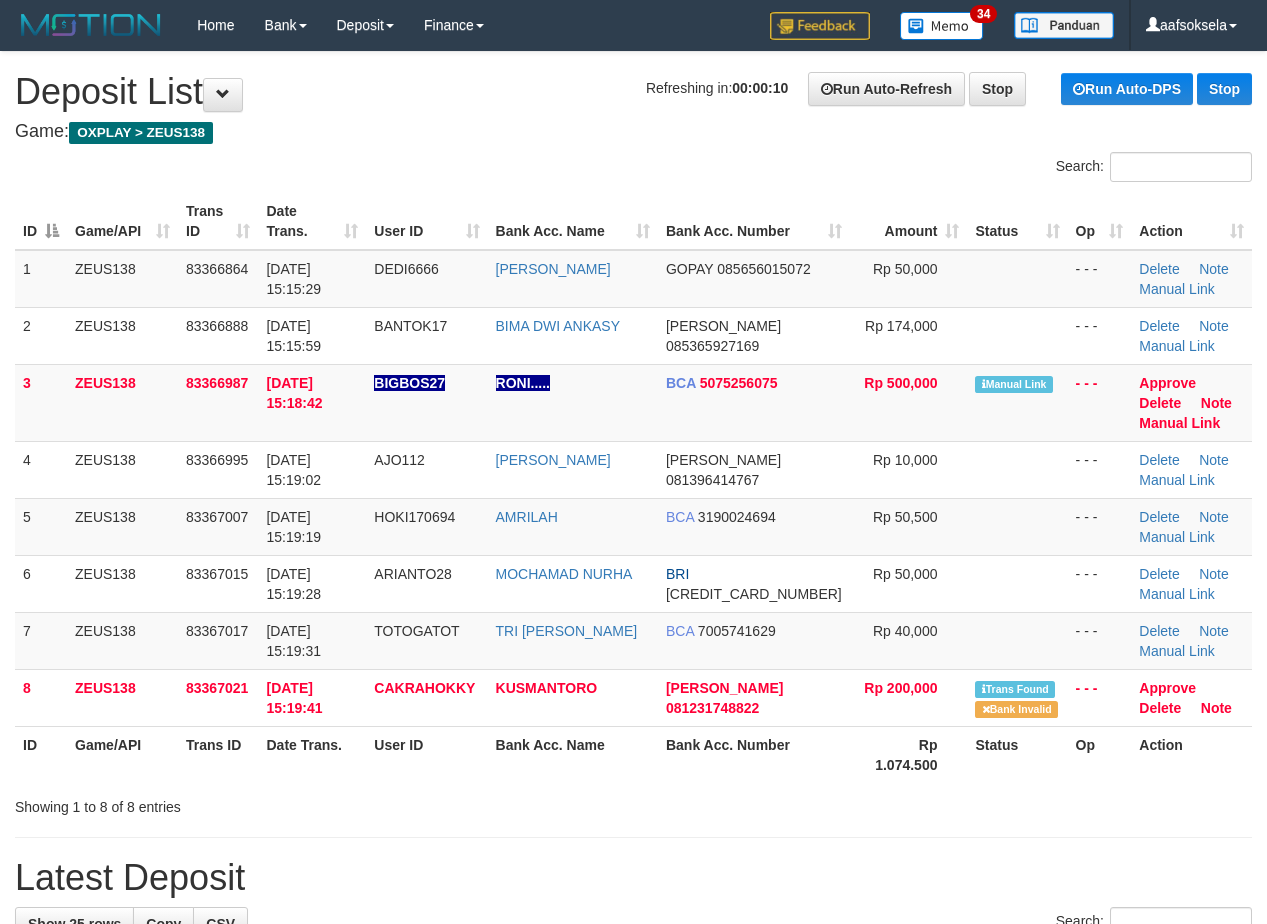 scroll, scrollTop: 0, scrollLeft: 0, axis: both 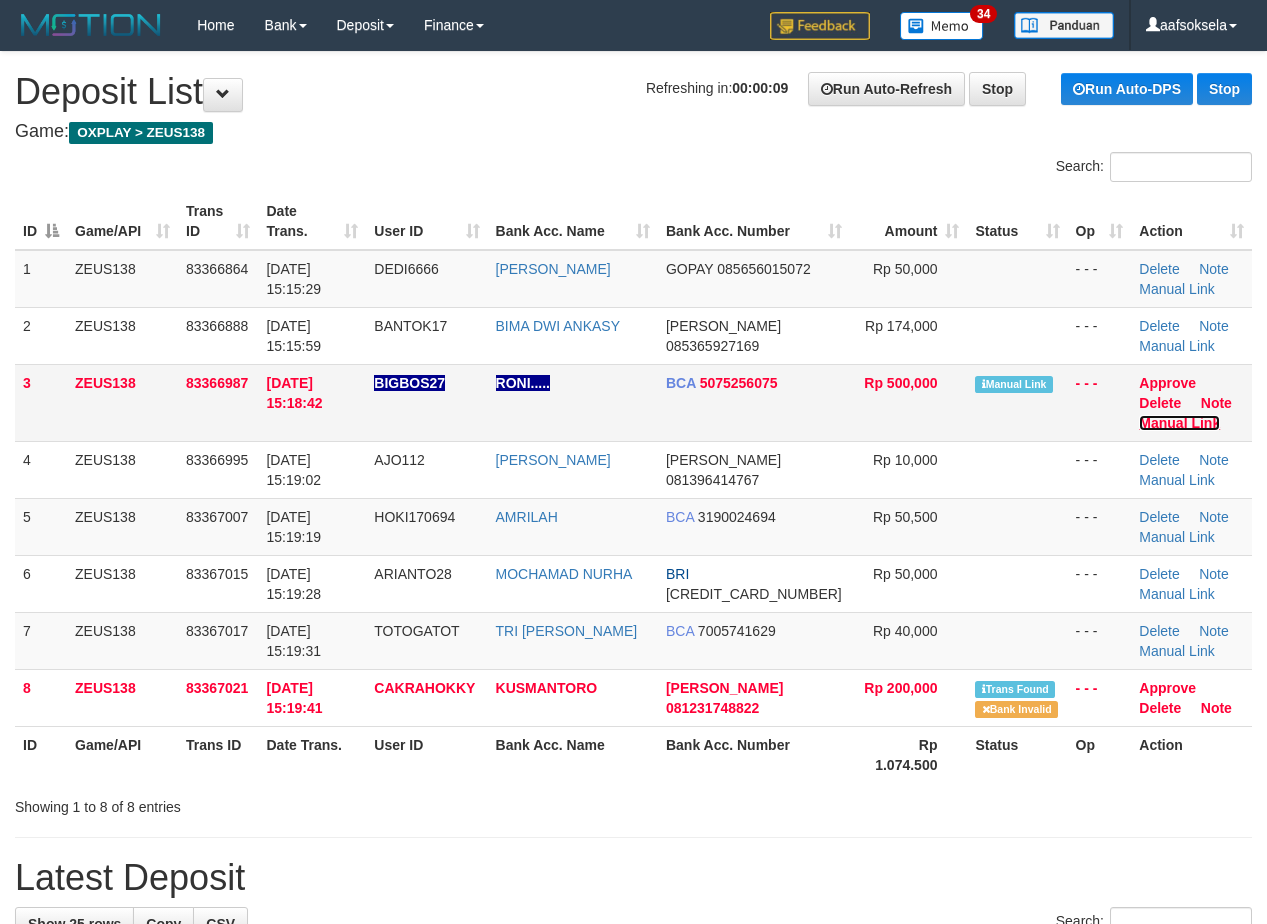 click on "Manual Link" at bounding box center [1179, 423] 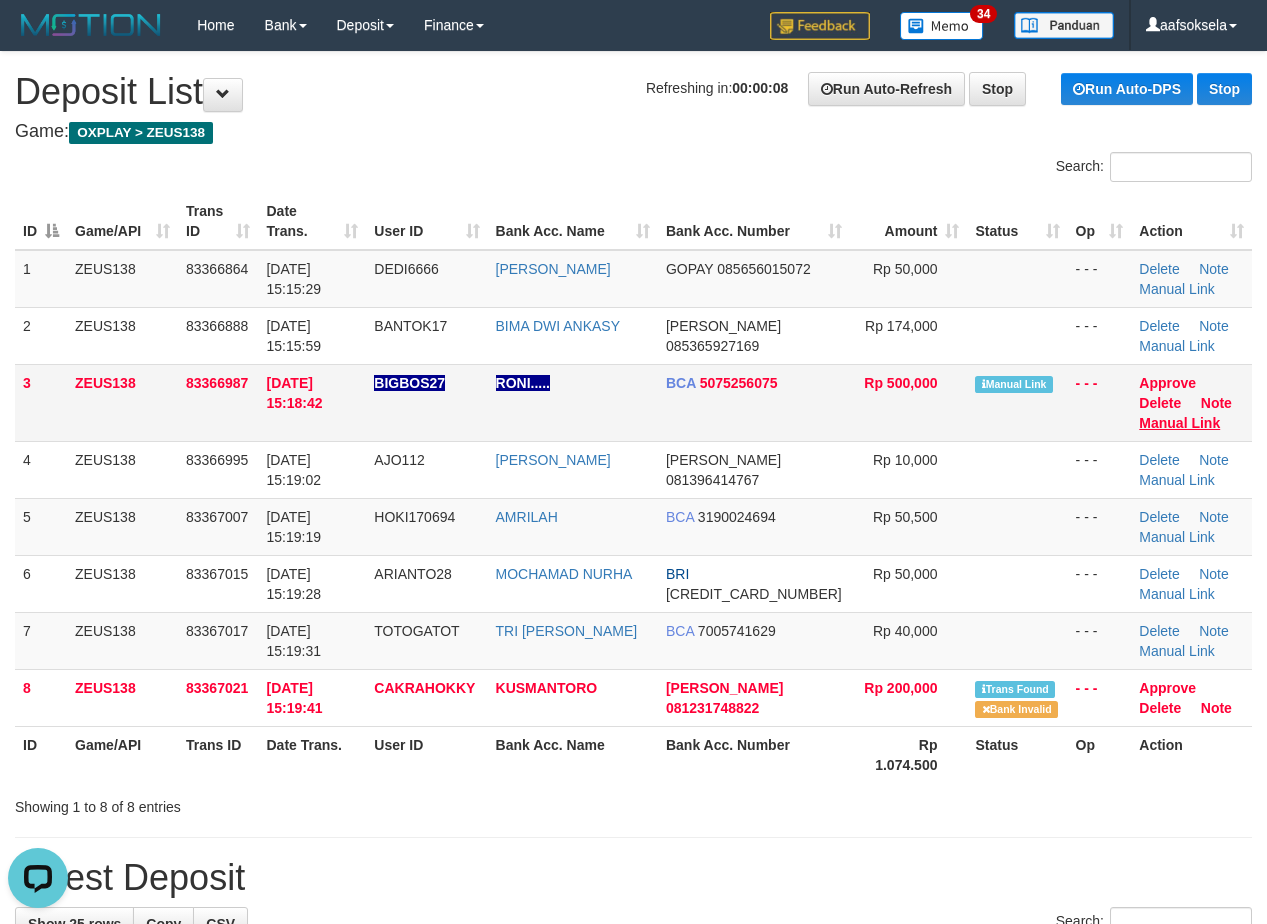 scroll, scrollTop: 0, scrollLeft: 0, axis: both 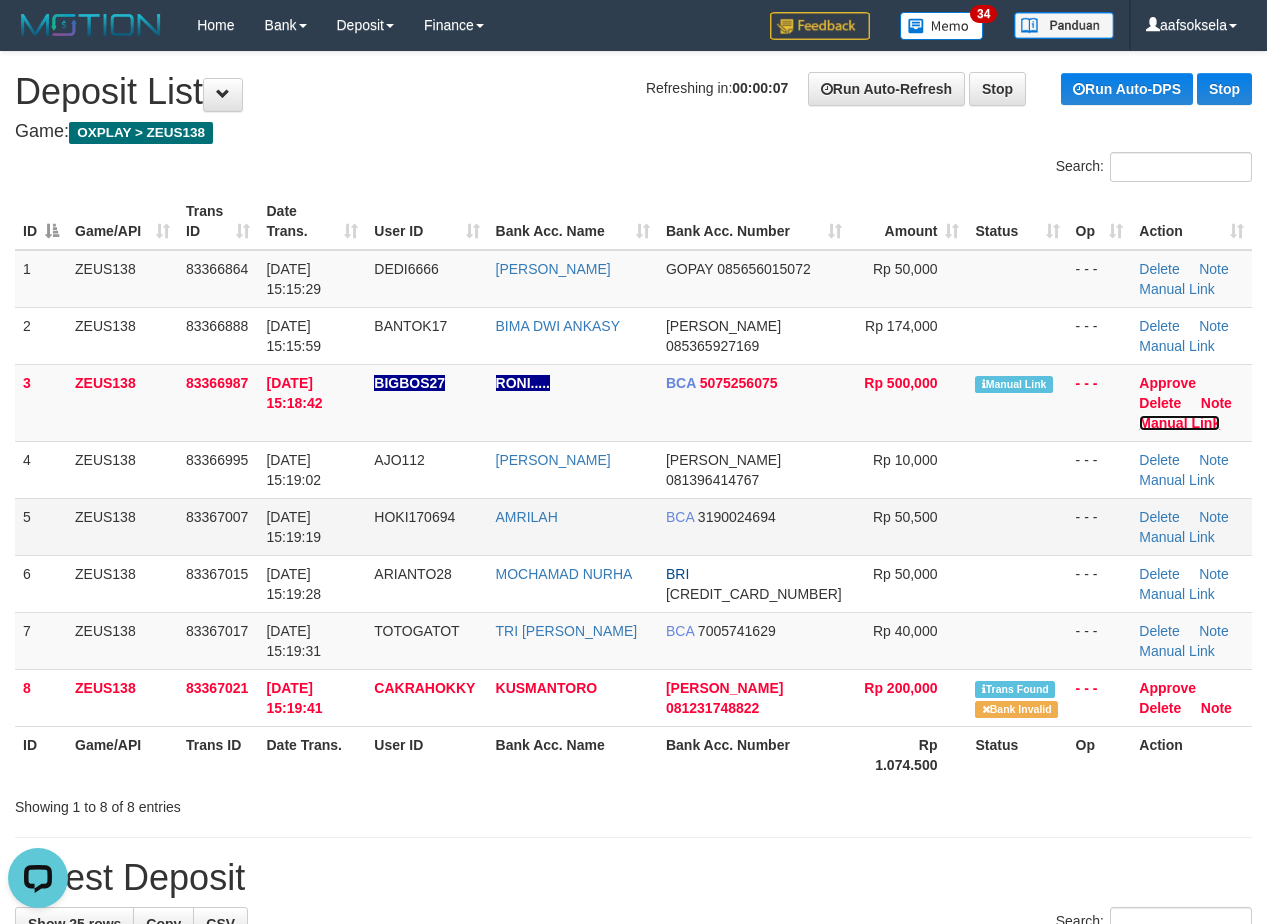 click on "Manual Link" at bounding box center (1179, 423) 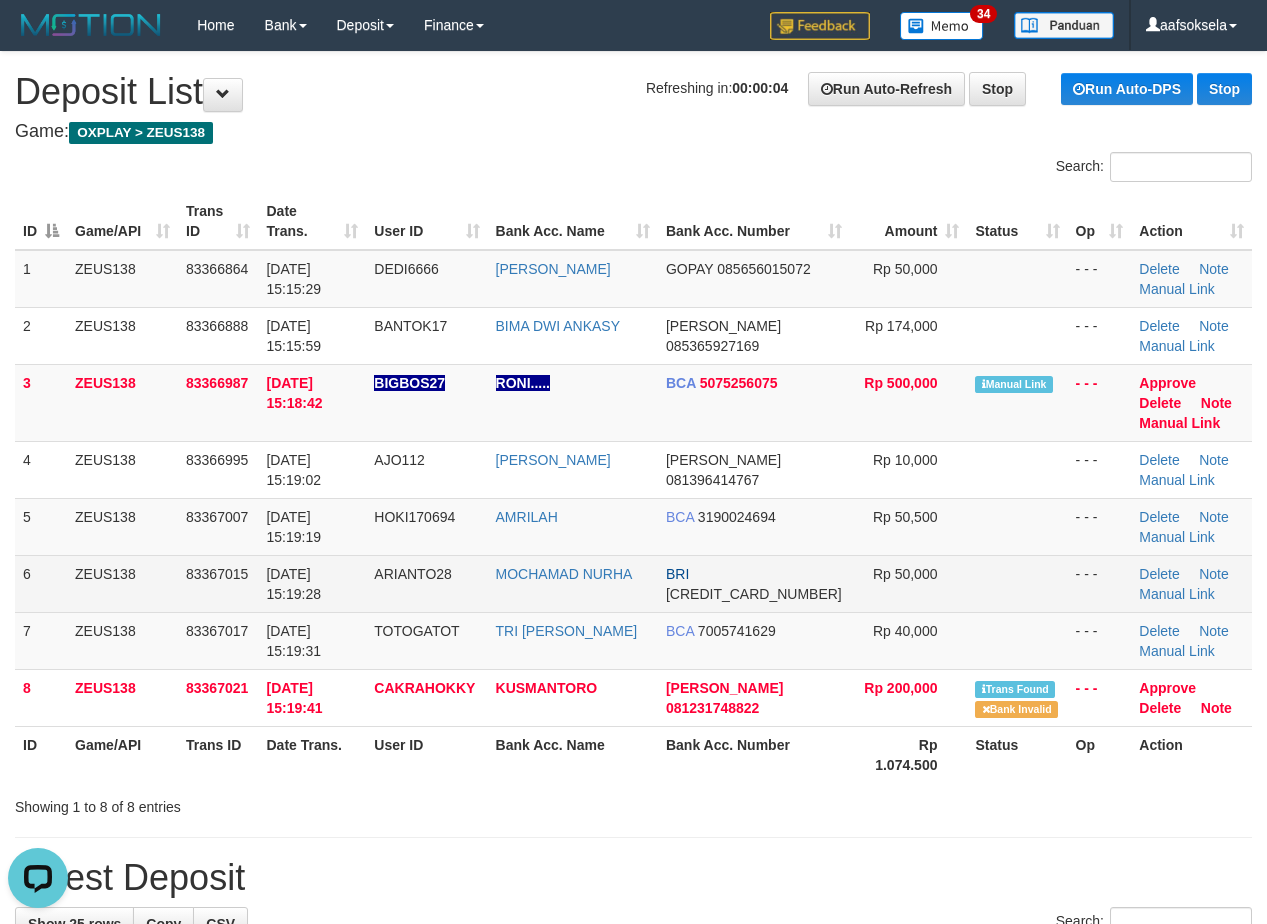drag, startPoint x: 646, startPoint y: 446, endPoint x: 379, endPoint y: 559, distance: 289.92758 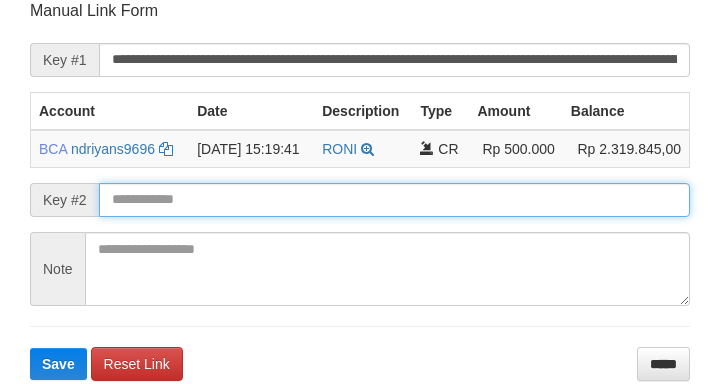 click at bounding box center [394, 200] 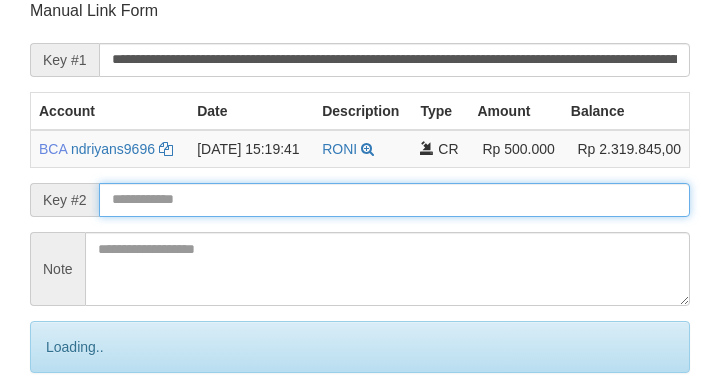 click on "Save" at bounding box center [80, 431] 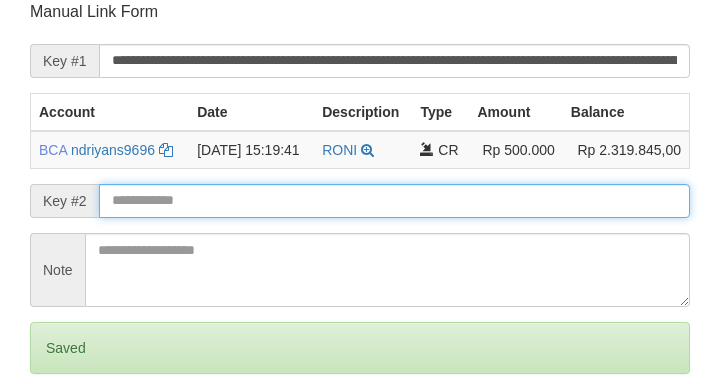 click on "Save" at bounding box center [58, 432] 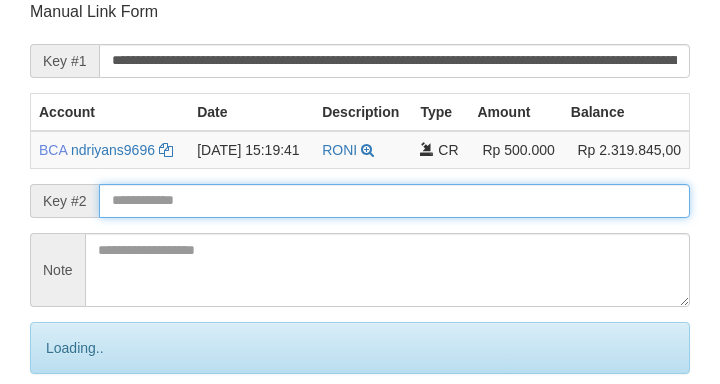 click on "Save" at bounding box center (80, 432) 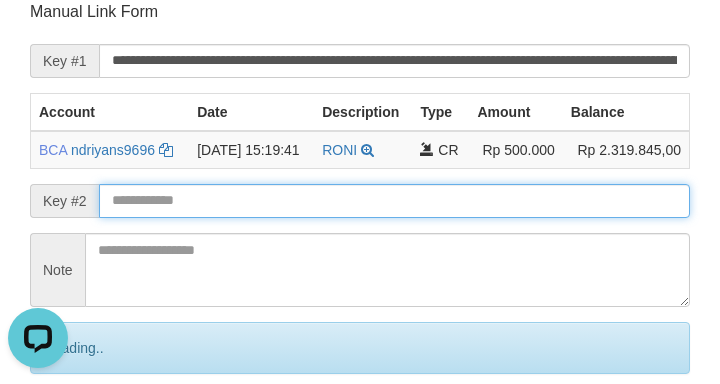 scroll, scrollTop: 0, scrollLeft: 0, axis: both 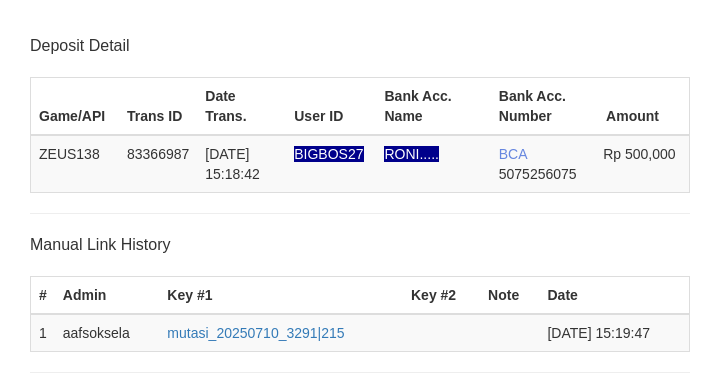click on "Save" at bounding box center [58, 757] 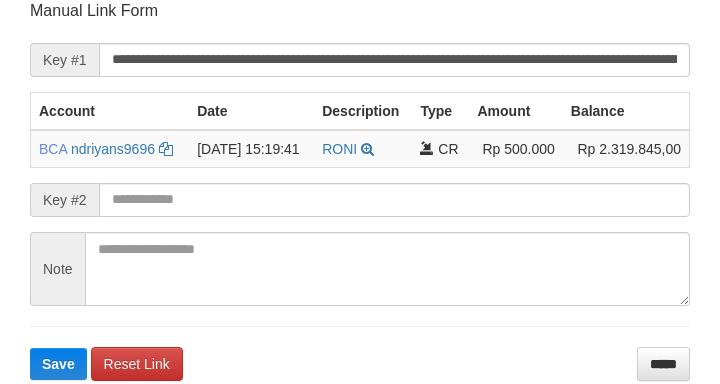 click at bounding box center [394, 200] 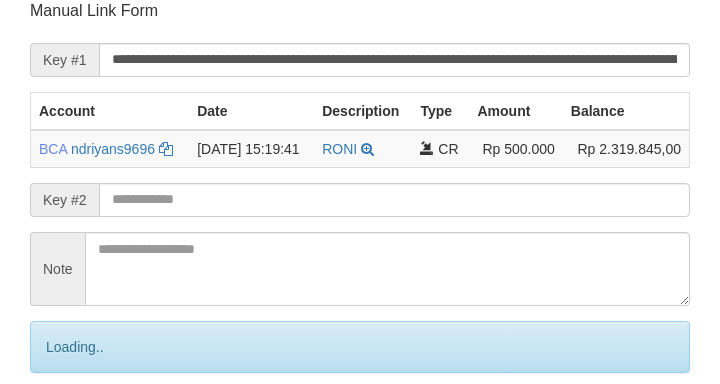 scroll, scrollTop: 392, scrollLeft: 0, axis: vertical 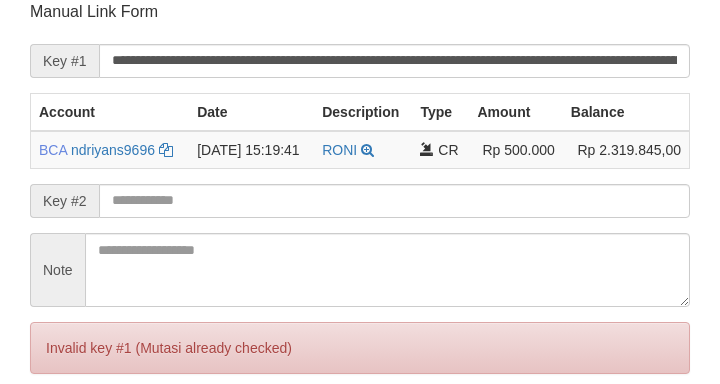 click on "Save" at bounding box center [58, 432] 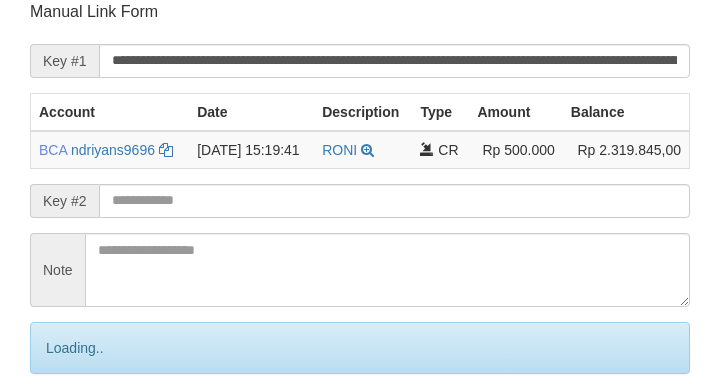 click on "Save" at bounding box center (80, 432) 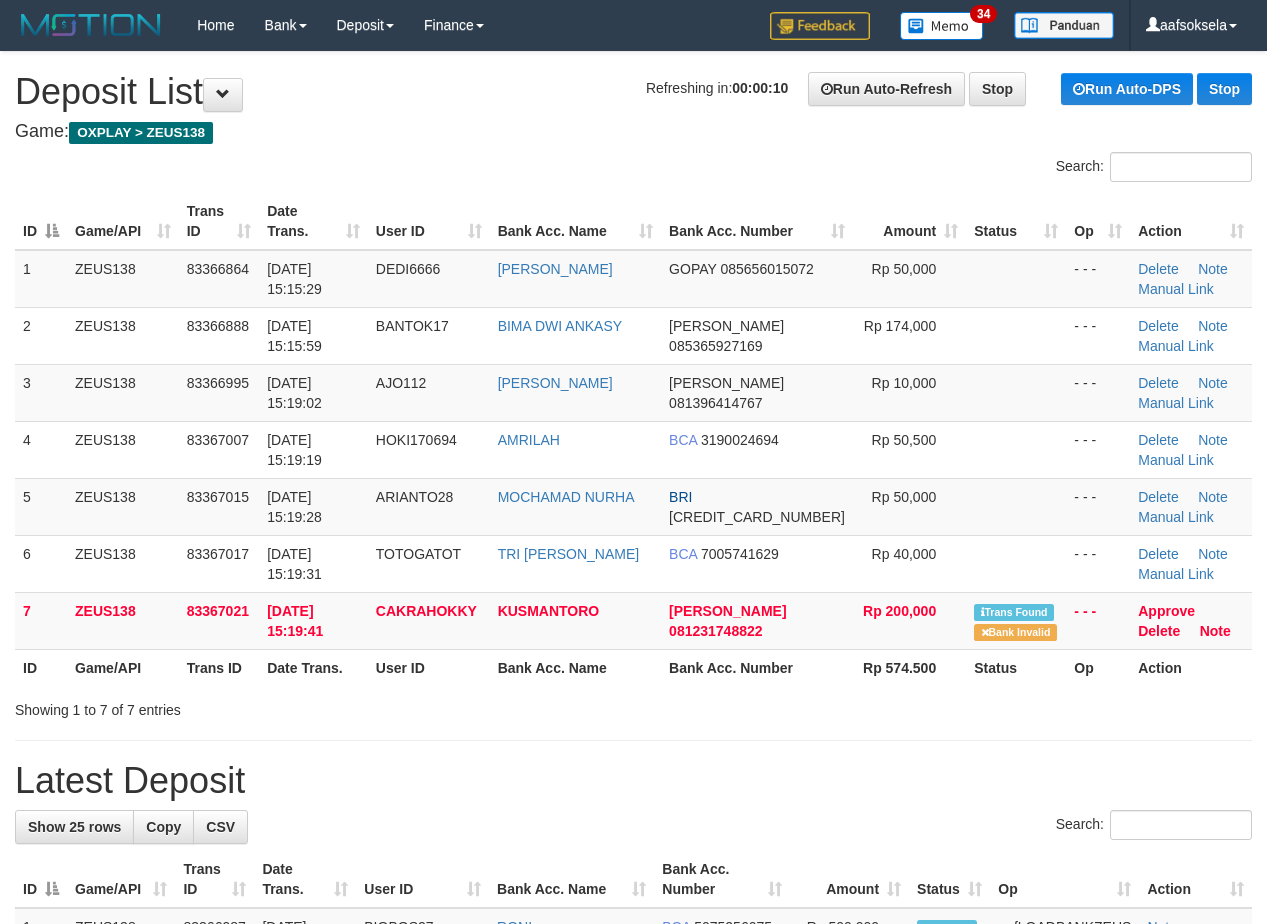 scroll, scrollTop: 0, scrollLeft: 0, axis: both 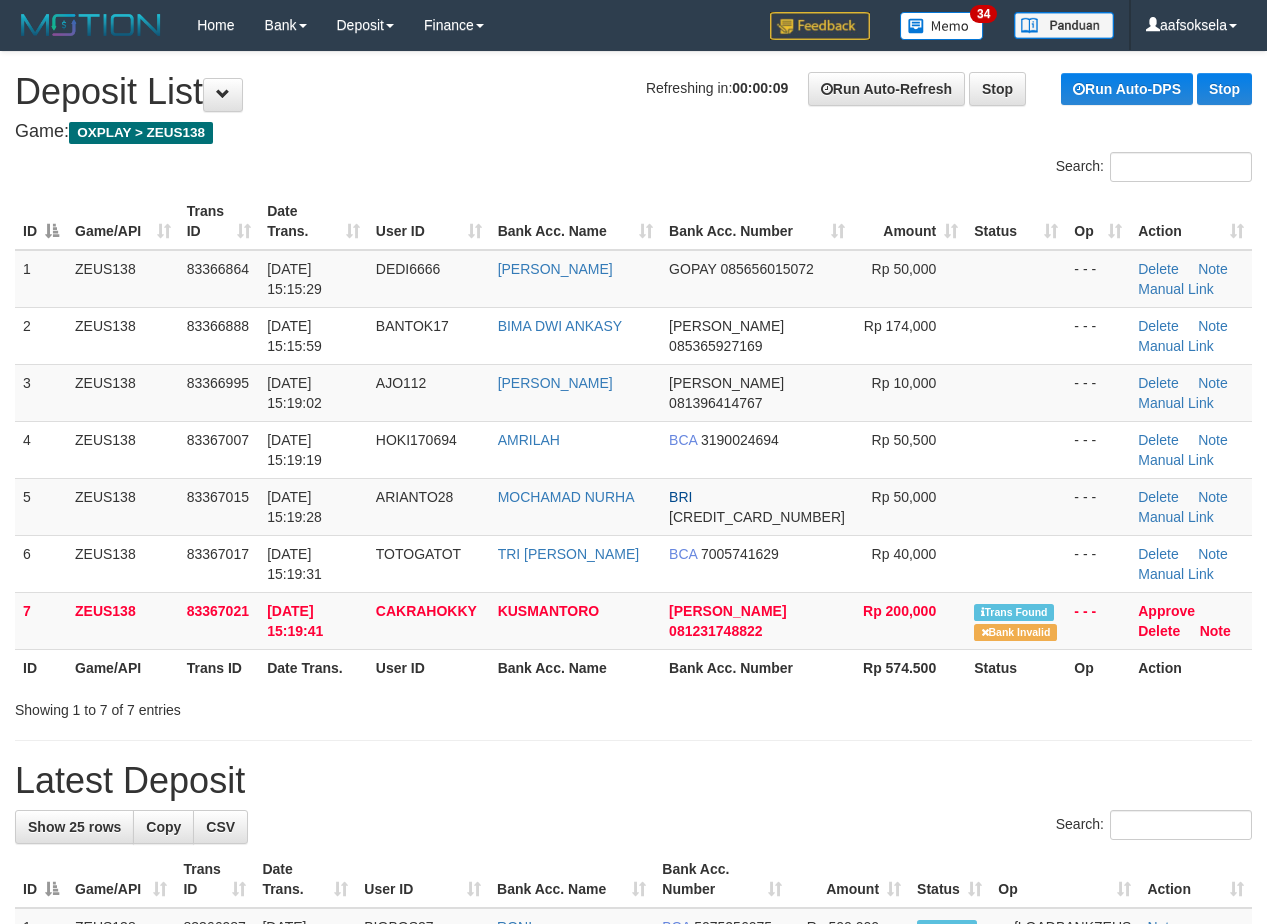 click on "**********" at bounding box center [633, 1259] 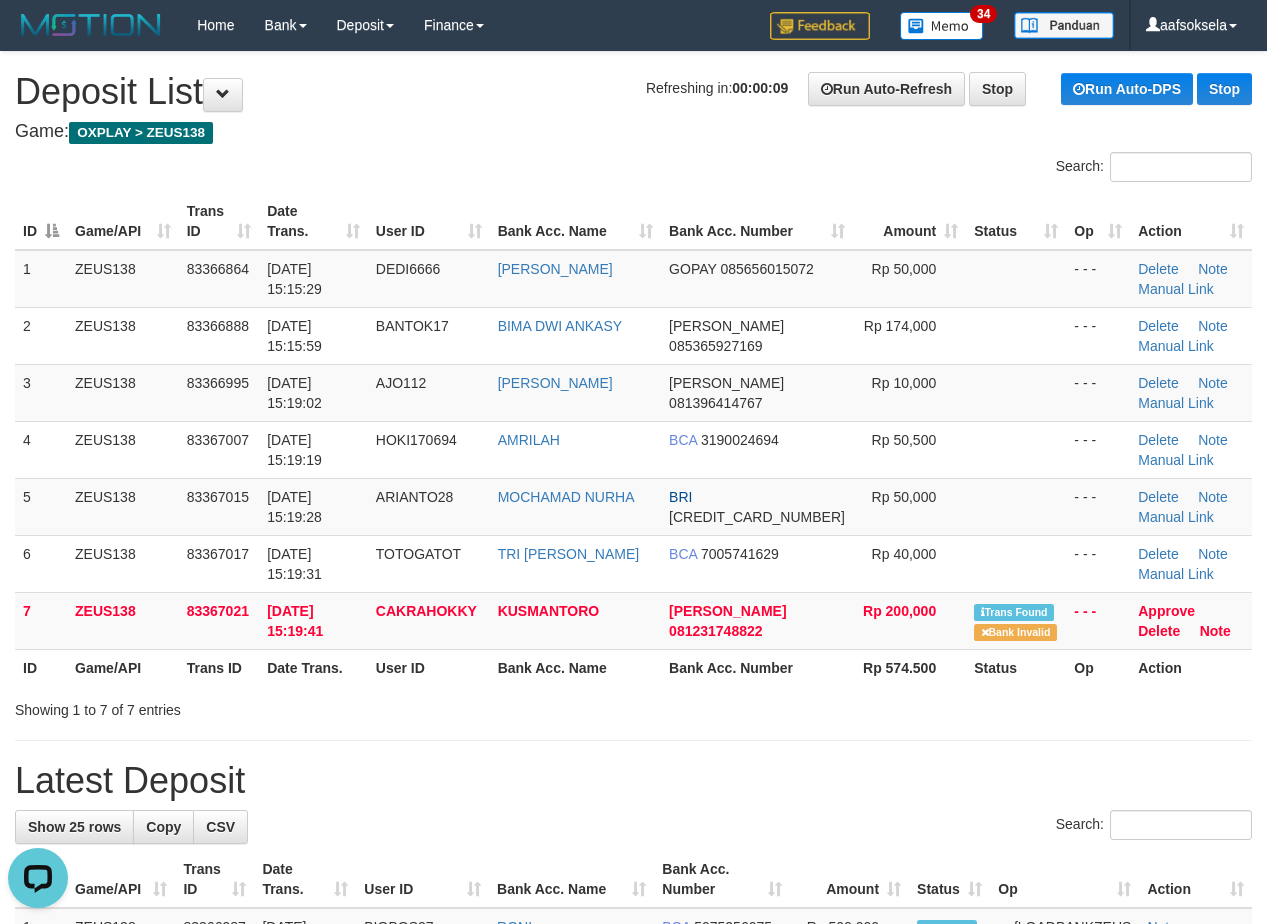 scroll, scrollTop: 0, scrollLeft: 0, axis: both 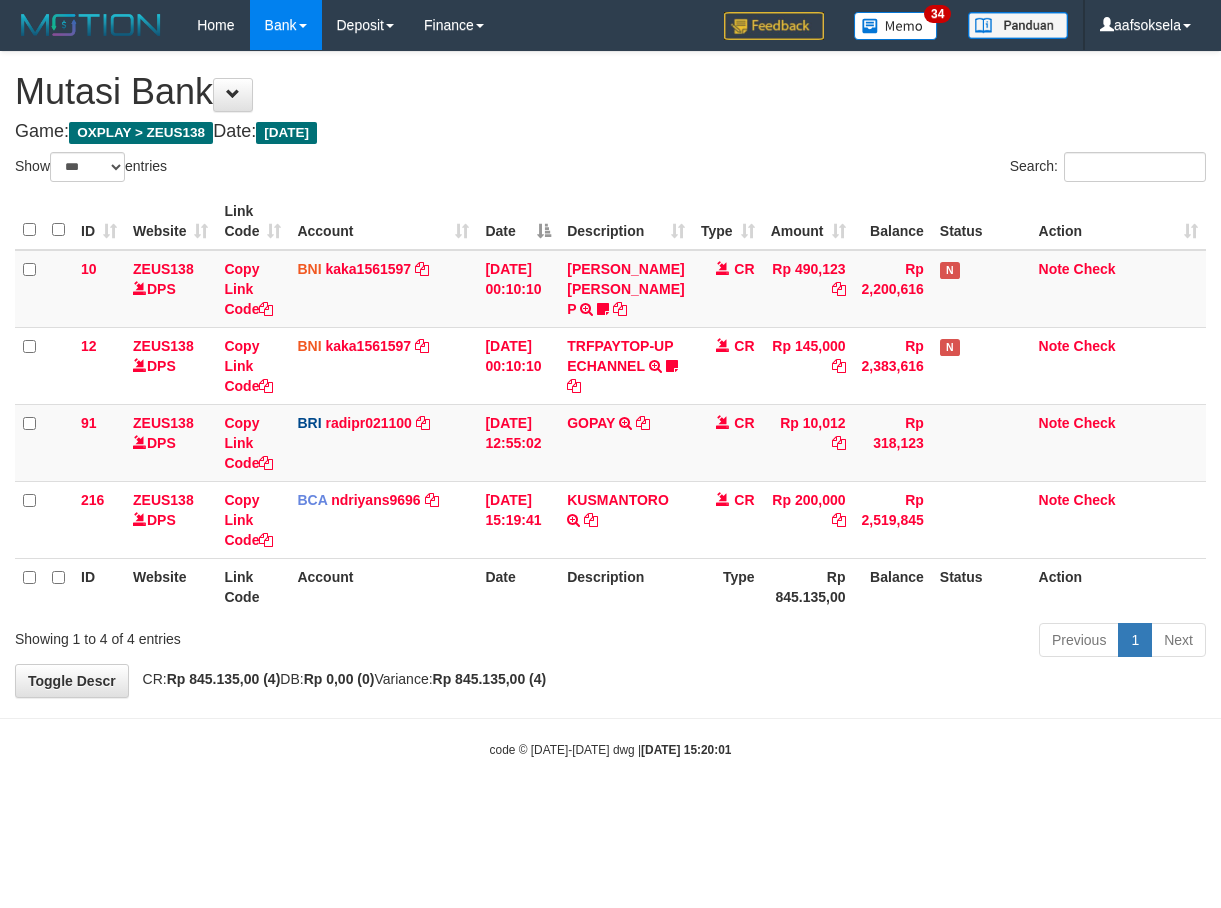 select on "***" 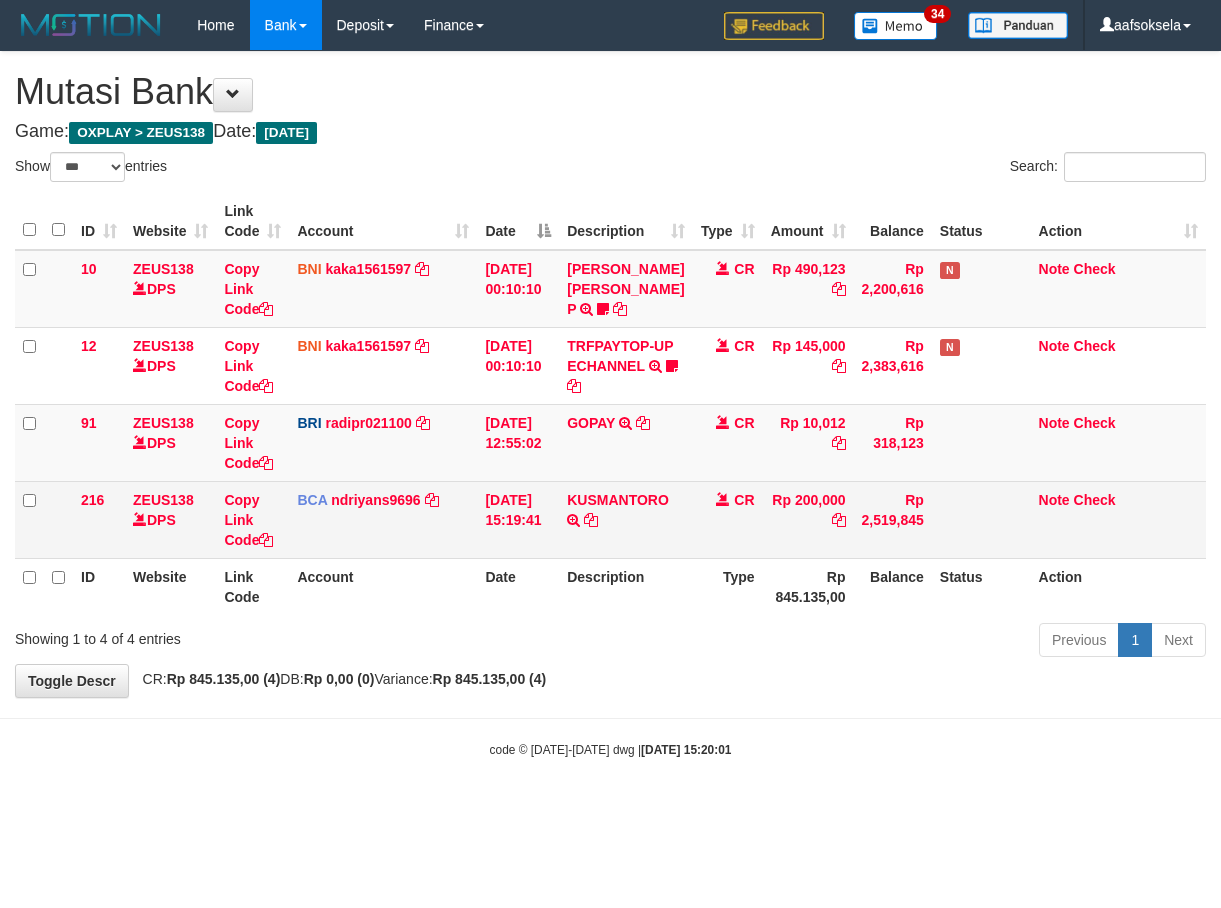 scroll, scrollTop: 0, scrollLeft: 0, axis: both 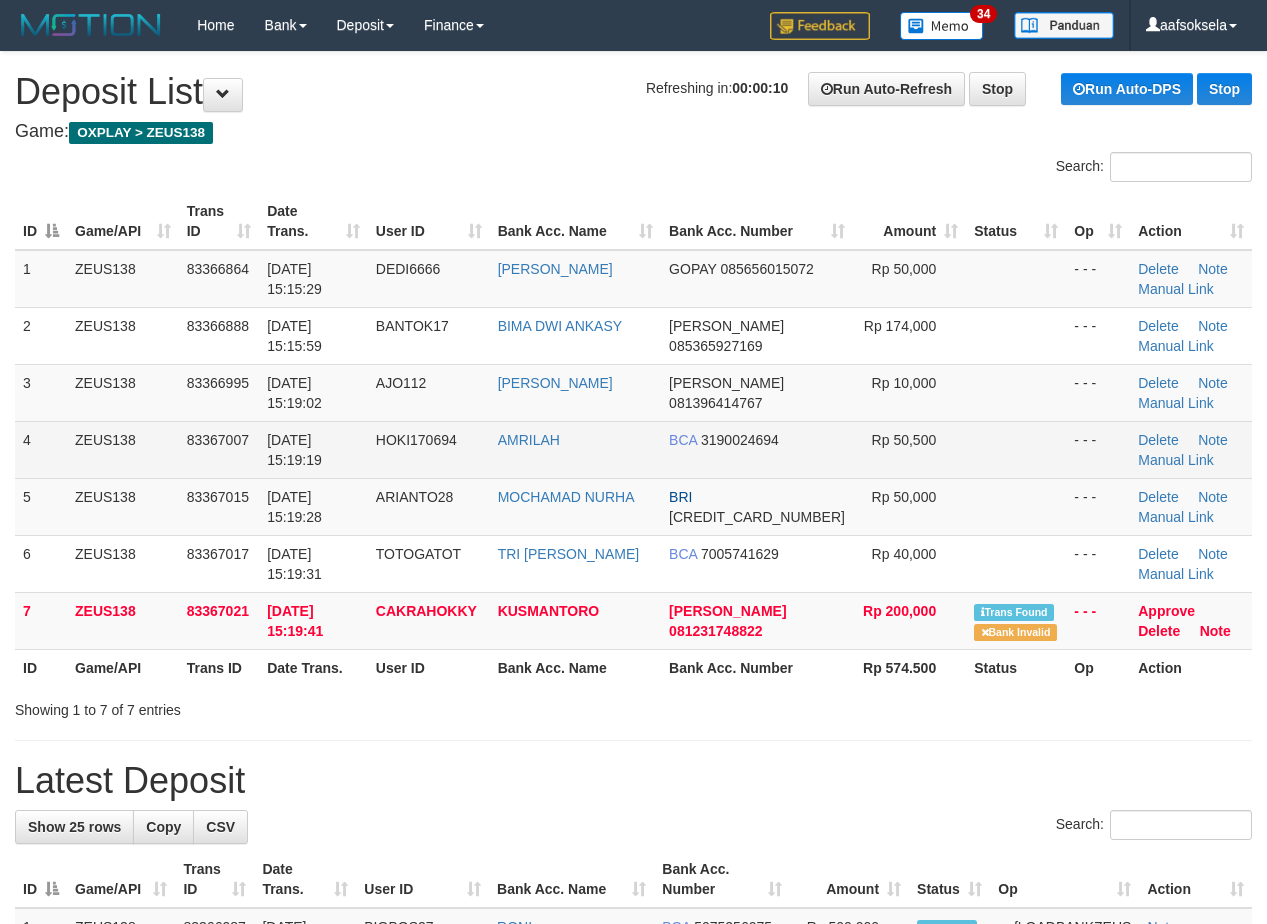 drag, startPoint x: 680, startPoint y: 412, endPoint x: 518, endPoint y: 451, distance: 166.62833 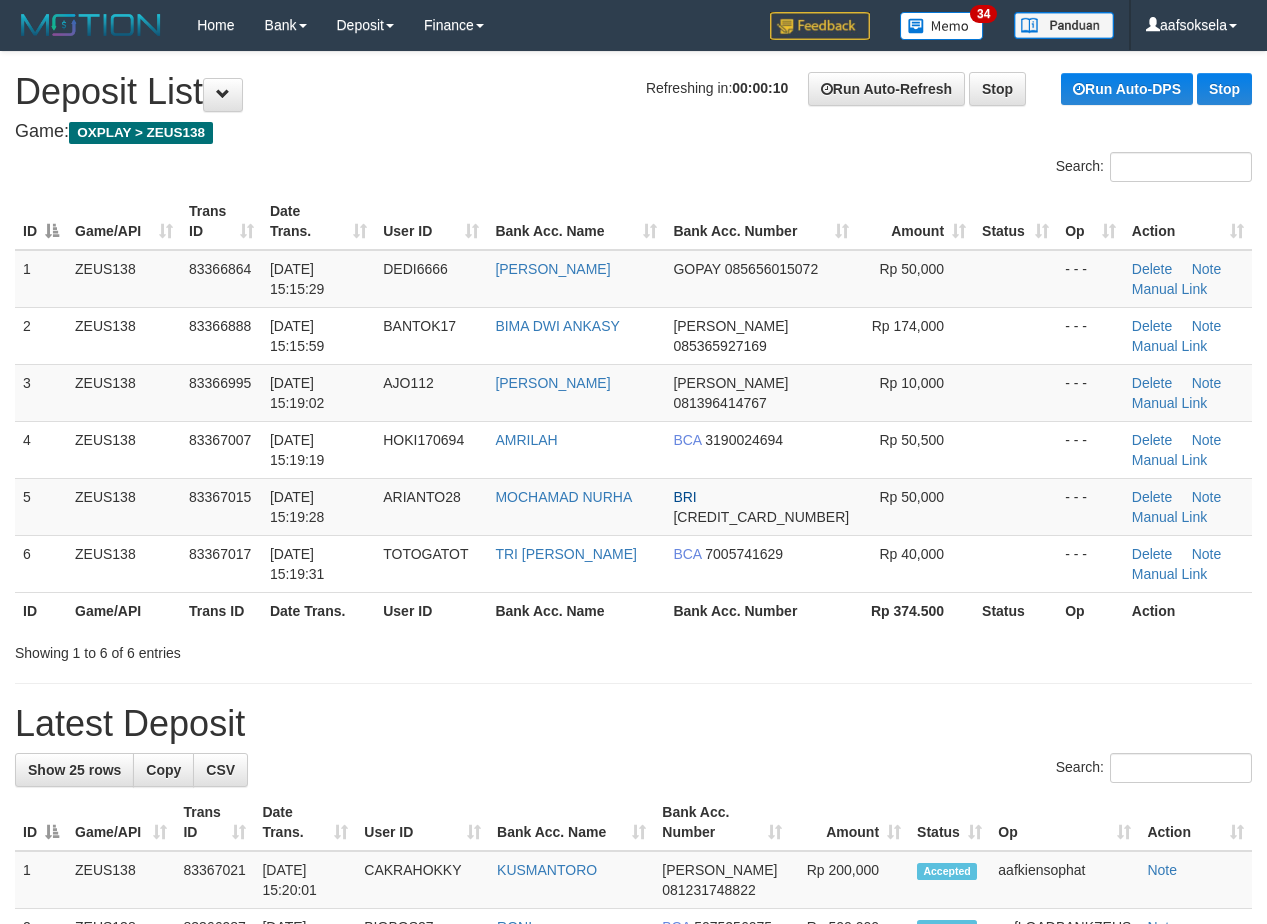 scroll, scrollTop: 0, scrollLeft: 0, axis: both 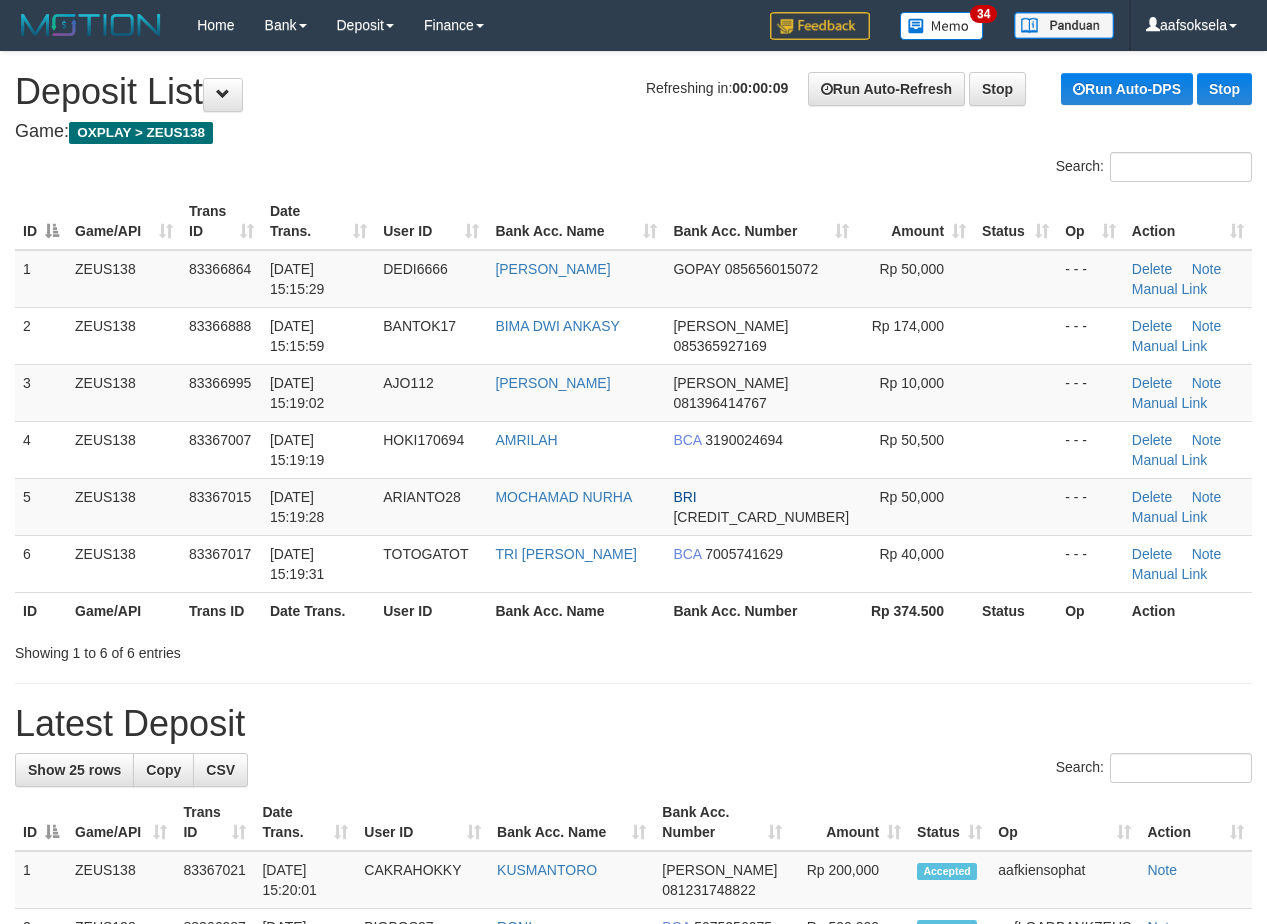 click on "**********" at bounding box center [633, 1231] 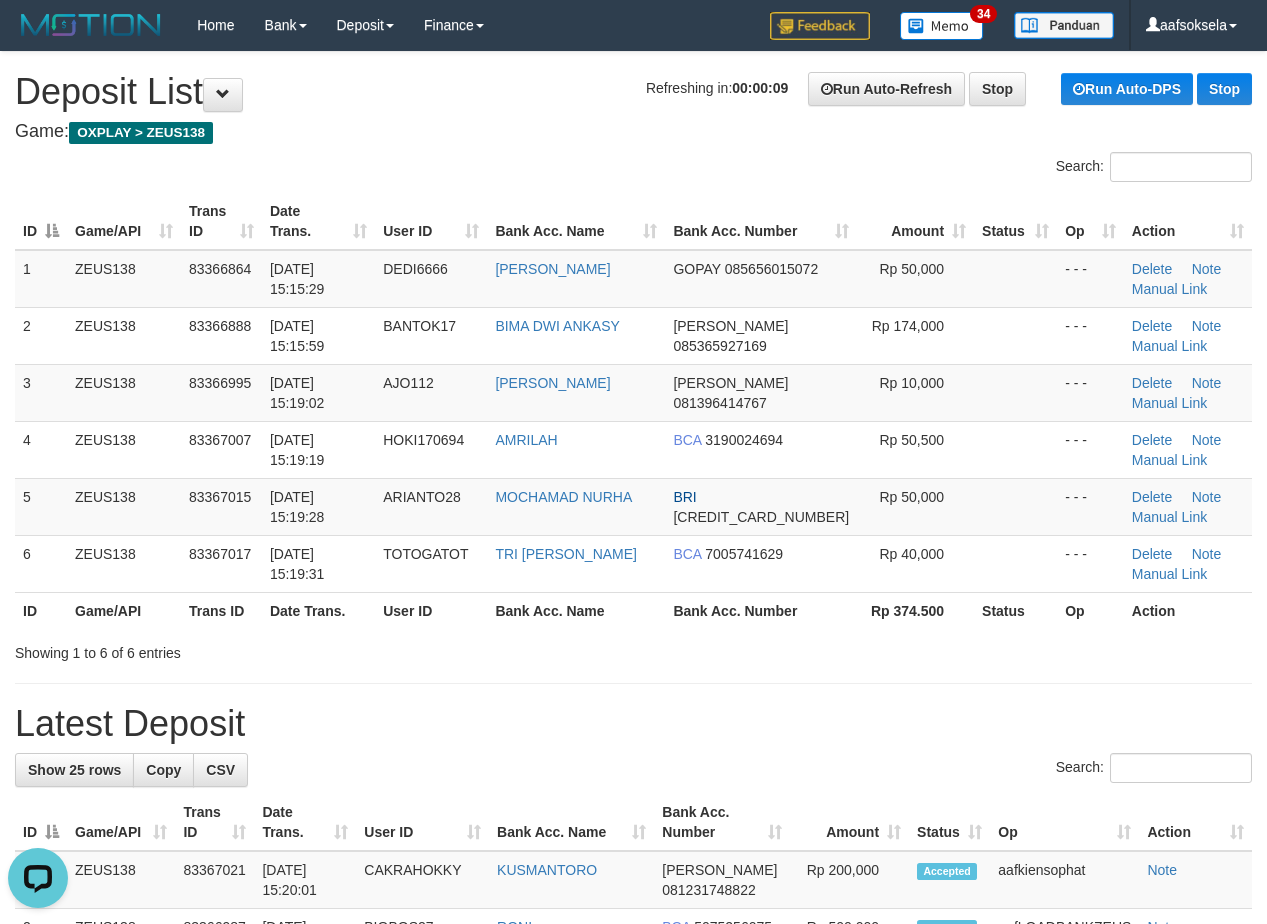 scroll, scrollTop: 0, scrollLeft: 0, axis: both 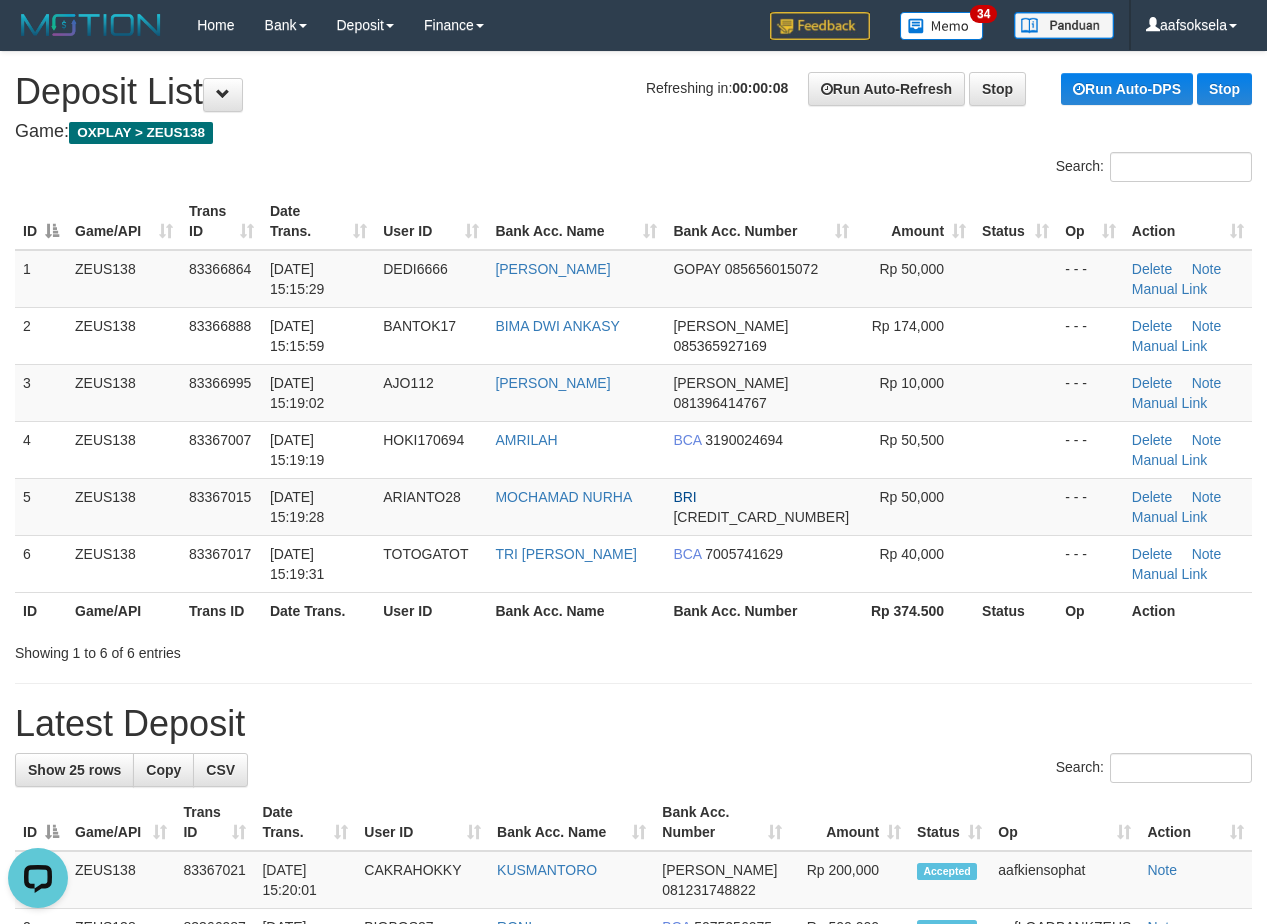 drag, startPoint x: 610, startPoint y: 690, endPoint x: 638, endPoint y: 692, distance: 28.071337 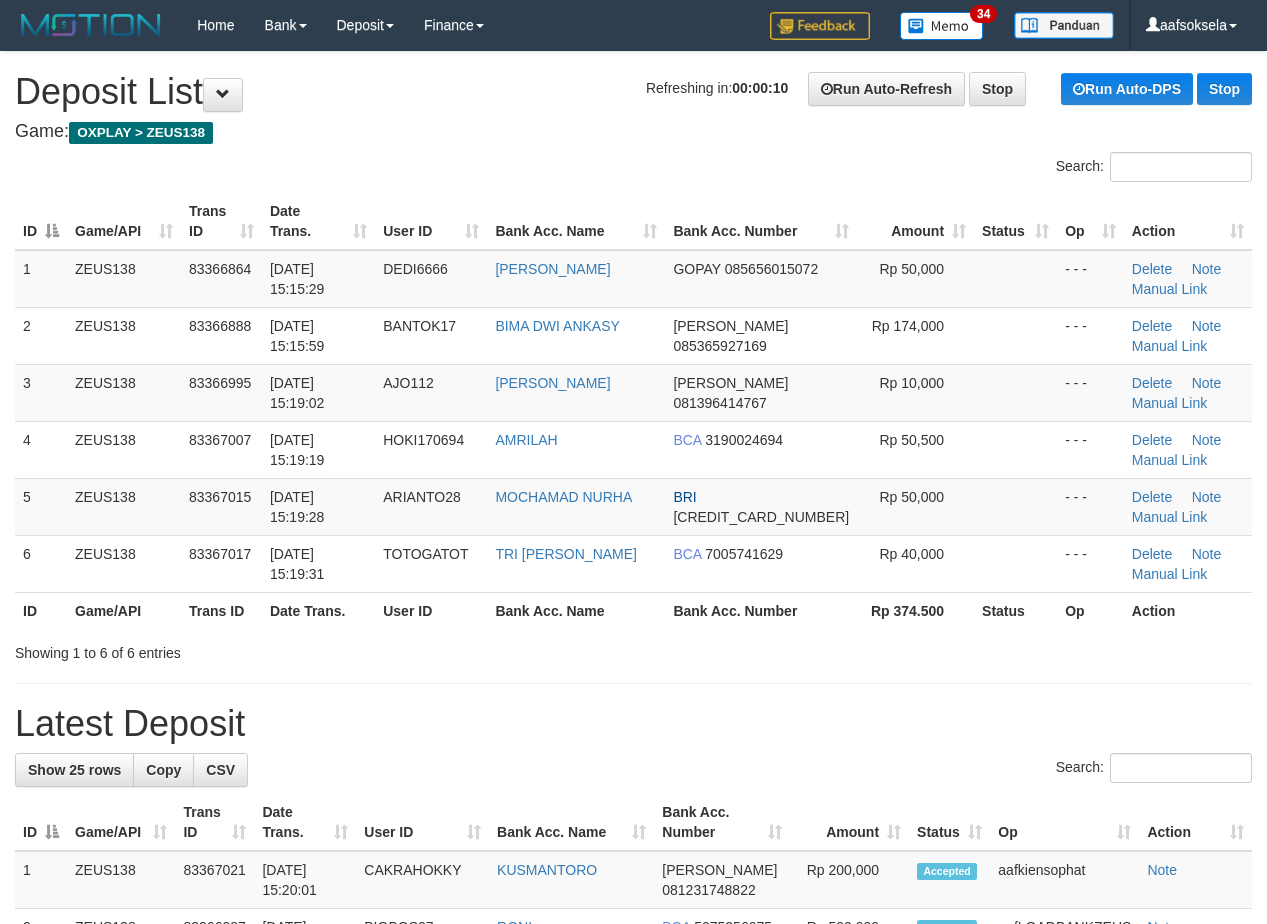 scroll, scrollTop: 0, scrollLeft: 0, axis: both 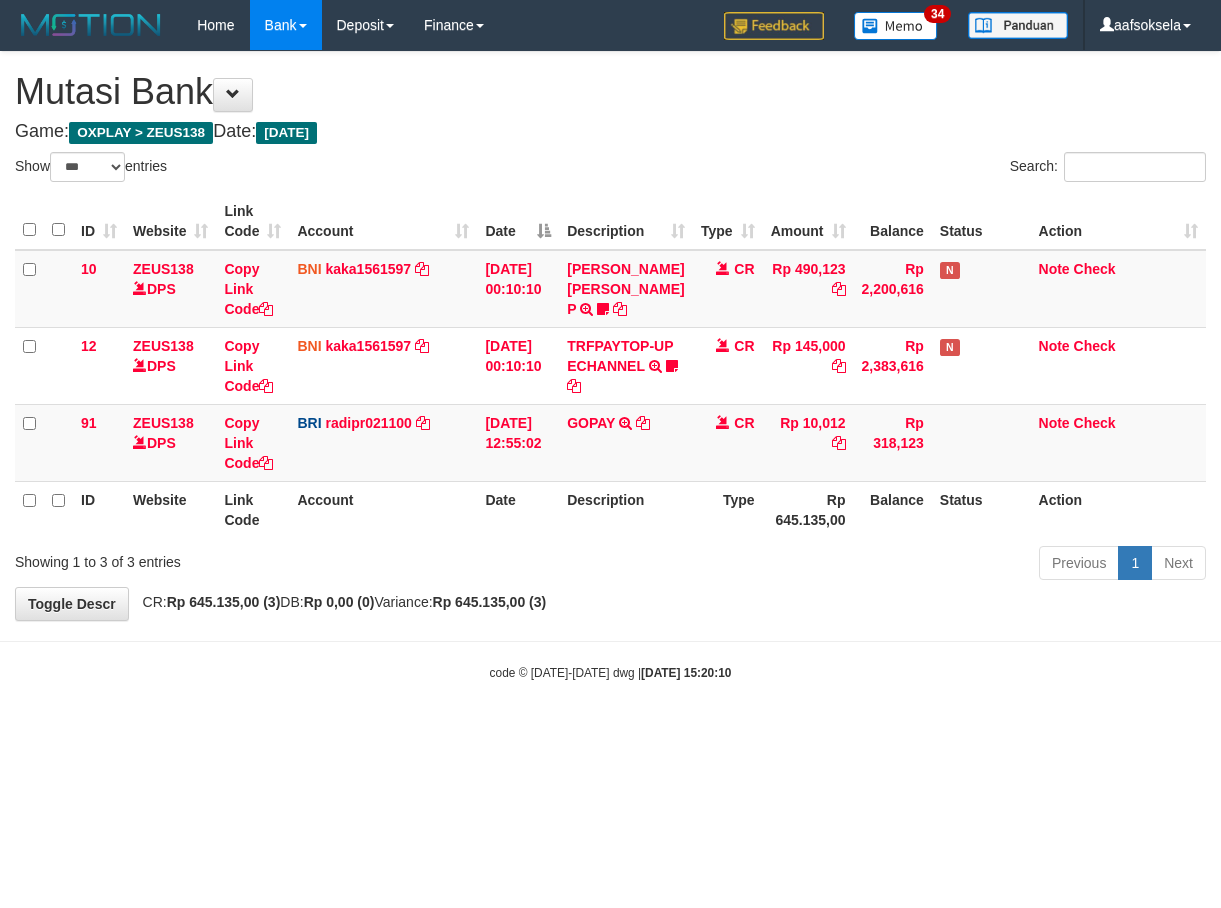 select on "***" 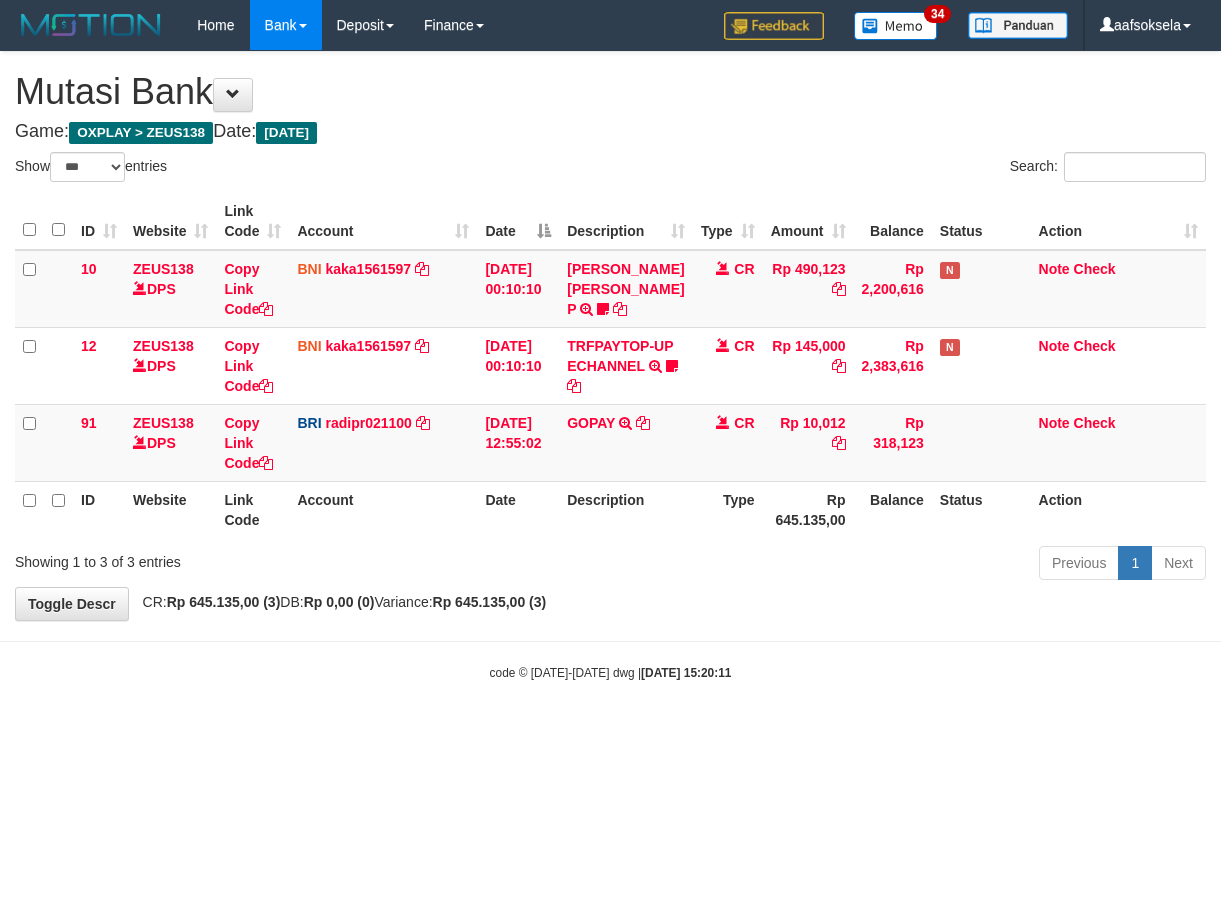 select on "***" 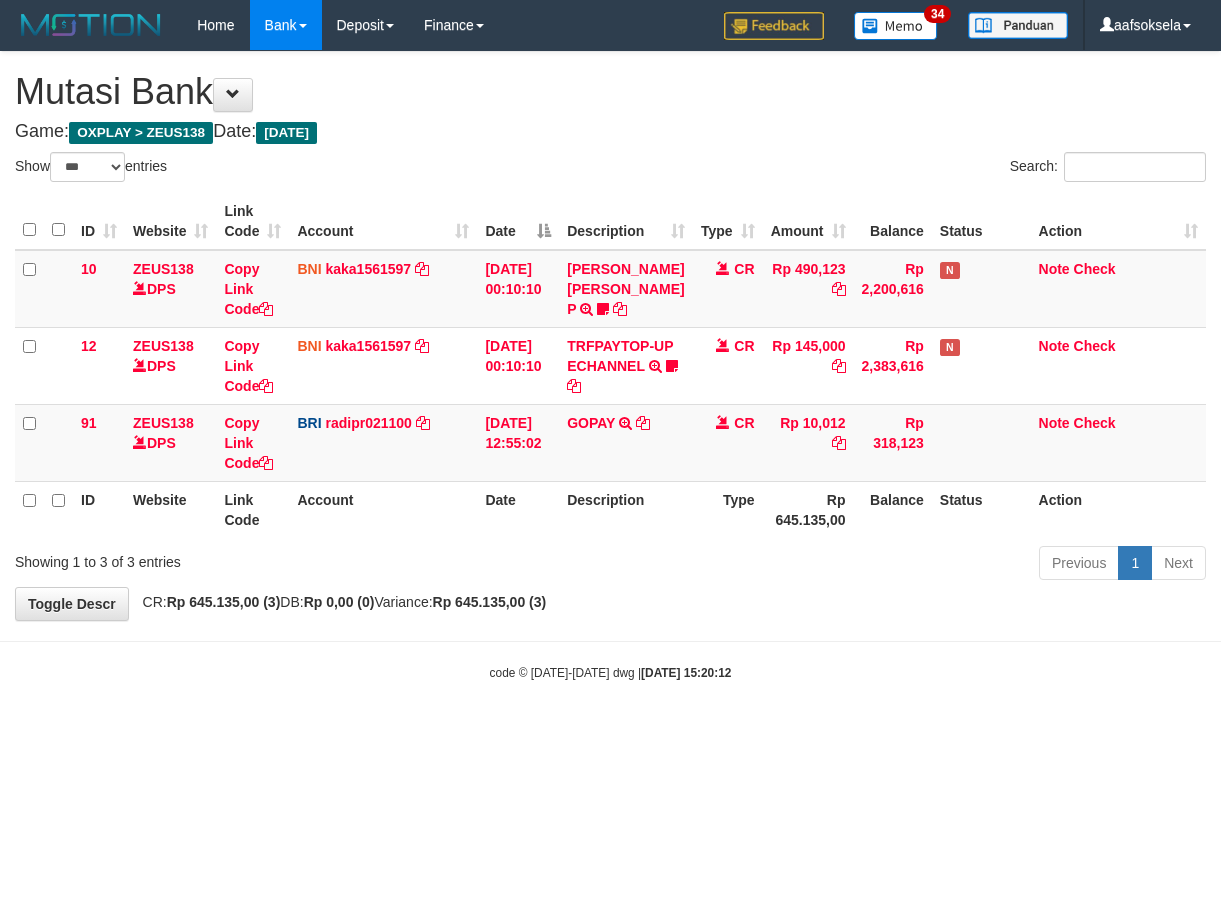 select on "***" 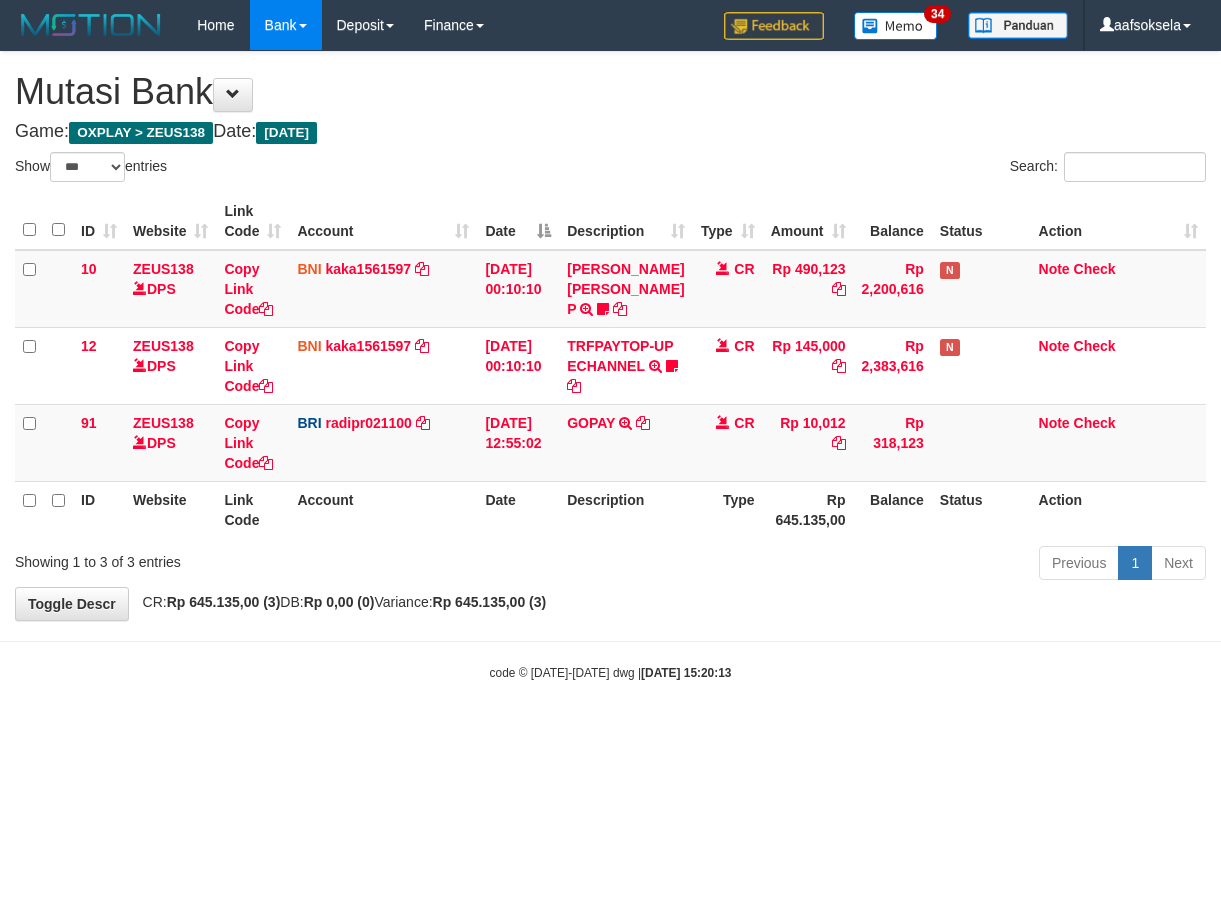select on "***" 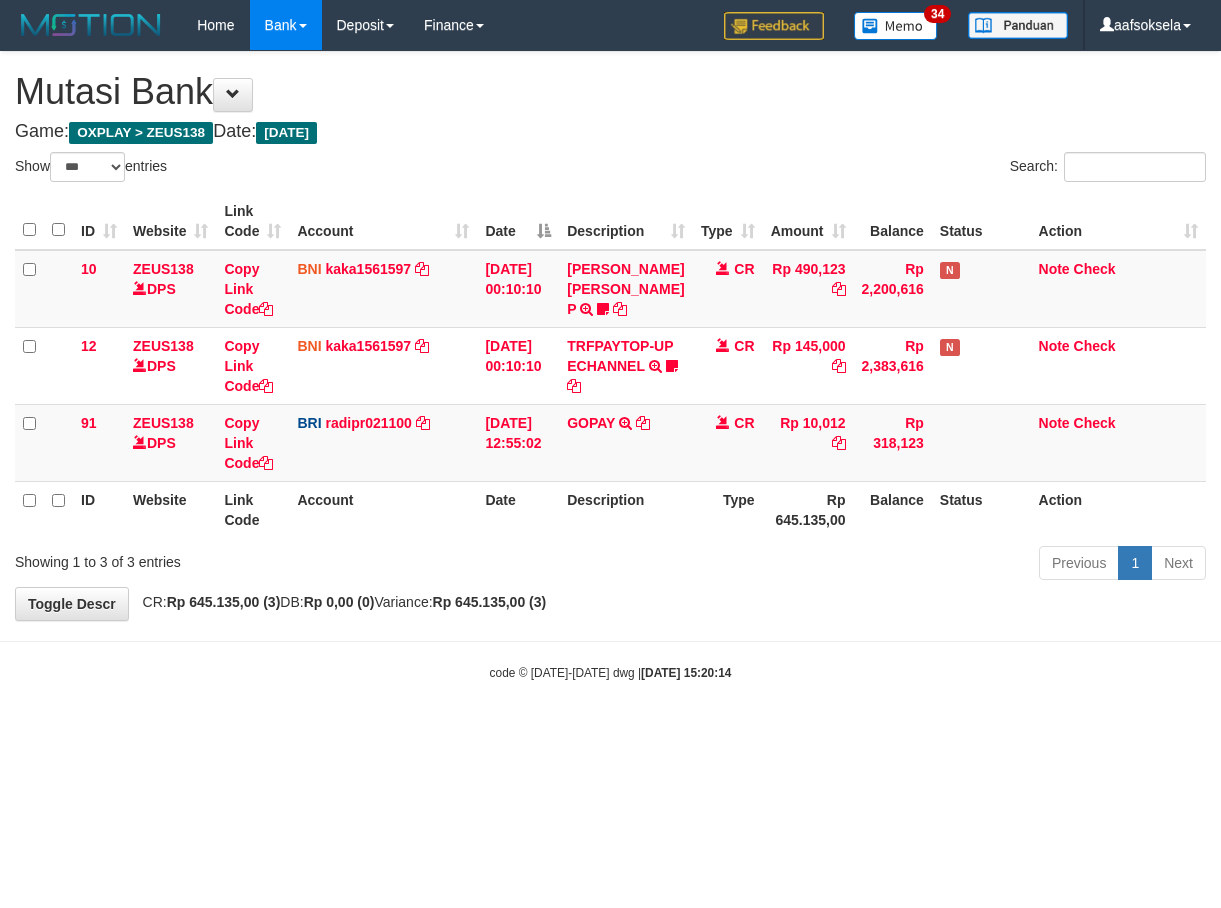 select on "***" 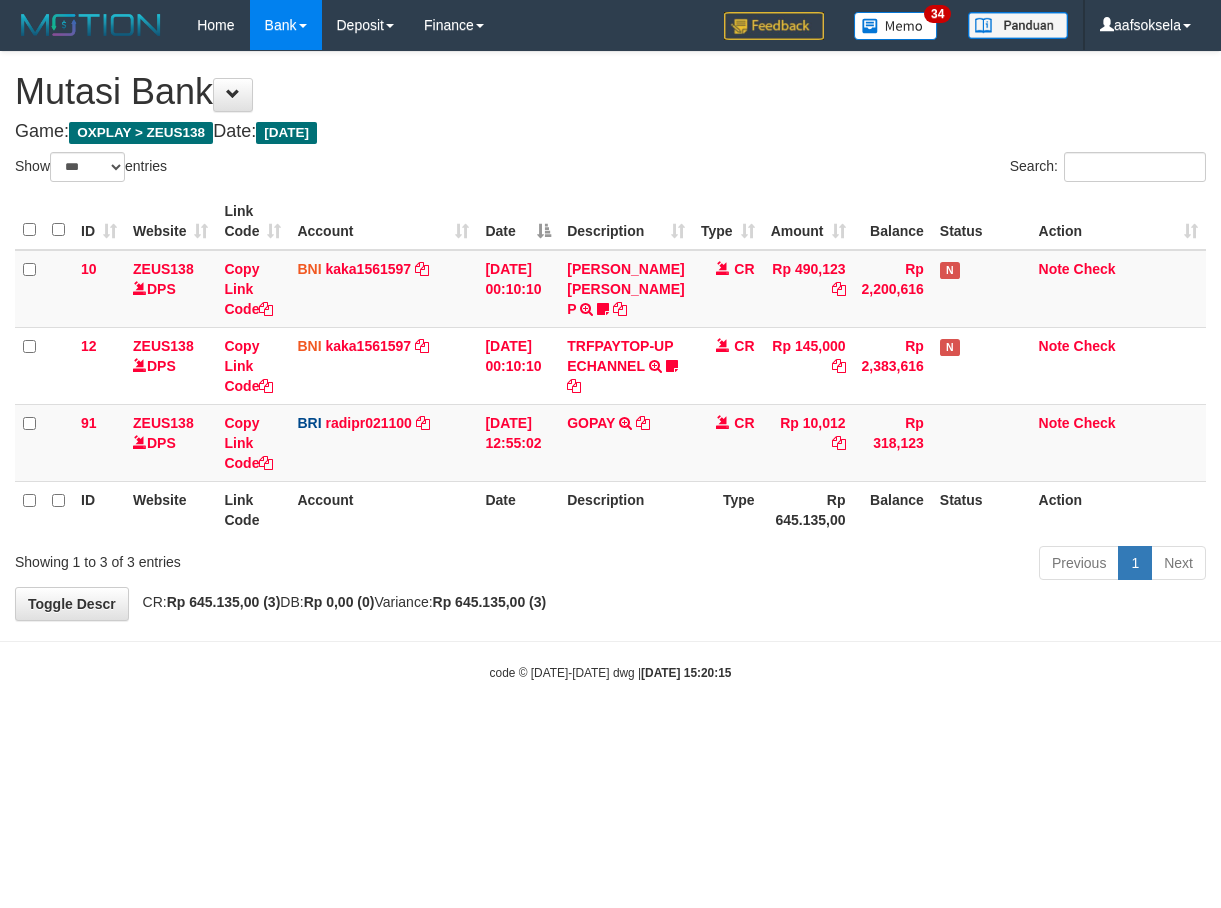 select on "***" 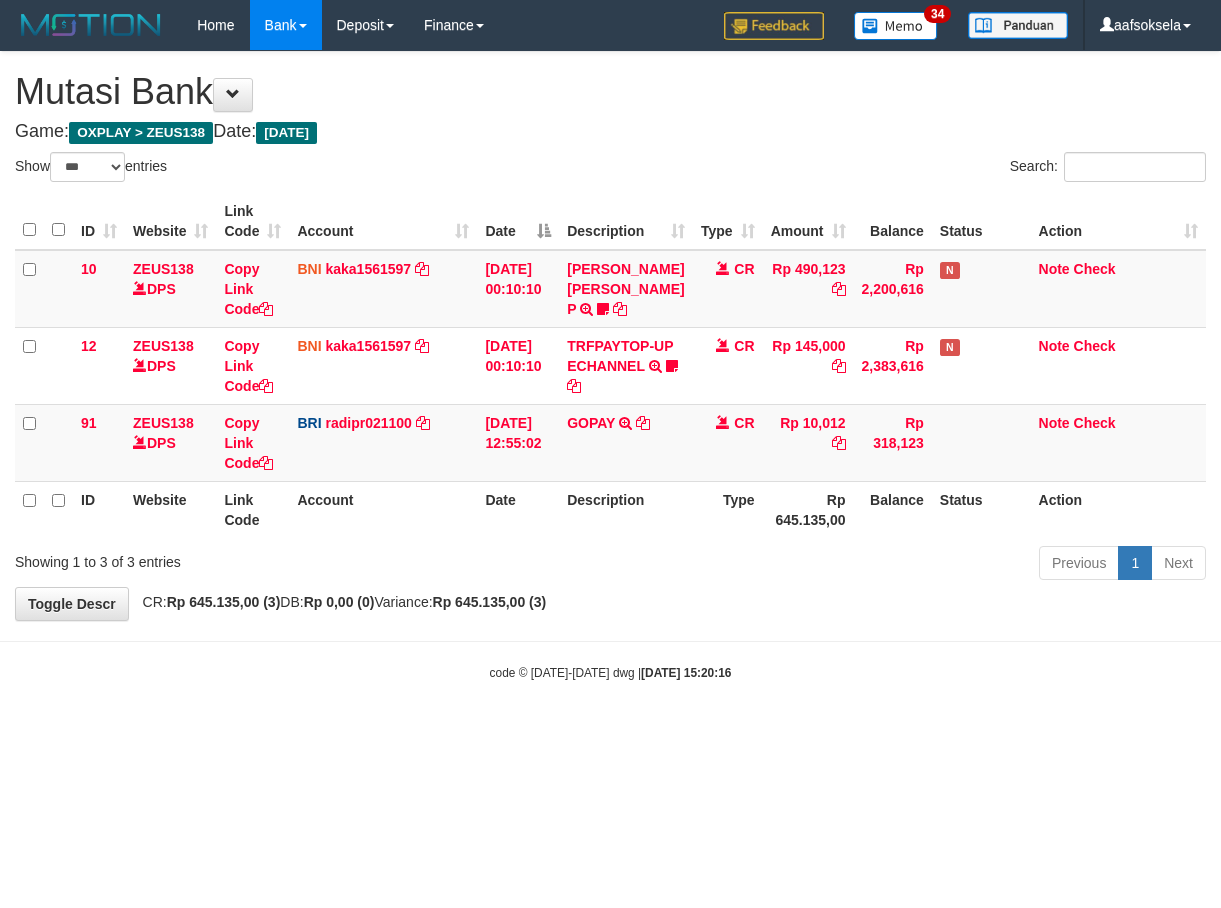 select on "***" 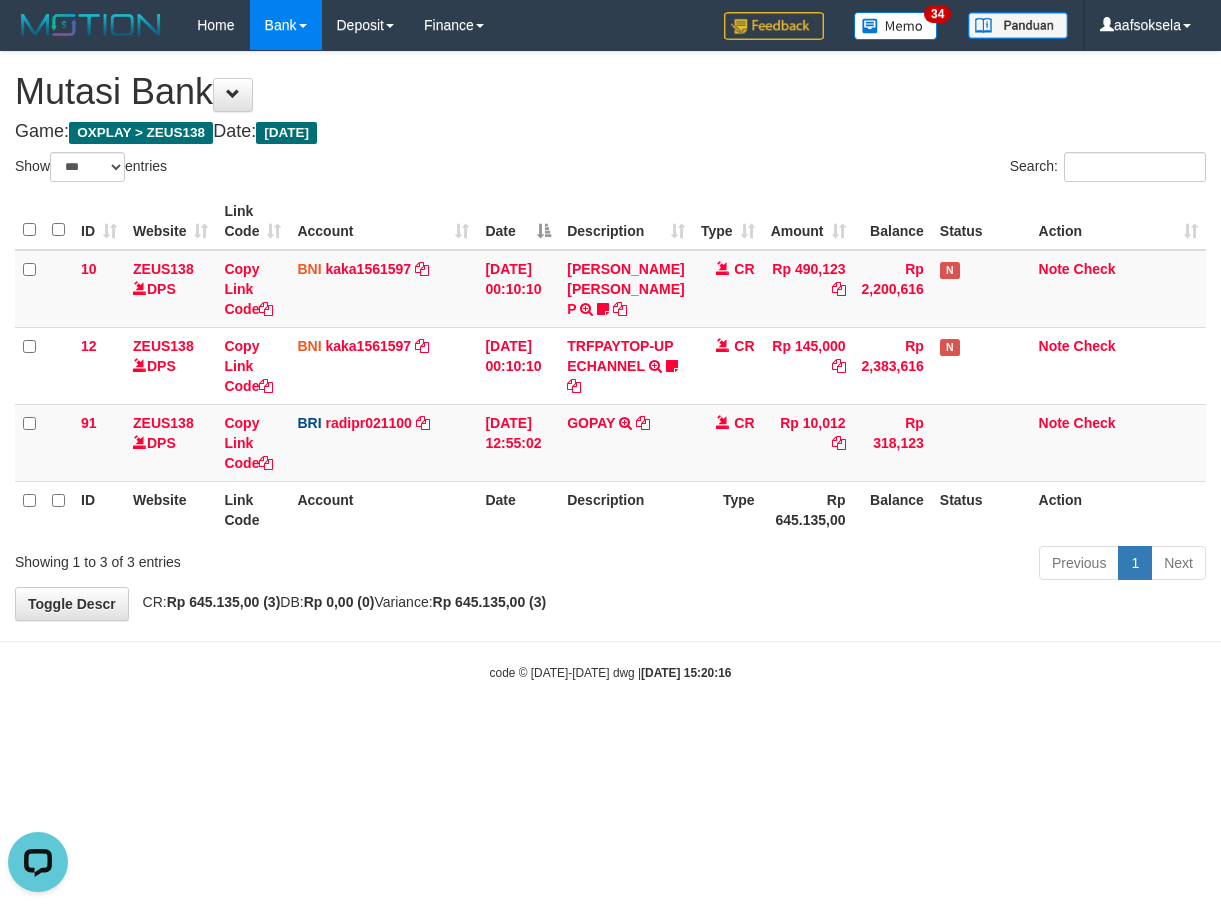 scroll, scrollTop: 0, scrollLeft: 0, axis: both 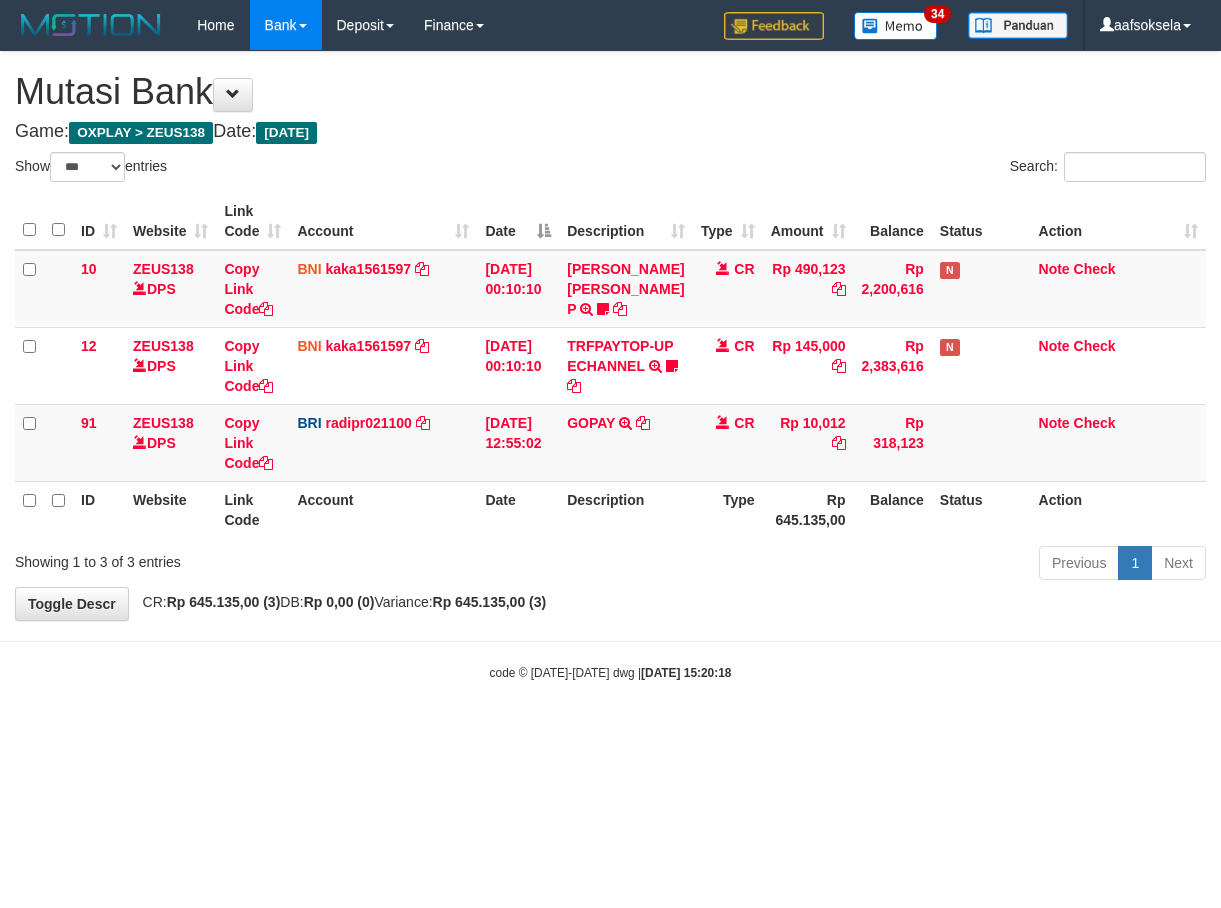 select on "***" 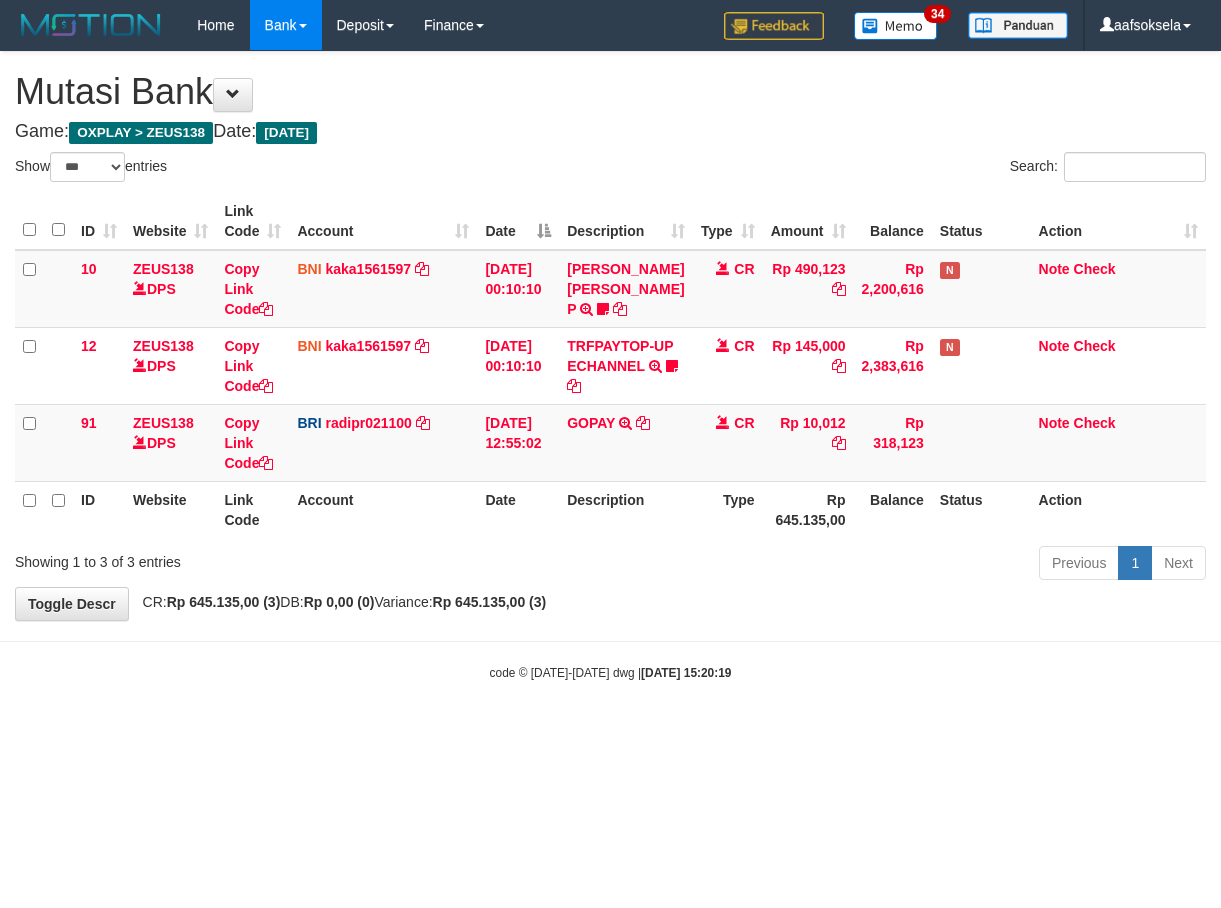 select on "***" 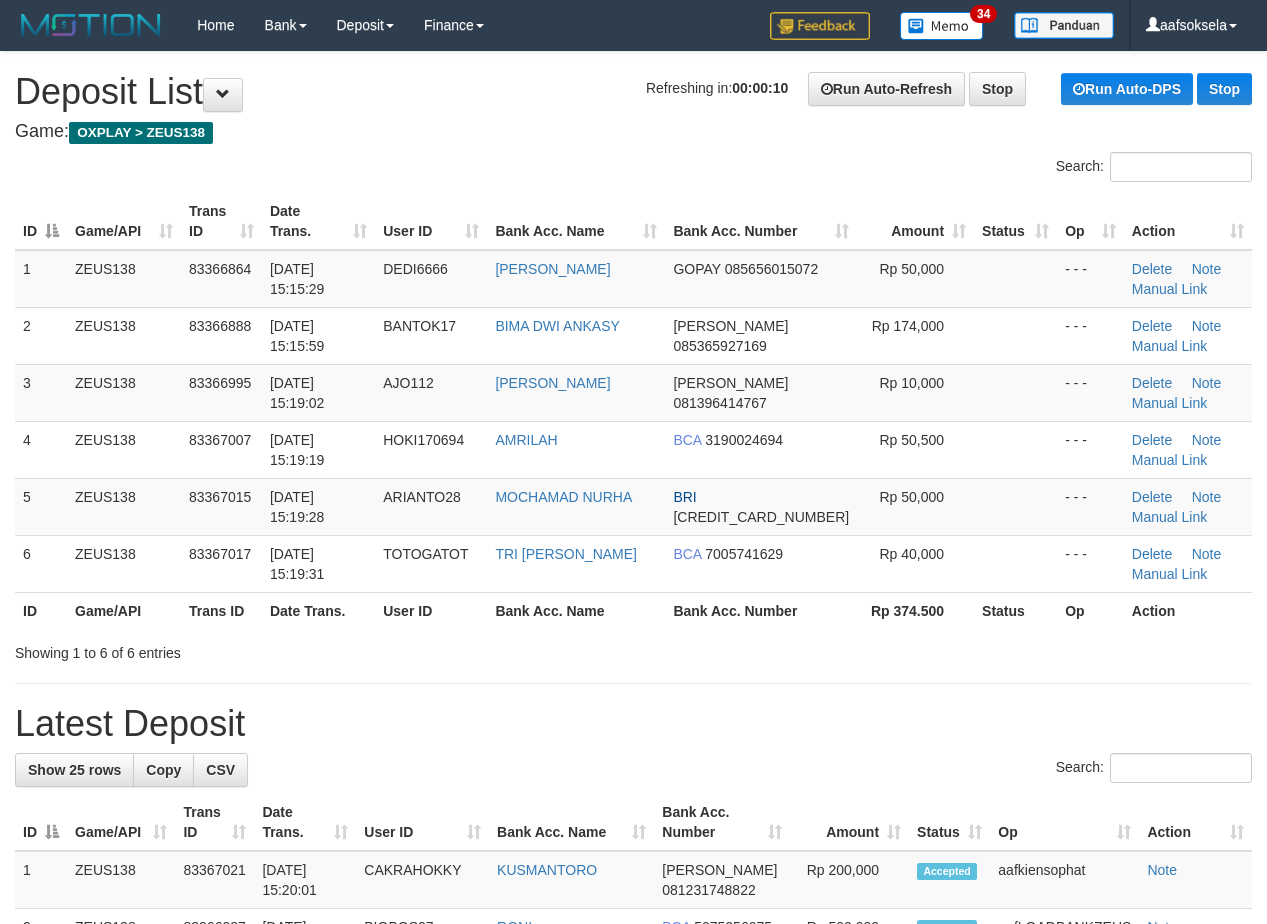 scroll, scrollTop: 0, scrollLeft: 0, axis: both 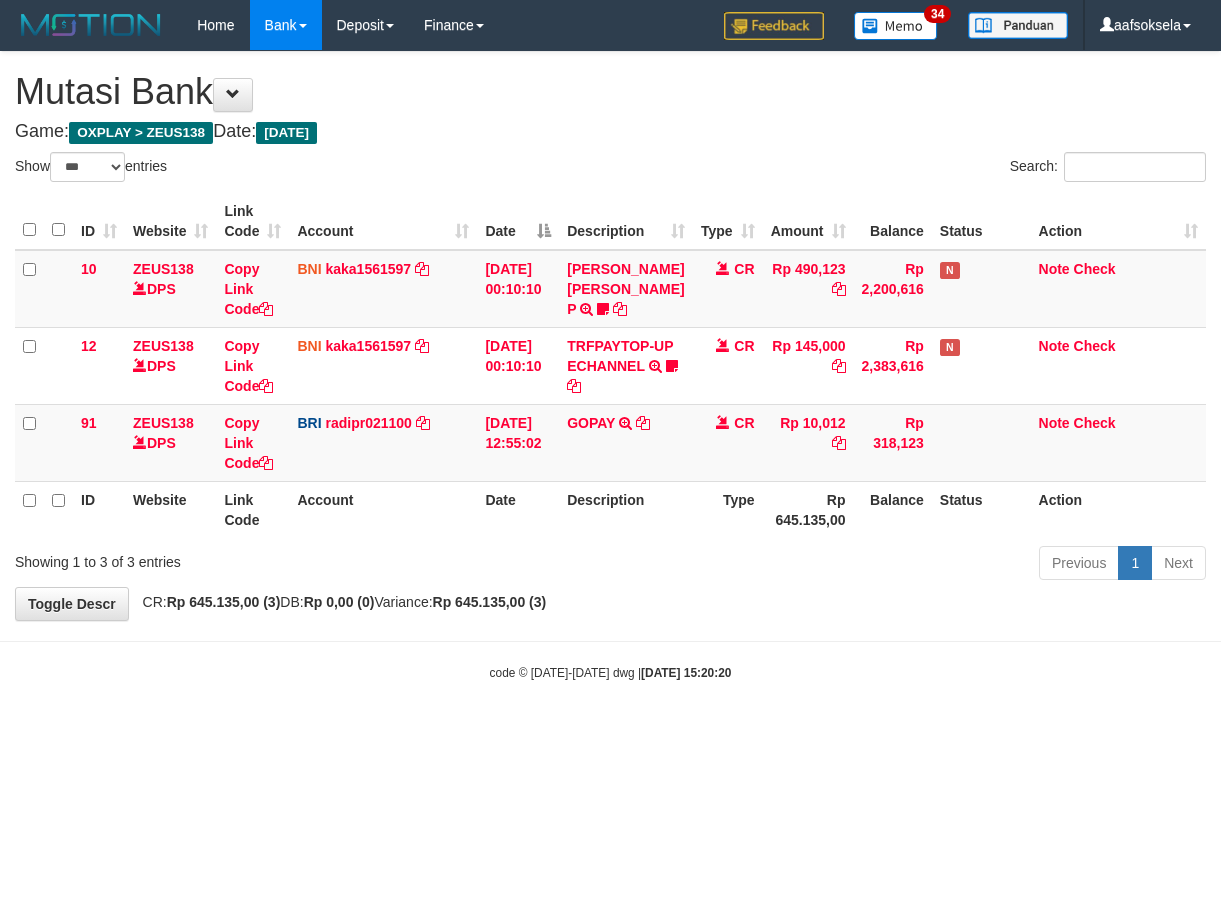 select on "***" 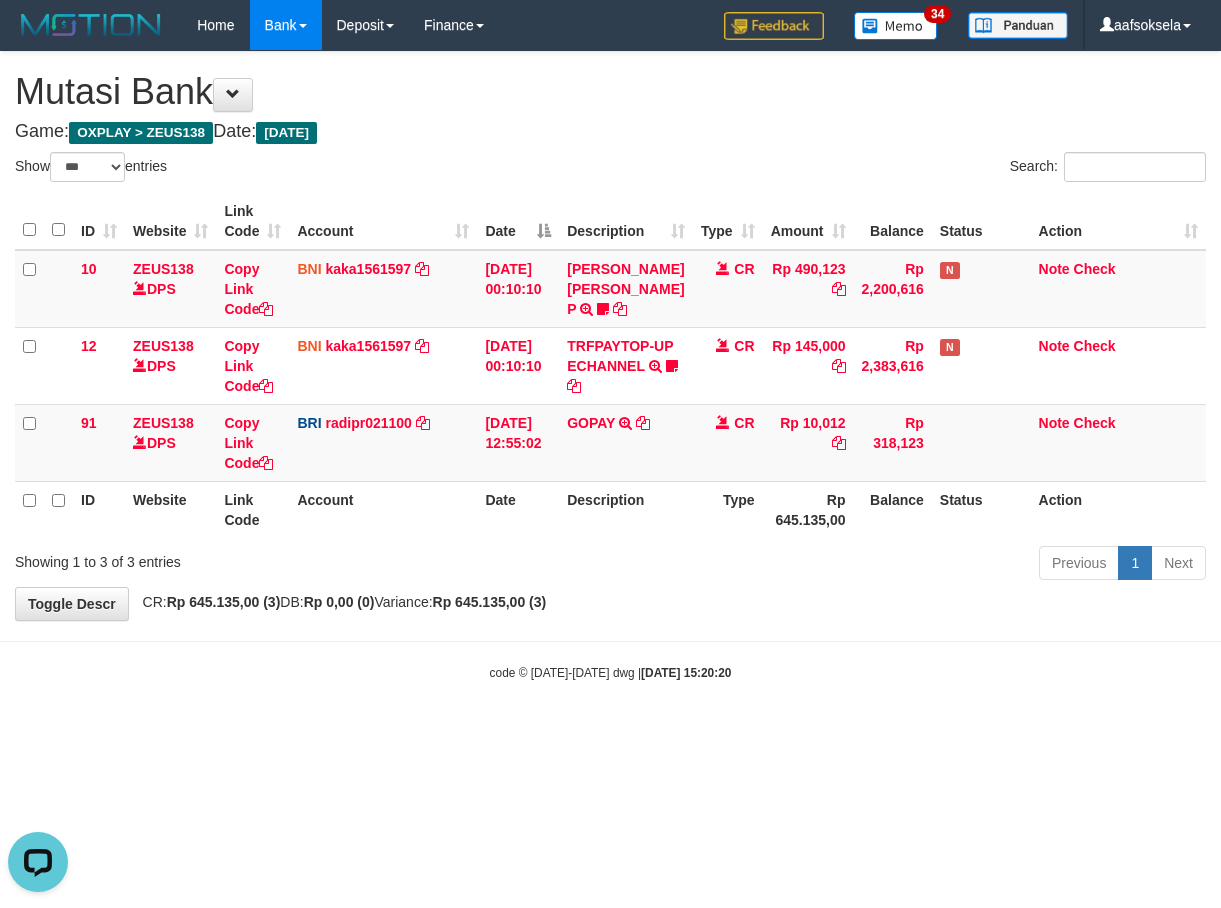 scroll, scrollTop: 0, scrollLeft: 0, axis: both 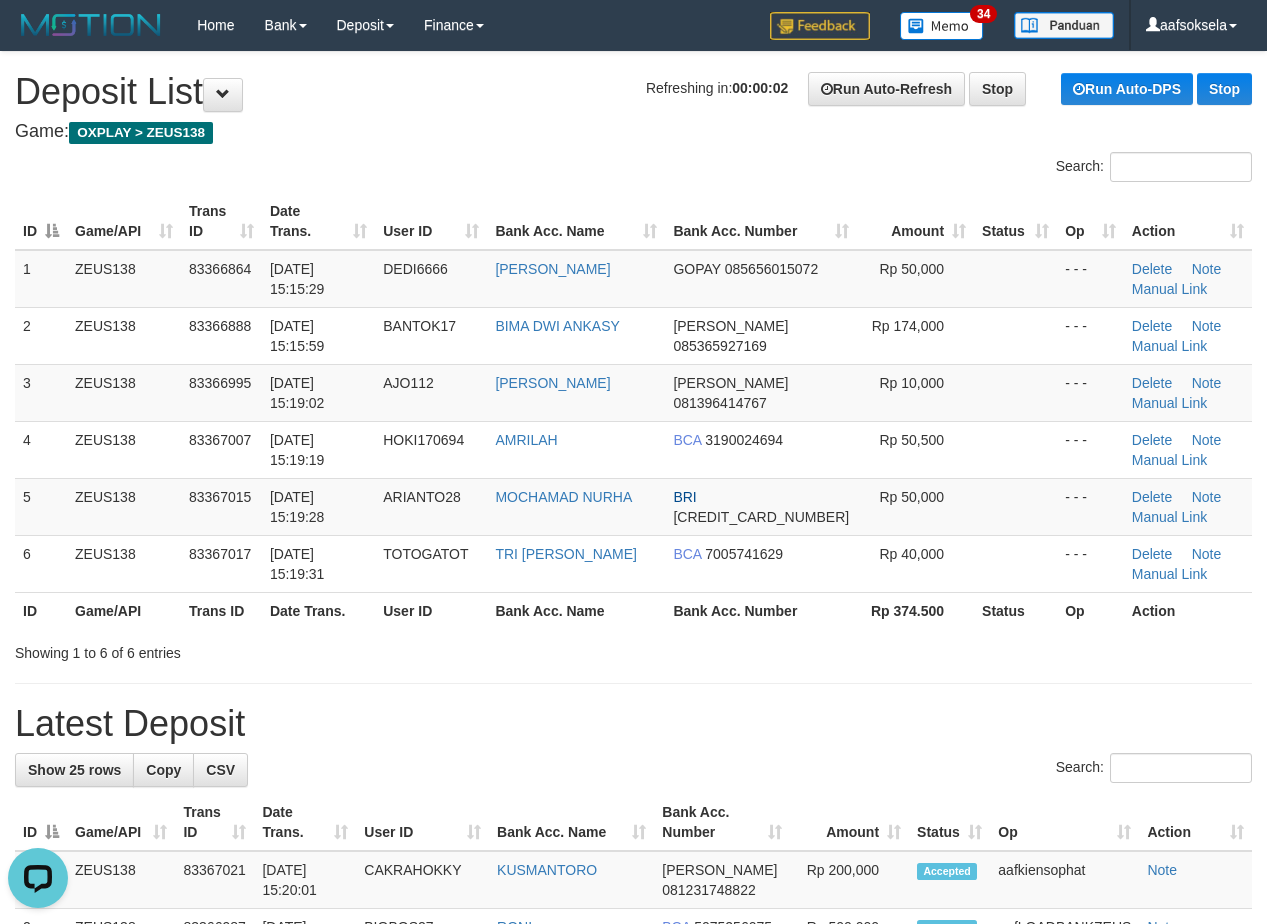 drag, startPoint x: 480, startPoint y: 645, endPoint x: 2, endPoint y: 641, distance: 478.01672 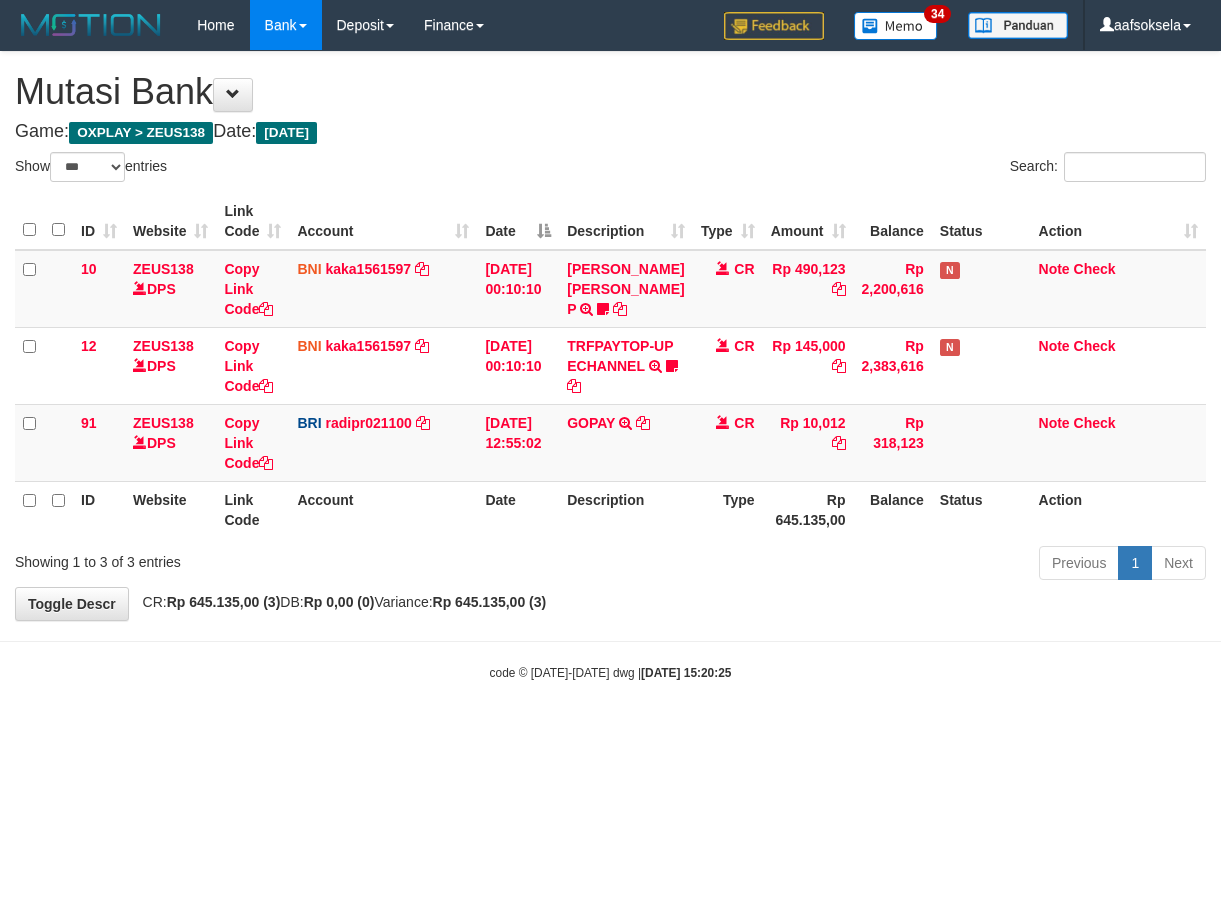 select on "***" 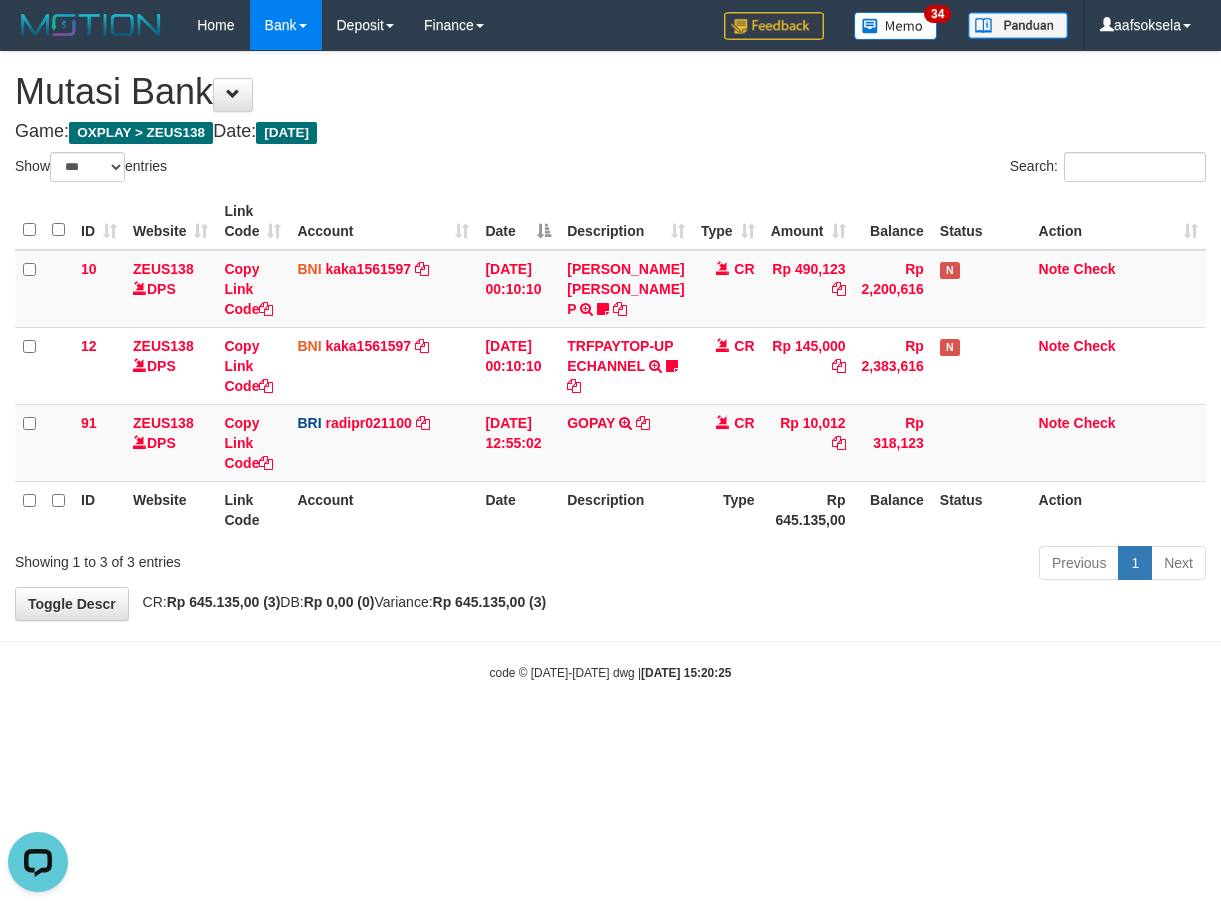 scroll, scrollTop: 0, scrollLeft: 0, axis: both 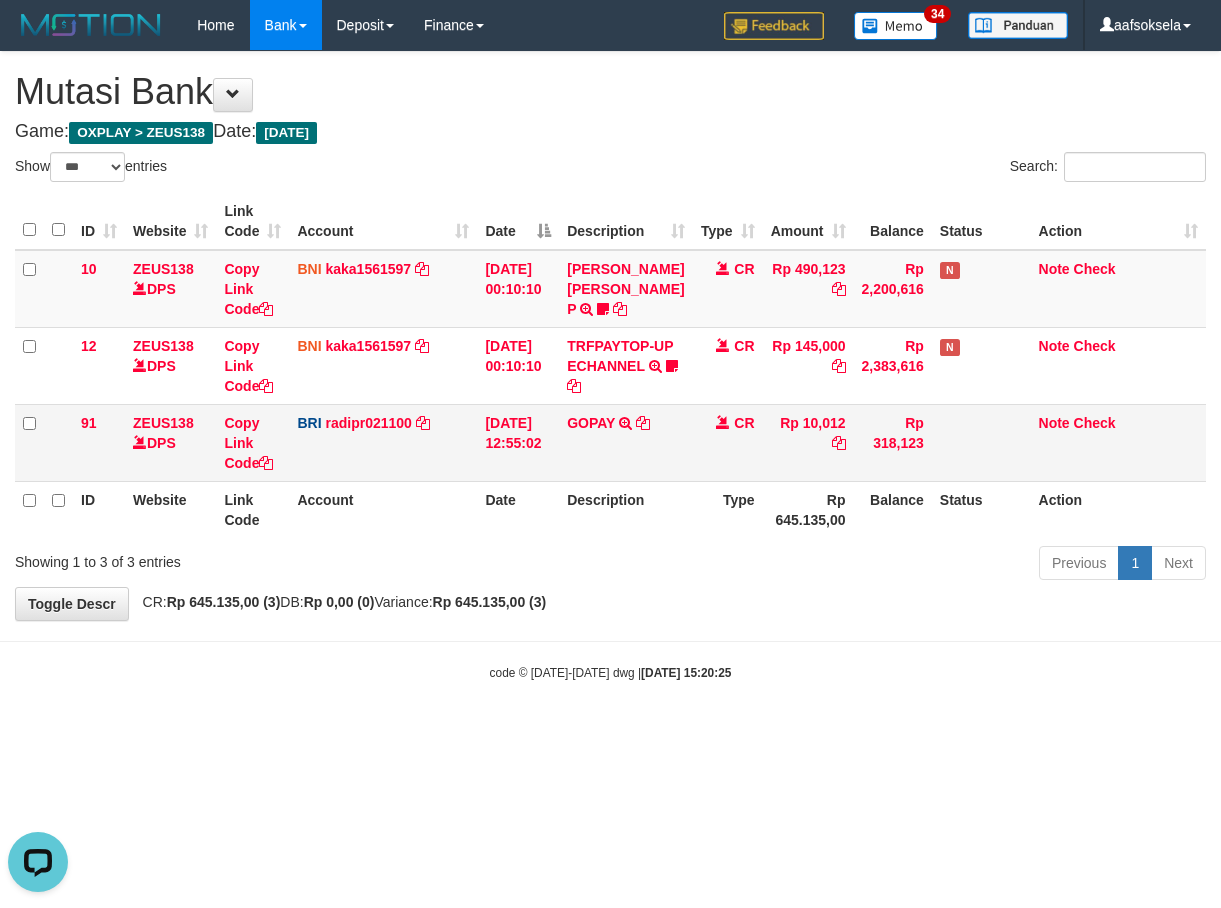 click on "Rp 10,012" at bounding box center [808, 442] 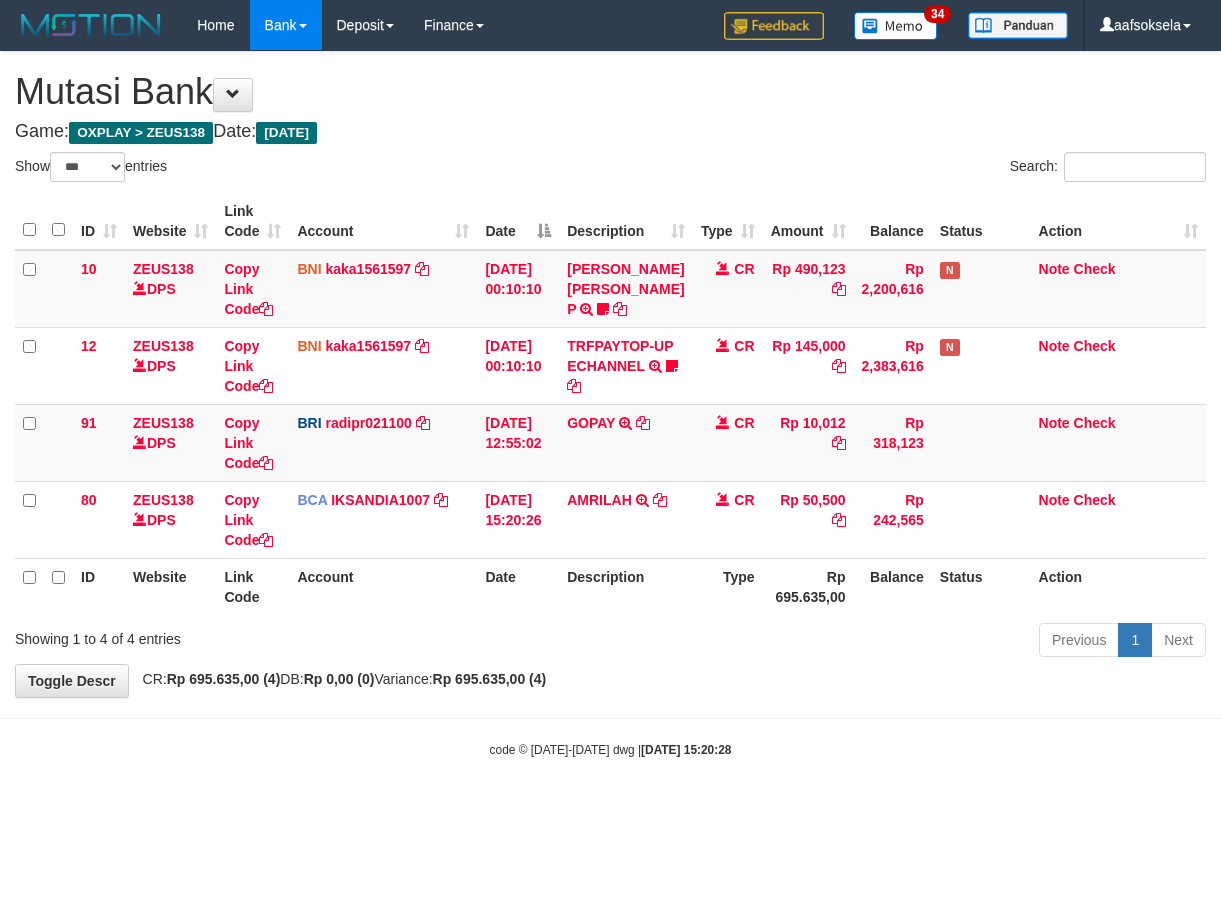 select on "***" 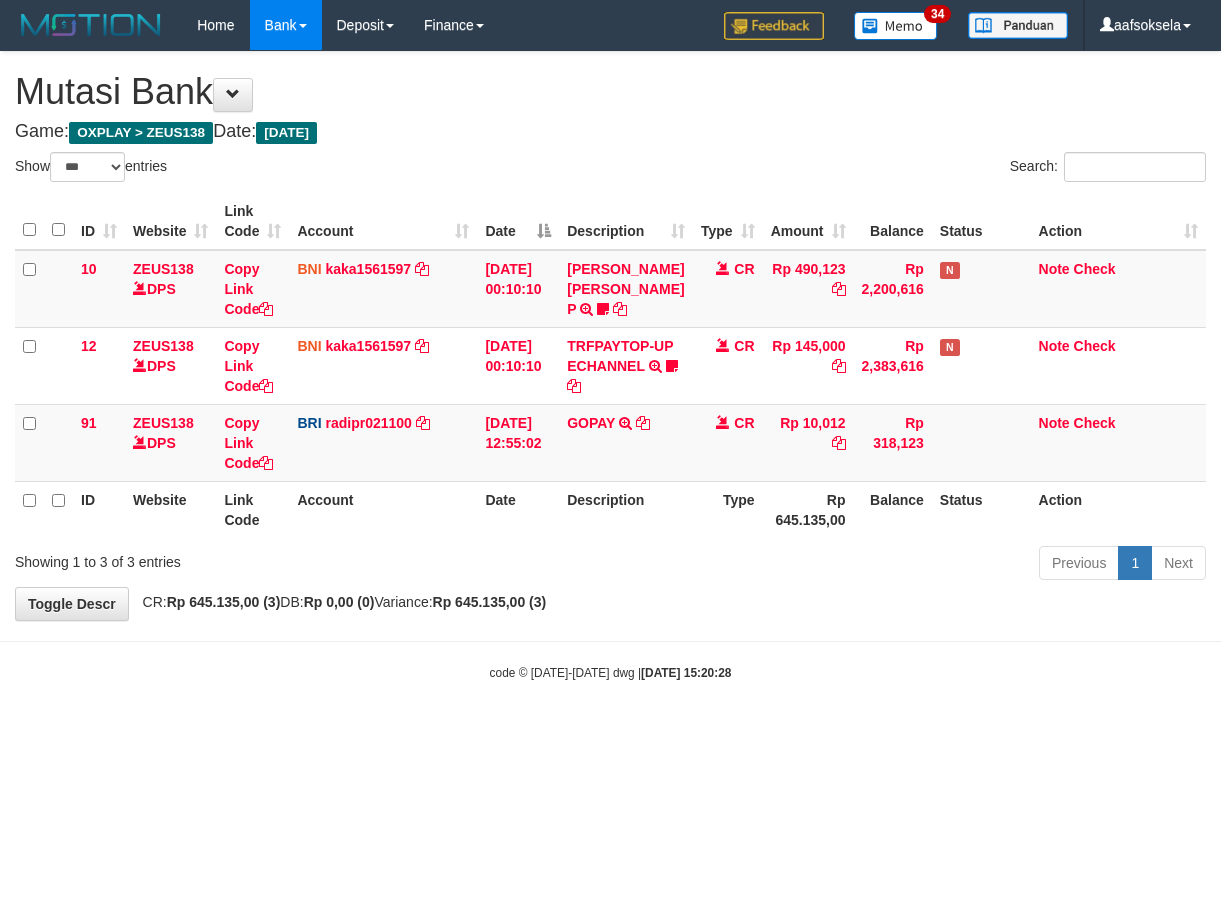 select on "***" 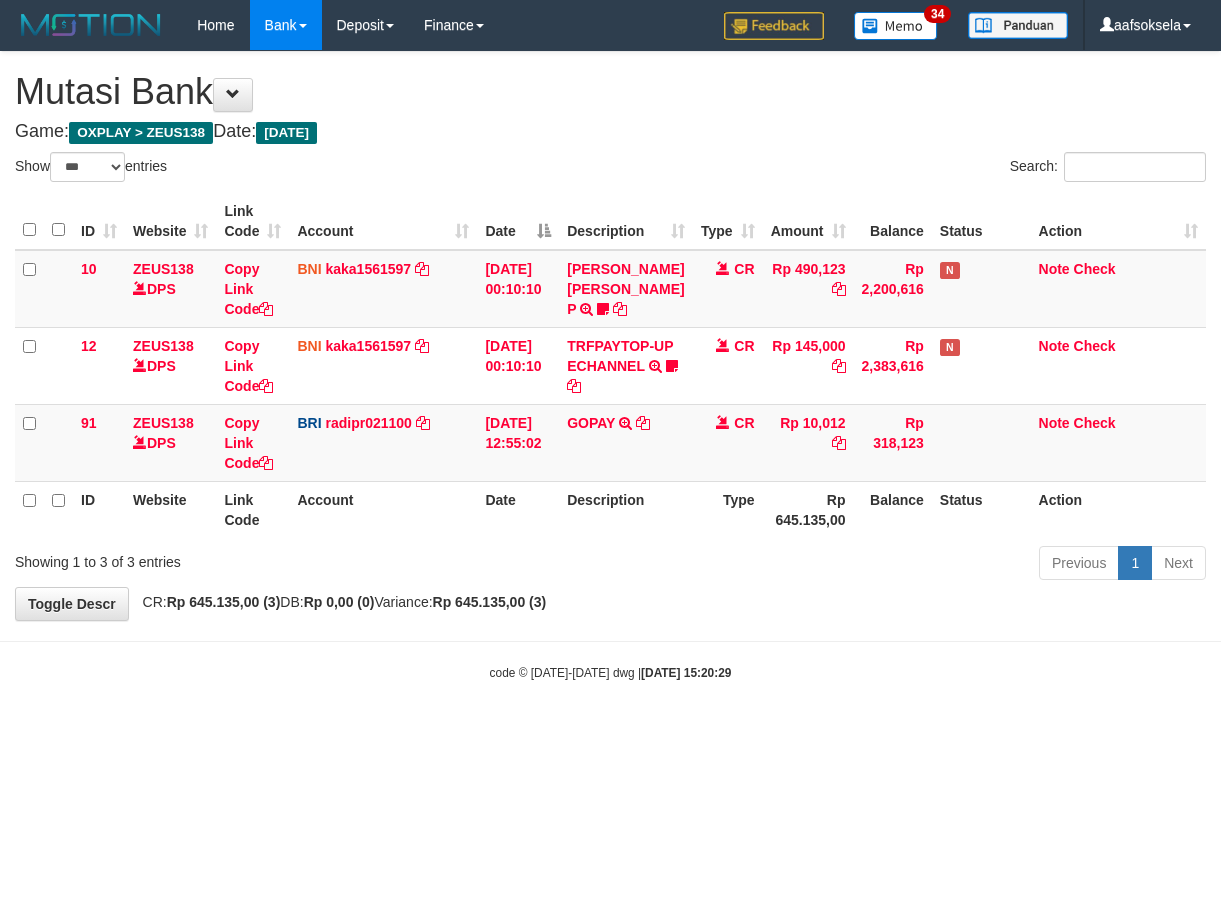select on "***" 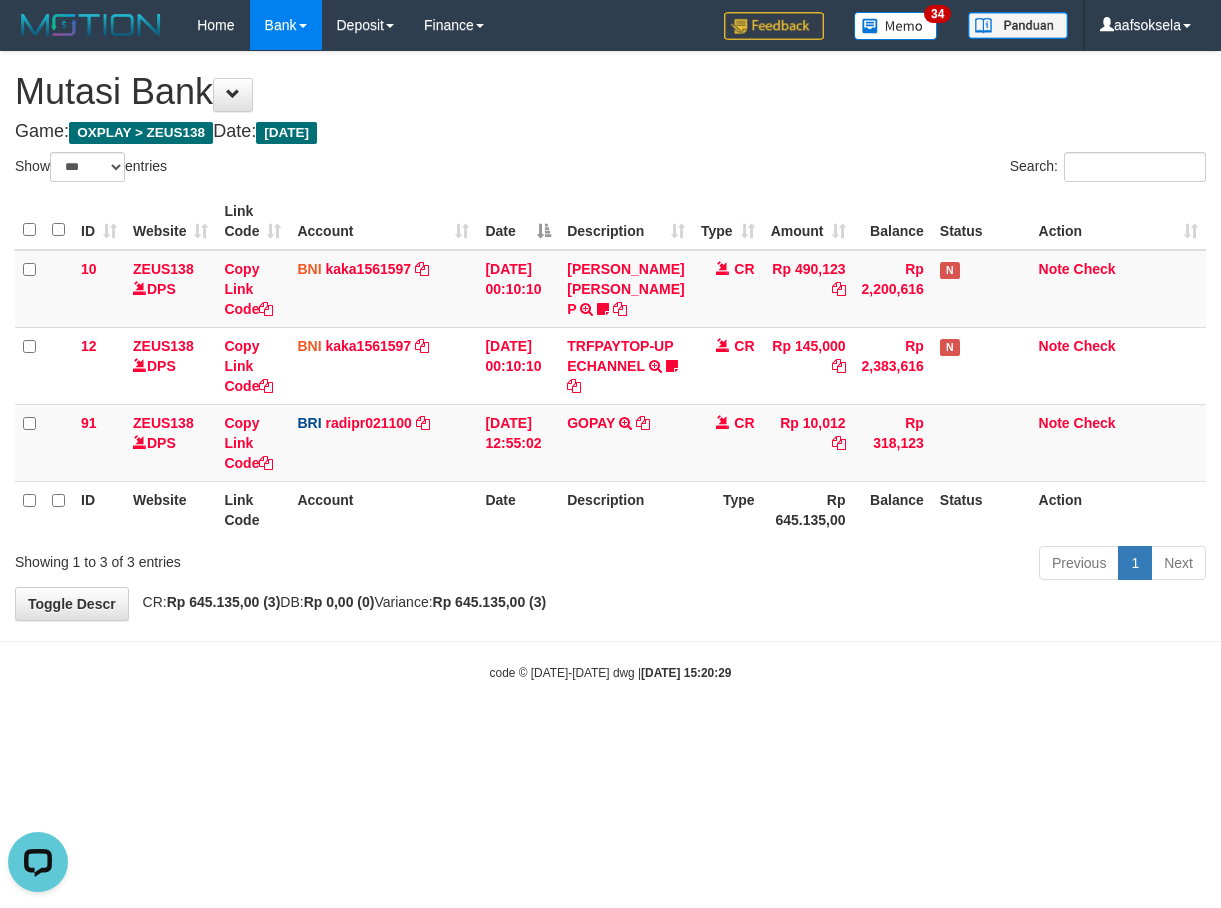 scroll, scrollTop: 0, scrollLeft: 0, axis: both 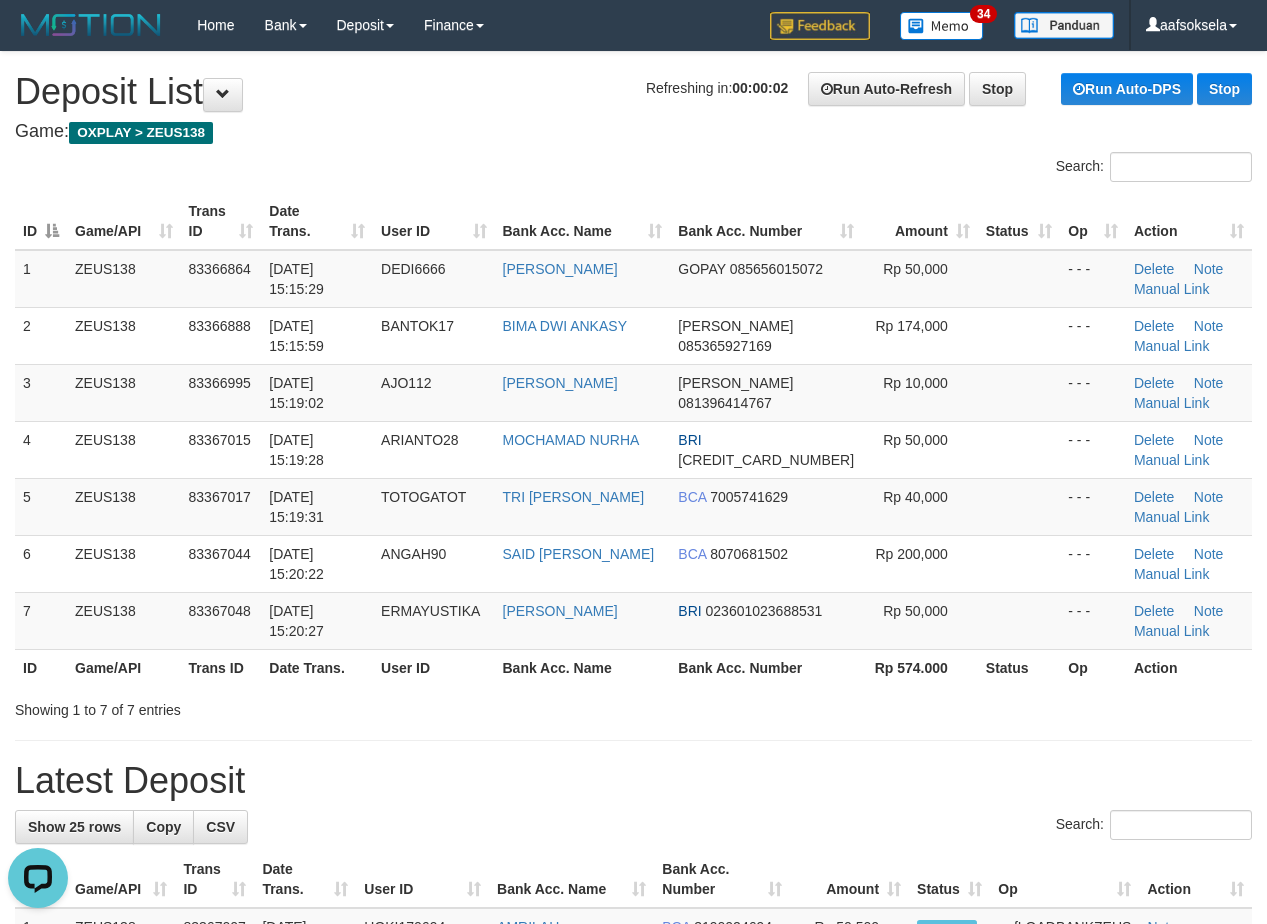 drag, startPoint x: 836, startPoint y: 748, endPoint x: 523, endPoint y: 744, distance: 313.02554 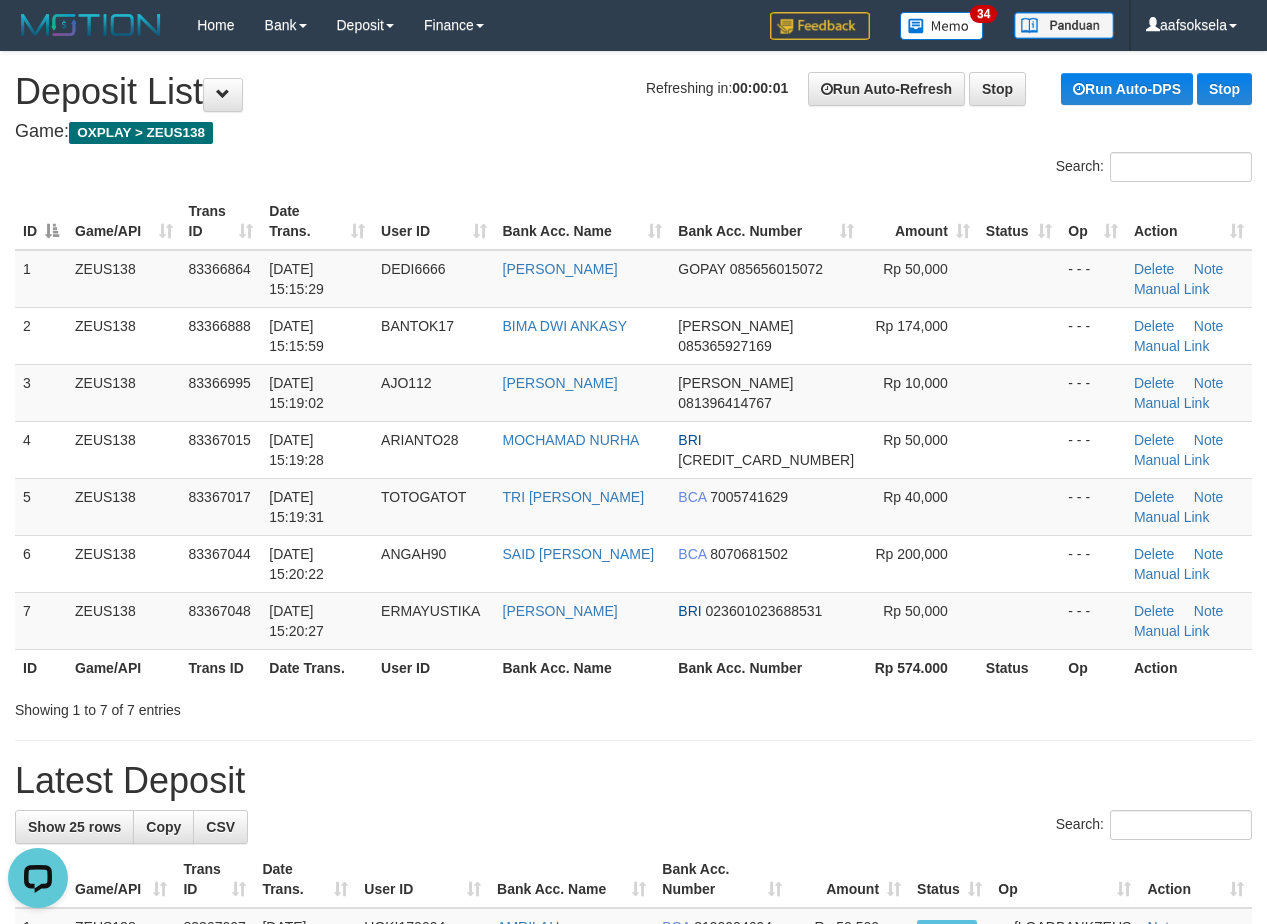 click on "**********" at bounding box center (633, 1259) 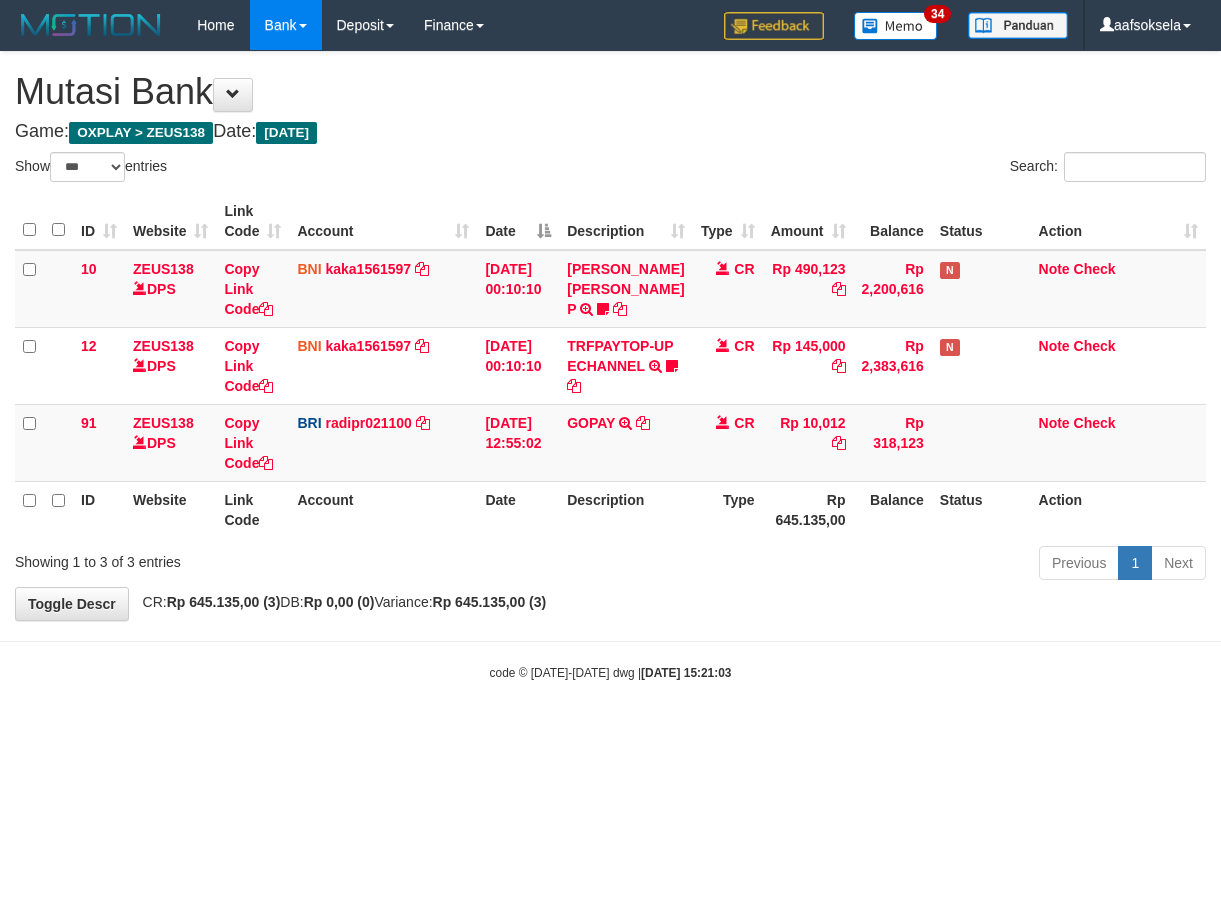 select on "***" 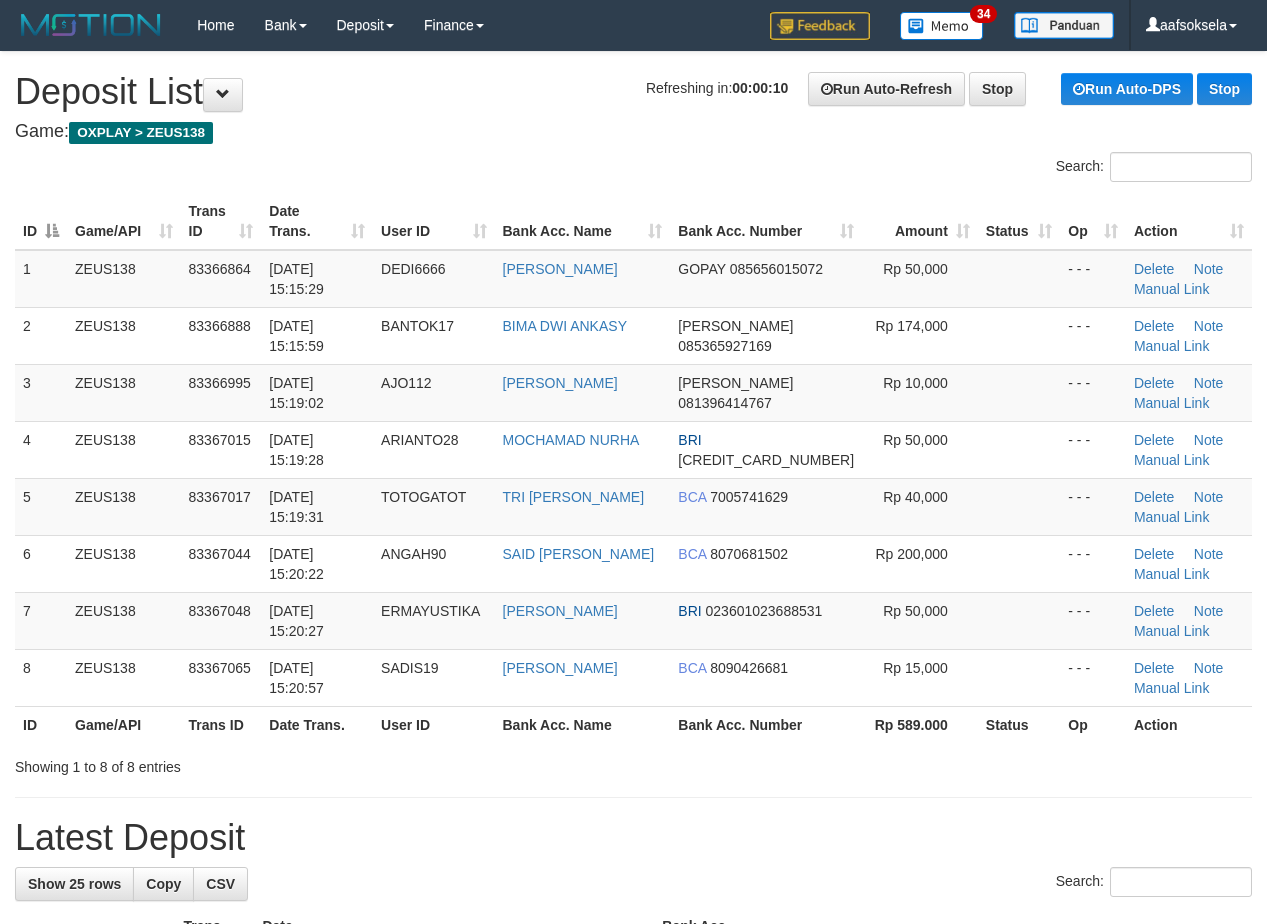 scroll, scrollTop: 0, scrollLeft: 0, axis: both 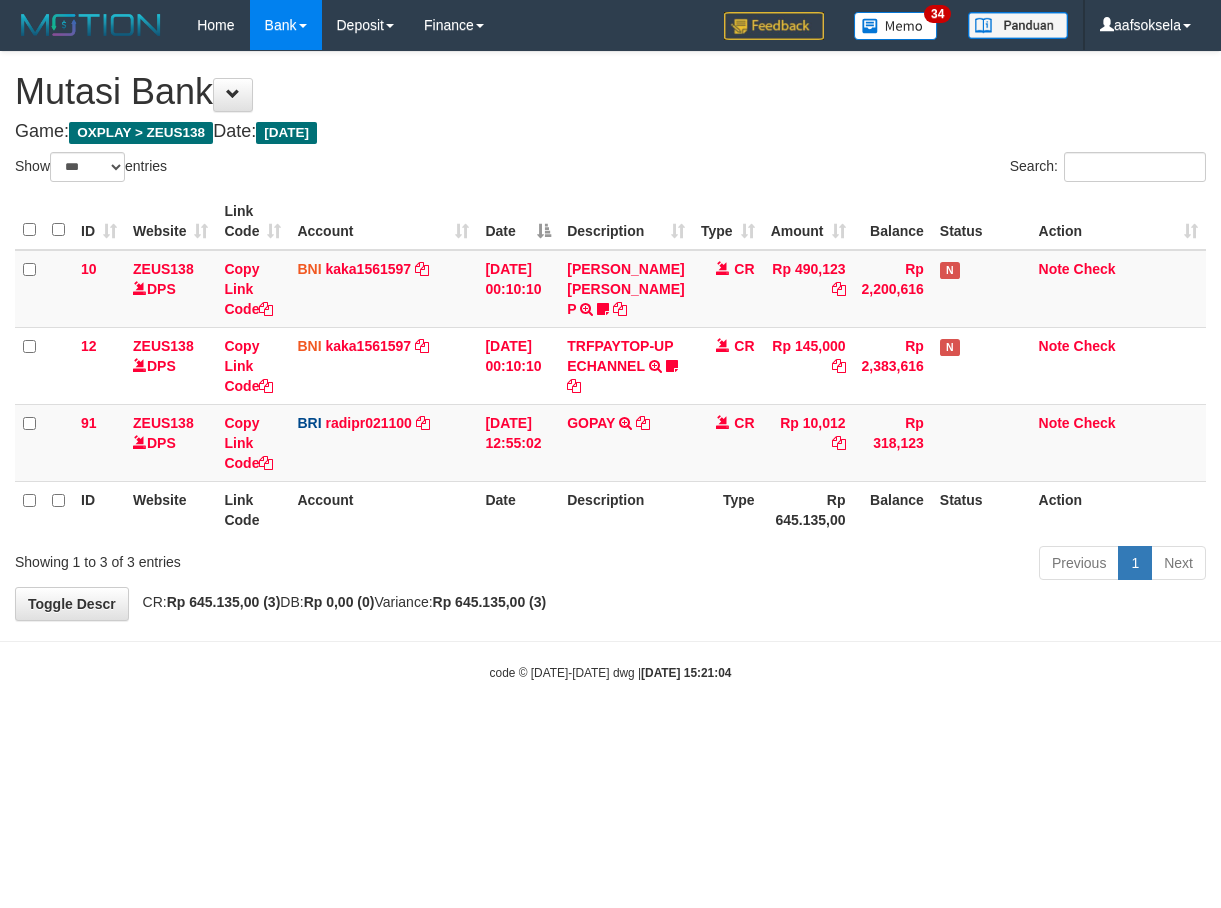 select on "***" 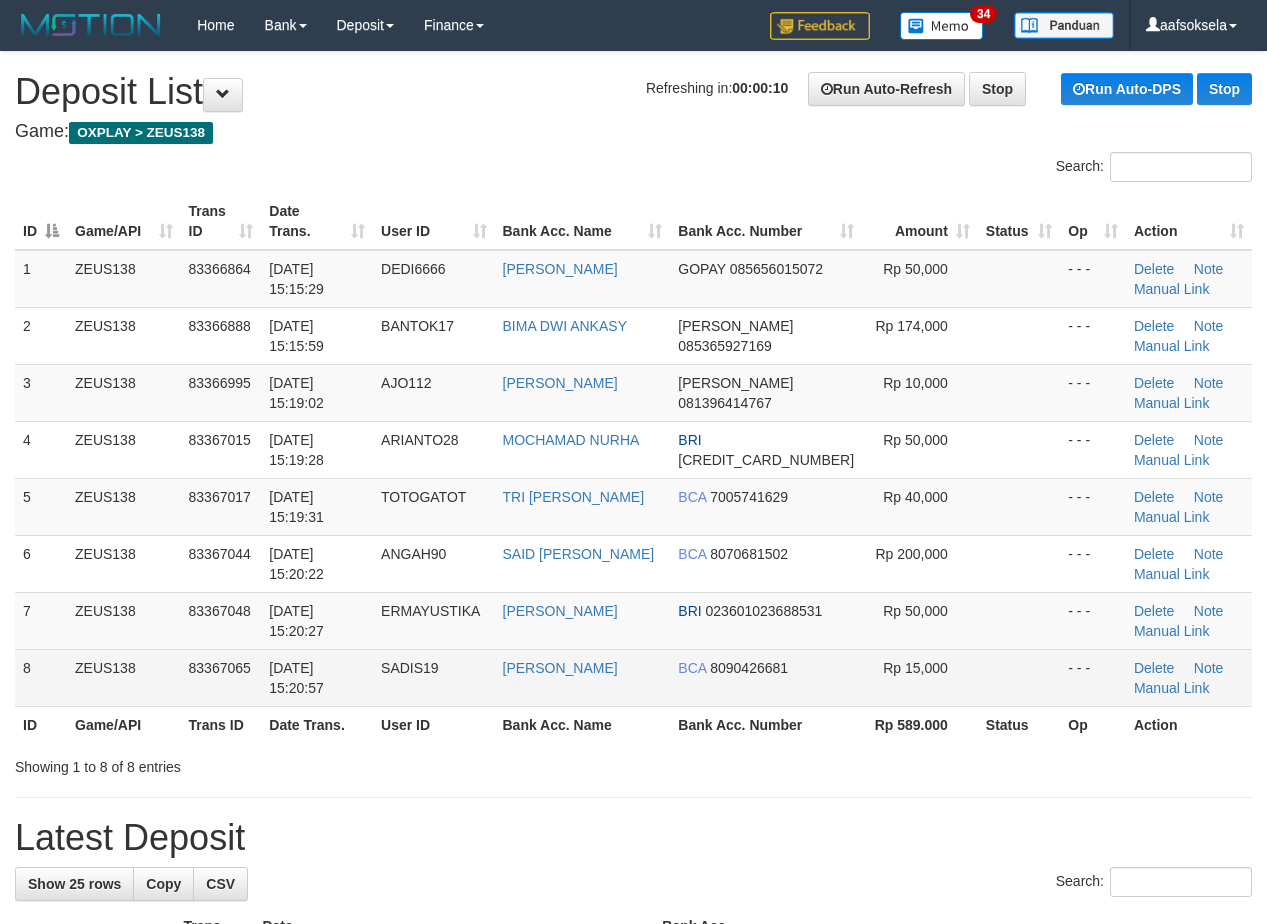 scroll, scrollTop: 0, scrollLeft: 0, axis: both 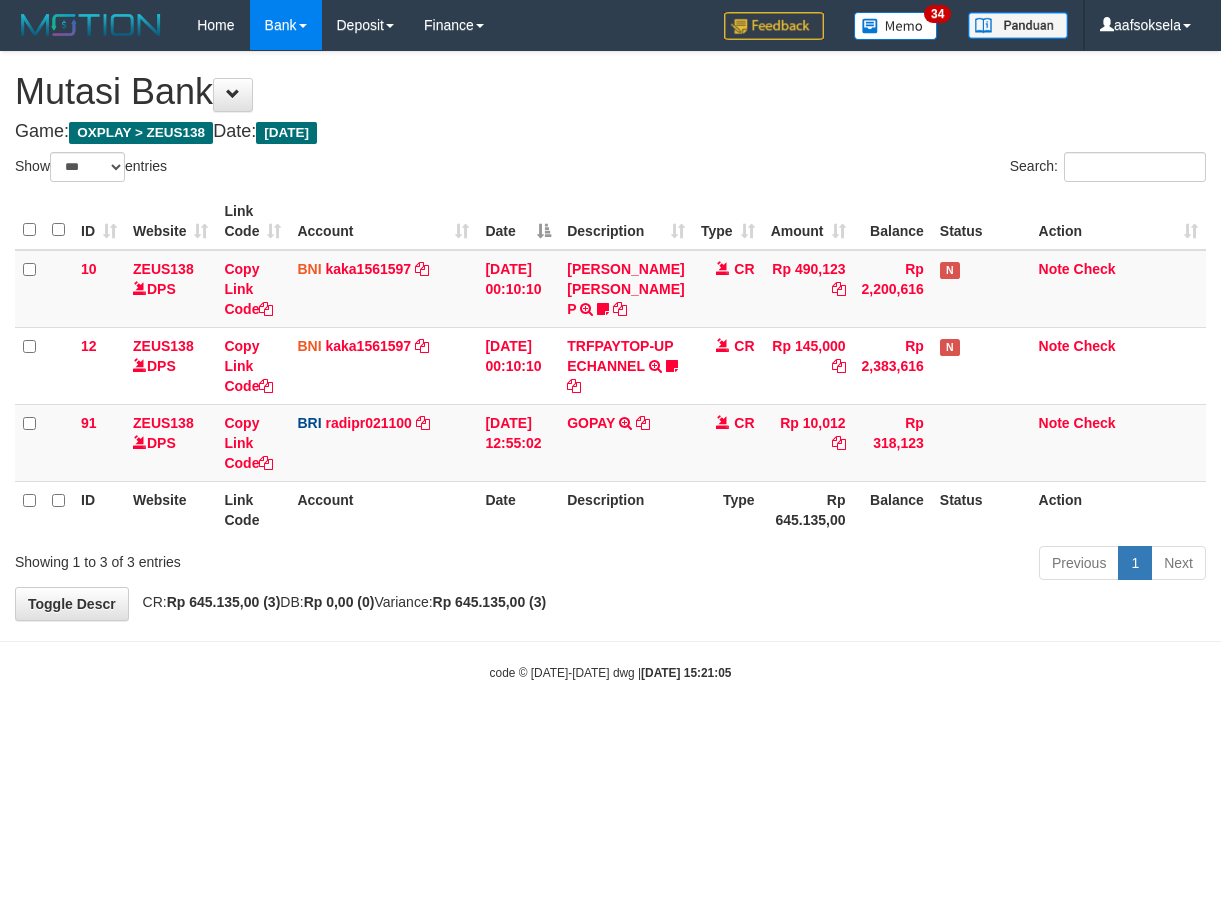 select on "***" 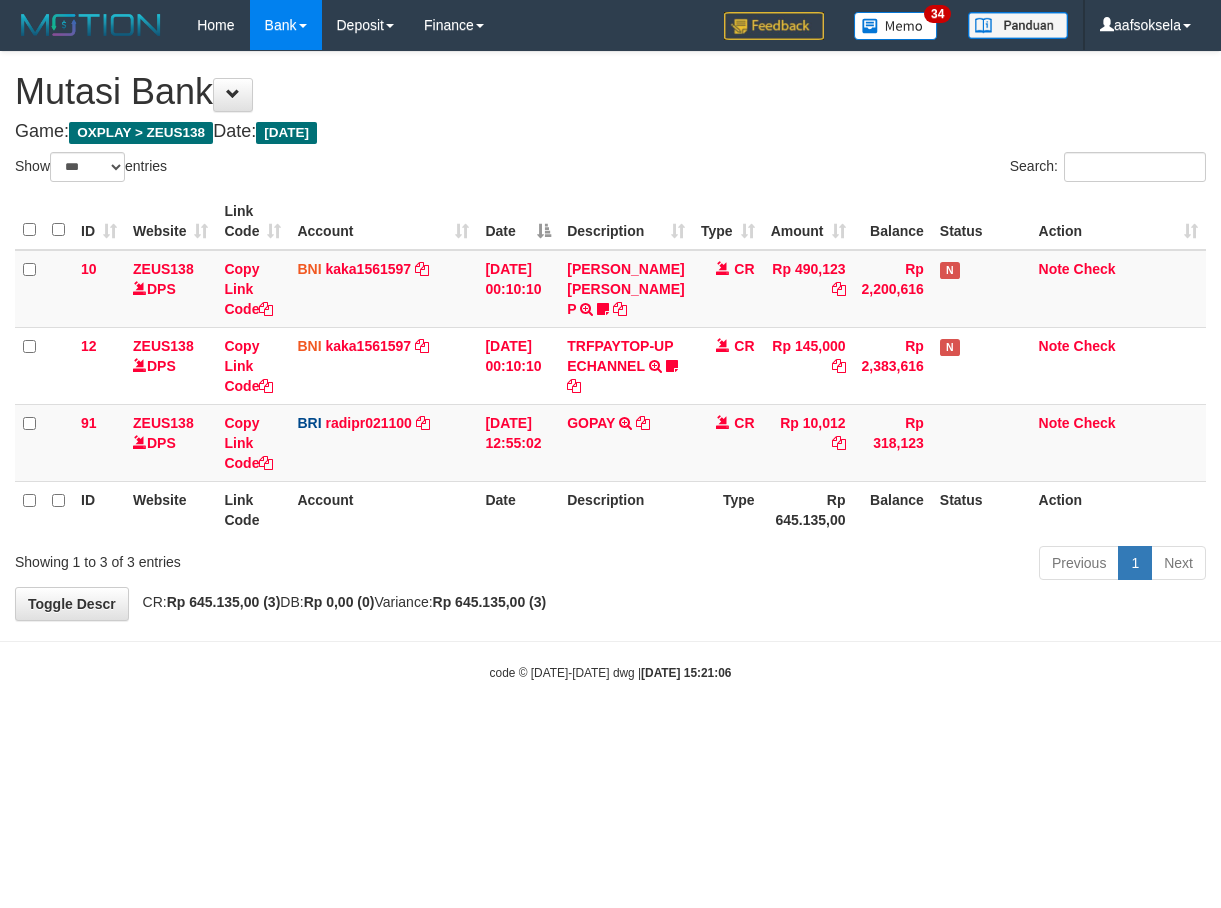 select on "***" 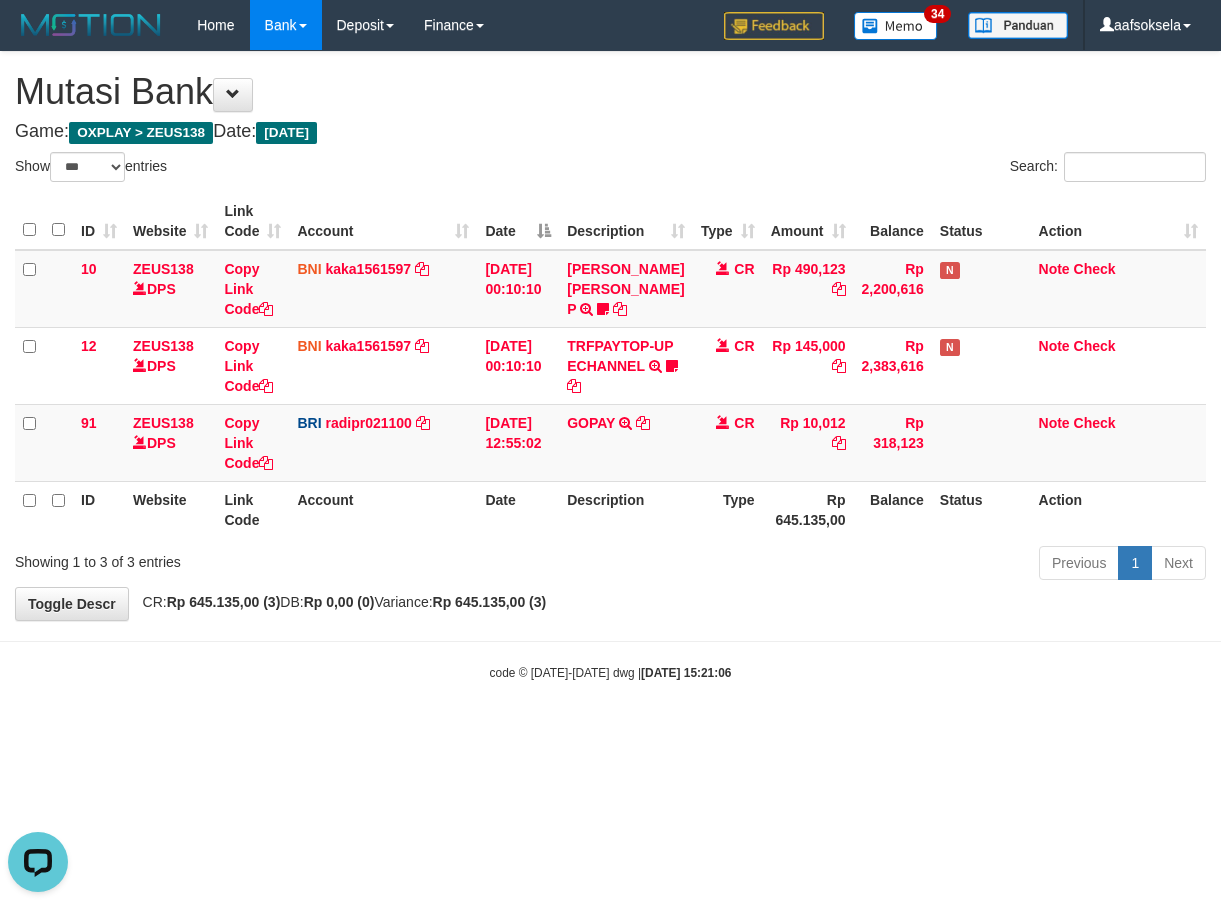 scroll, scrollTop: 0, scrollLeft: 0, axis: both 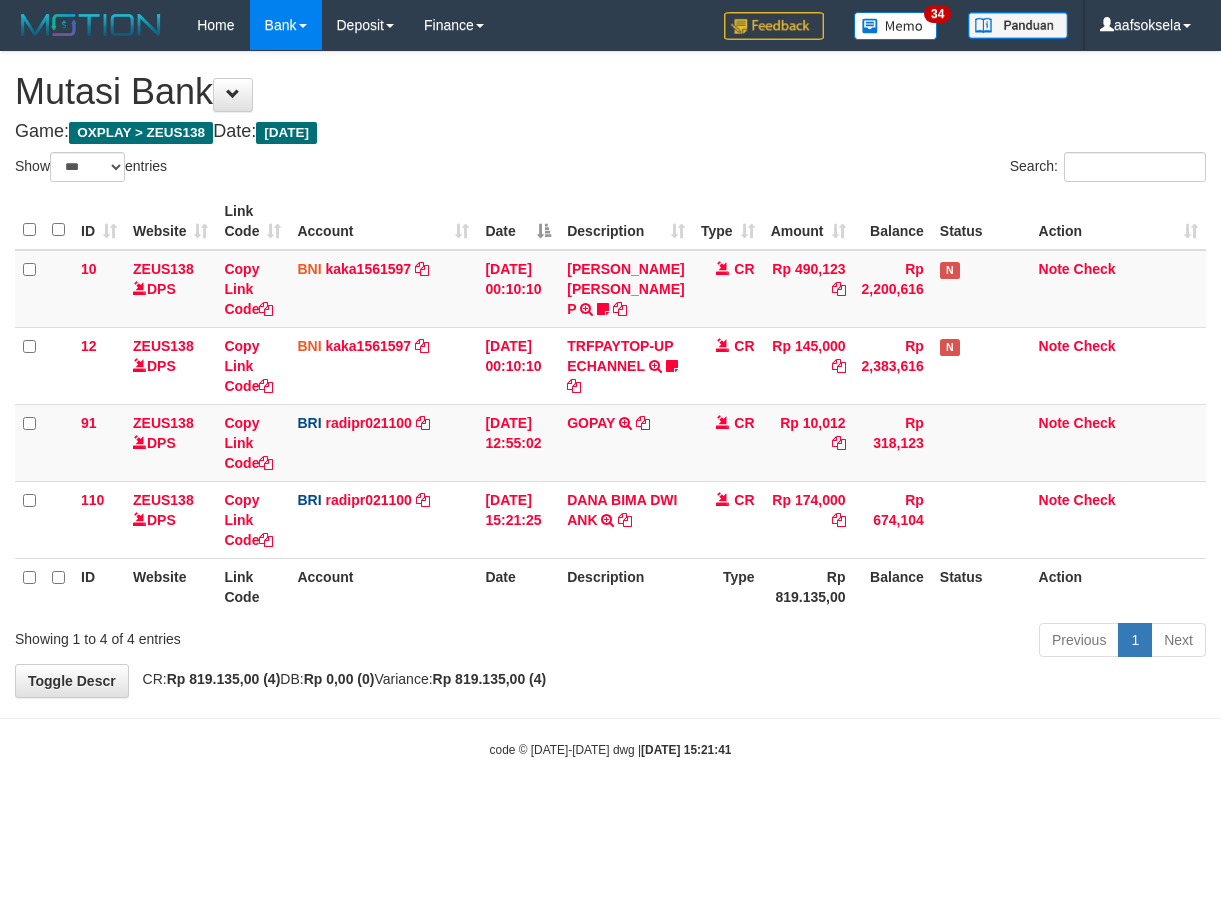 select on "***" 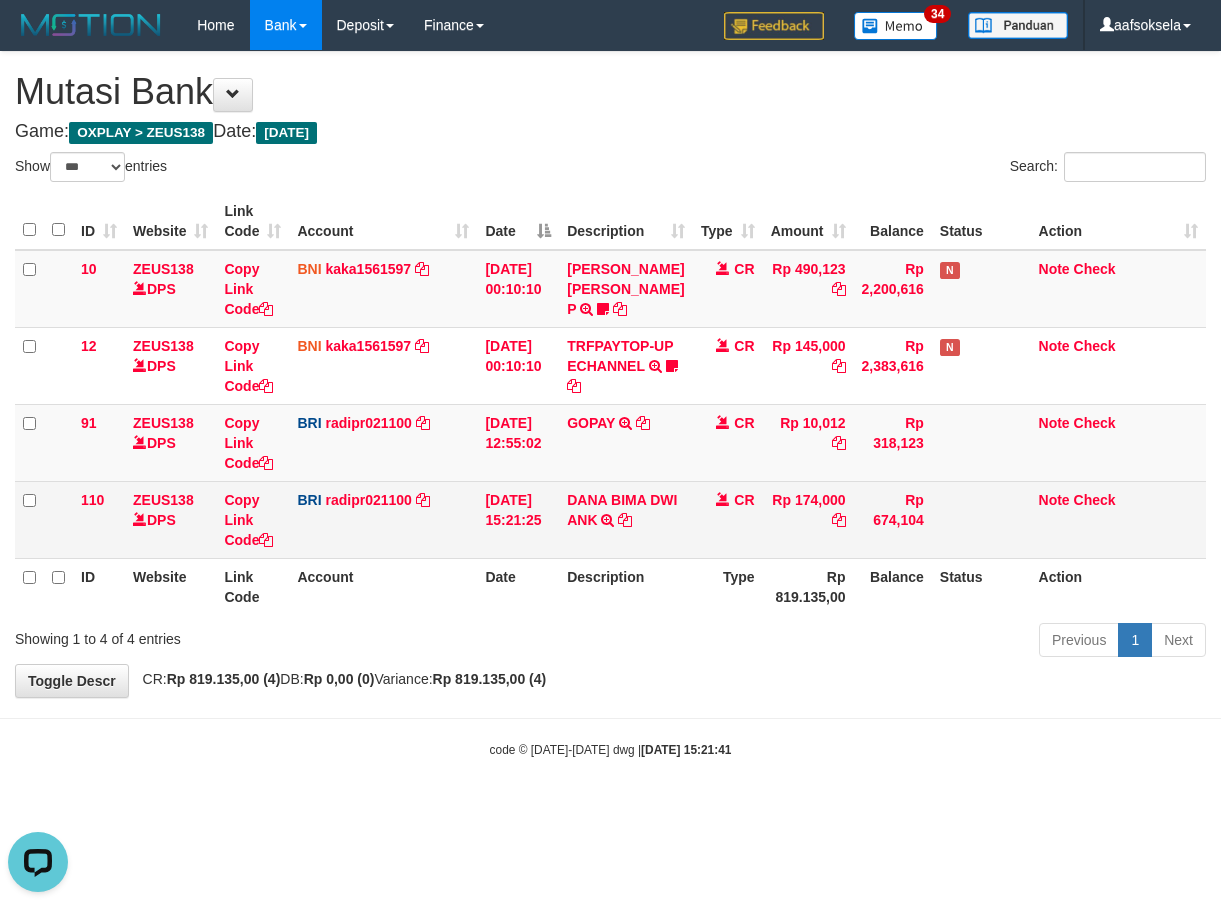 scroll, scrollTop: 0, scrollLeft: 0, axis: both 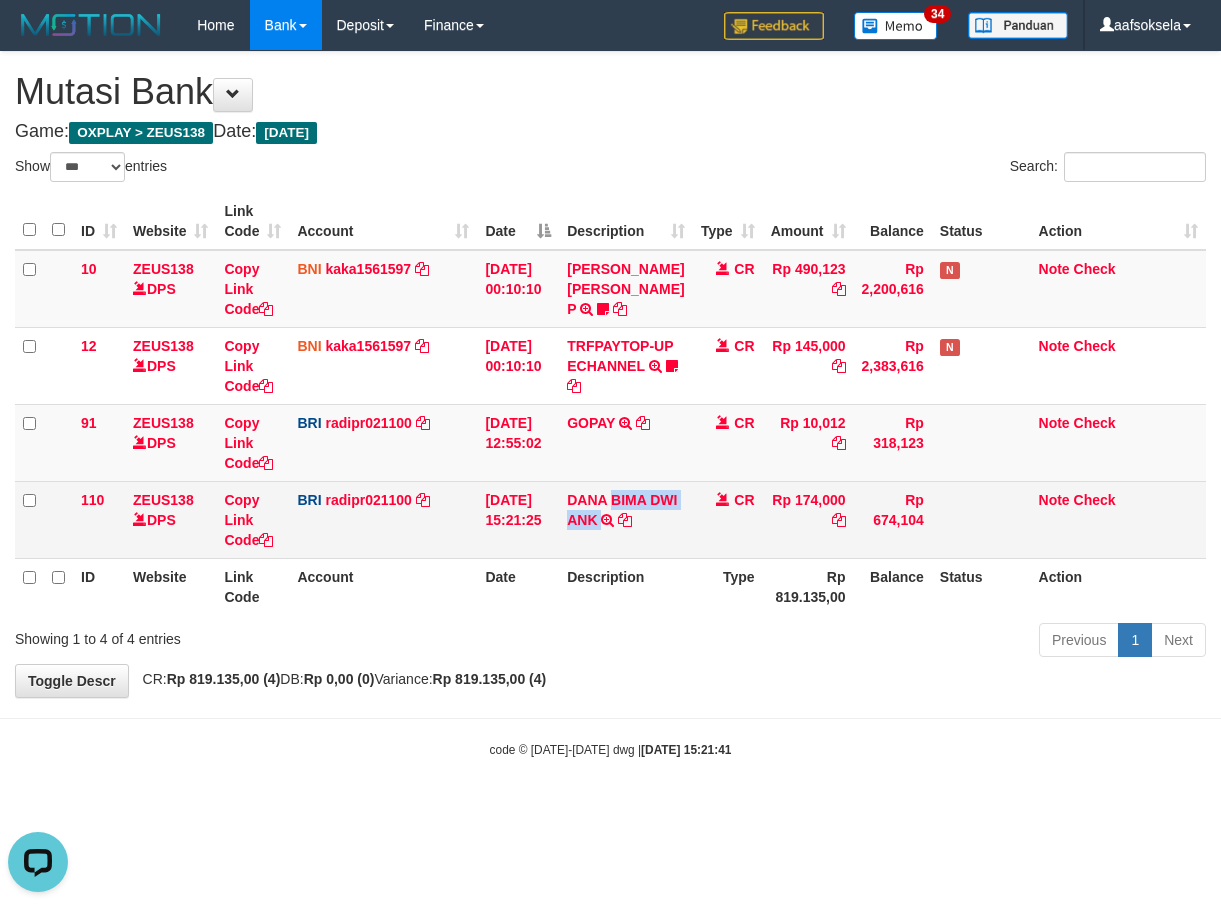 copy on "BIMA DWI ANK" 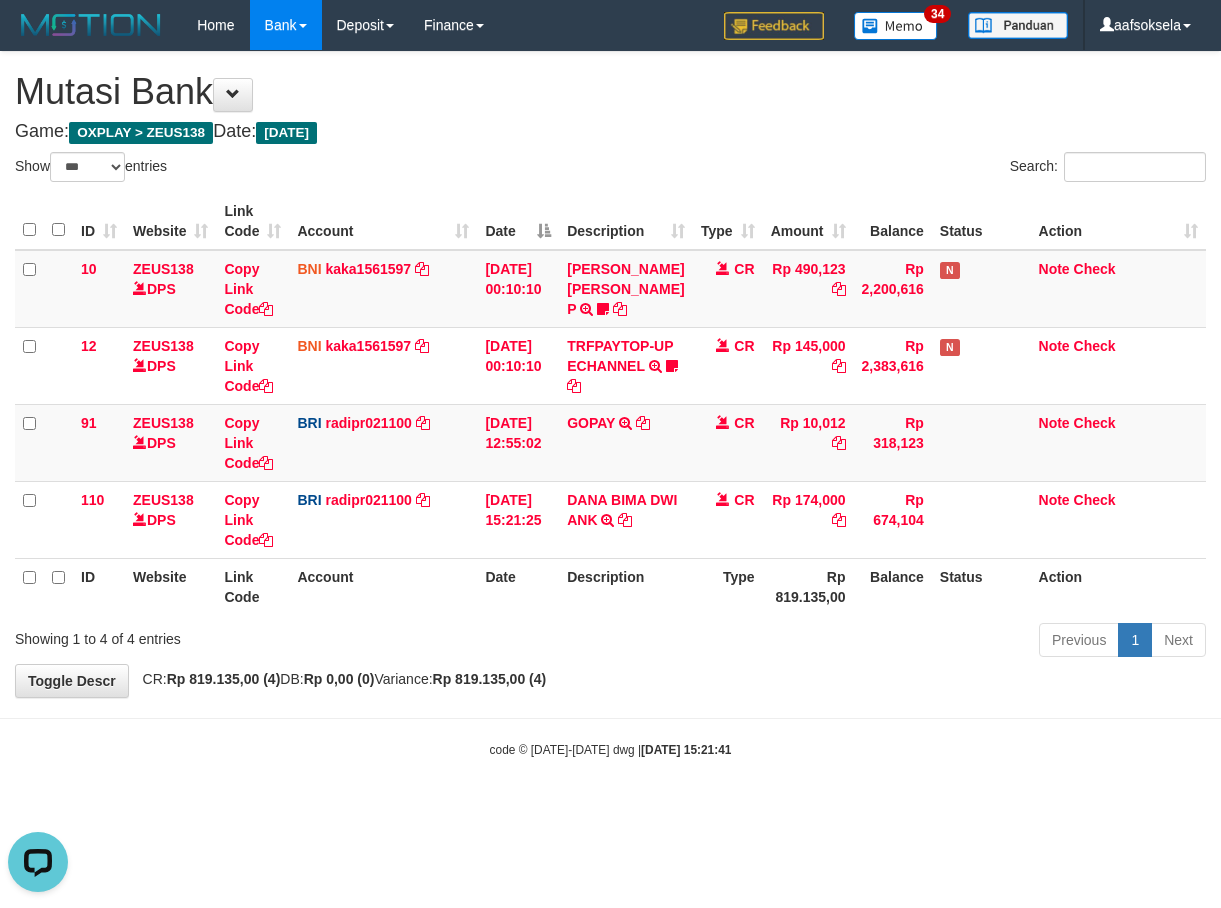 drag, startPoint x: 696, startPoint y: 704, endPoint x: 716, endPoint y: 707, distance: 20.22375 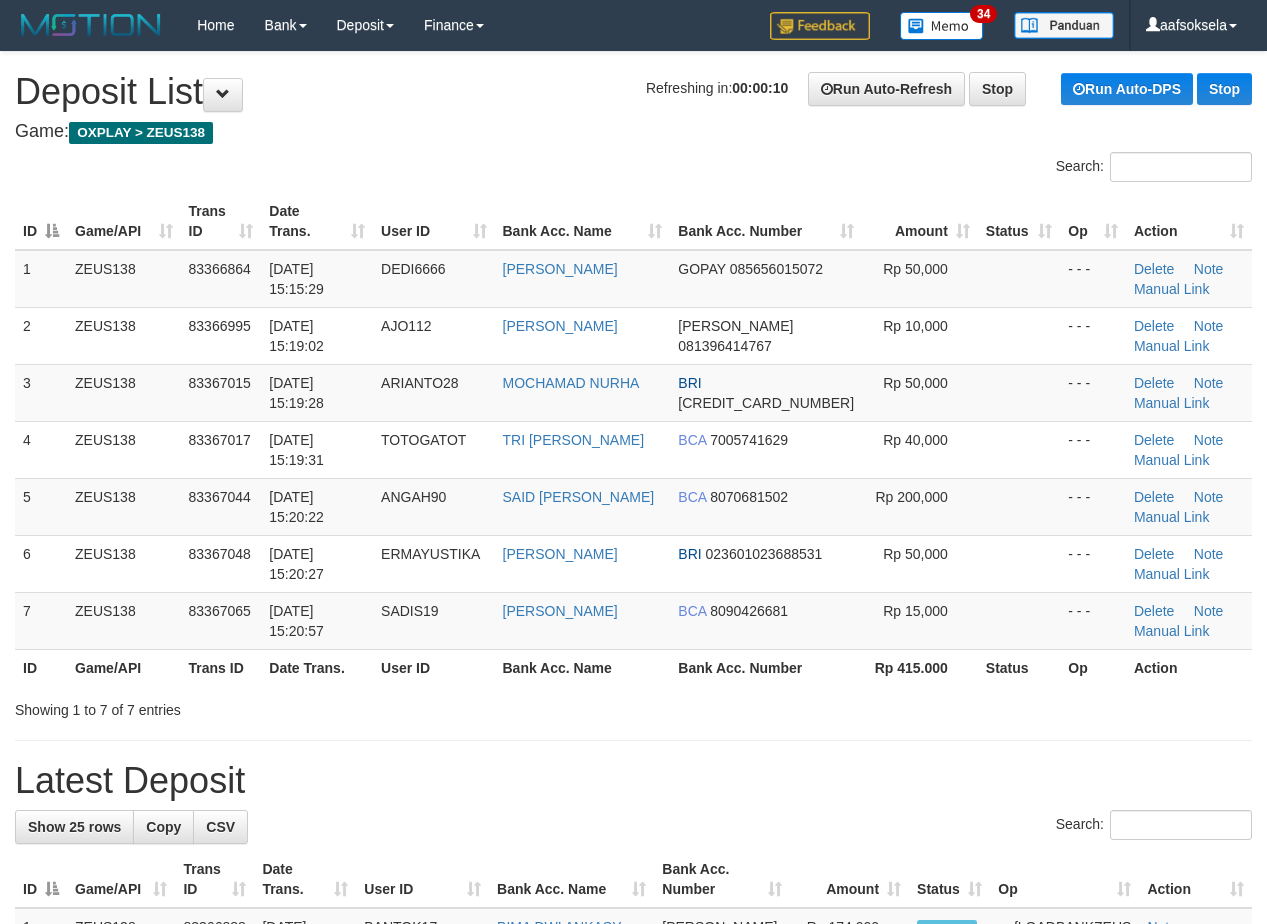 scroll, scrollTop: 0, scrollLeft: 0, axis: both 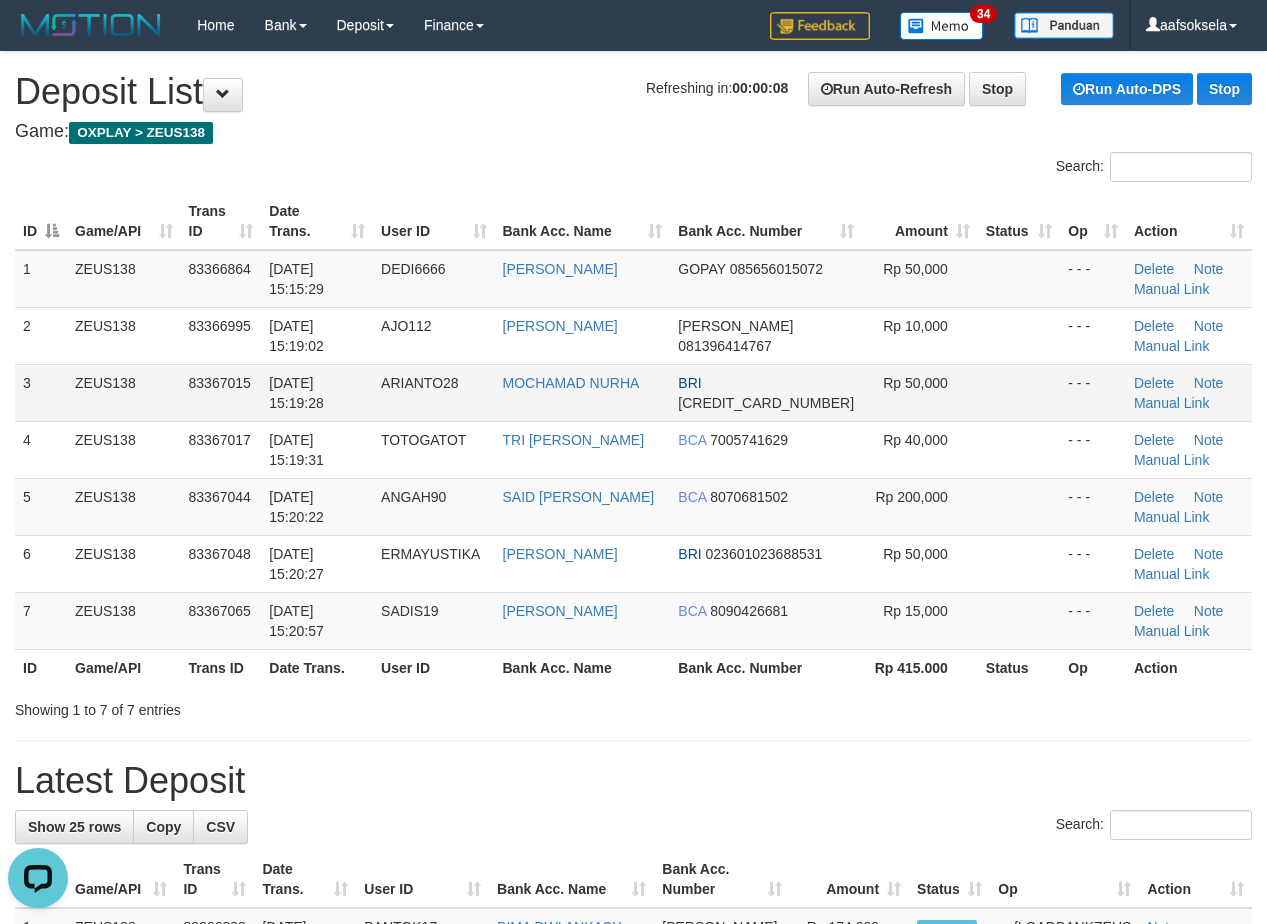 drag, startPoint x: 345, startPoint y: 377, endPoint x: 323, endPoint y: 410, distance: 39.661064 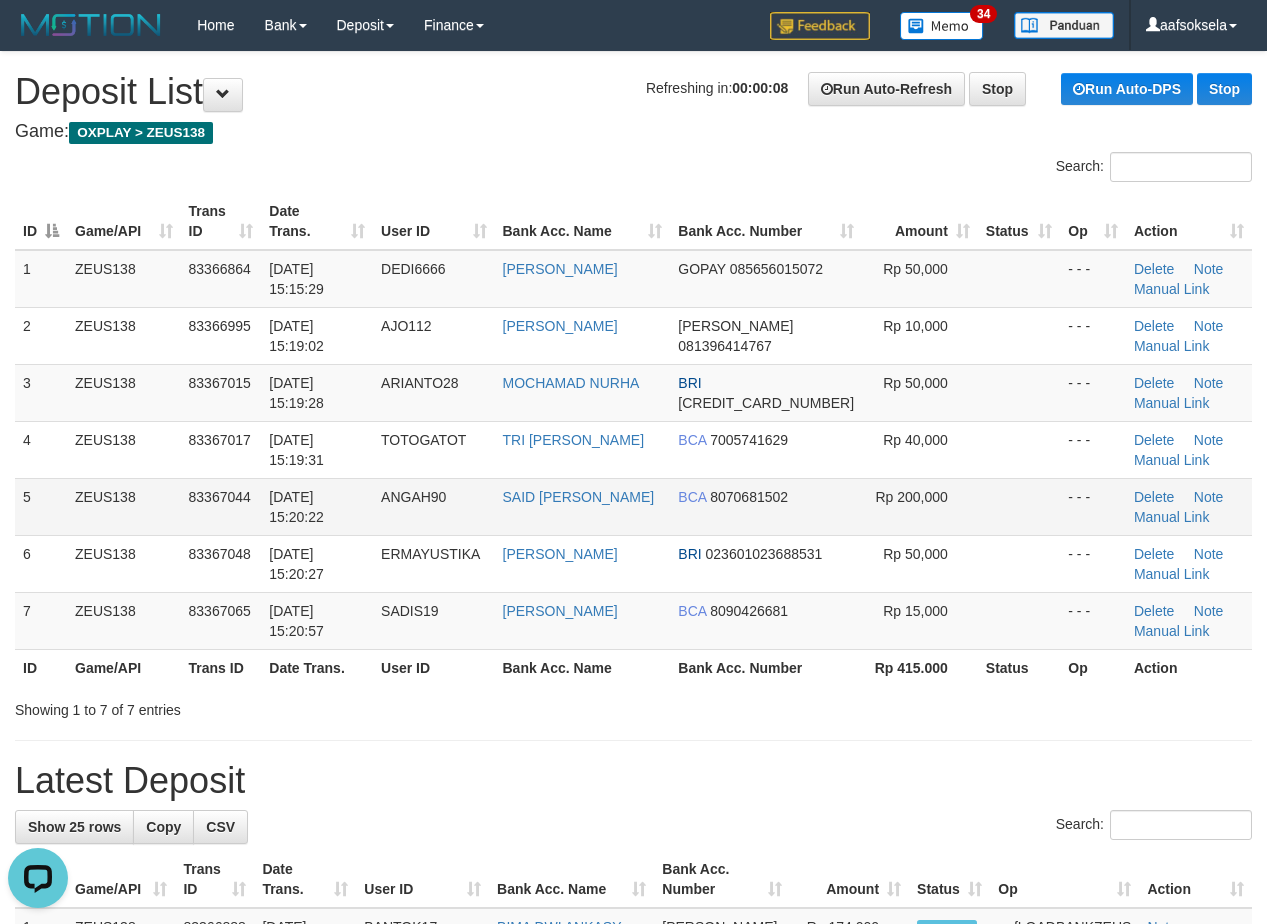 scroll, scrollTop: 12, scrollLeft: 0, axis: vertical 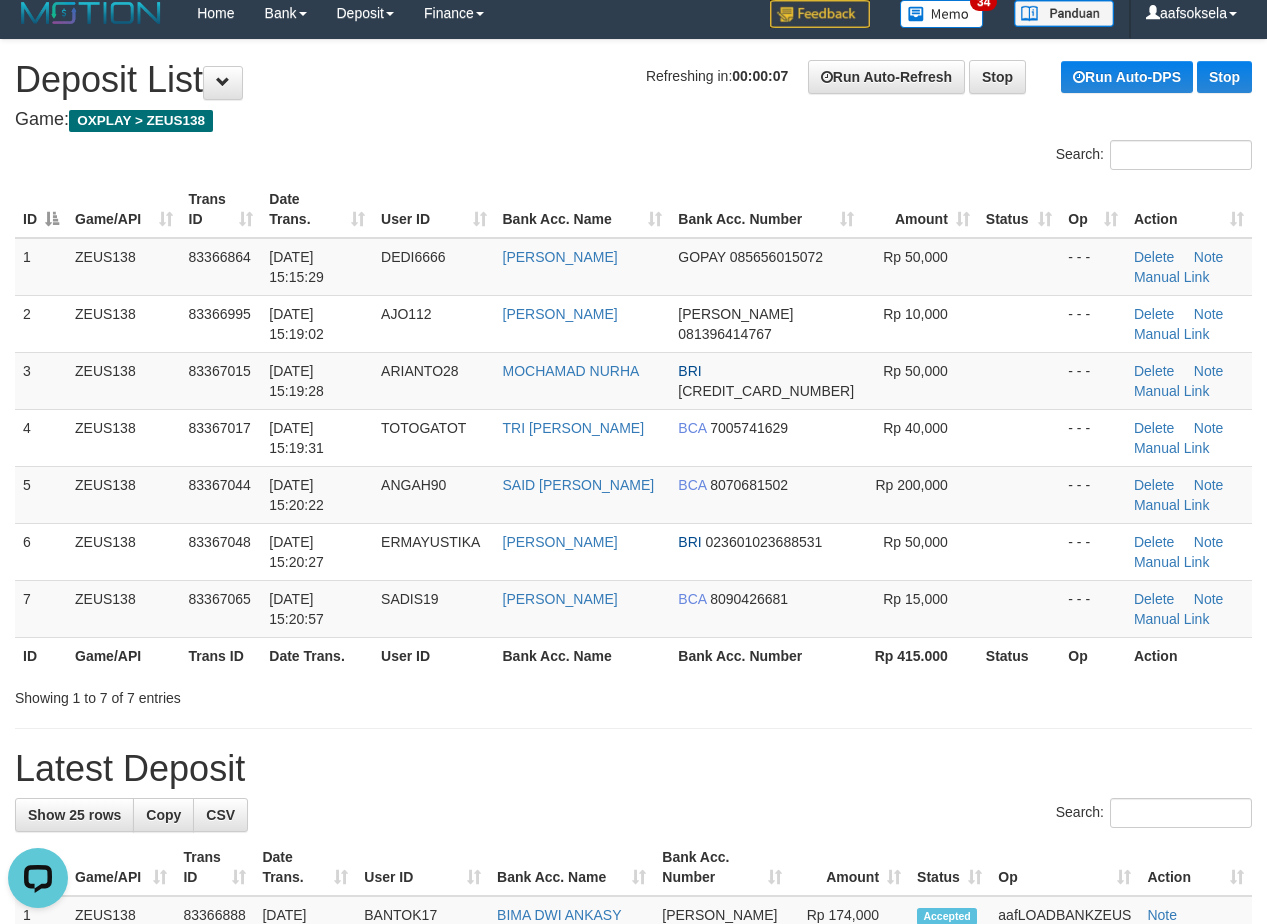 click on "Bank Acc. Name" at bounding box center (583, 655) 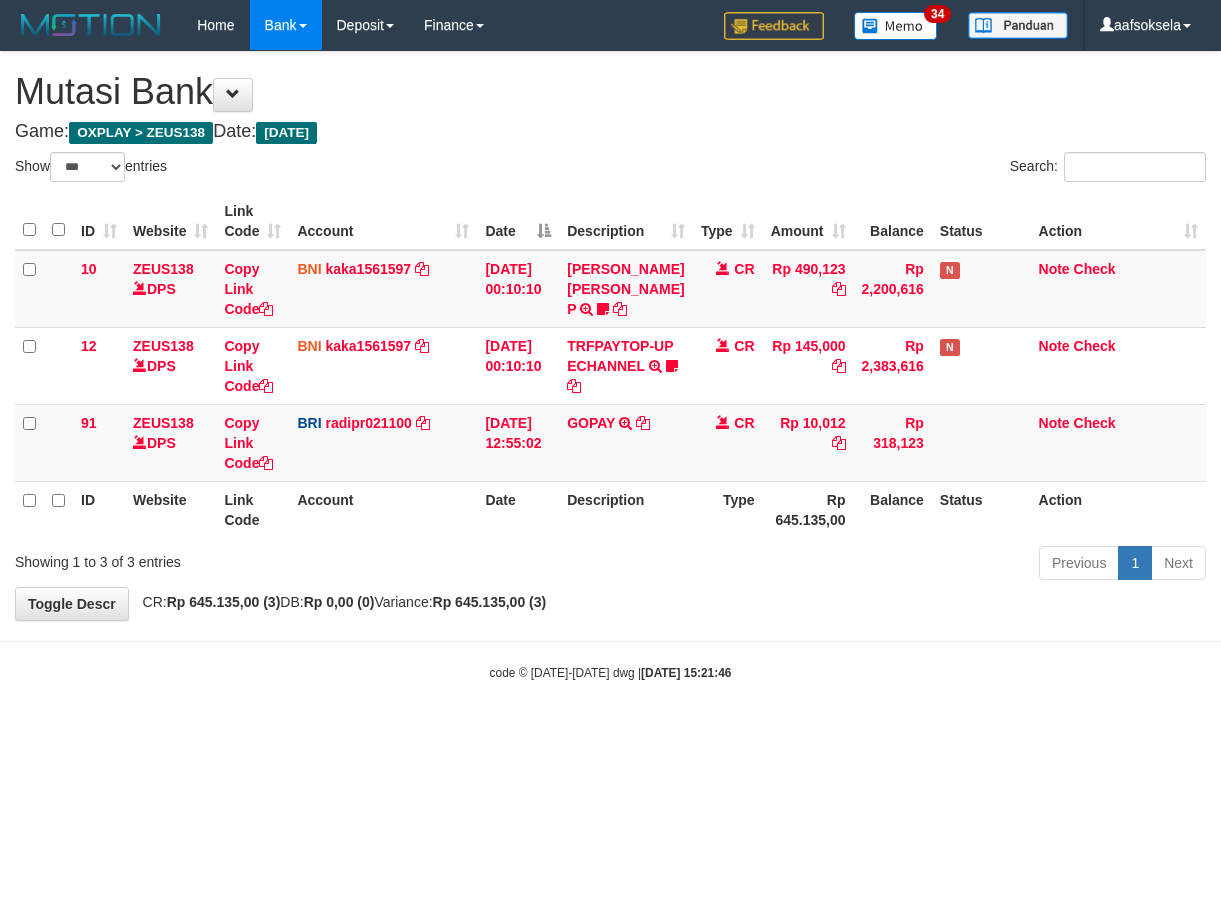 select on "***" 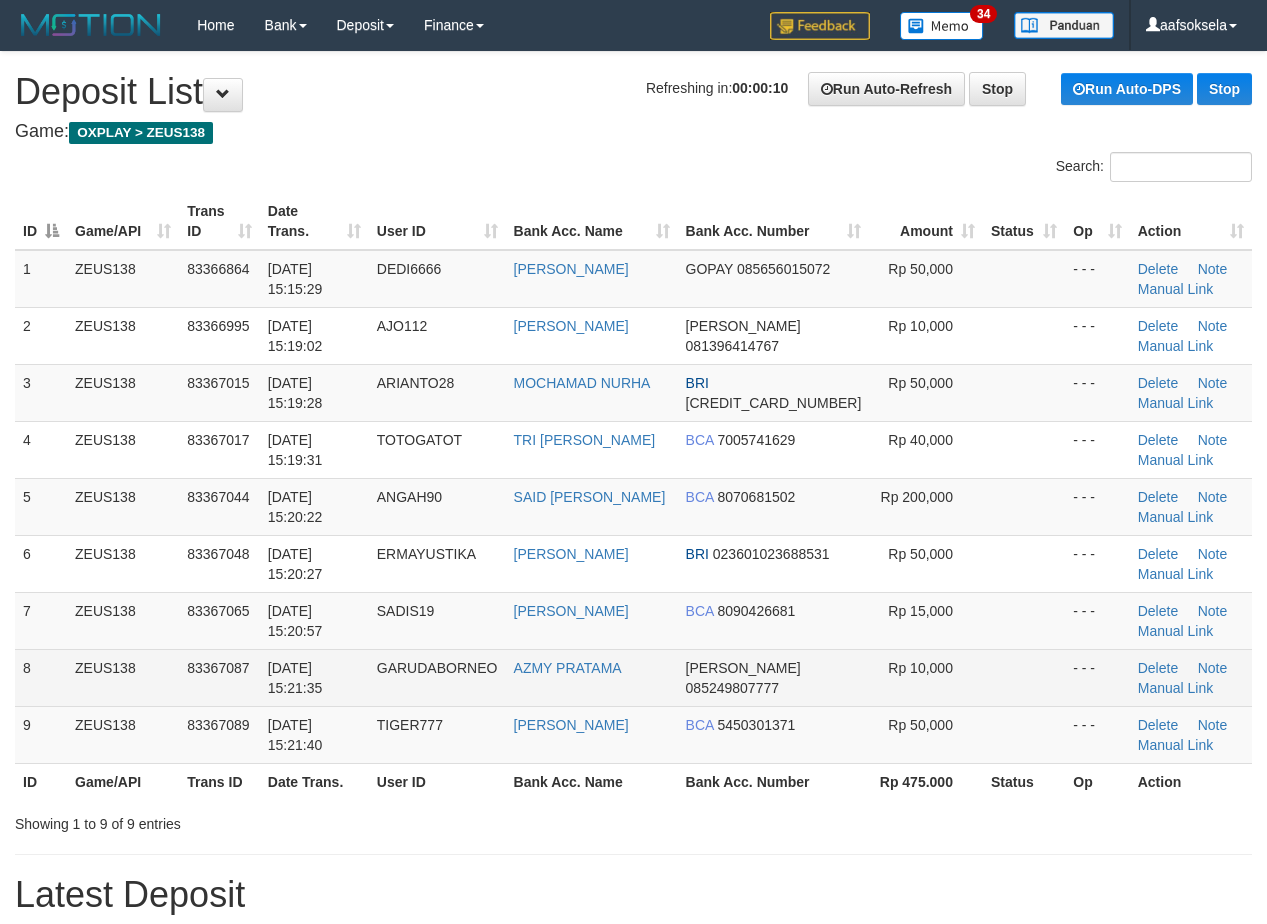 scroll, scrollTop: 12, scrollLeft: 0, axis: vertical 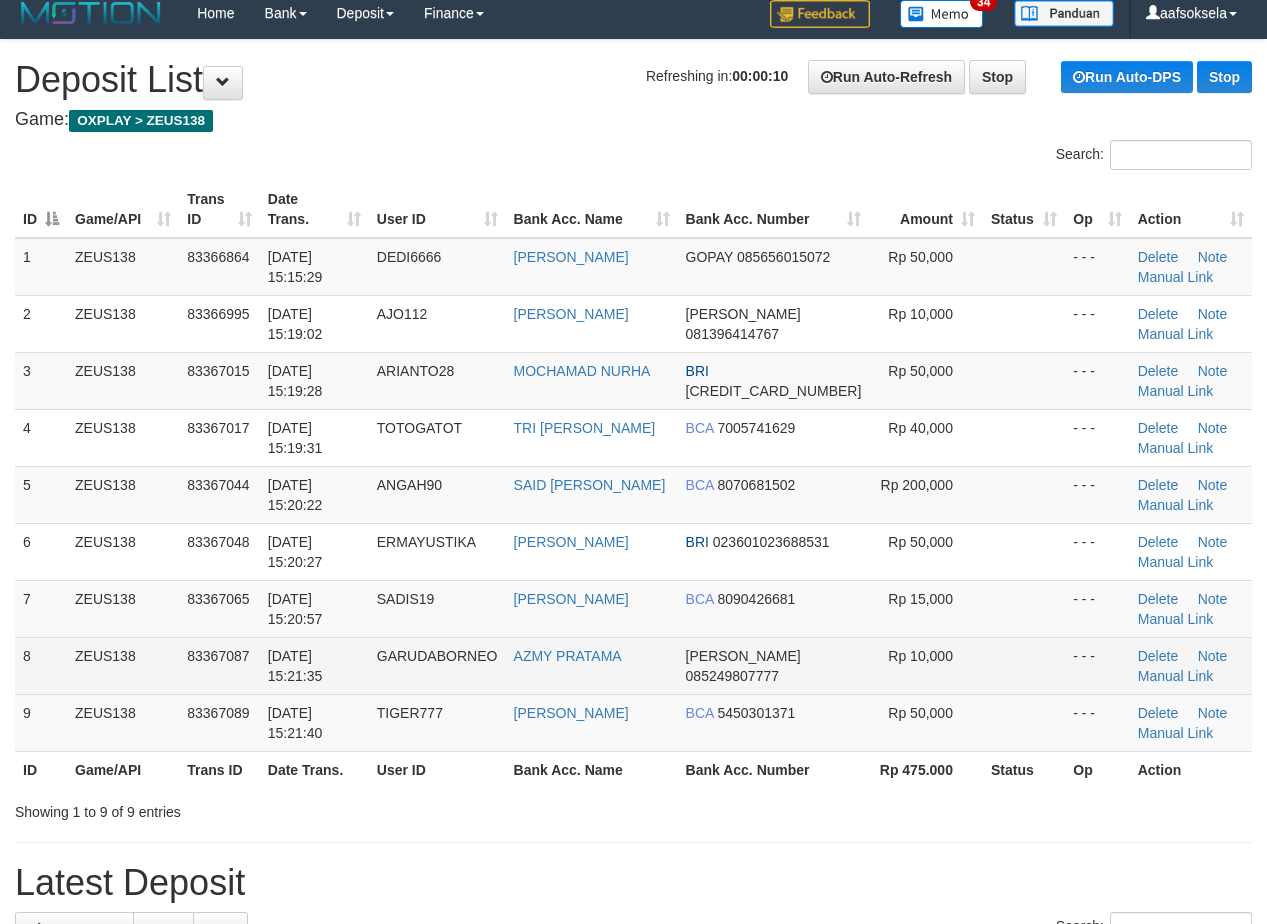 click on "AZMY PRATAMA" at bounding box center [592, 665] 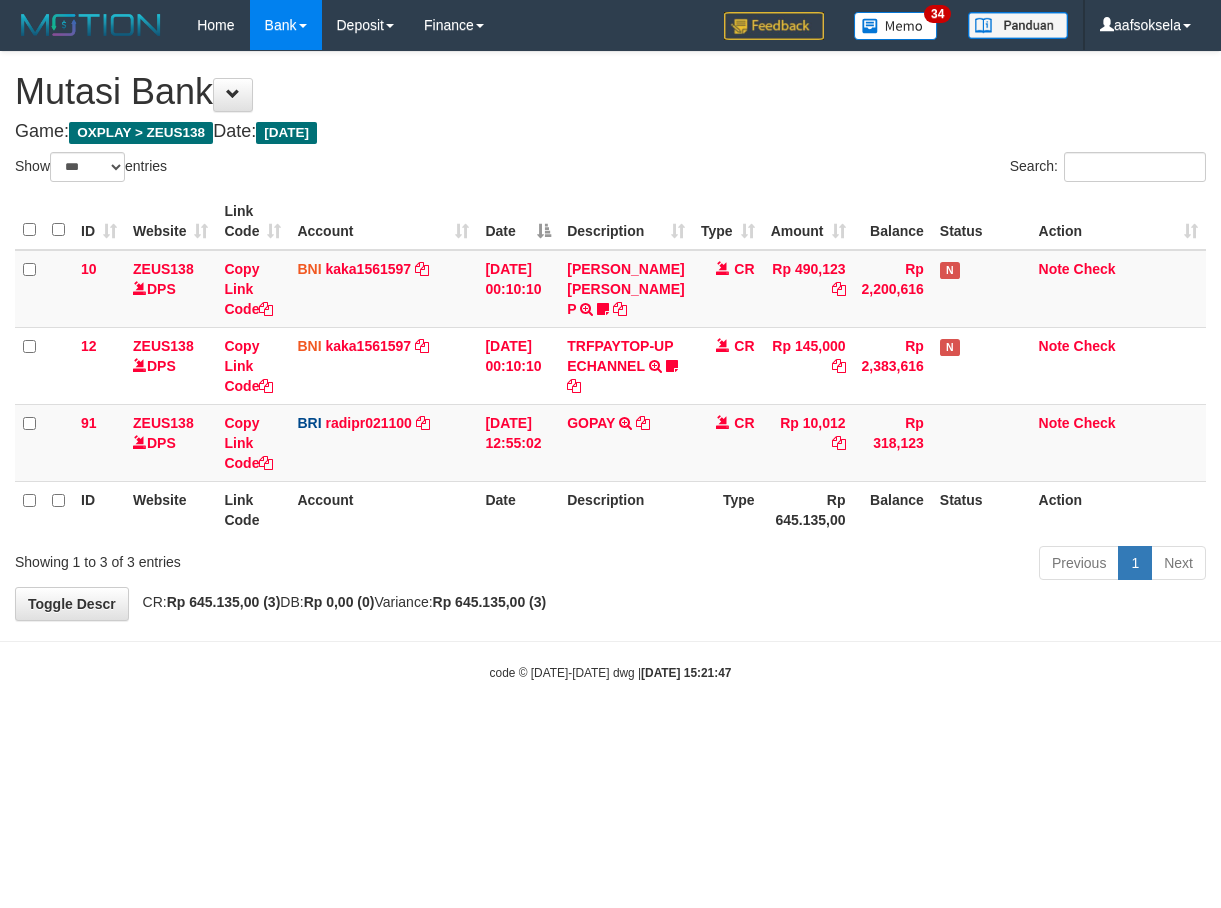 select on "***" 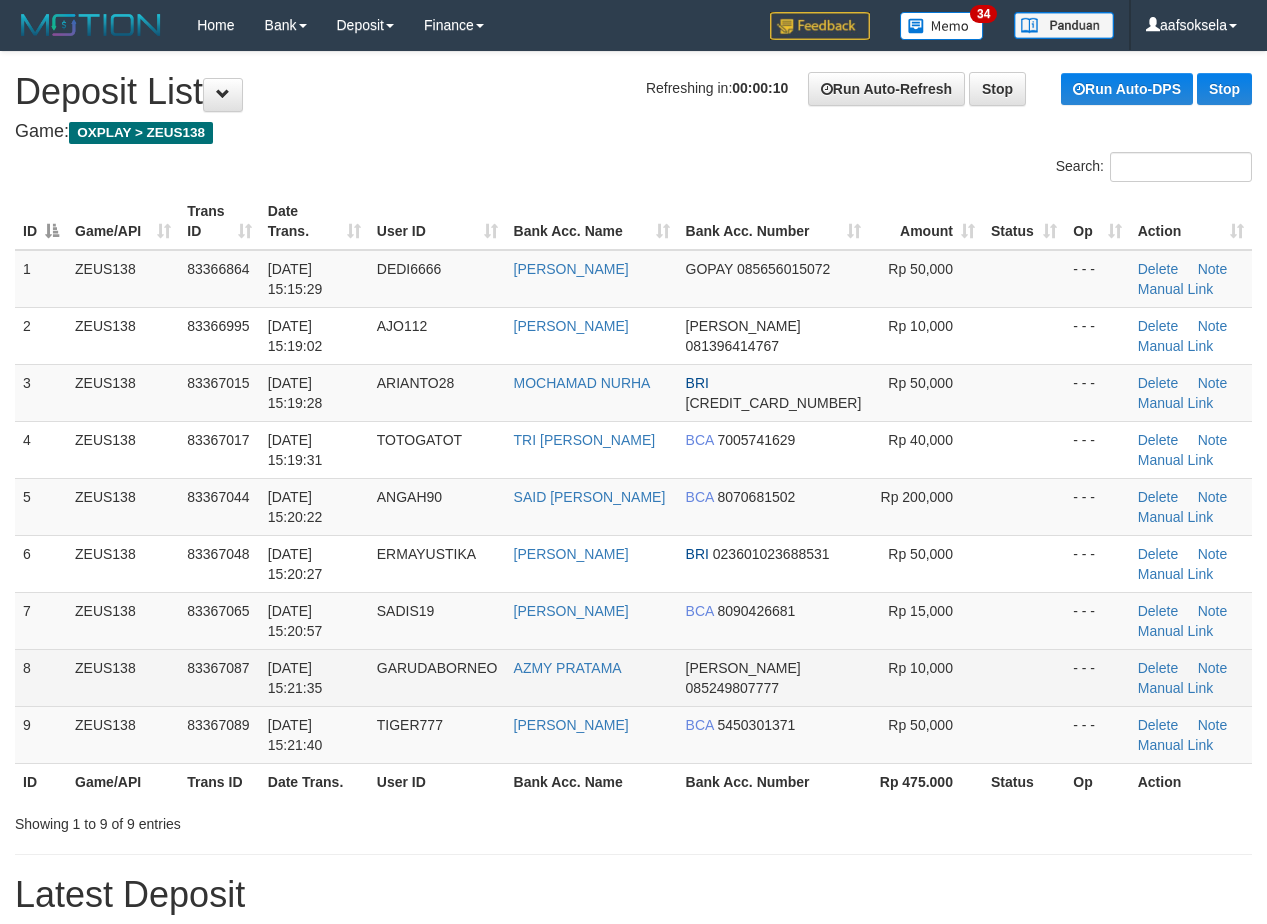 scroll, scrollTop: 12, scrollLeft: 0, axis: vertical 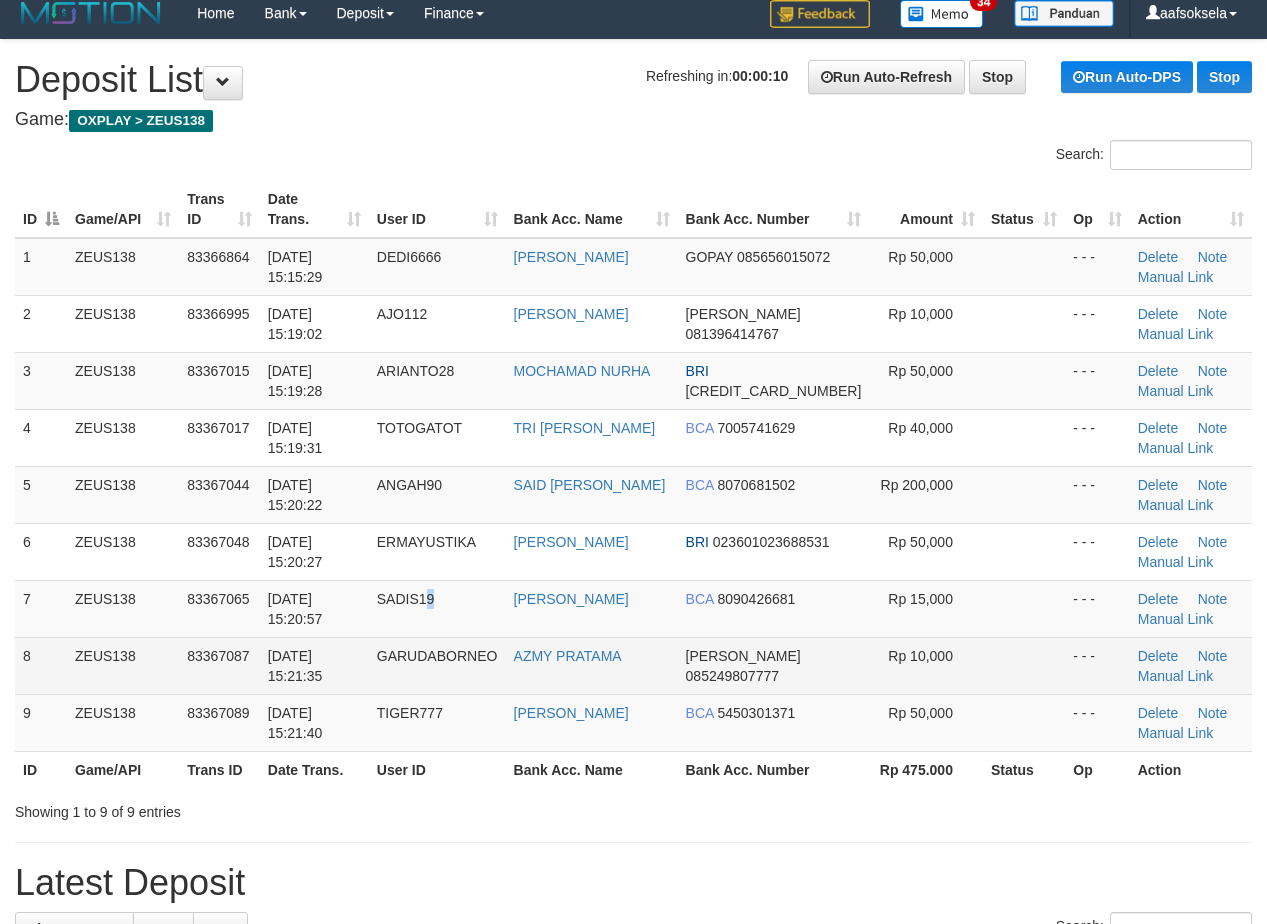 click on "SADIS19" at bounding box center [406, 599] 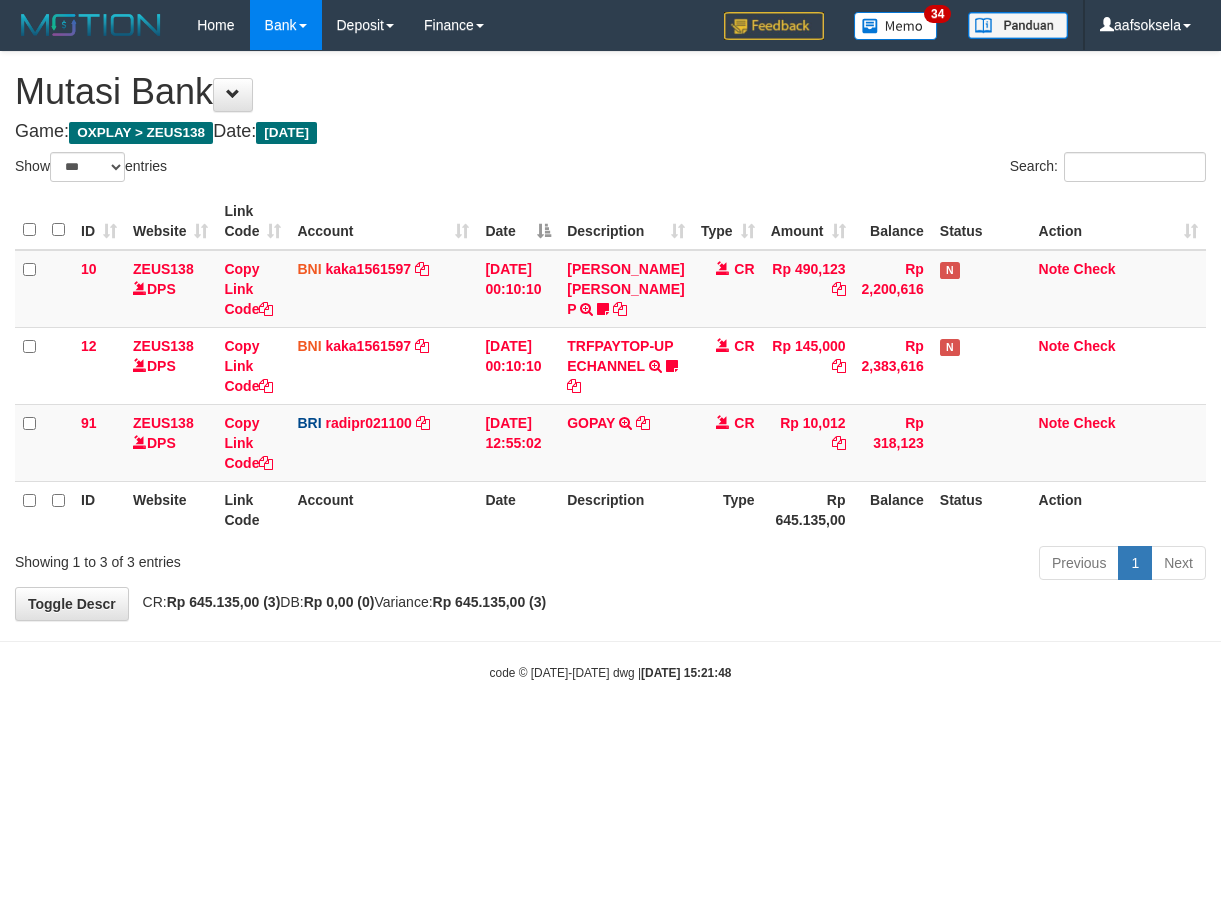 select on "***" 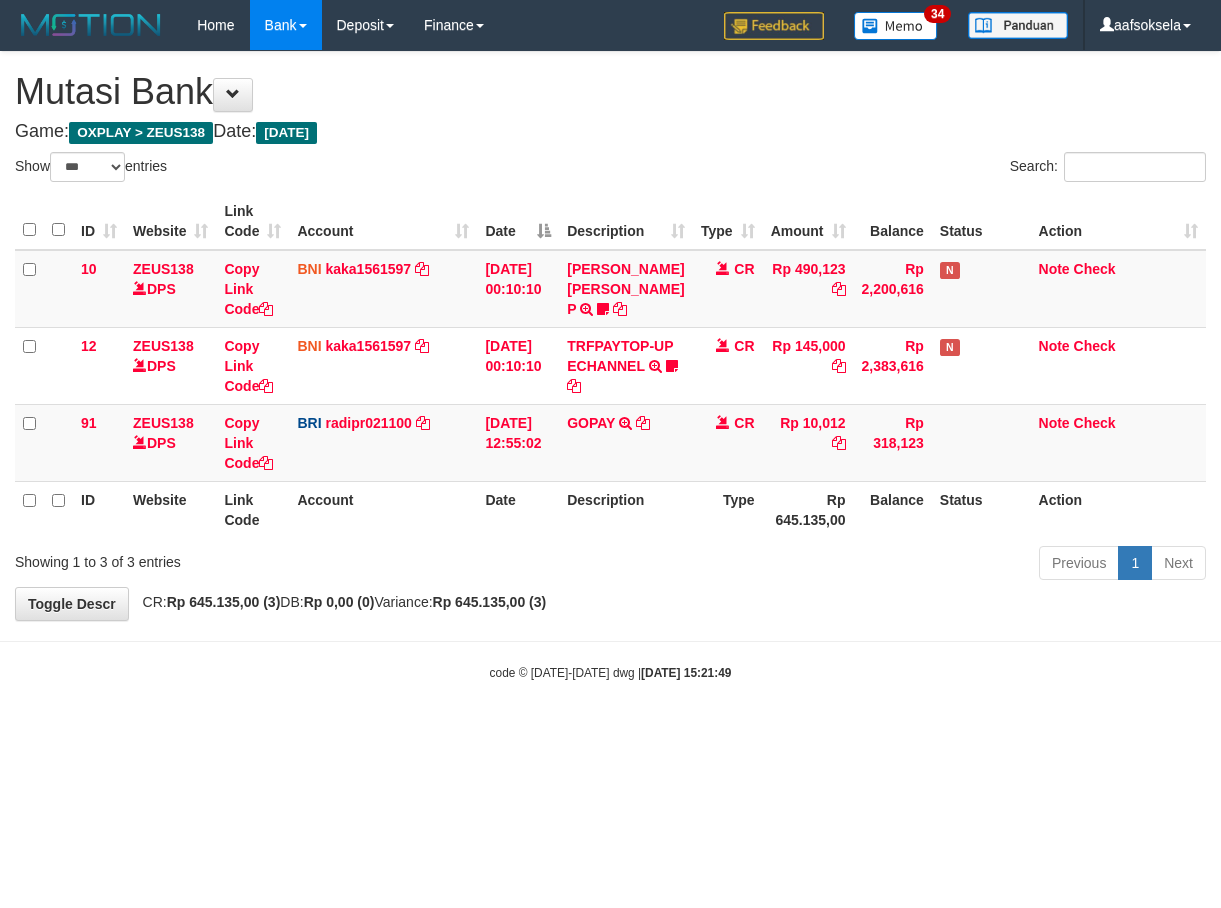 select on "***" 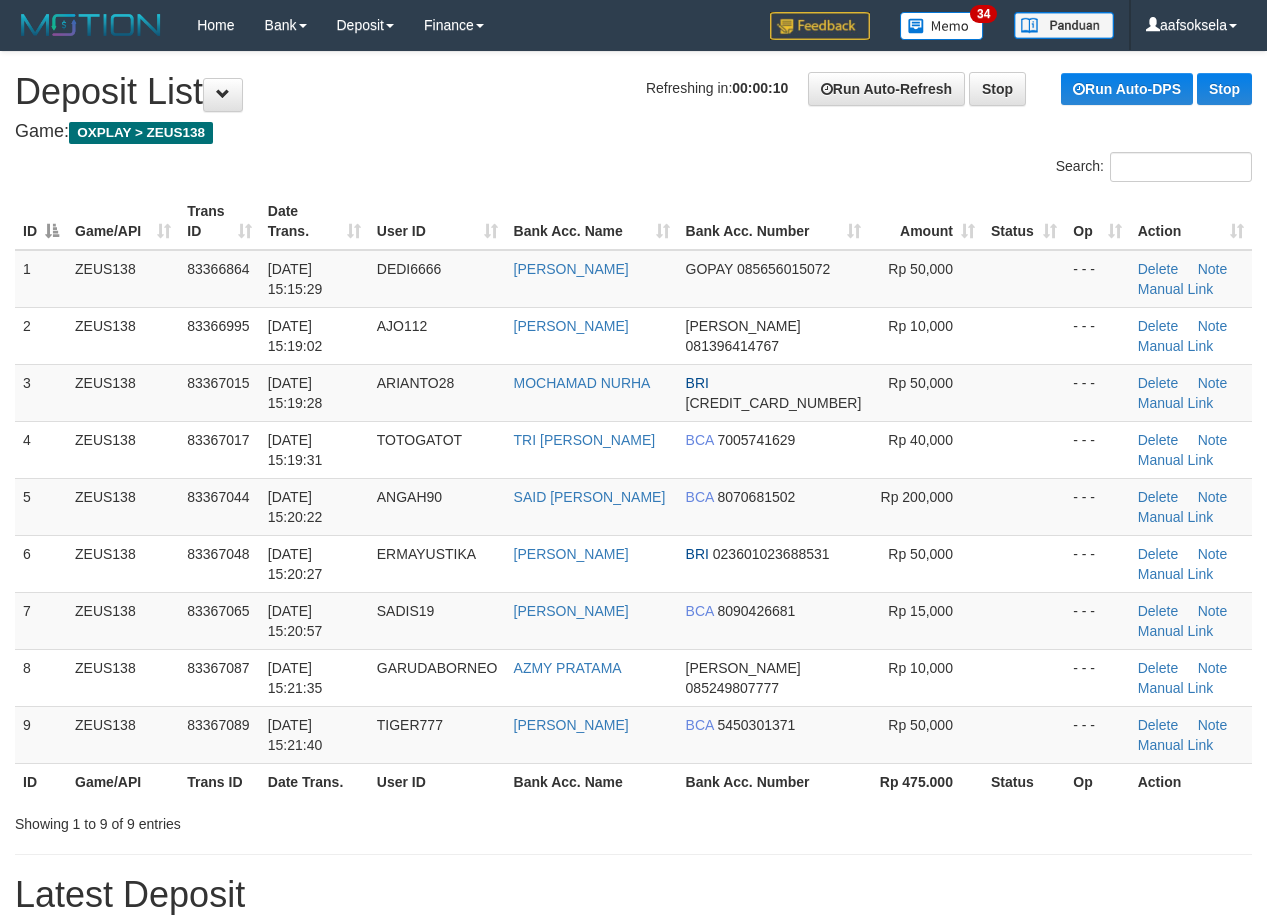 scroll, scrollTop: 12, scrollLeft: 0, axis: vertical 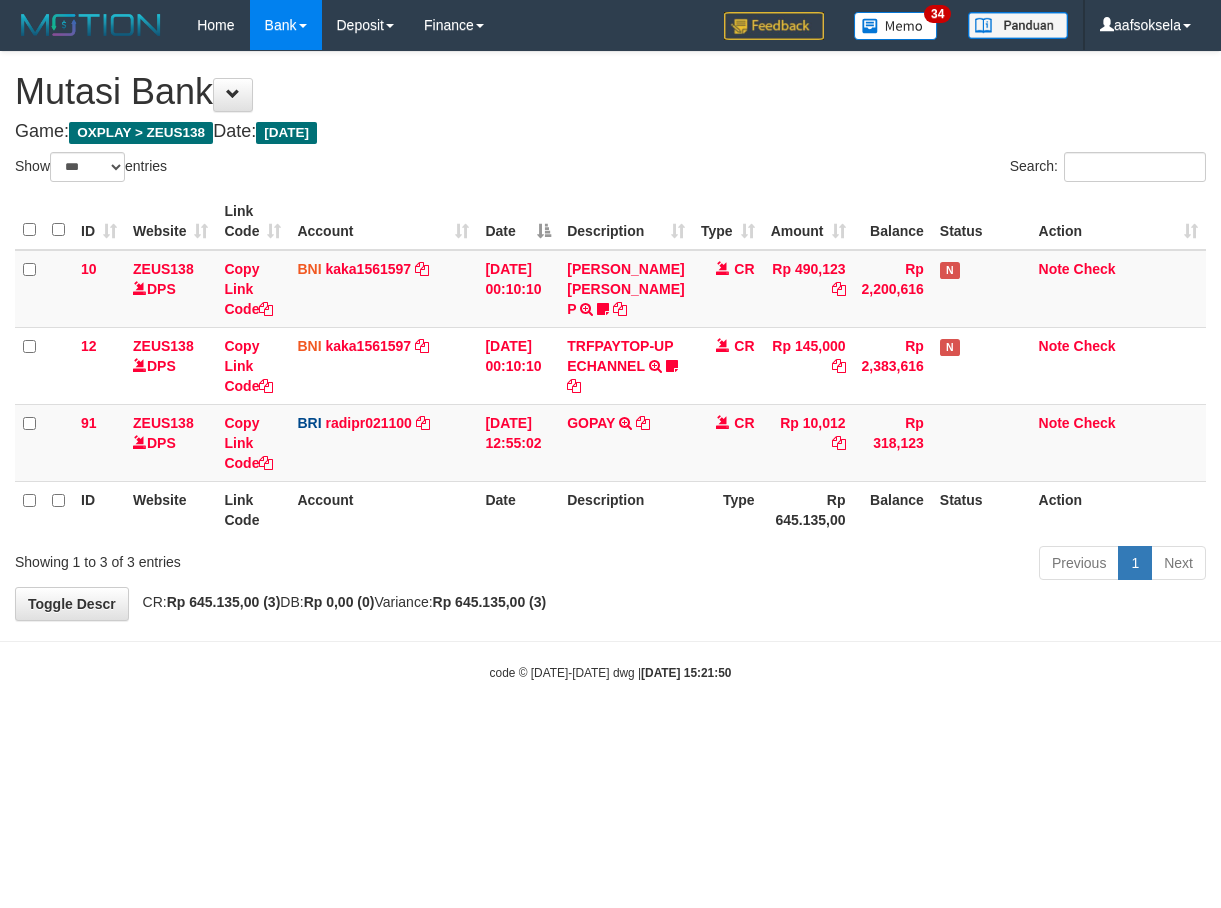 select on "***" 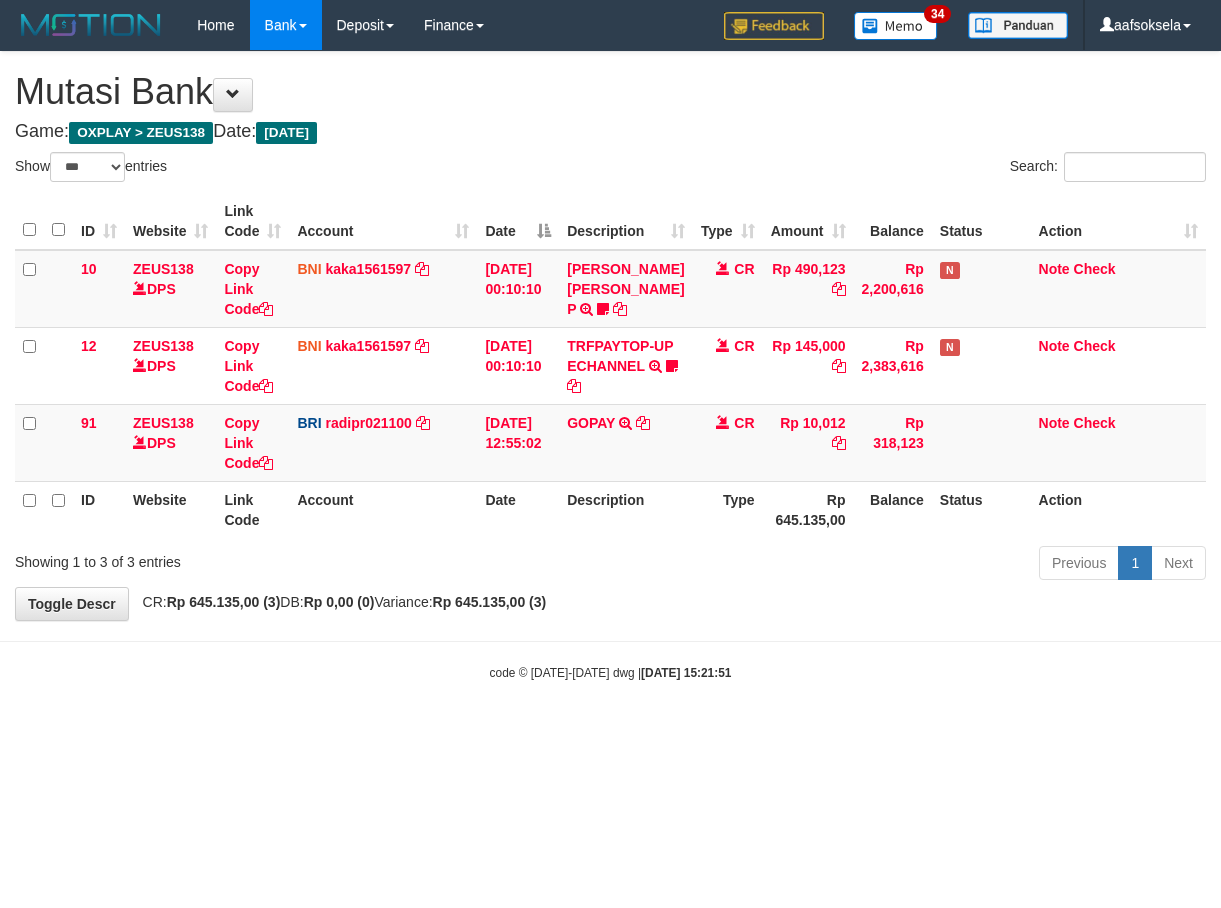 select on "***" 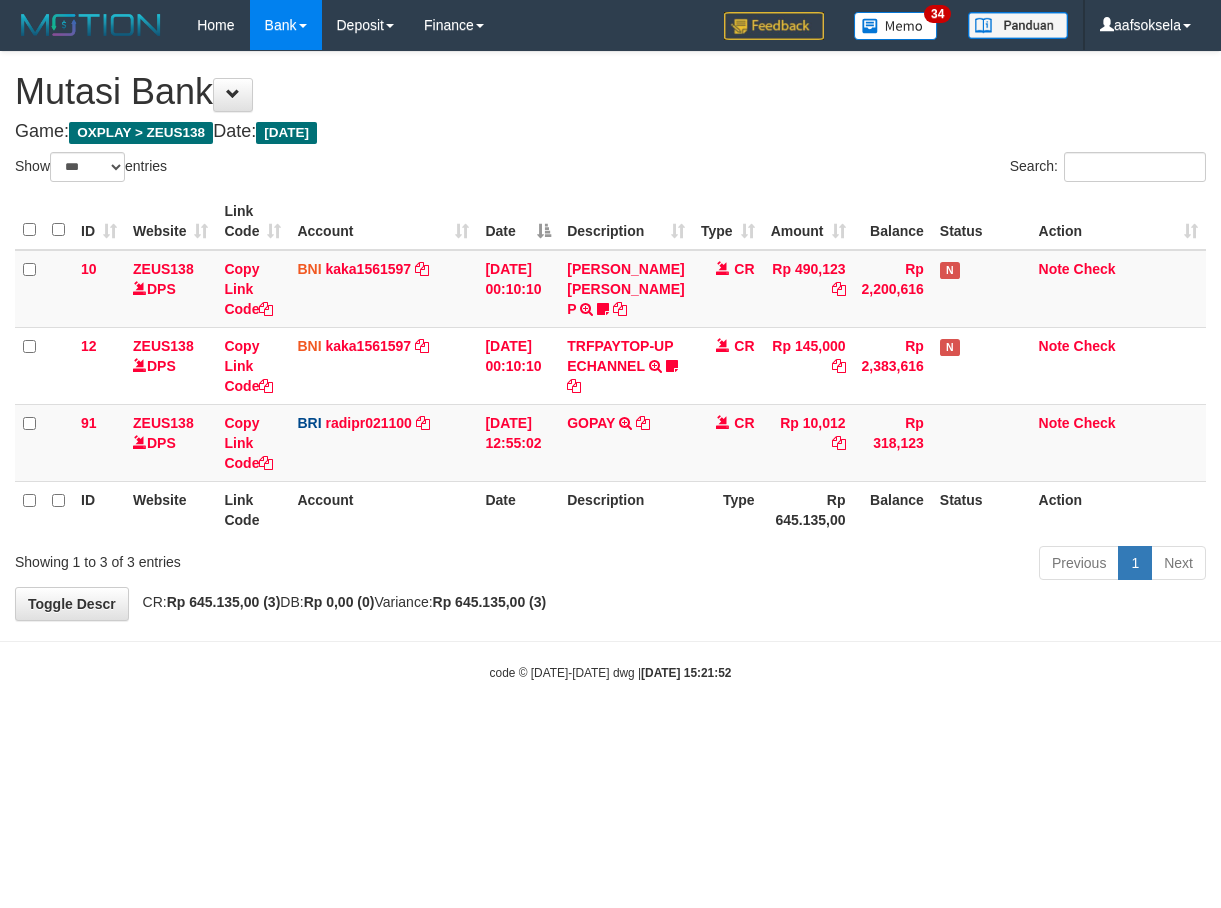 select on "***" 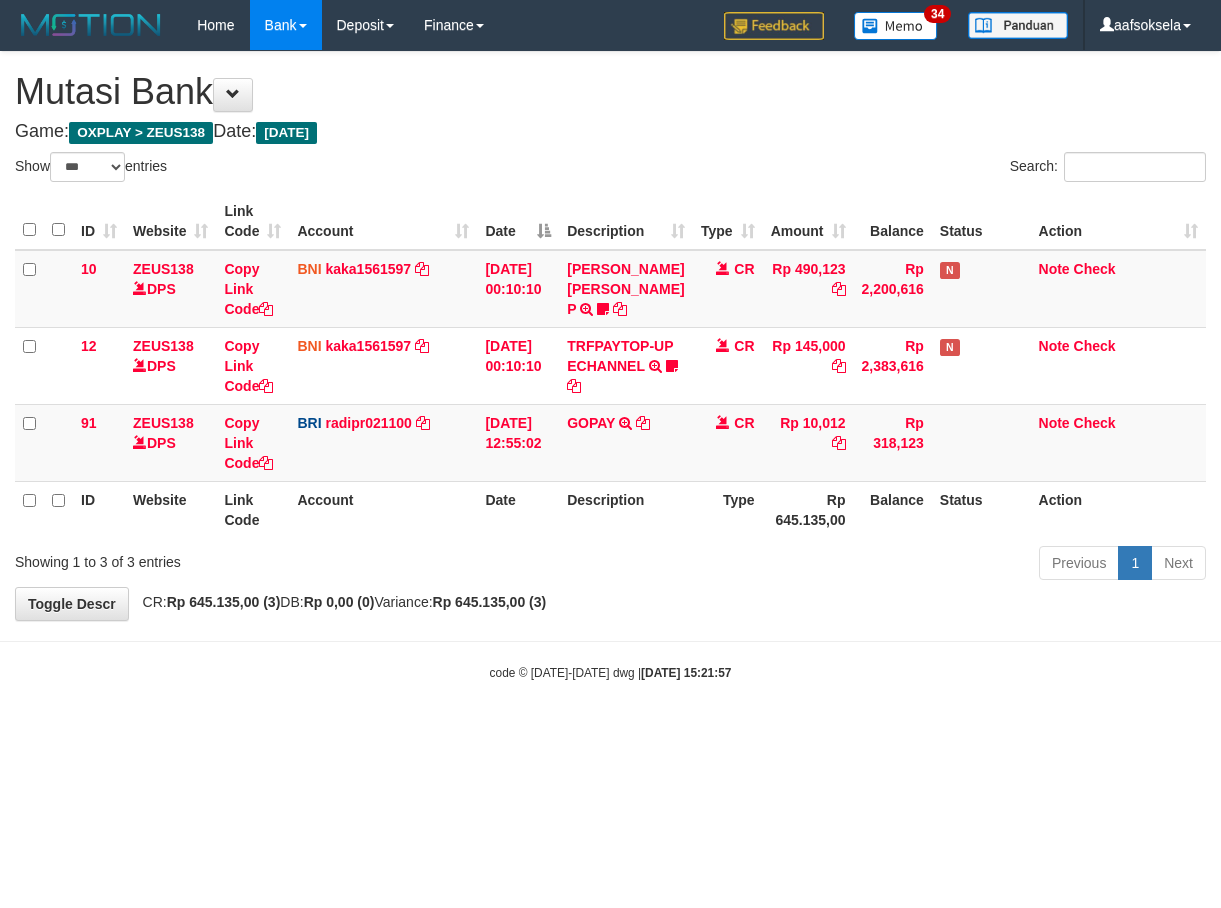 select on "***" 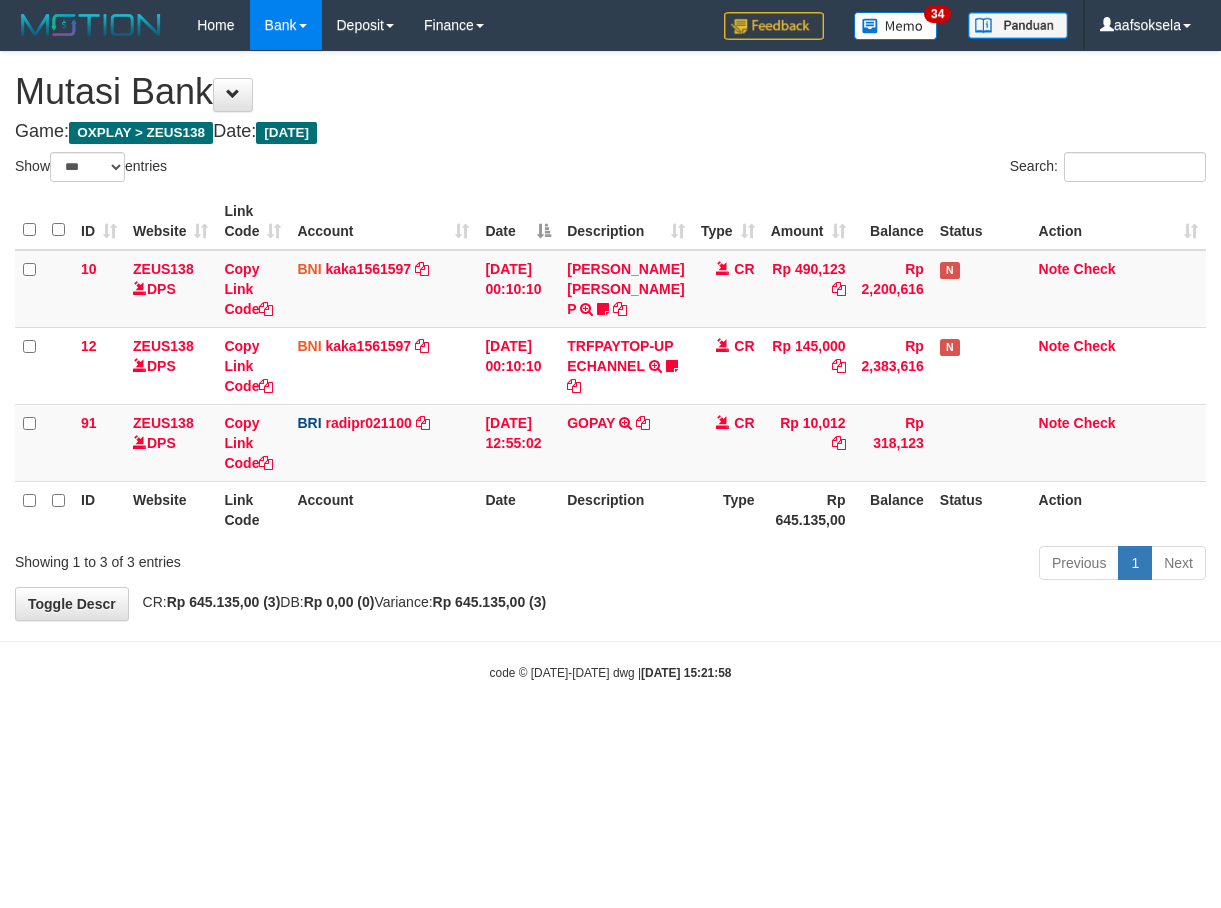 select on "***" 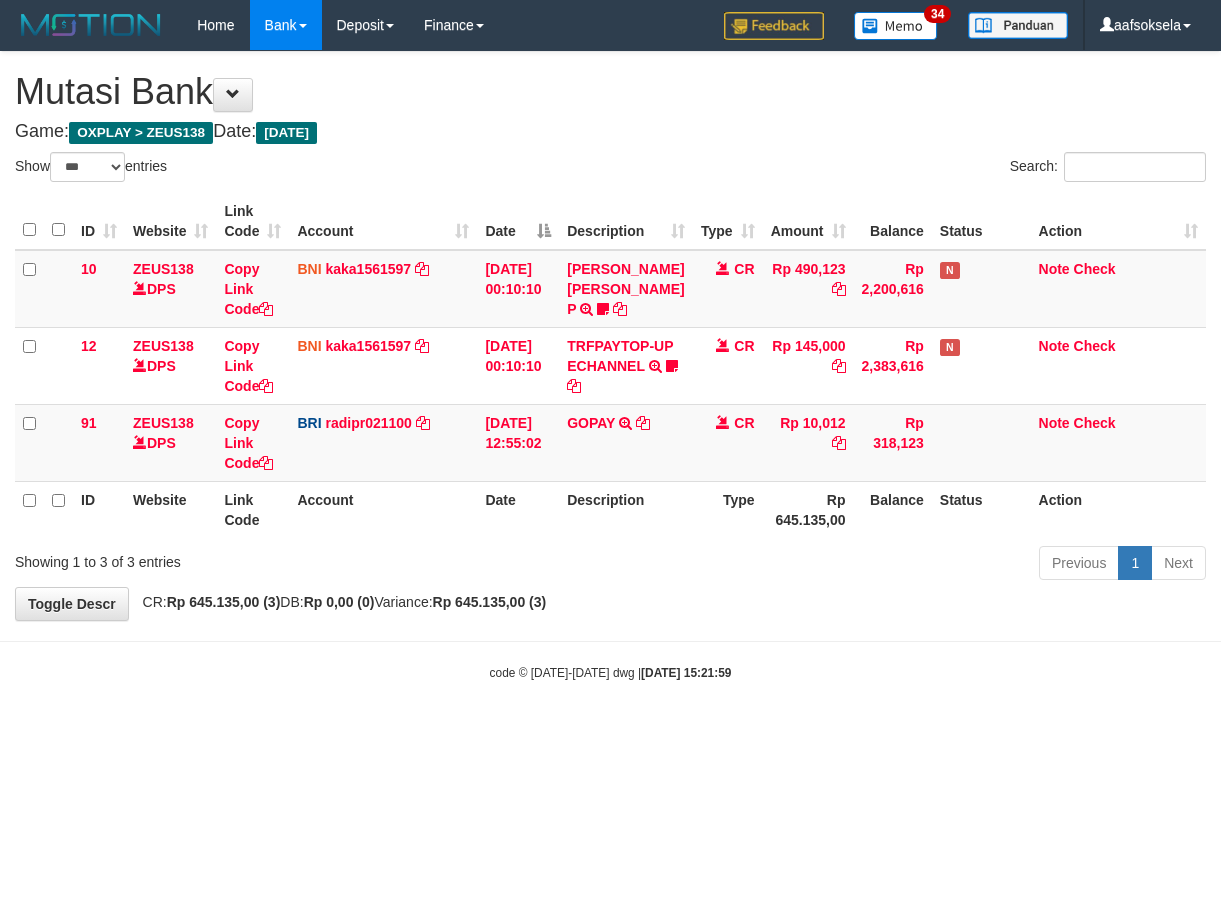 select on "***" 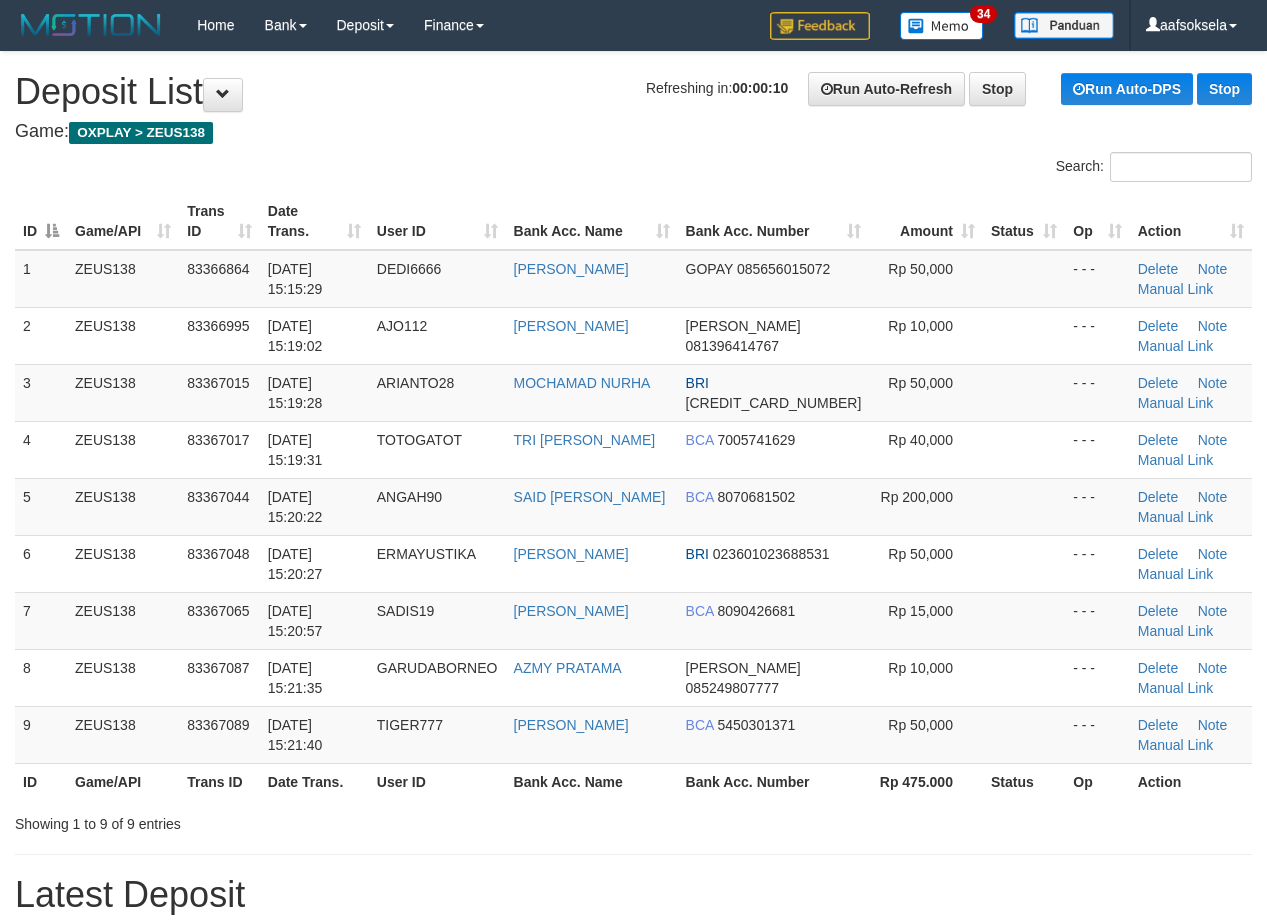 scroll, scrollTop: 0, scrollLeft: 0, axis: both 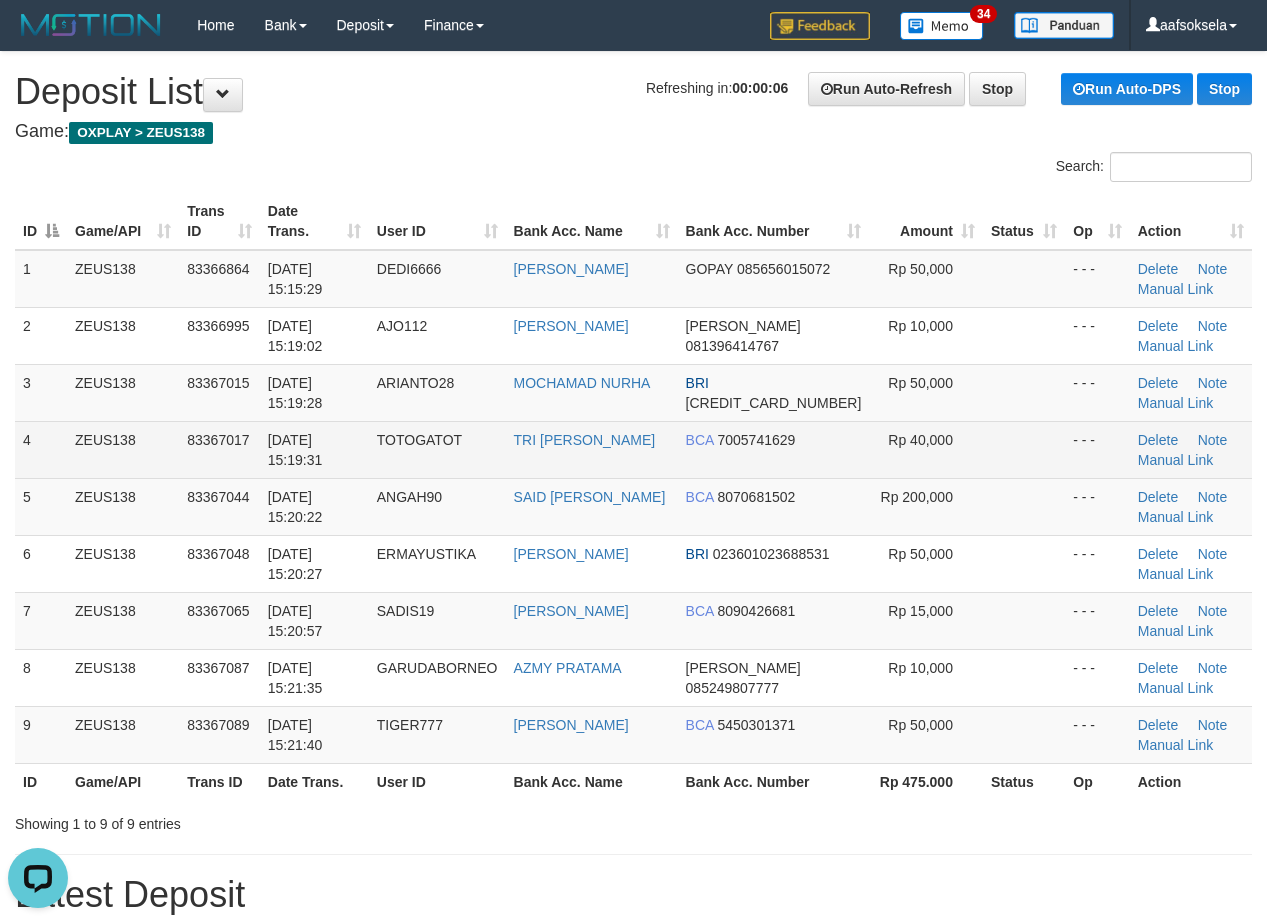 drag, startPoint x: 188, startPoint y: 452, endPoint x: 183, endPoint y: 461, distance: 10.29563 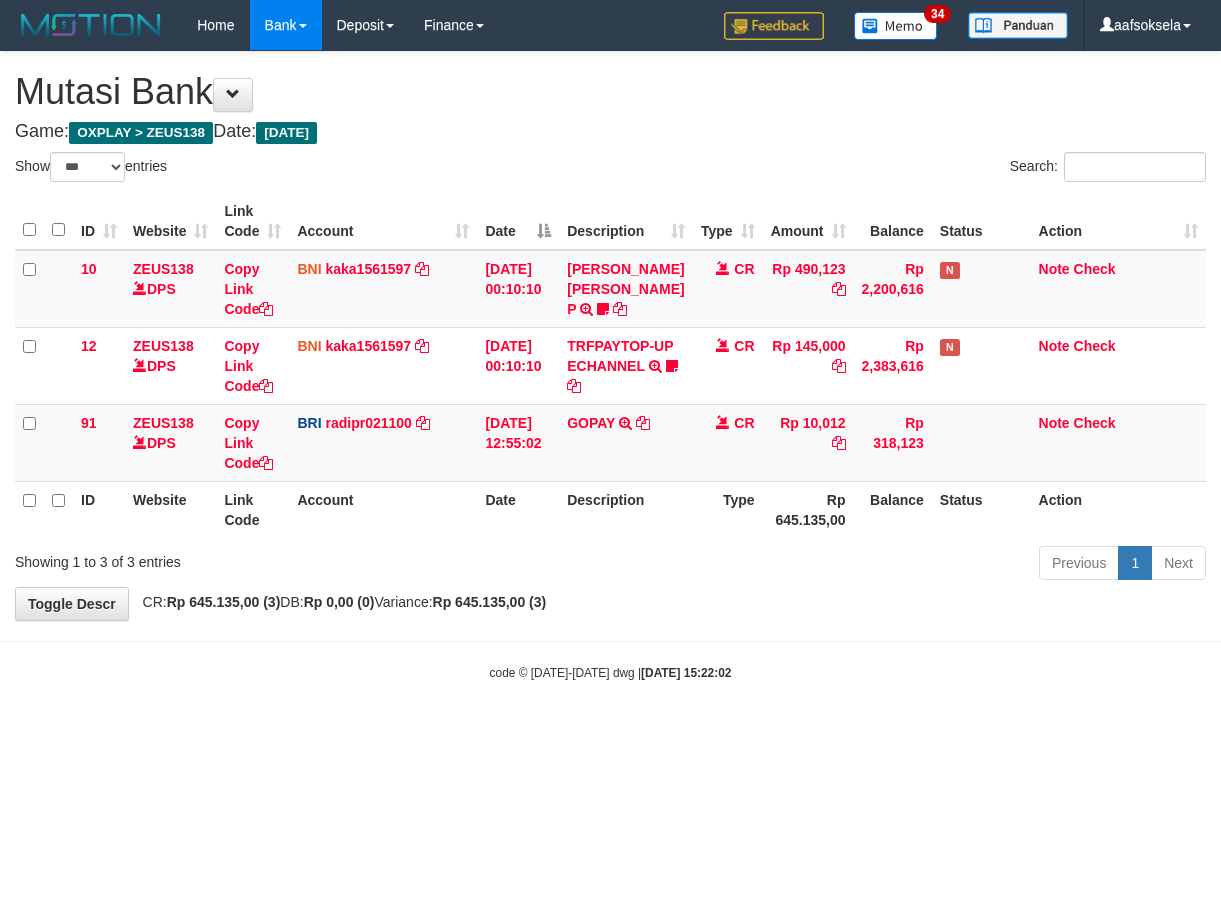 select on "***" 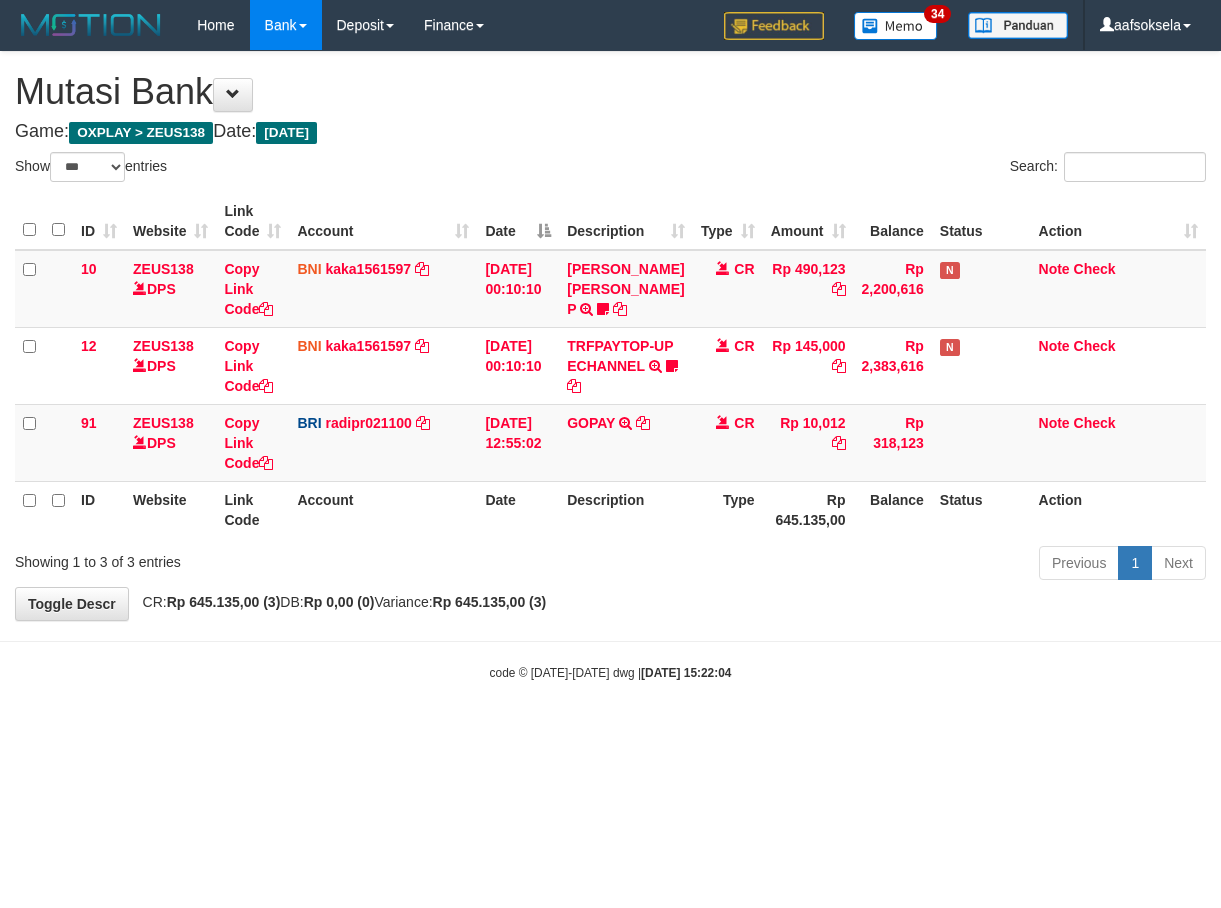 select on "***" 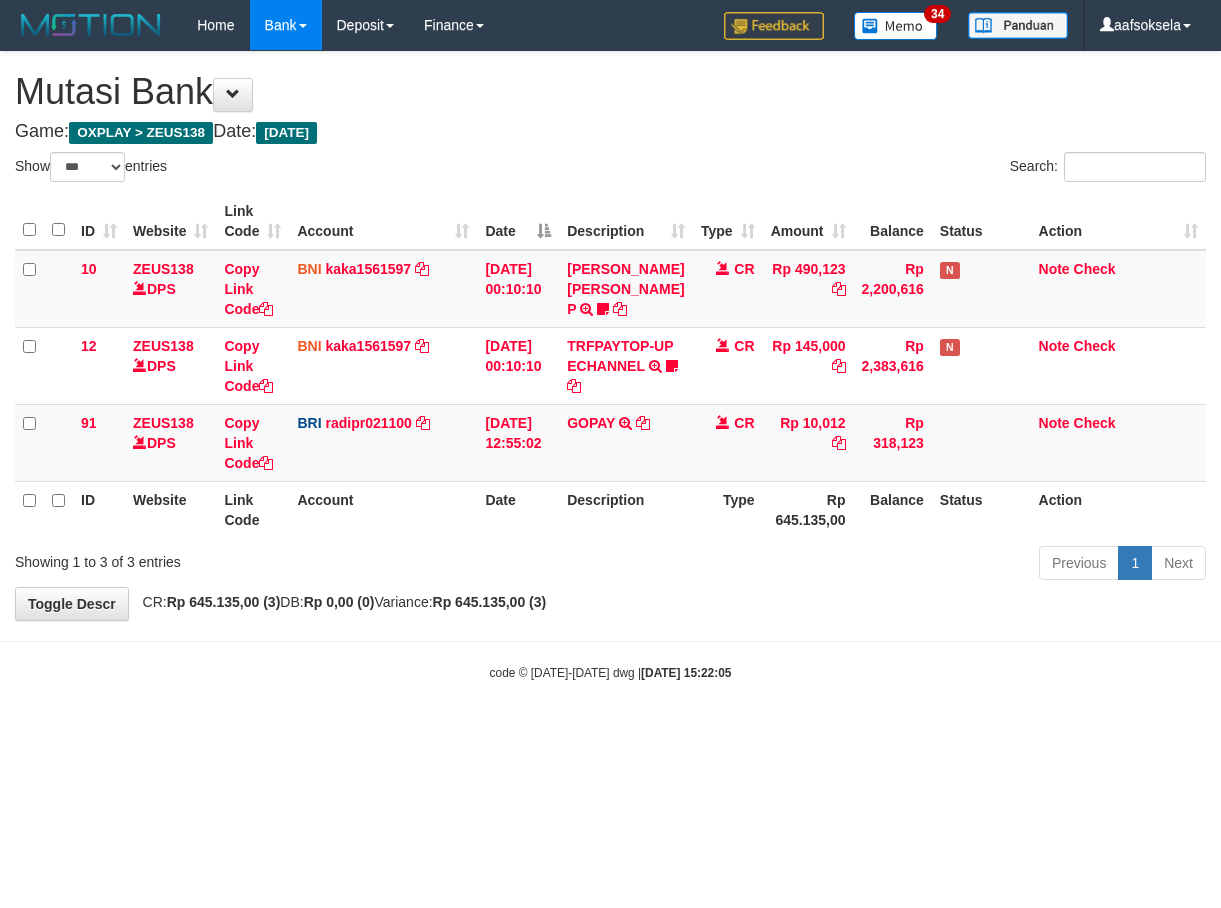 select on "***" 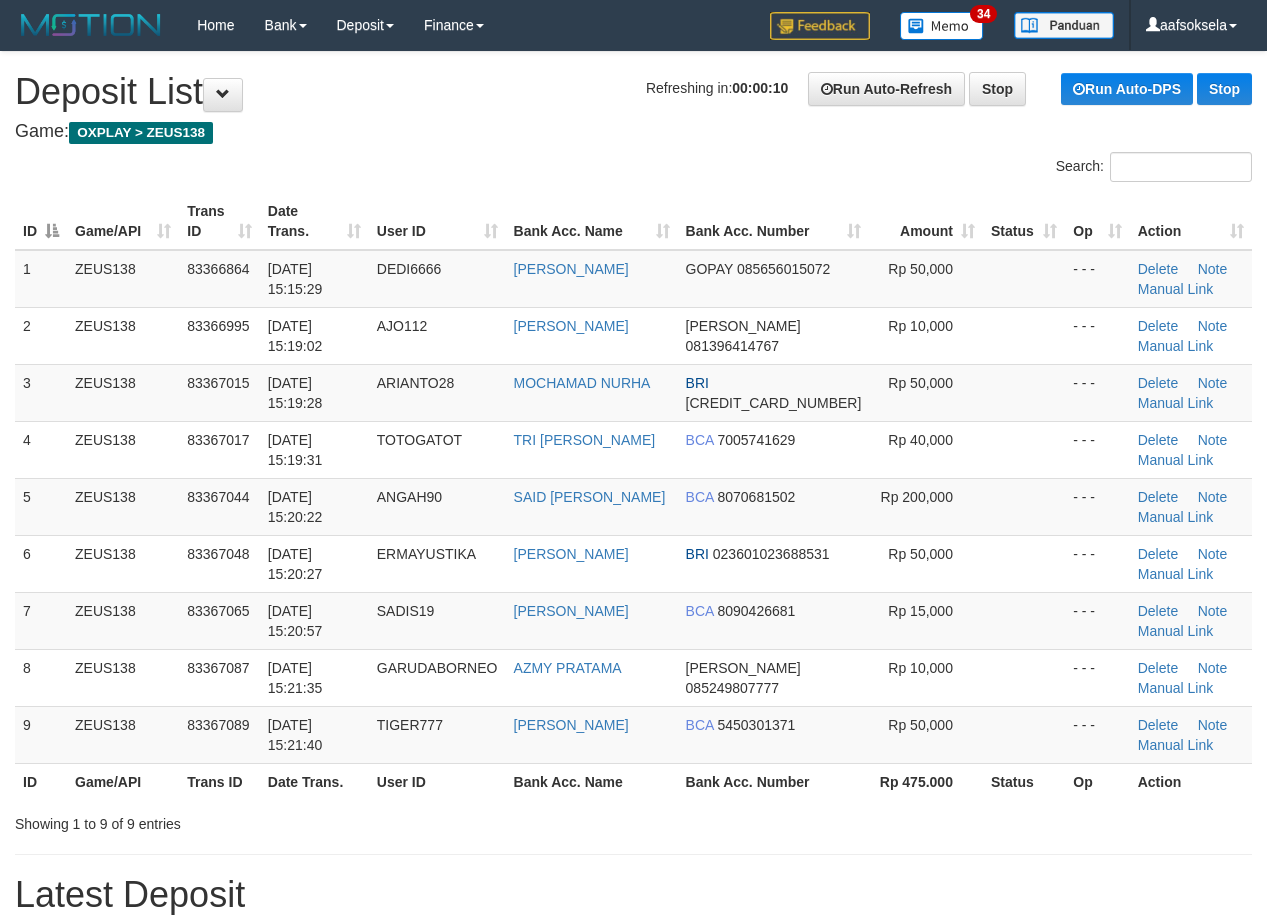 scroll, scrollTop: 0, scrollLeft: 0, axis: both 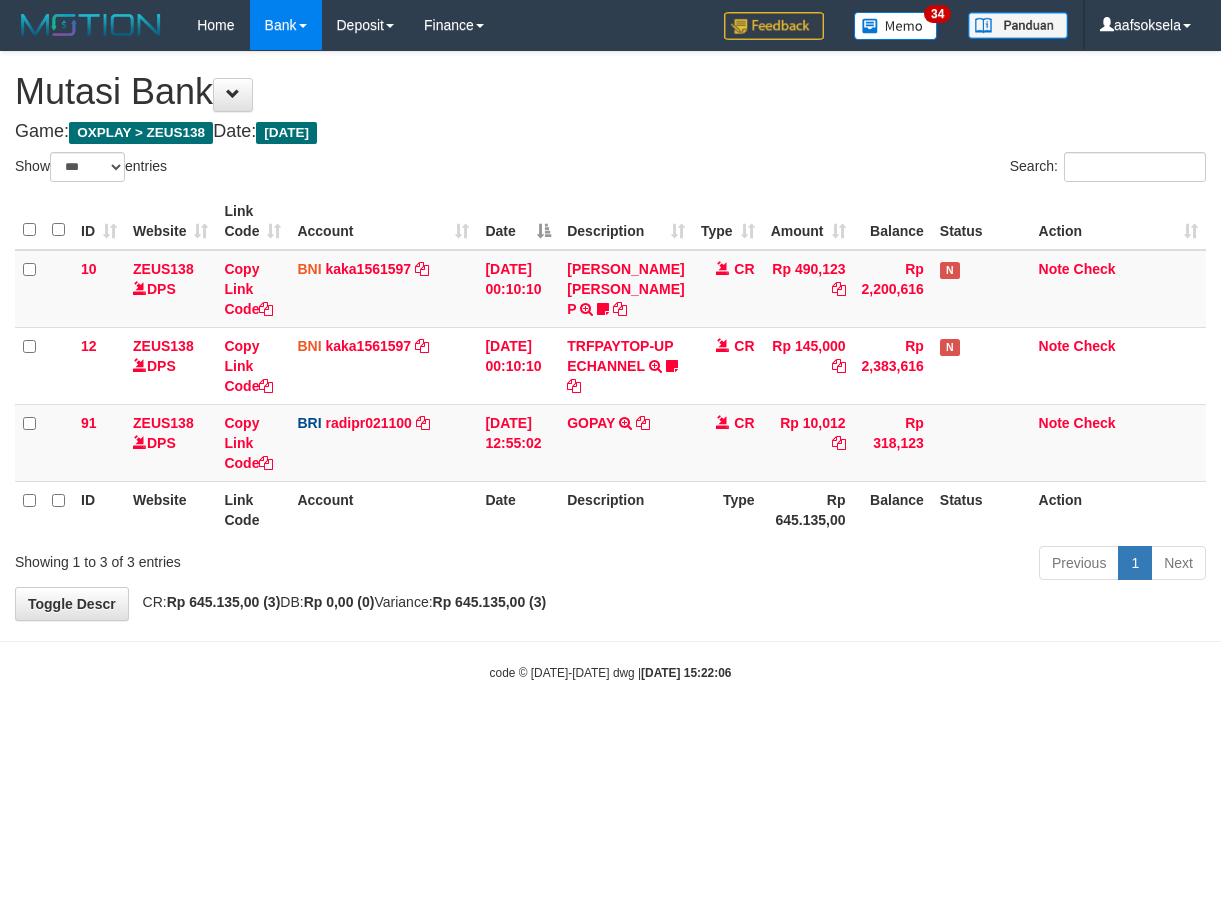 select on "***" 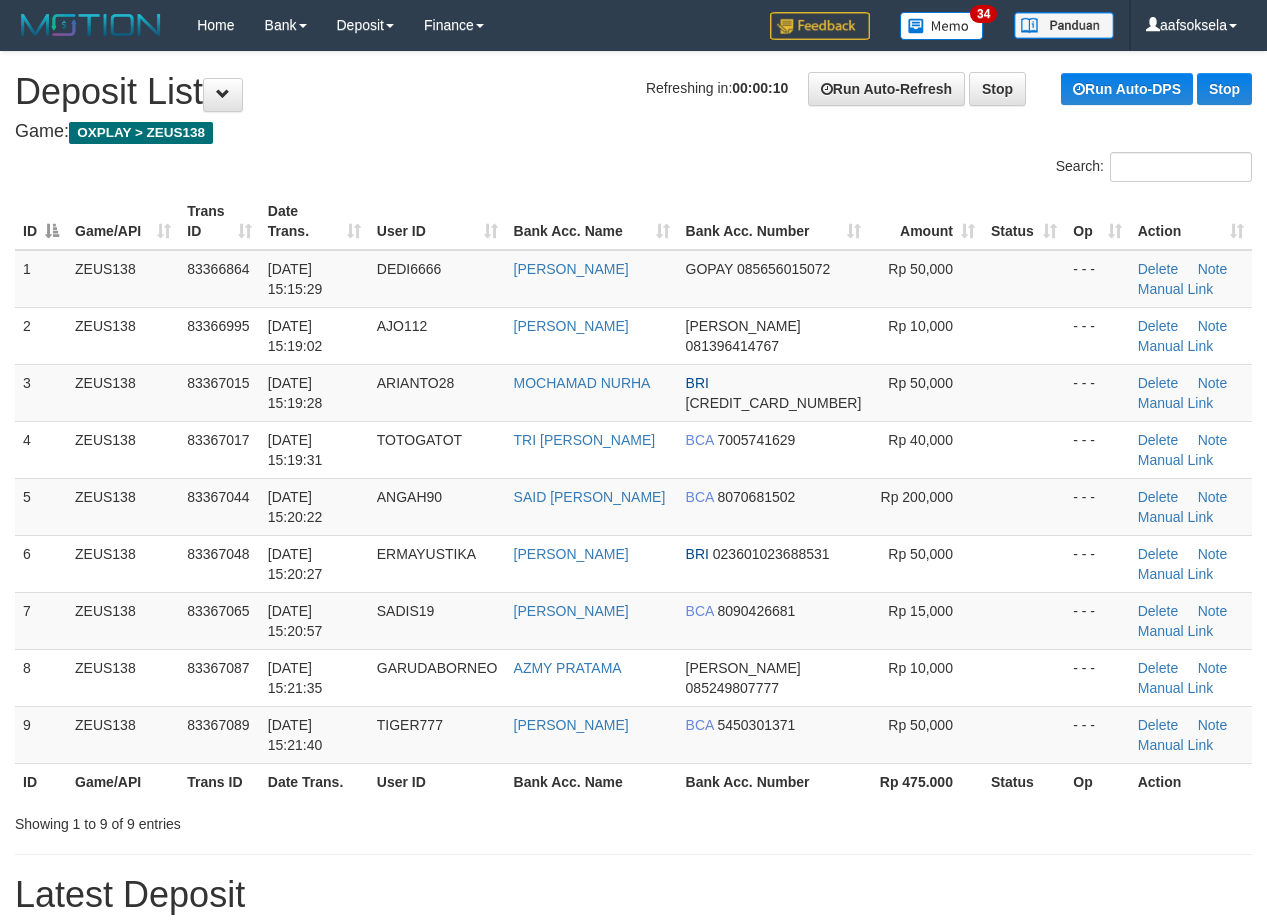 scroll, scrollTop: 0, scrollLeft: 0, axis: both 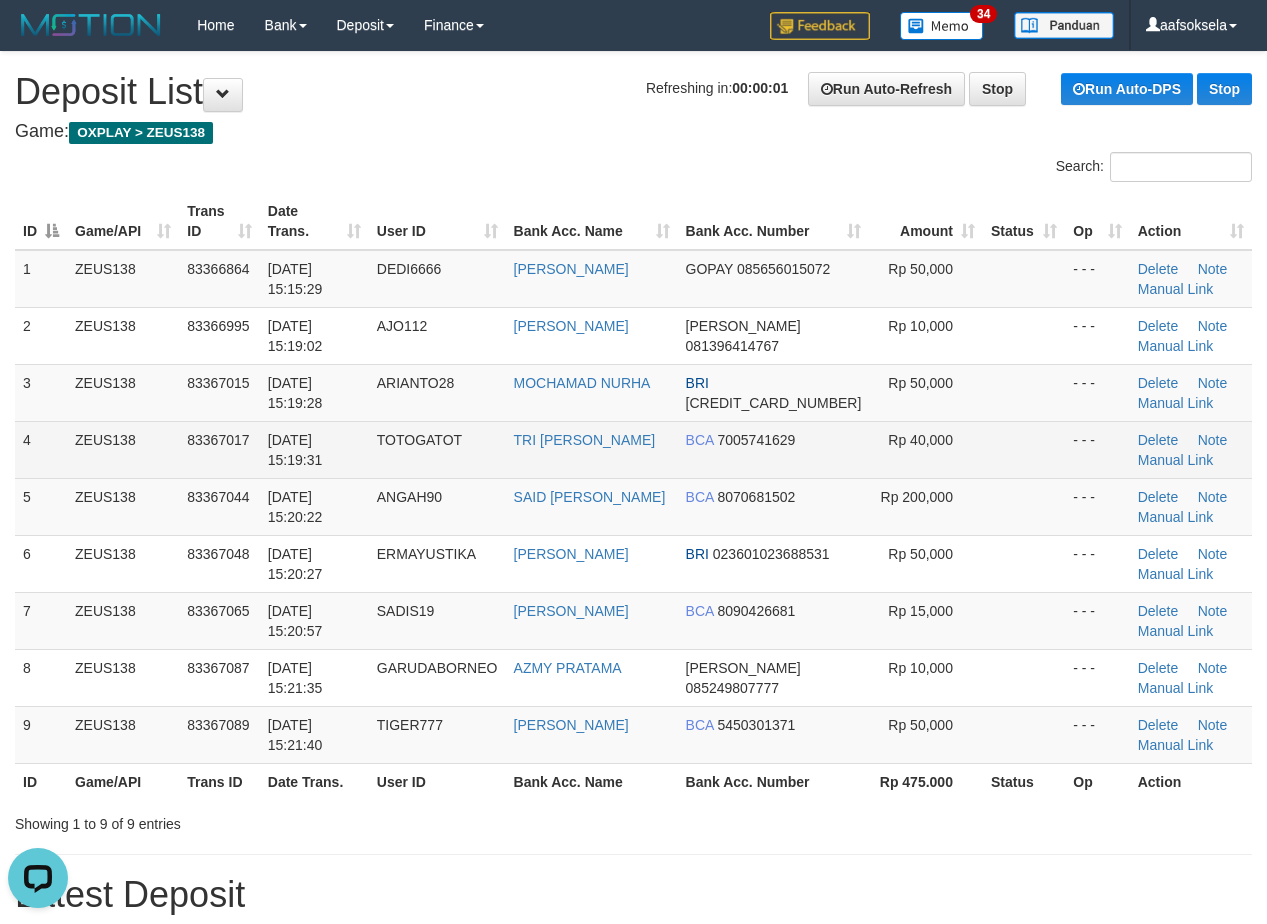 click on "10/07/2025 15:19:31" at bounding box center (314, 449) 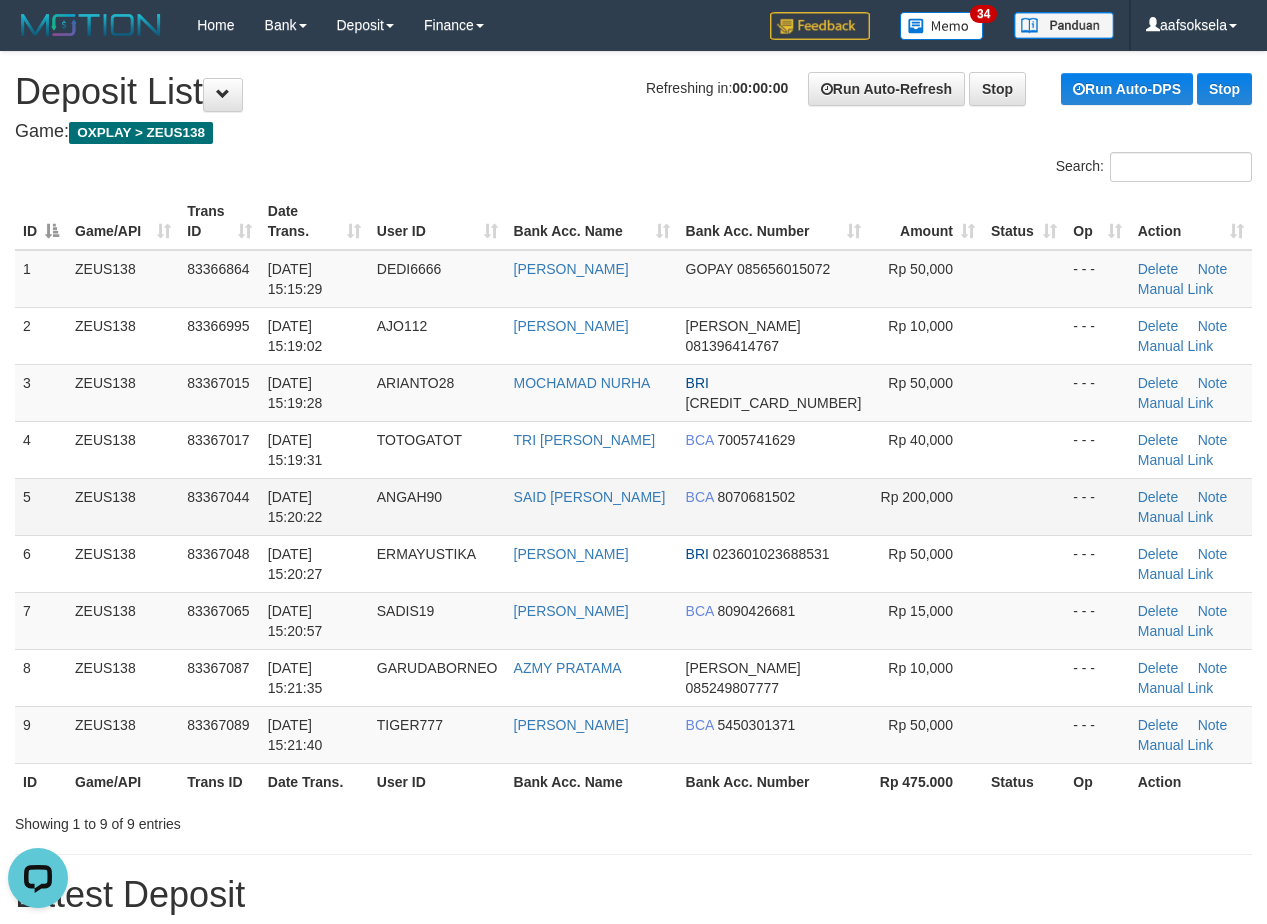 drag, startPoint x: 379, startPoint y: 486, endPoint x: 358, endPoint y: 503, distance: 27.018513 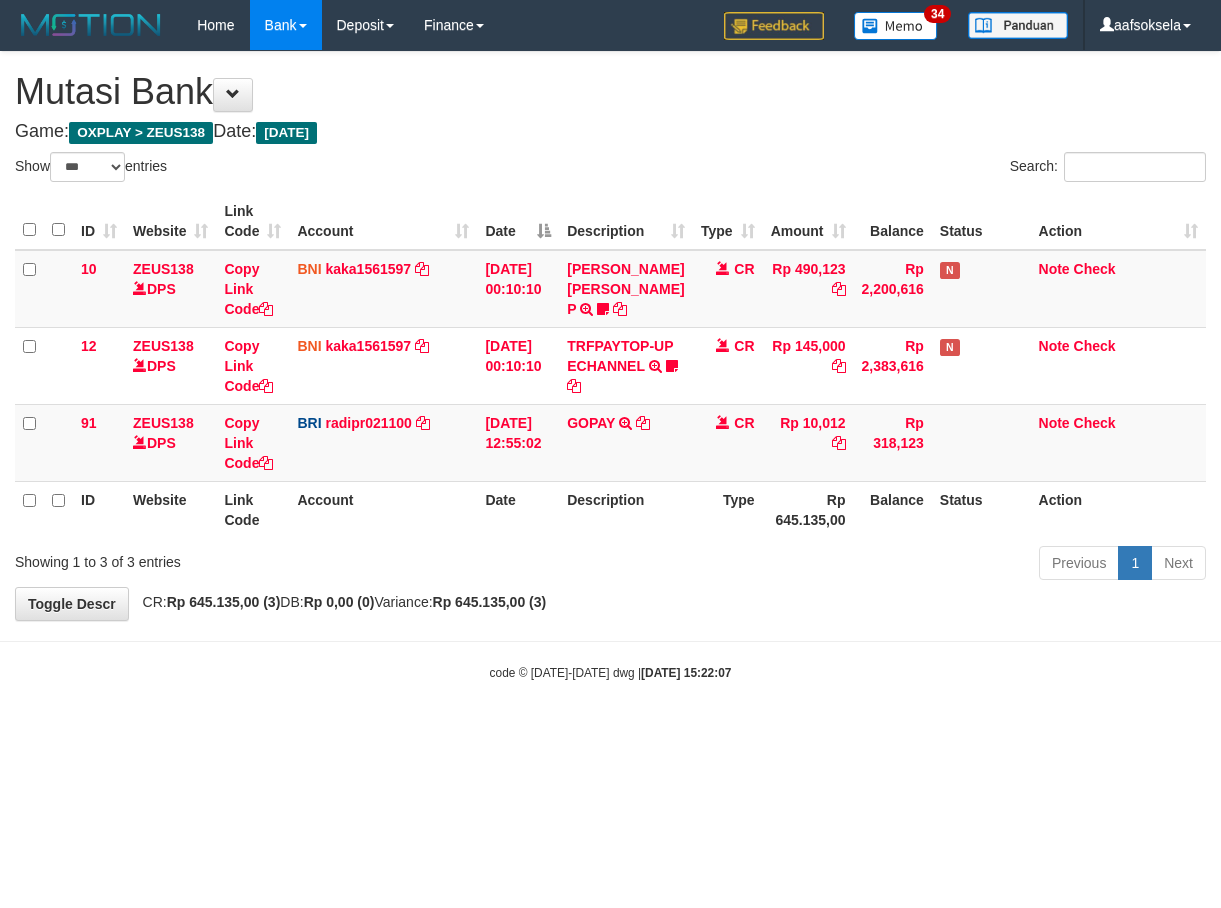 select on "***" 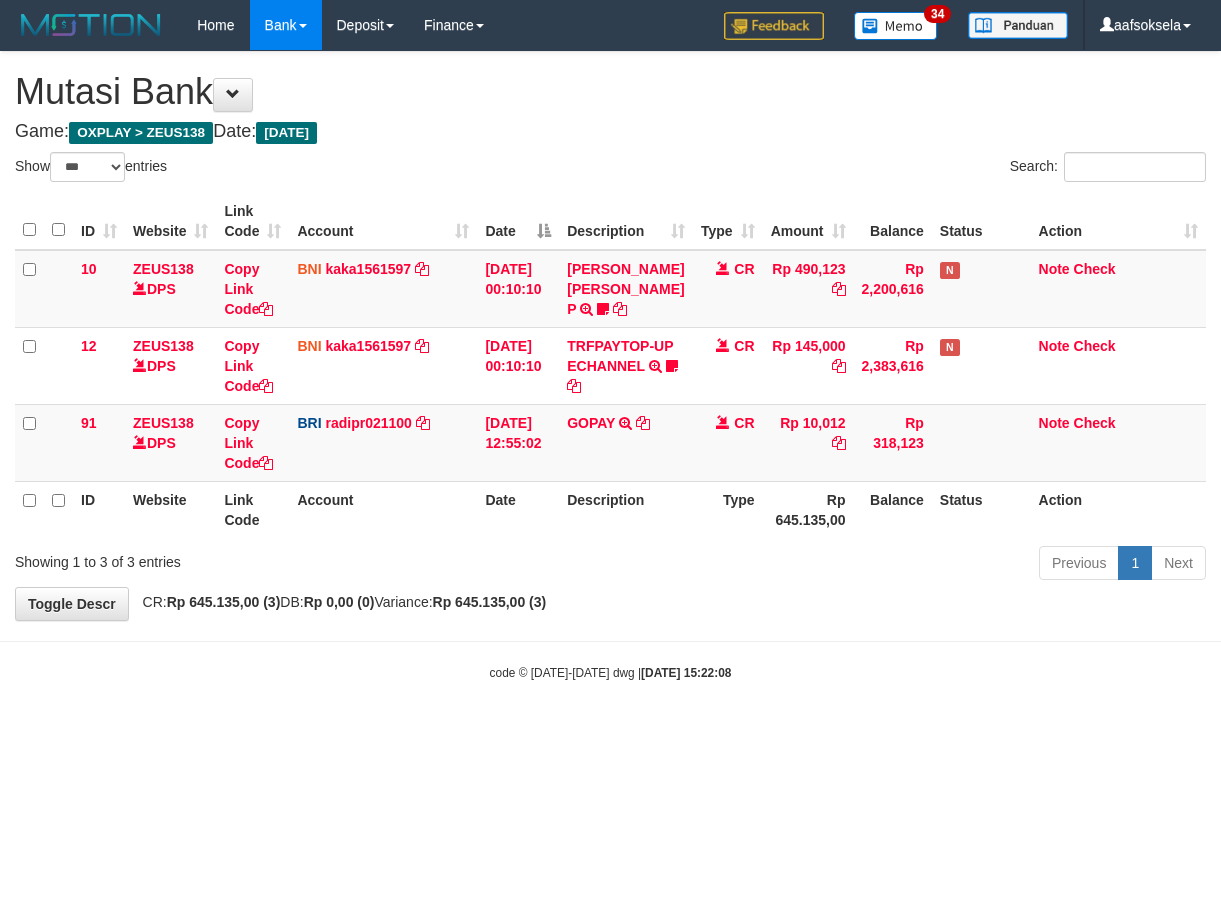 select on "***" 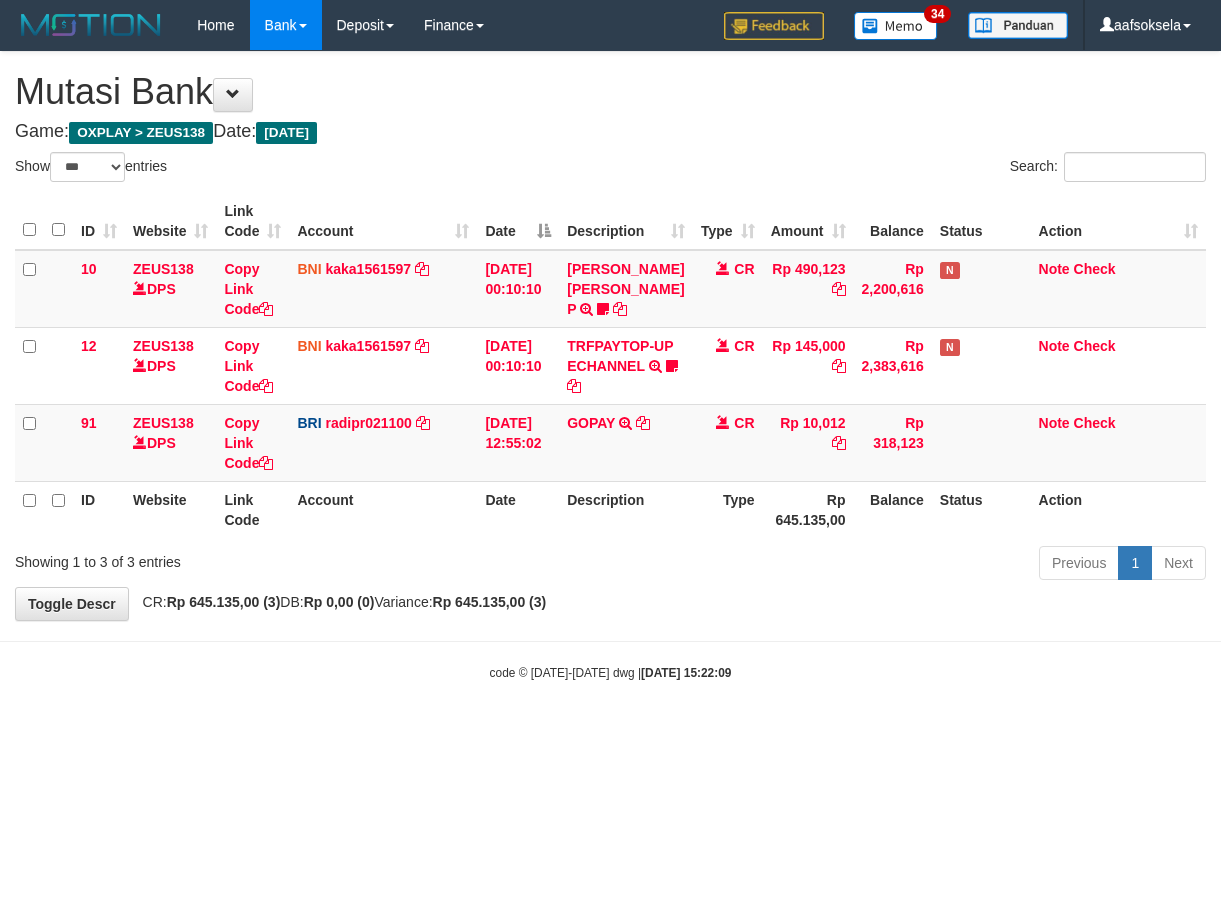 select on "***" 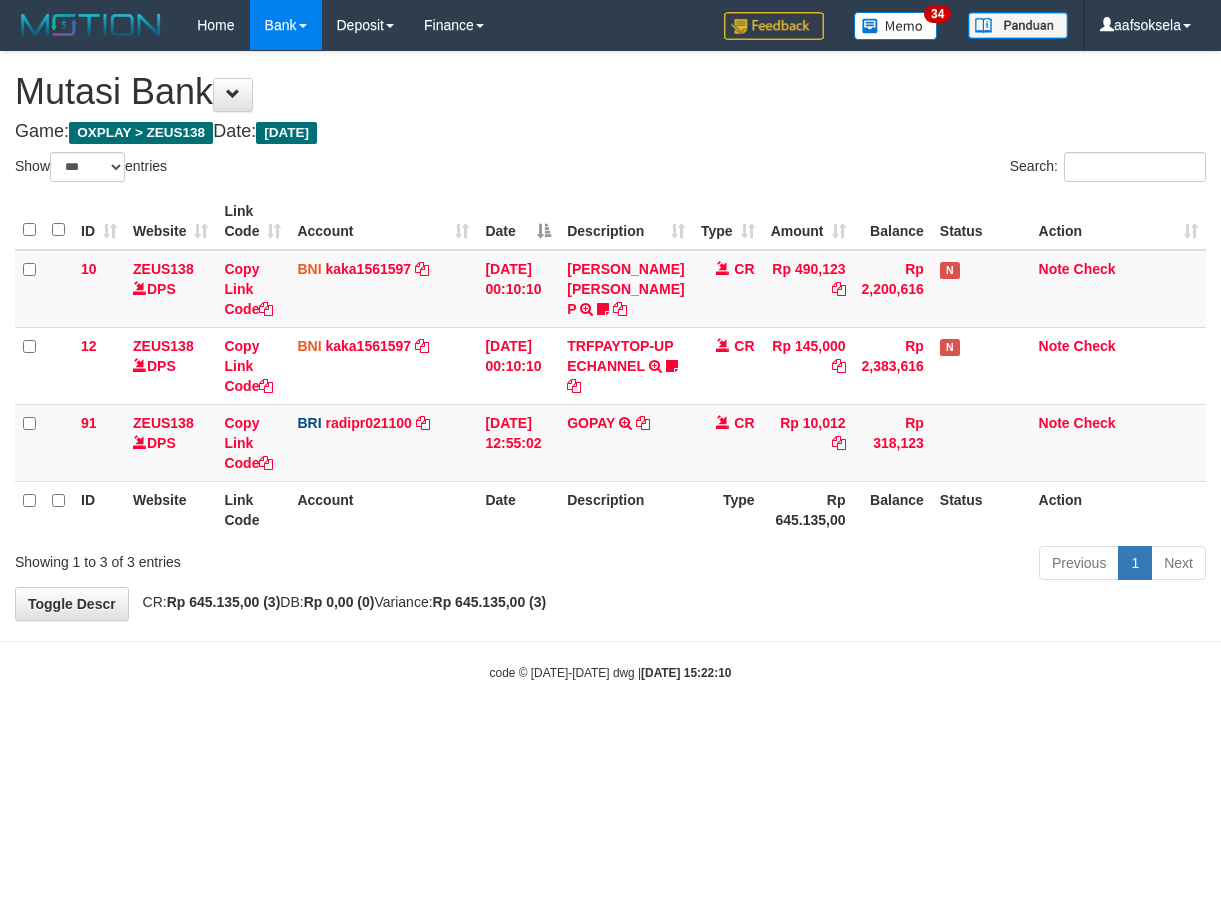 select on "***" 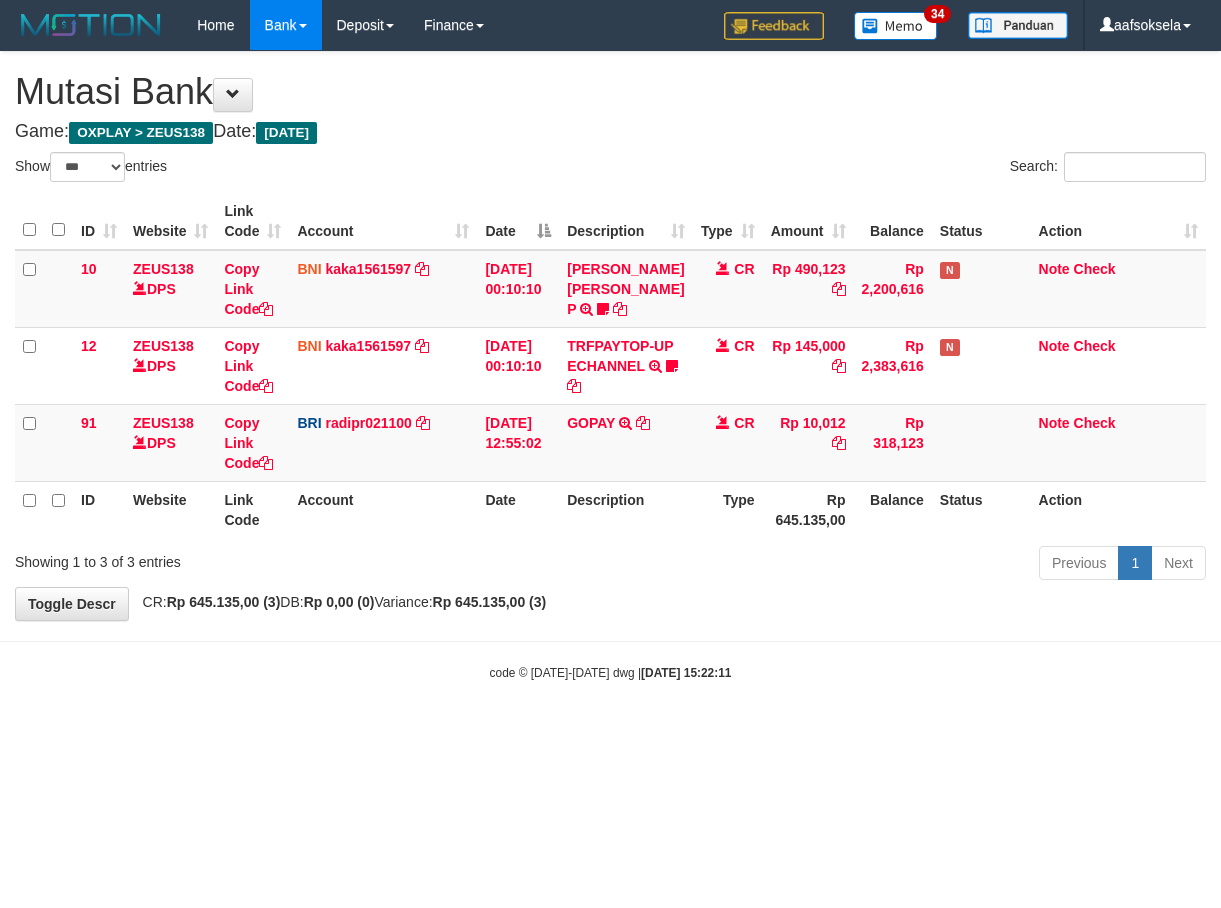 select on "***" 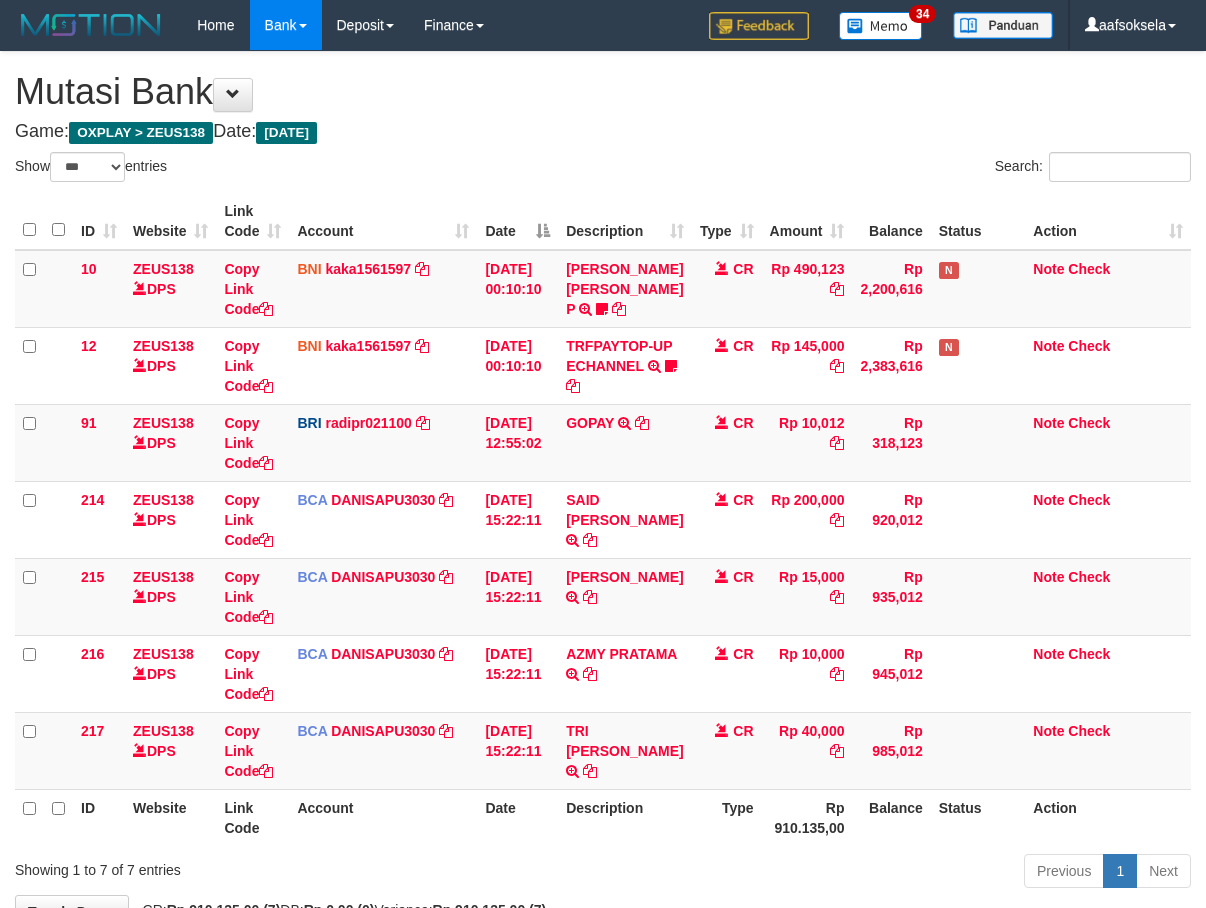 select on "***" 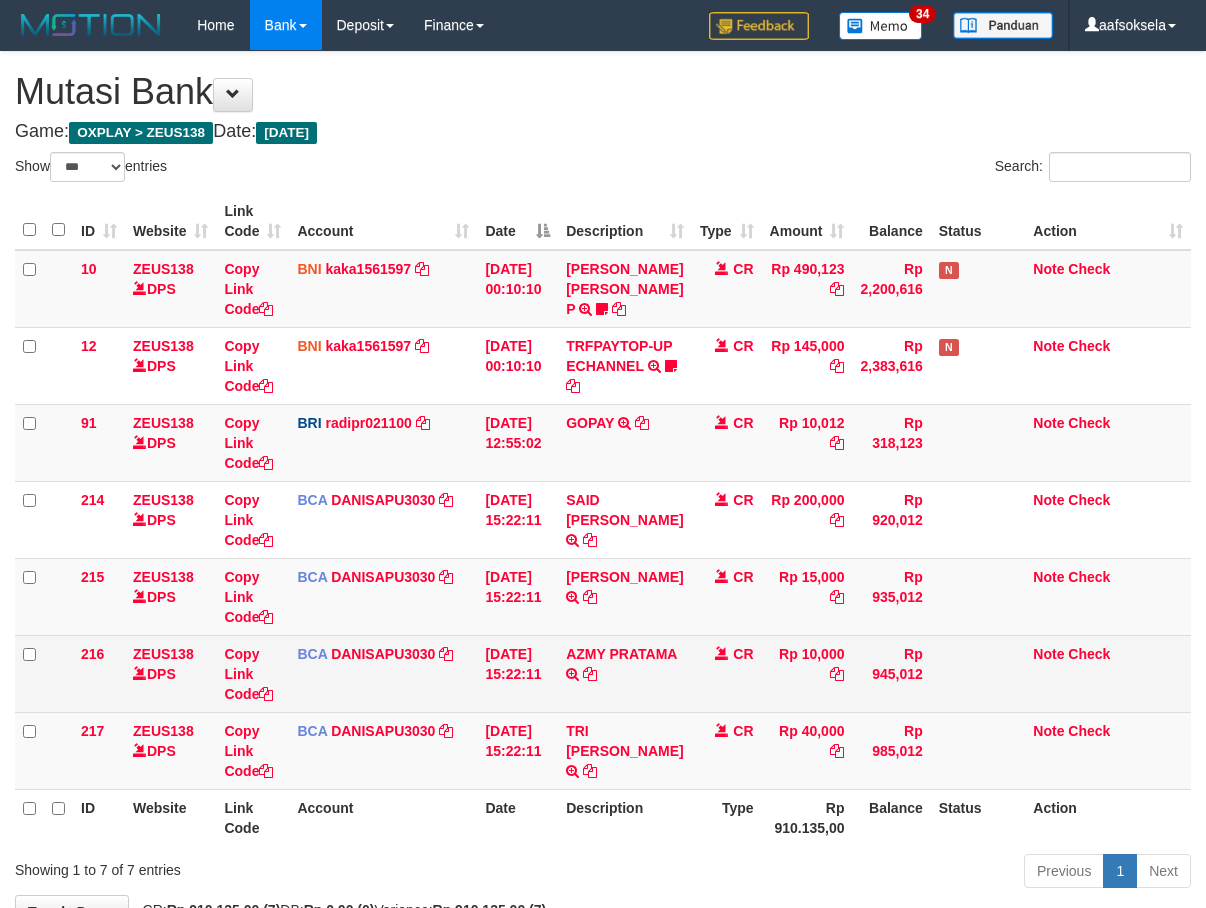 scroll, scrollTop: 85, scrollLeft: 0, axis: vertical 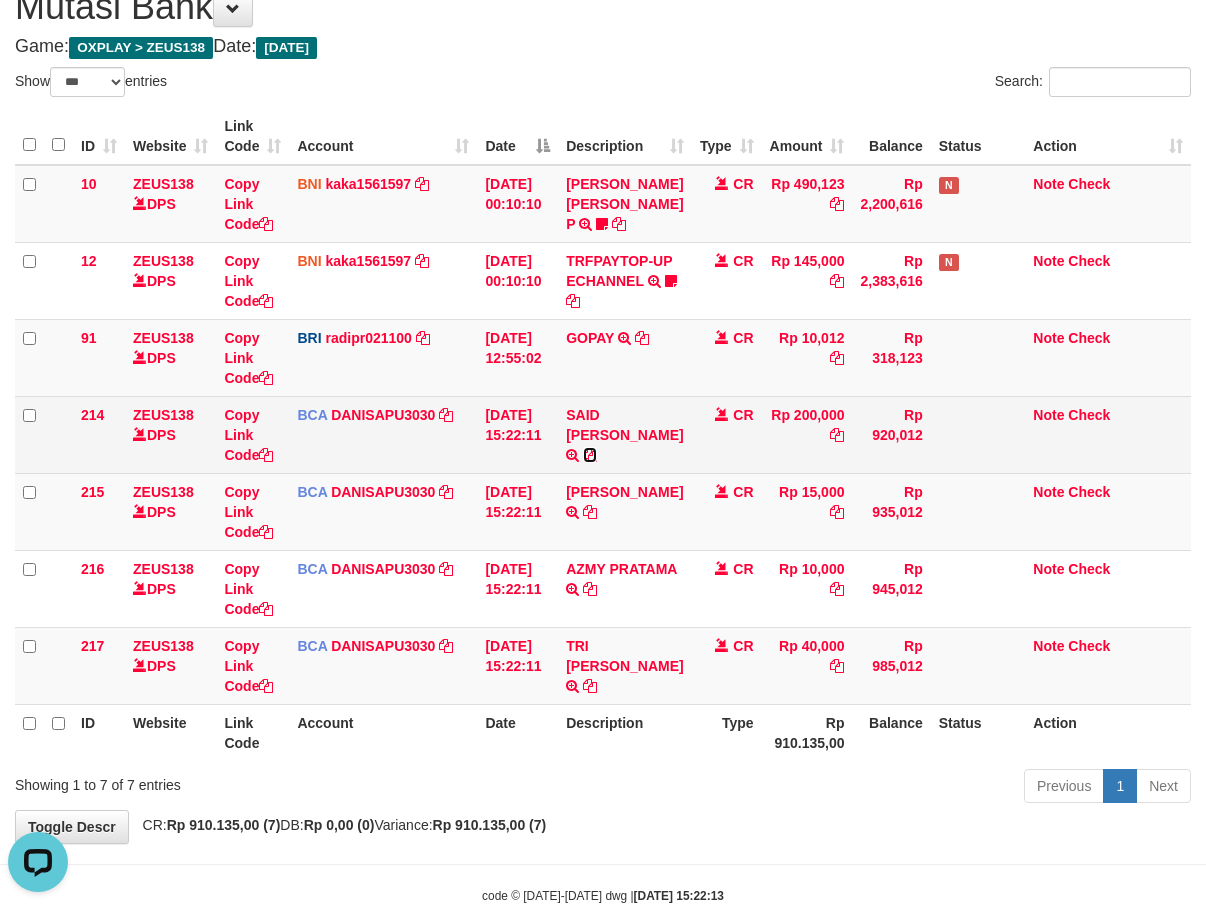click at bounding box center [590, 455] 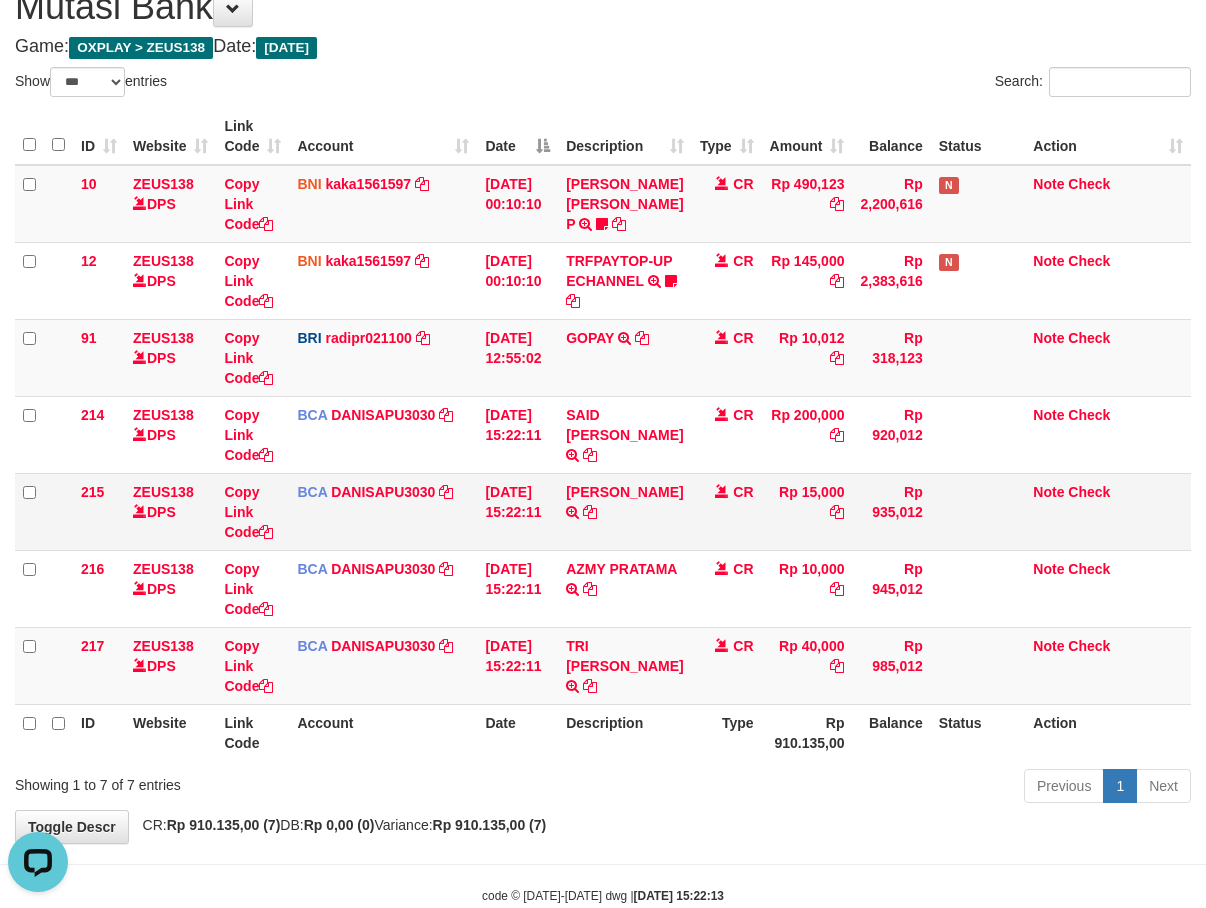 click on "ADITYA PANGESTU         TRSF E-BANKING CR 1007/FTSCY/WS95031
15000.00ADITYA PANGESTU" at bounding box center [624, 511] 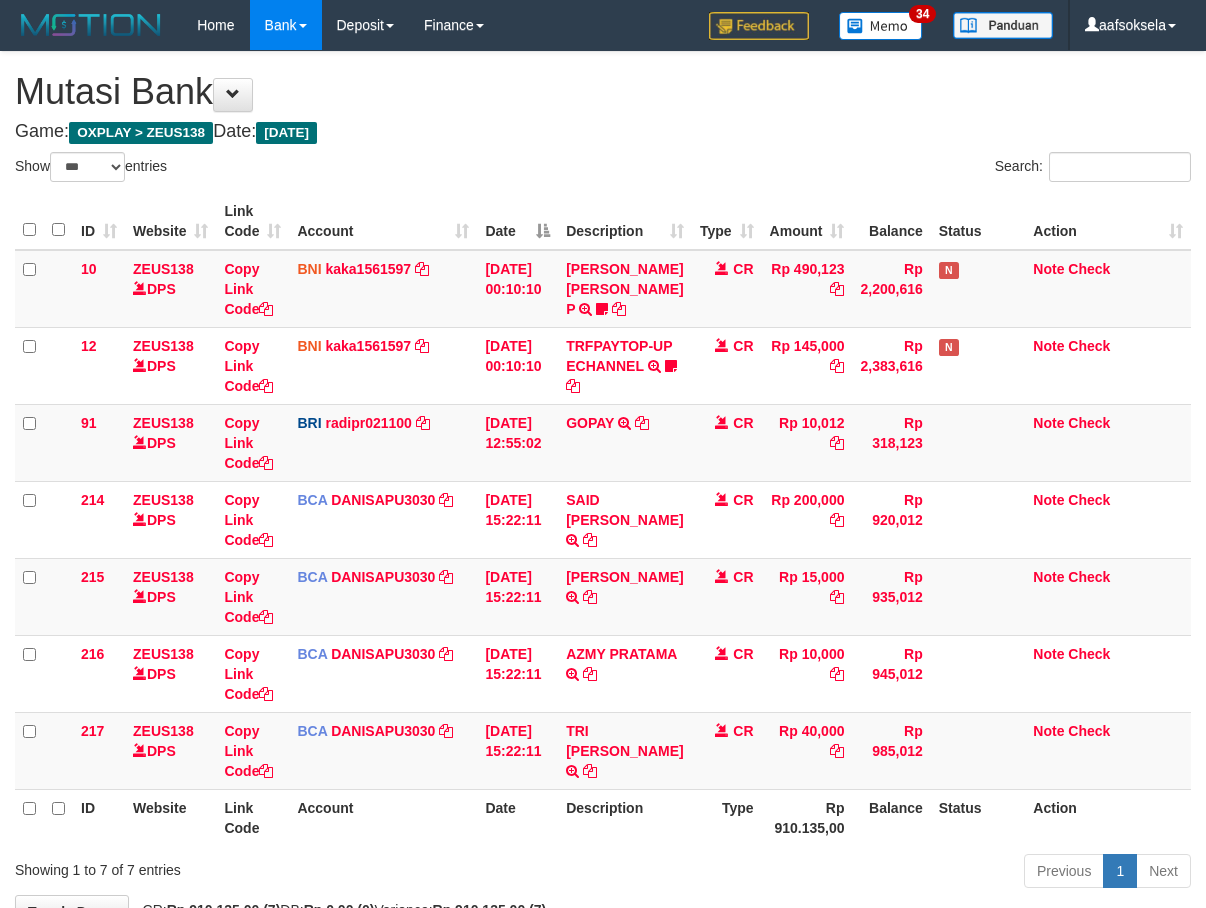 select on "***" 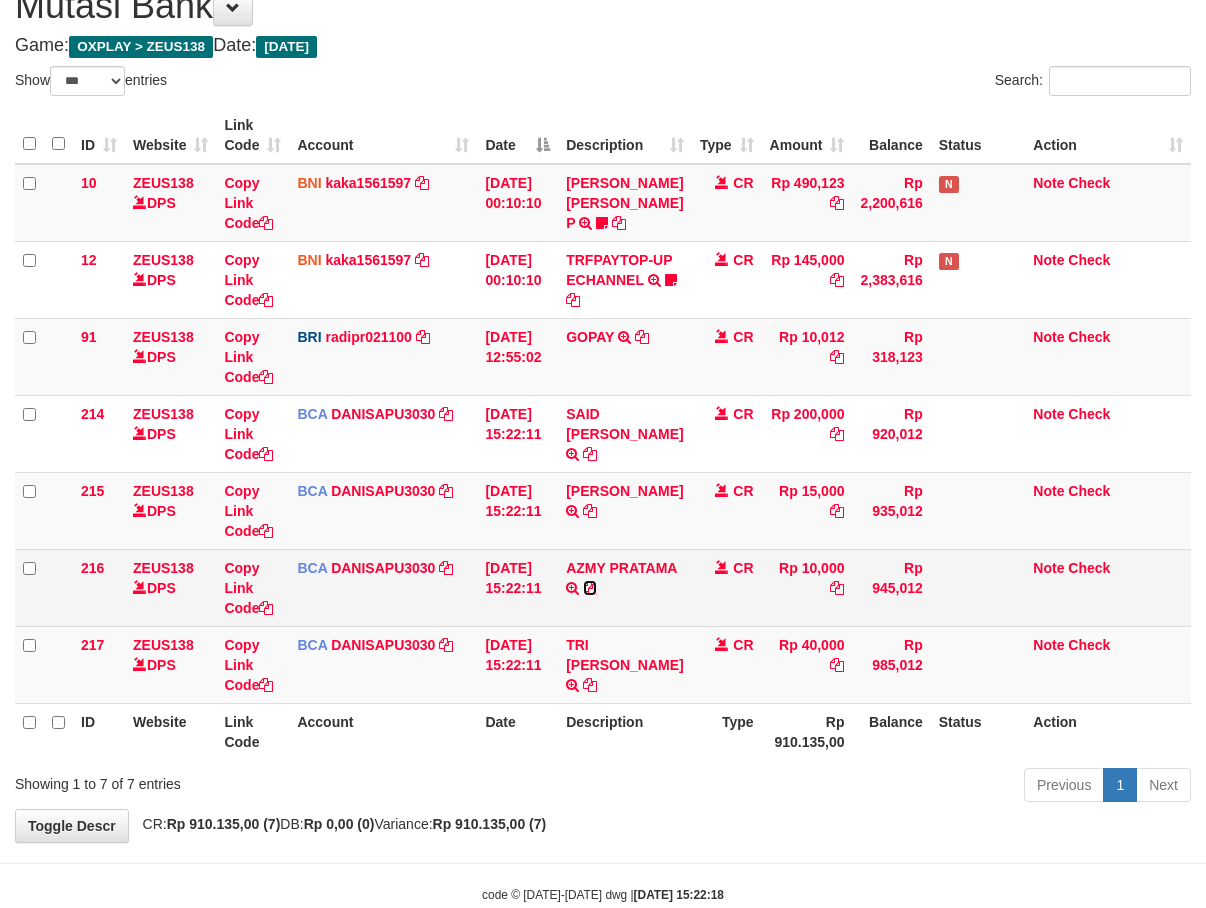 drag, startPoint x: 577, startPoint y: 624, endPoint x: 661, endPoint y: 596, distance: 88.54378 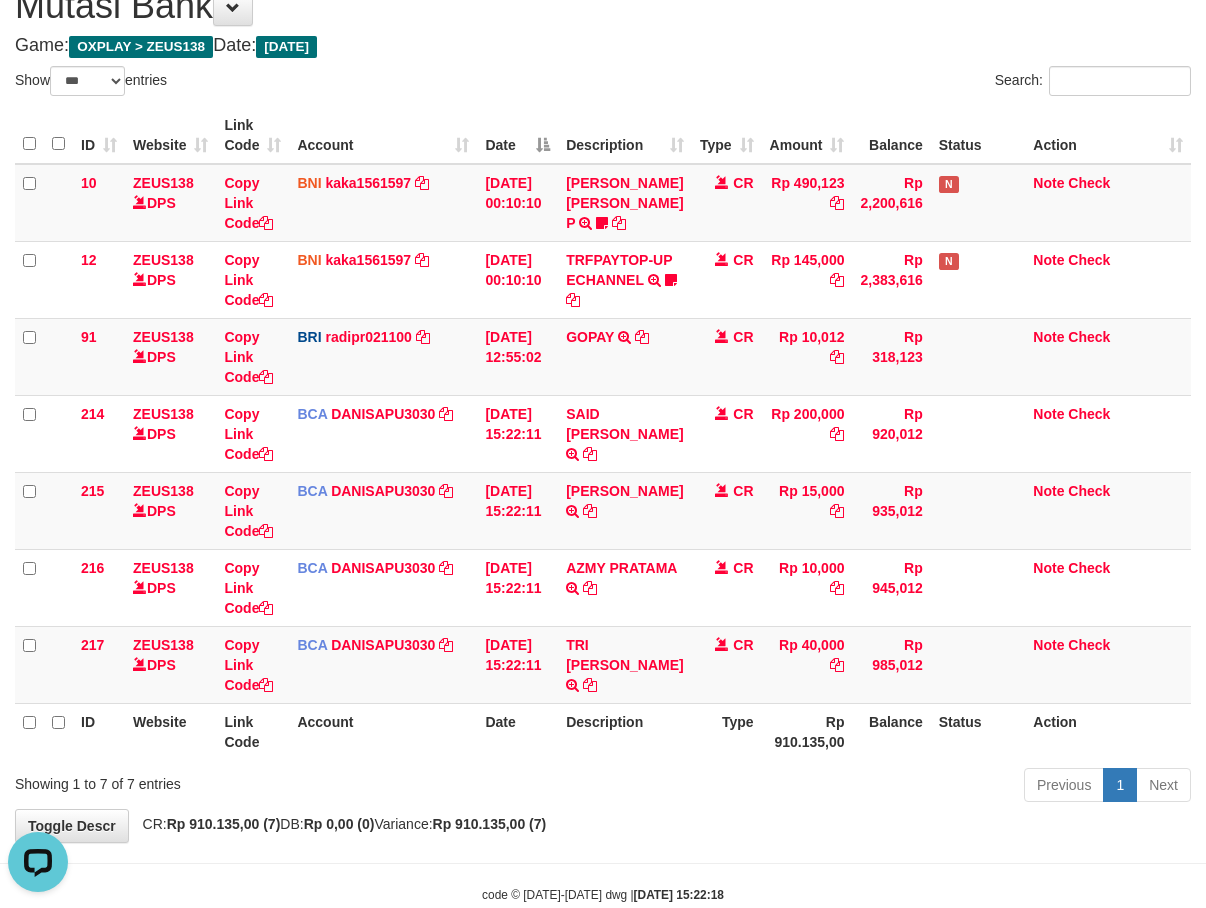 scroll, scrollTop: 0, scrollLeft: 0, axis: both 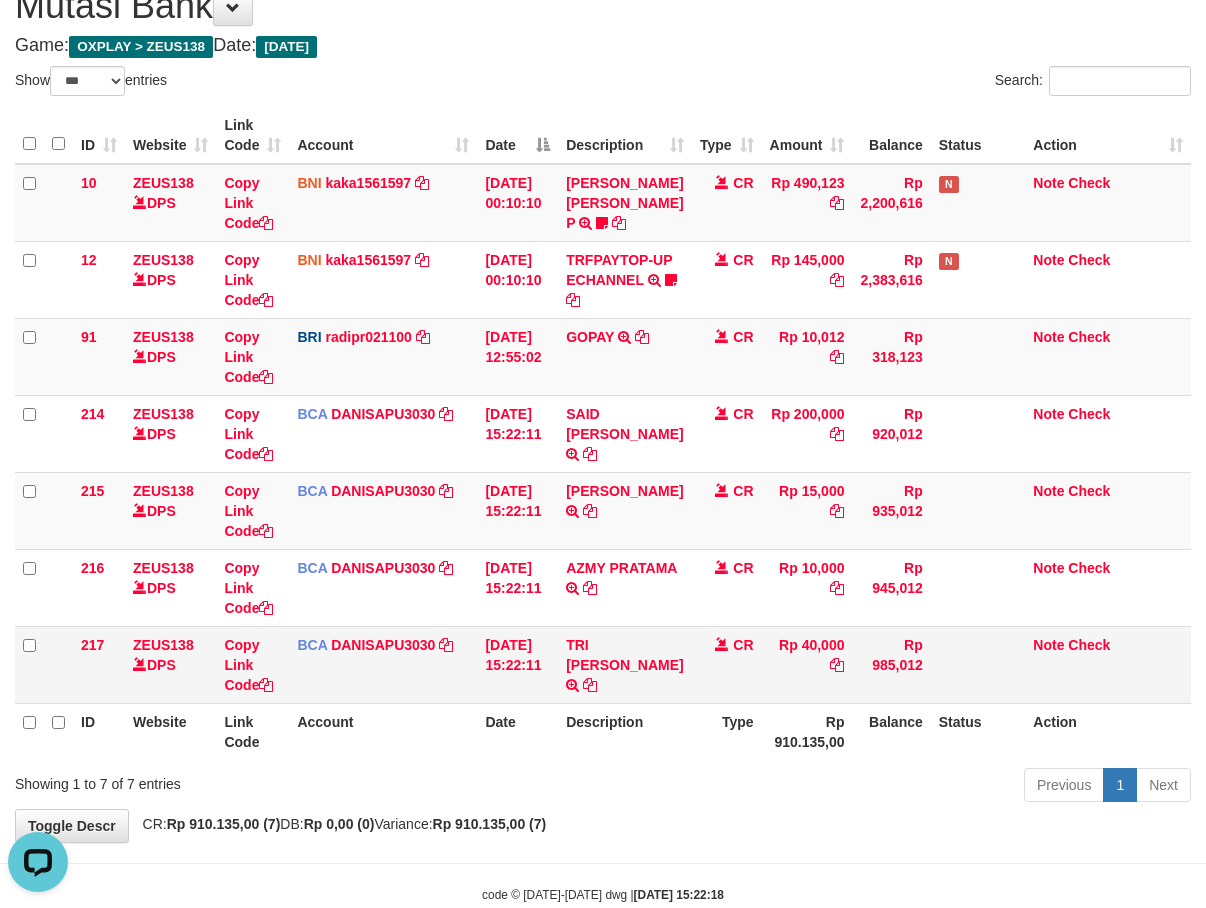 drag, startPoint x: 626, startPoint y: 656, endPoint x: 649, endPoint y: 652, distance: 23.345236 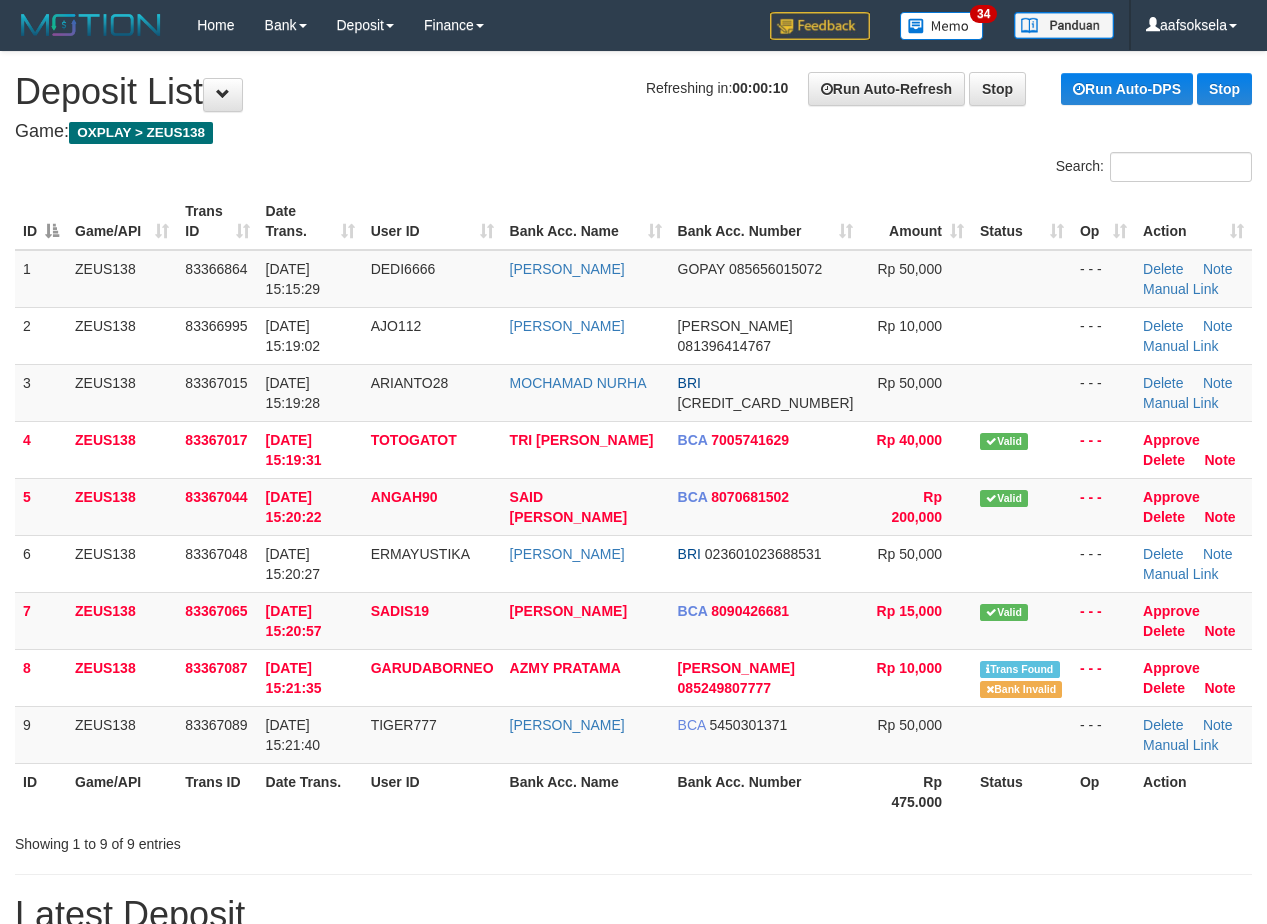 scroll, scrollTop: 0, scrollLeft: 0, axis: both 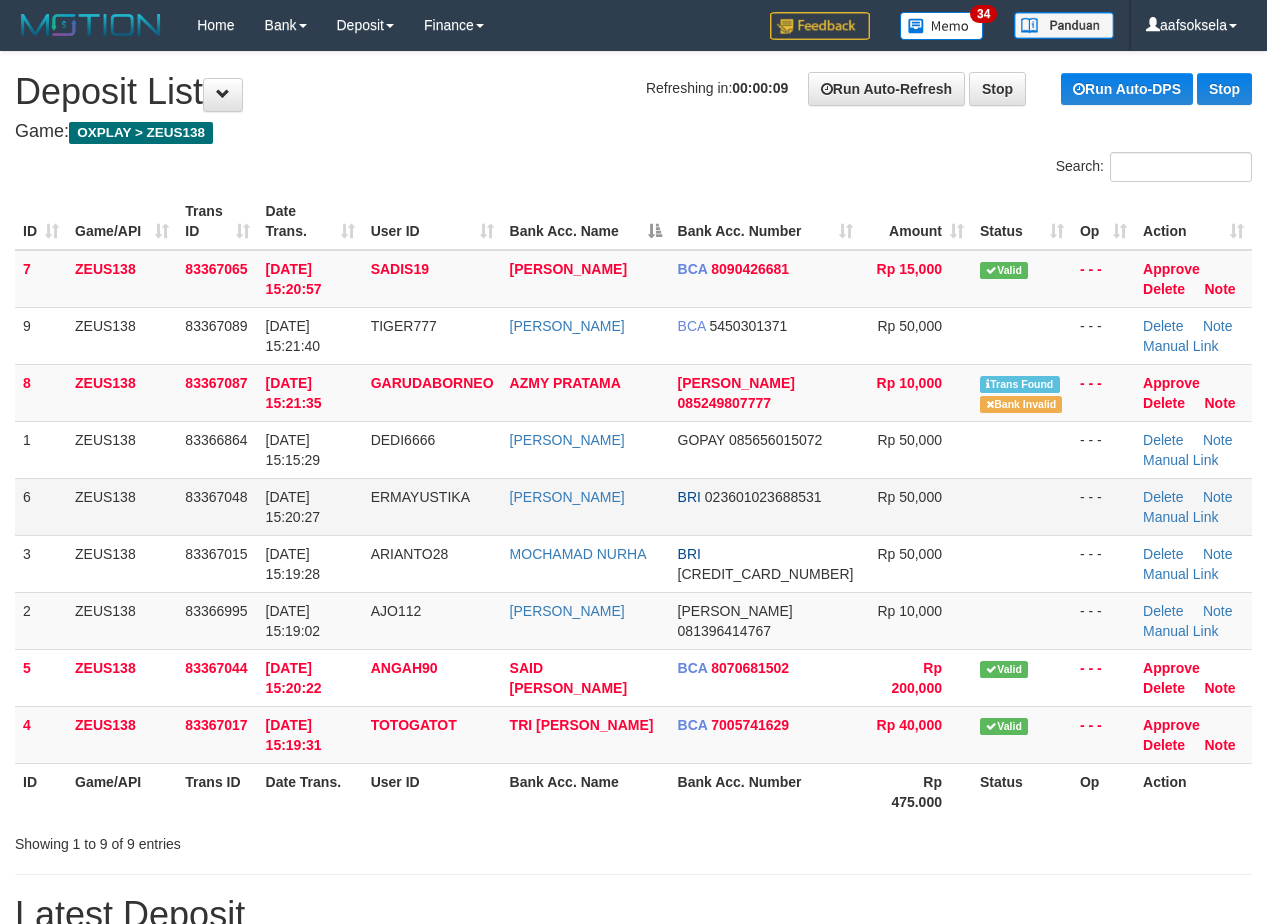 click on "ERMAYUSTIKA" at bounding box center [432, 506] 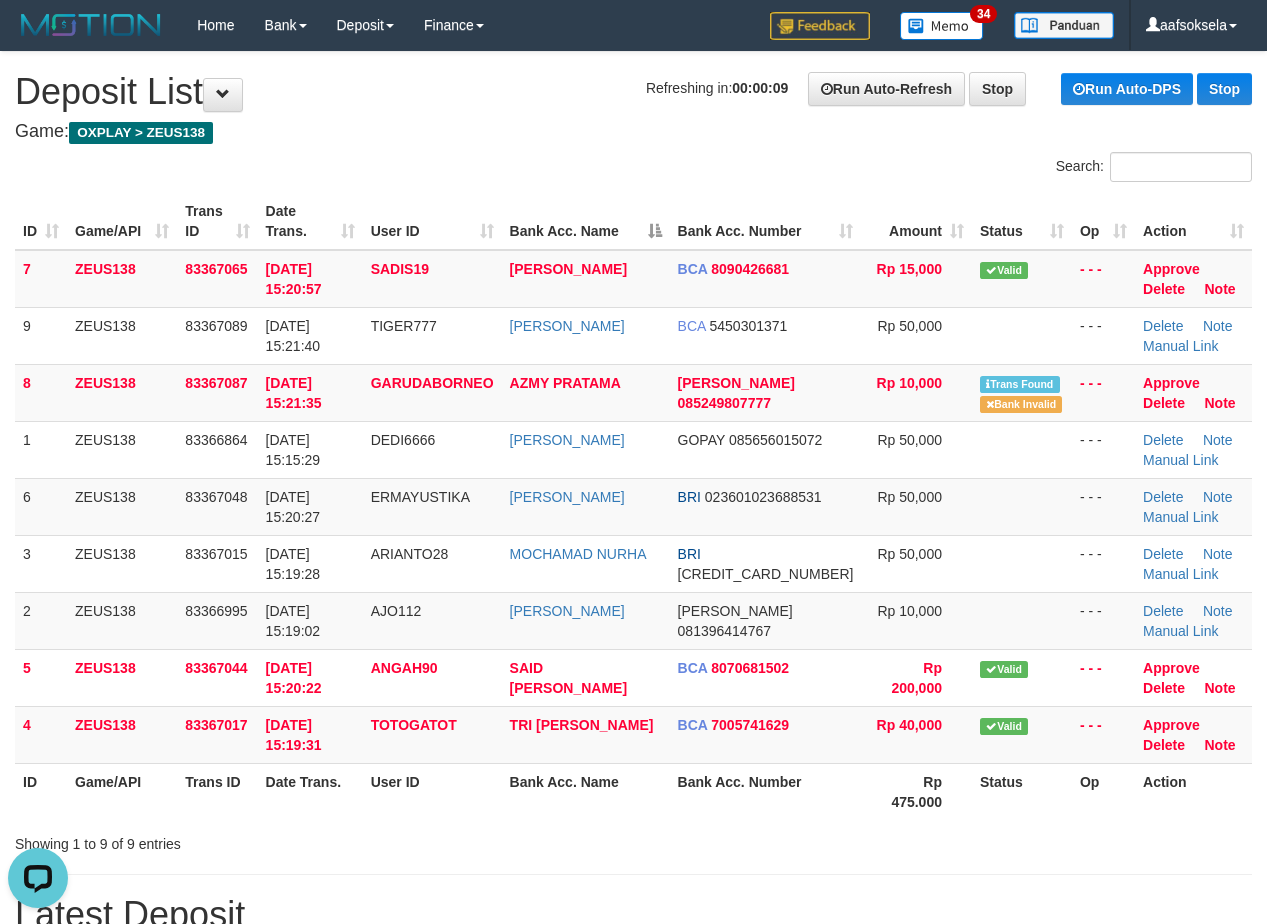 scroll, scrollTop: 0, scrollLeft: 0, axis: both 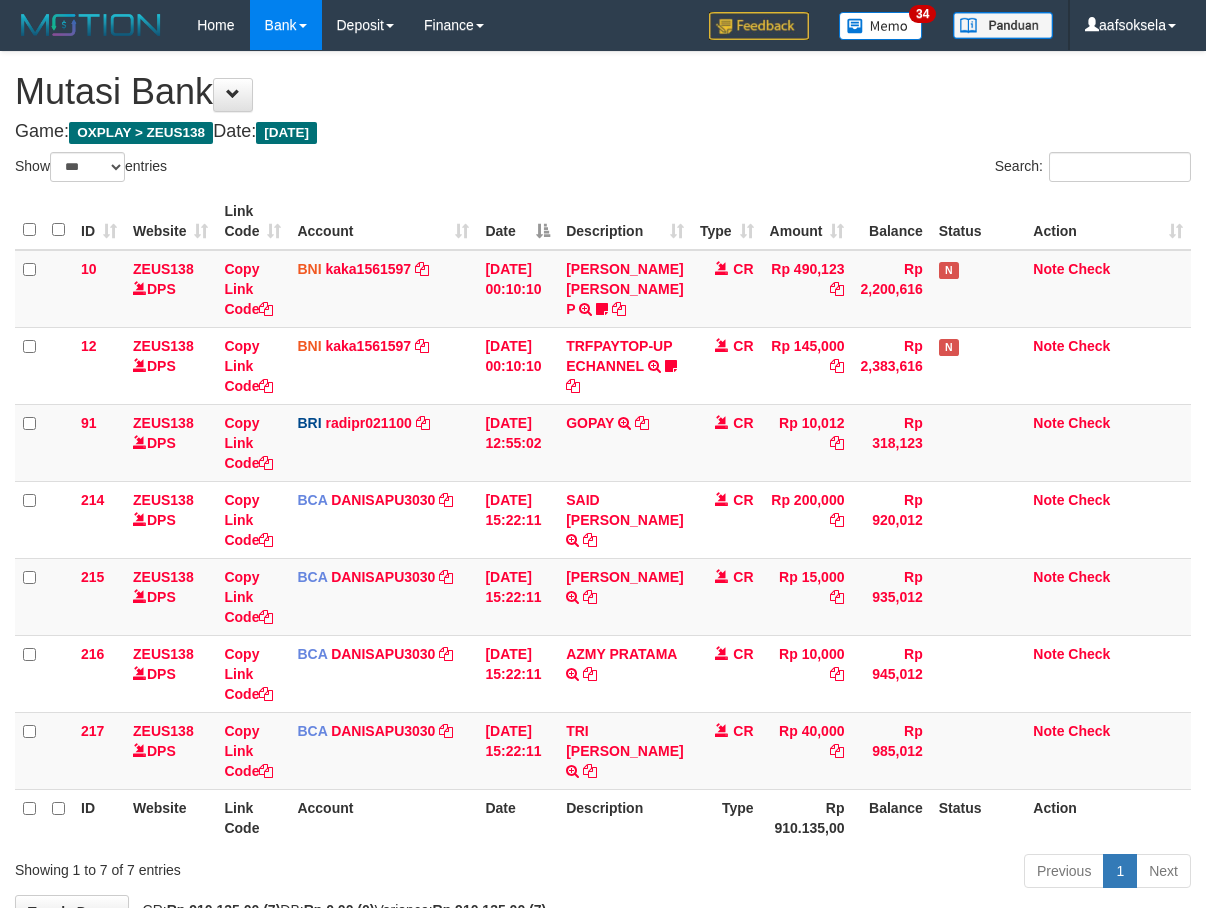 select on "***" 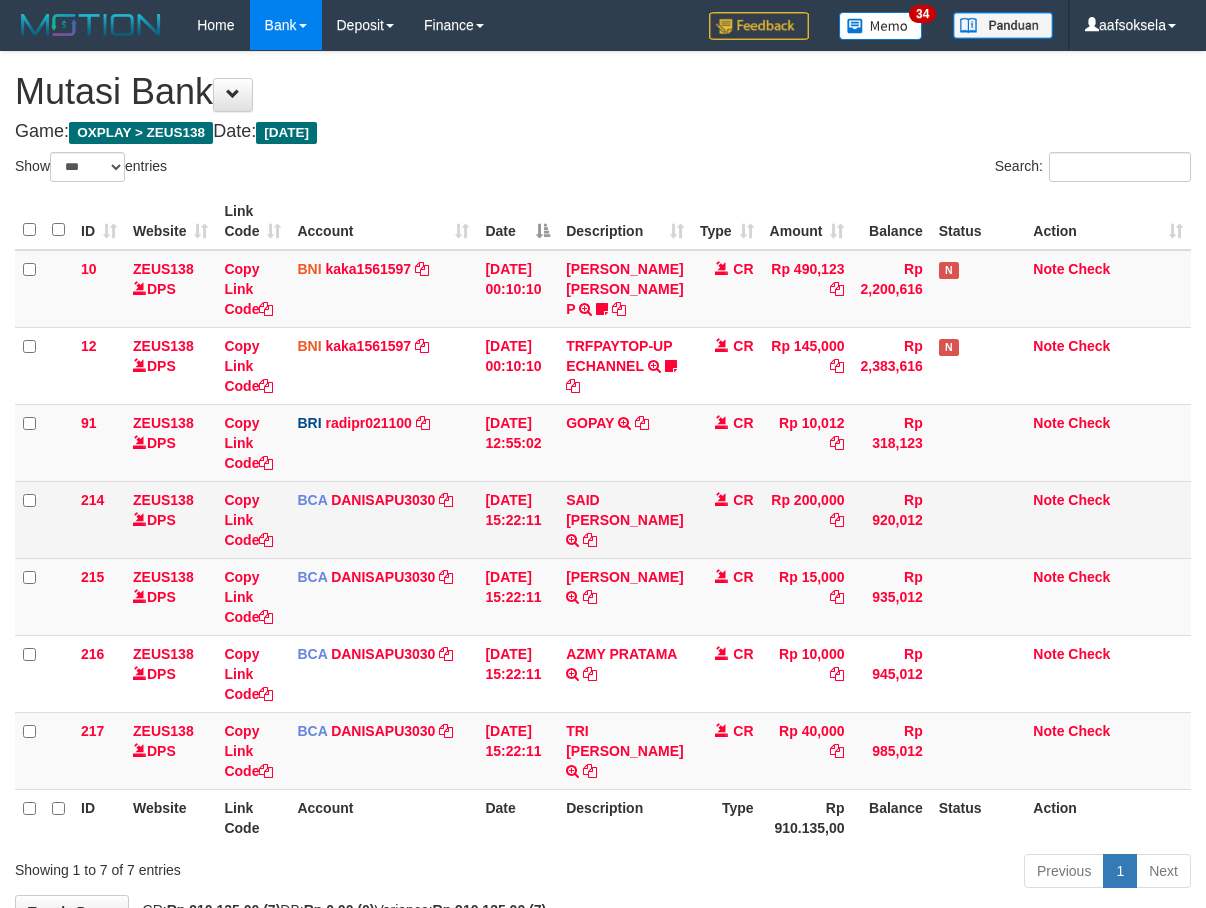 scroll, scrollTop: 87, scrollLeft: 0, axis: vertical 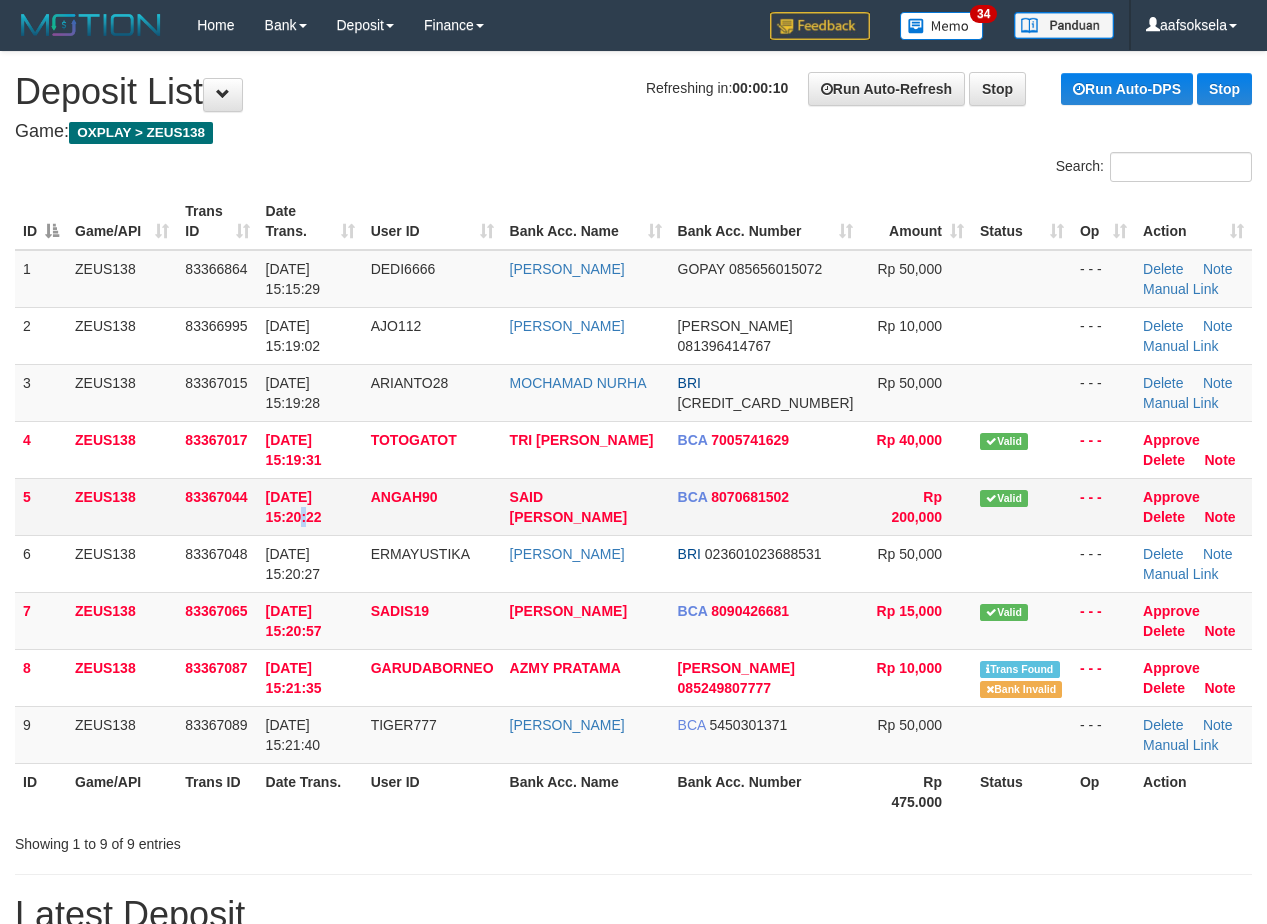 drag, startPoint x: 281, startPoint y: 533, endPoint x: 251, endPoint y: 529, distance: 30.265491 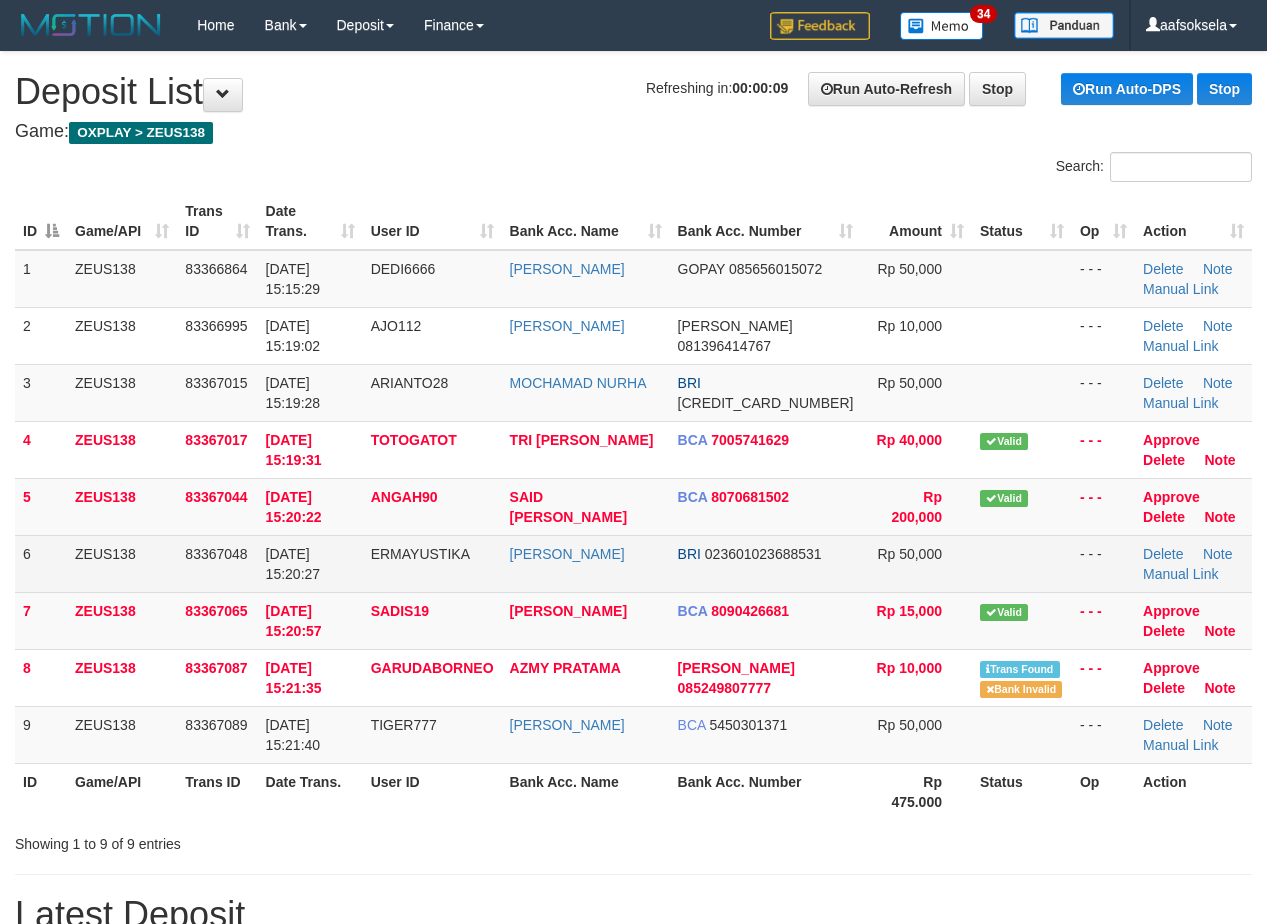 click on "83367048" at bounding box center [217, 563] 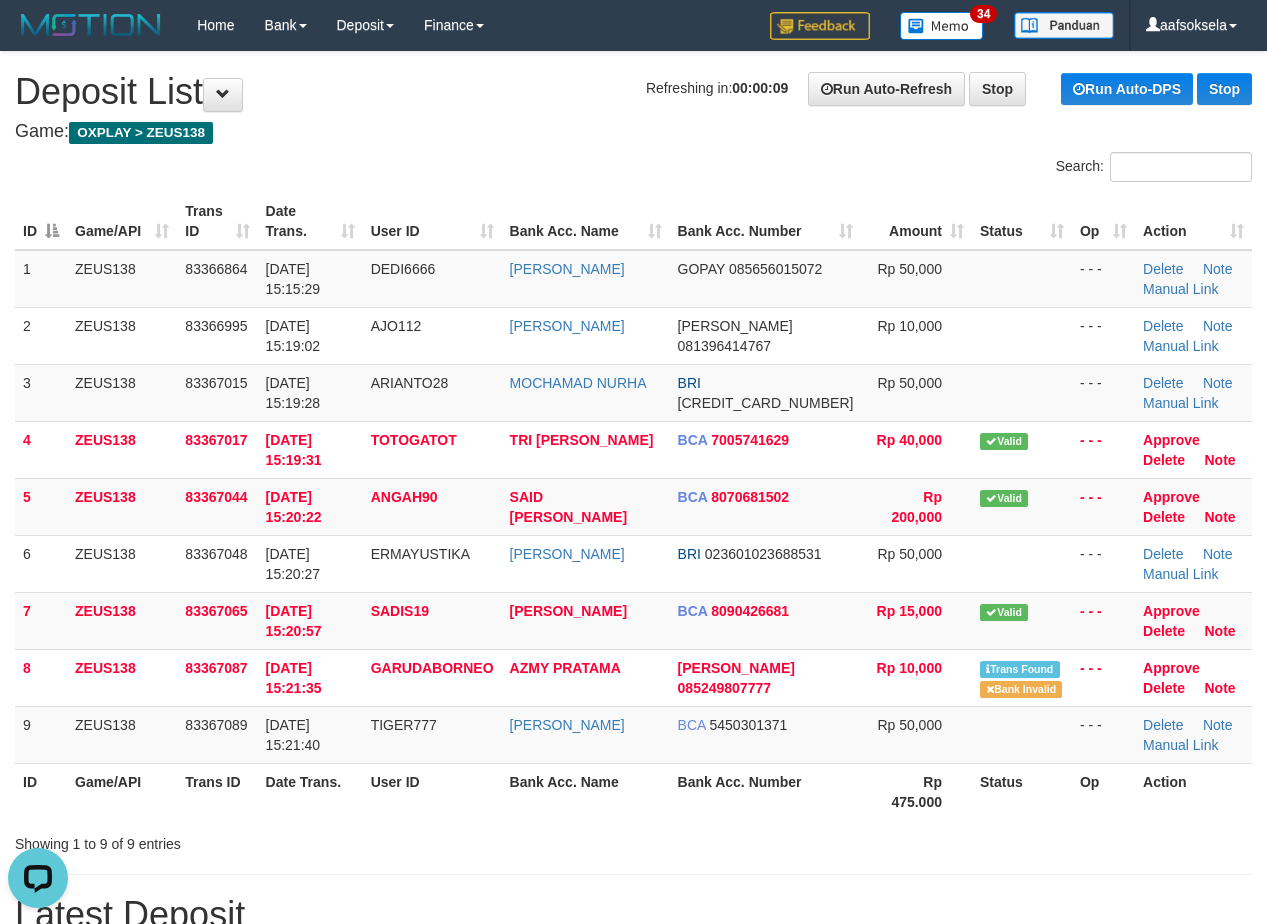scroll, scrollTop: 0, scrollLeft: 0, axis: both 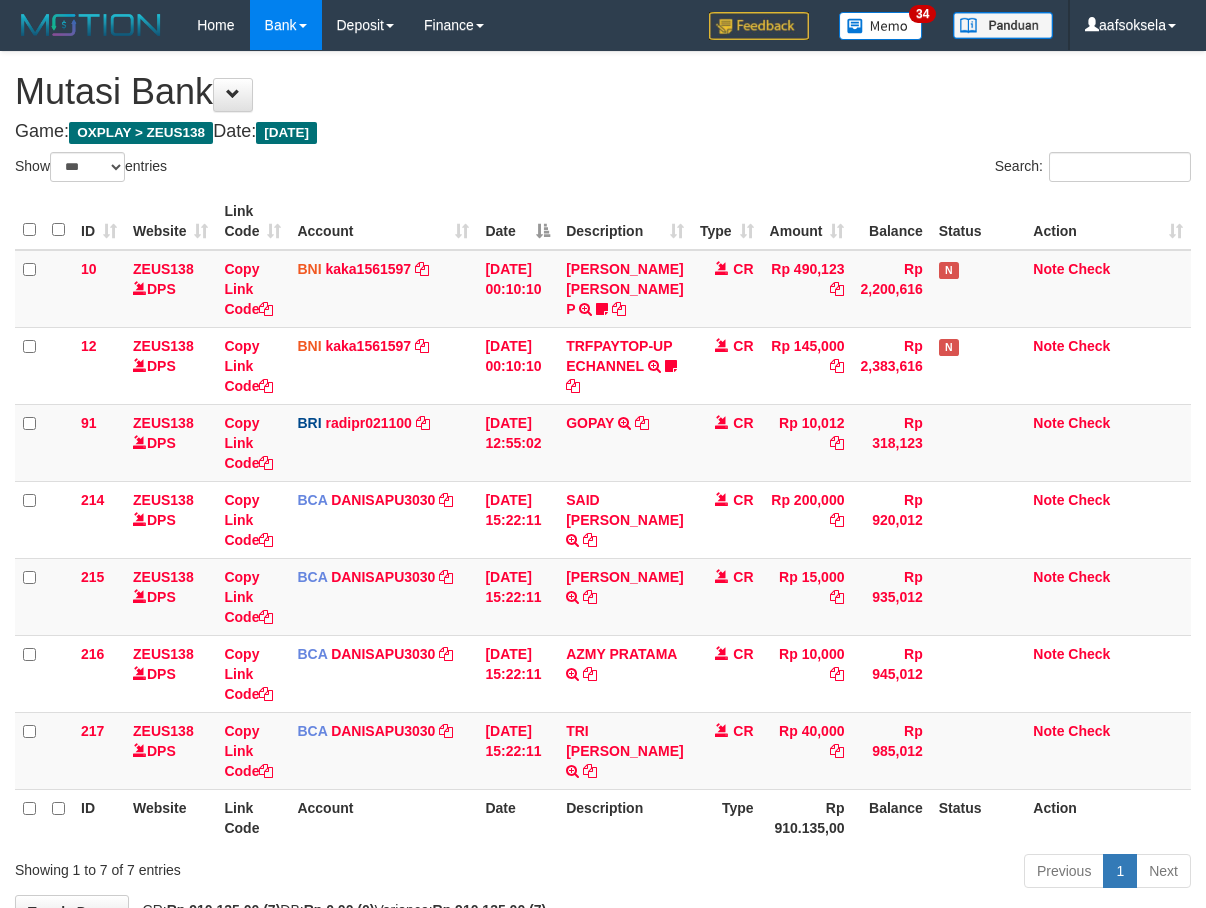 select on "***" 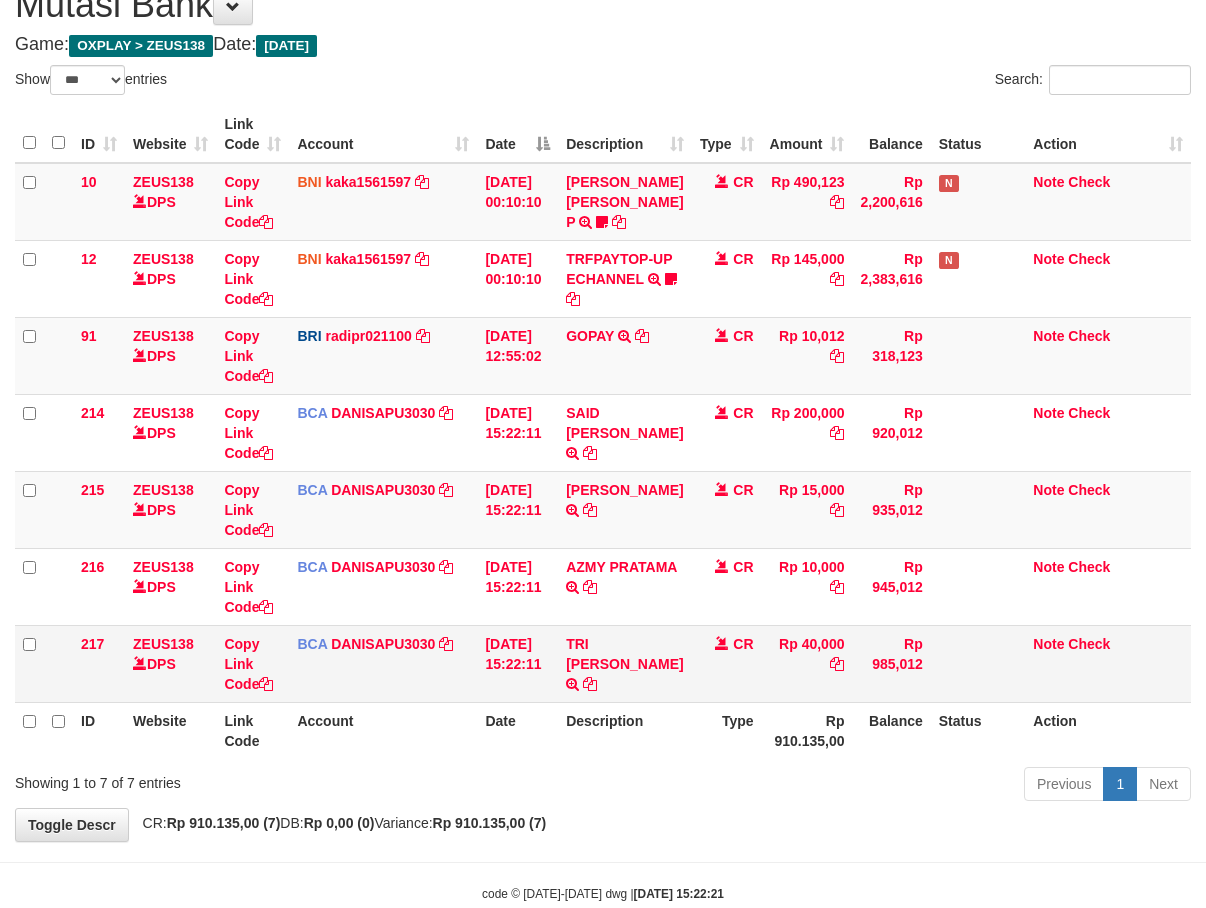 click on "CR" at bounding box center [727, 663] 